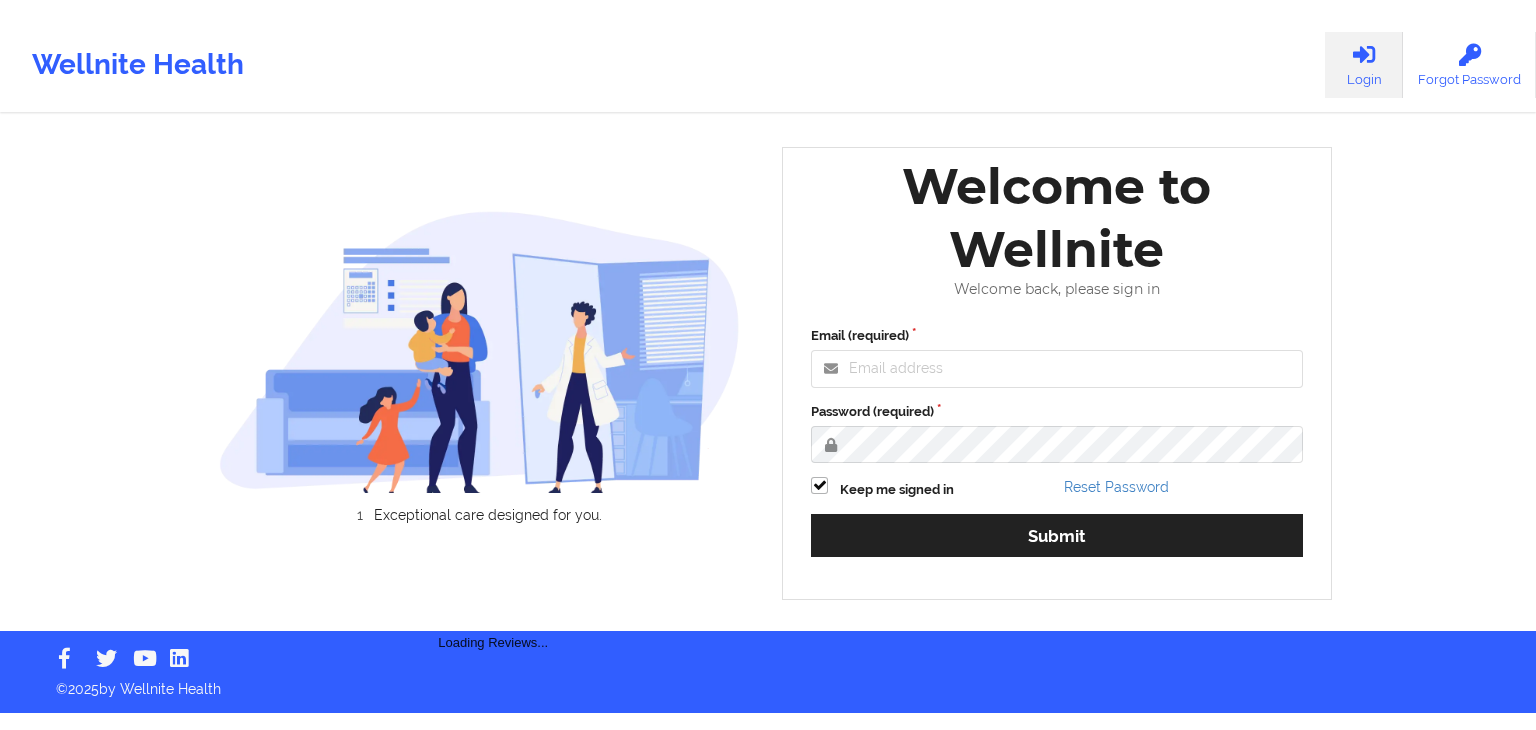 scroll, scrollTop: 0, scrollLeft: 0, axis: both 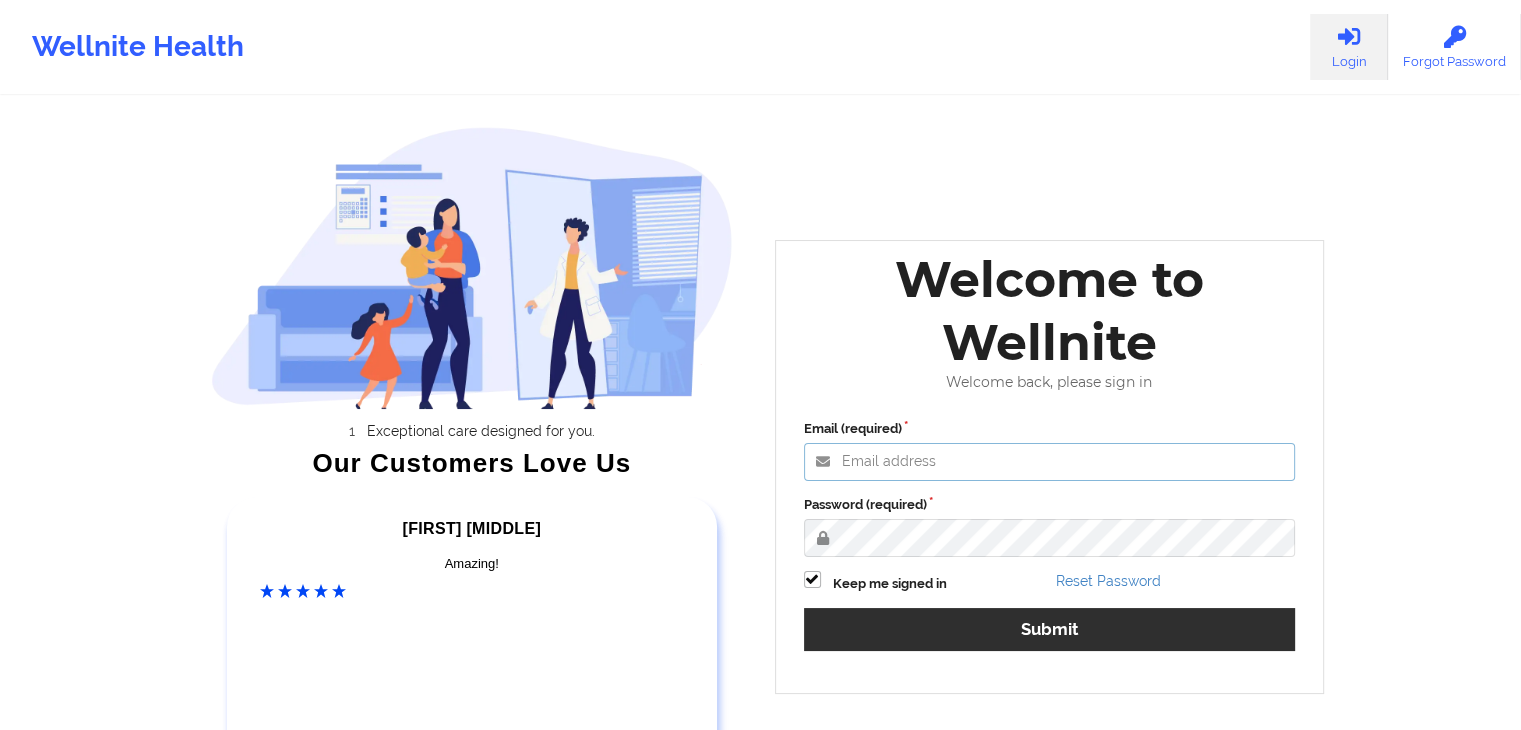 type on "[EMAIL]" 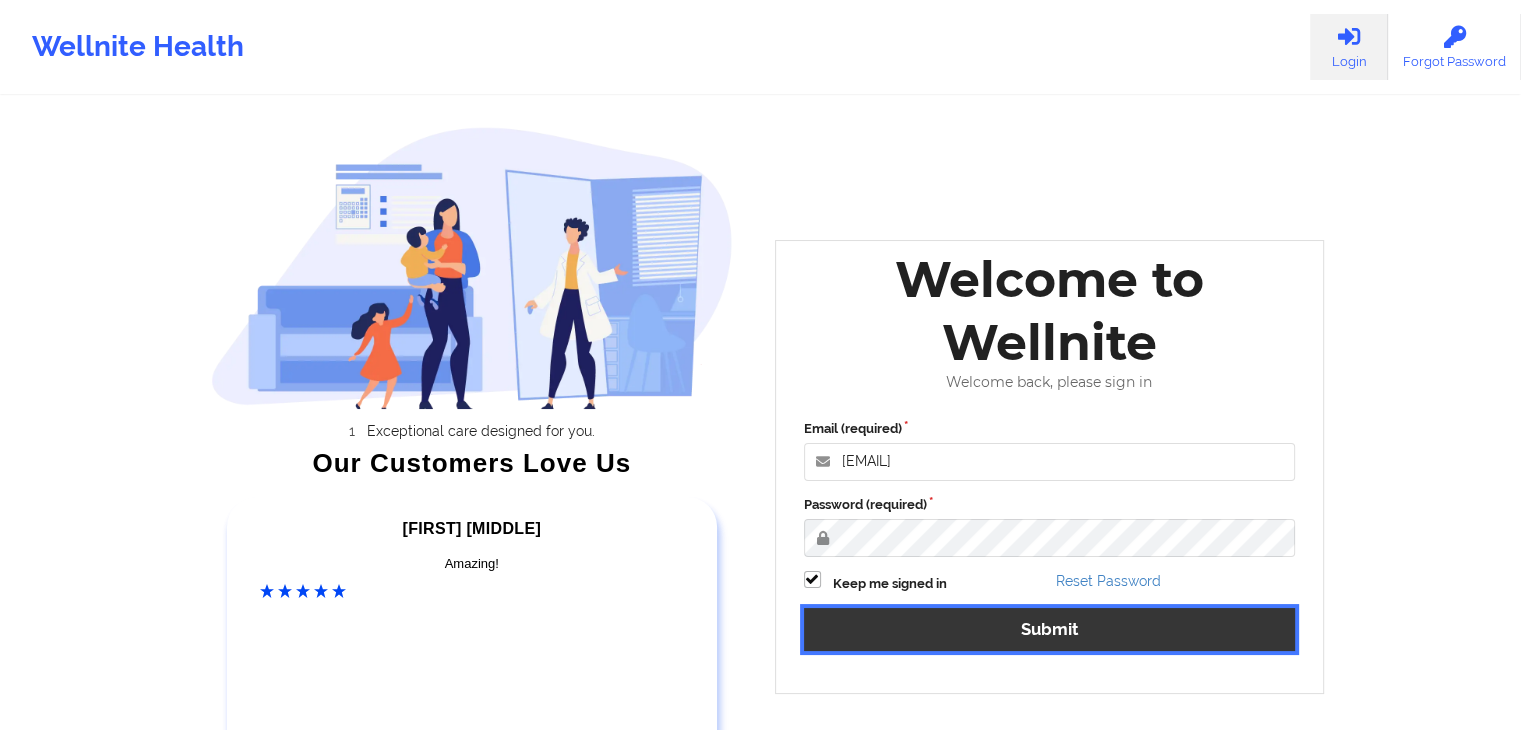 click on "Submit" at bounding box center (1050, 629) 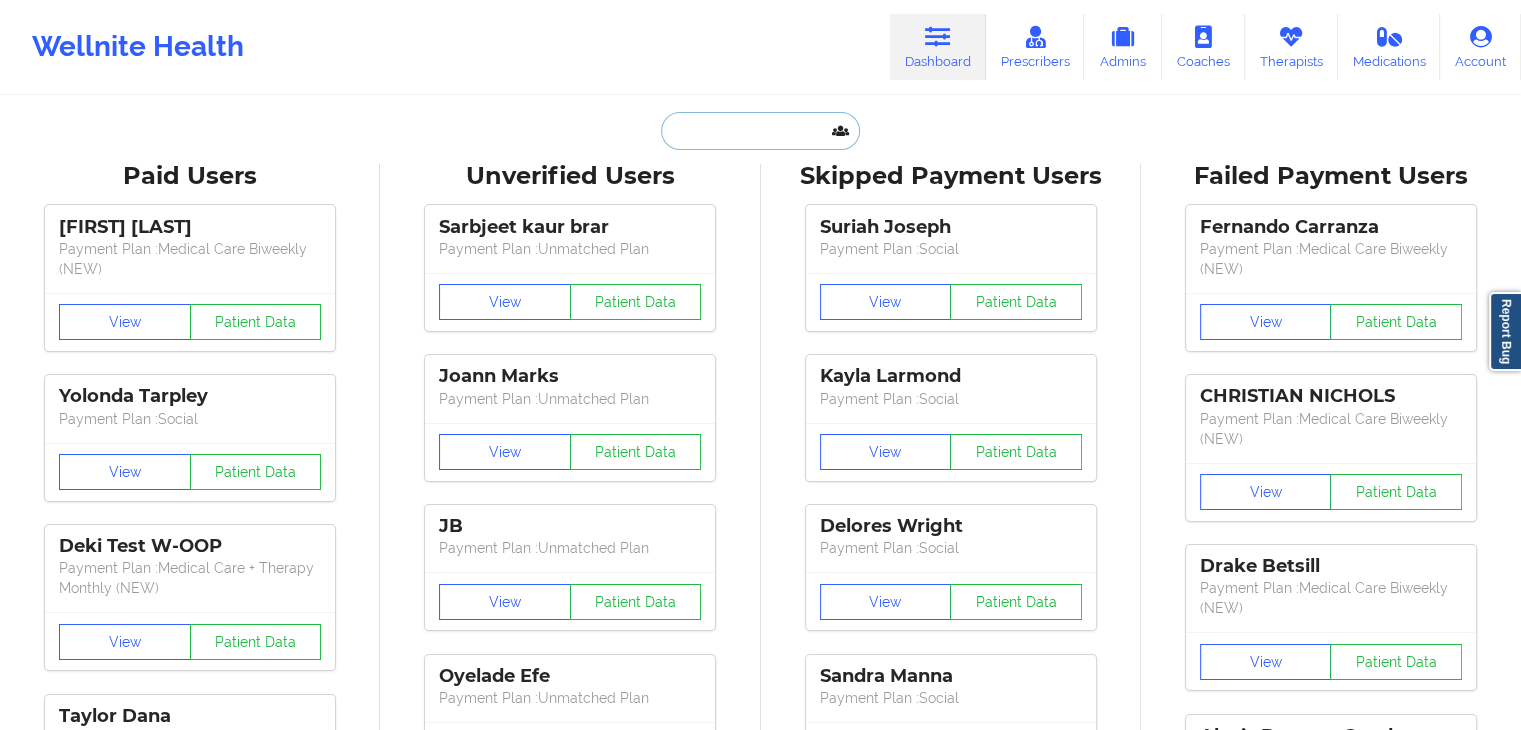 click at bounding box center (760, 131) 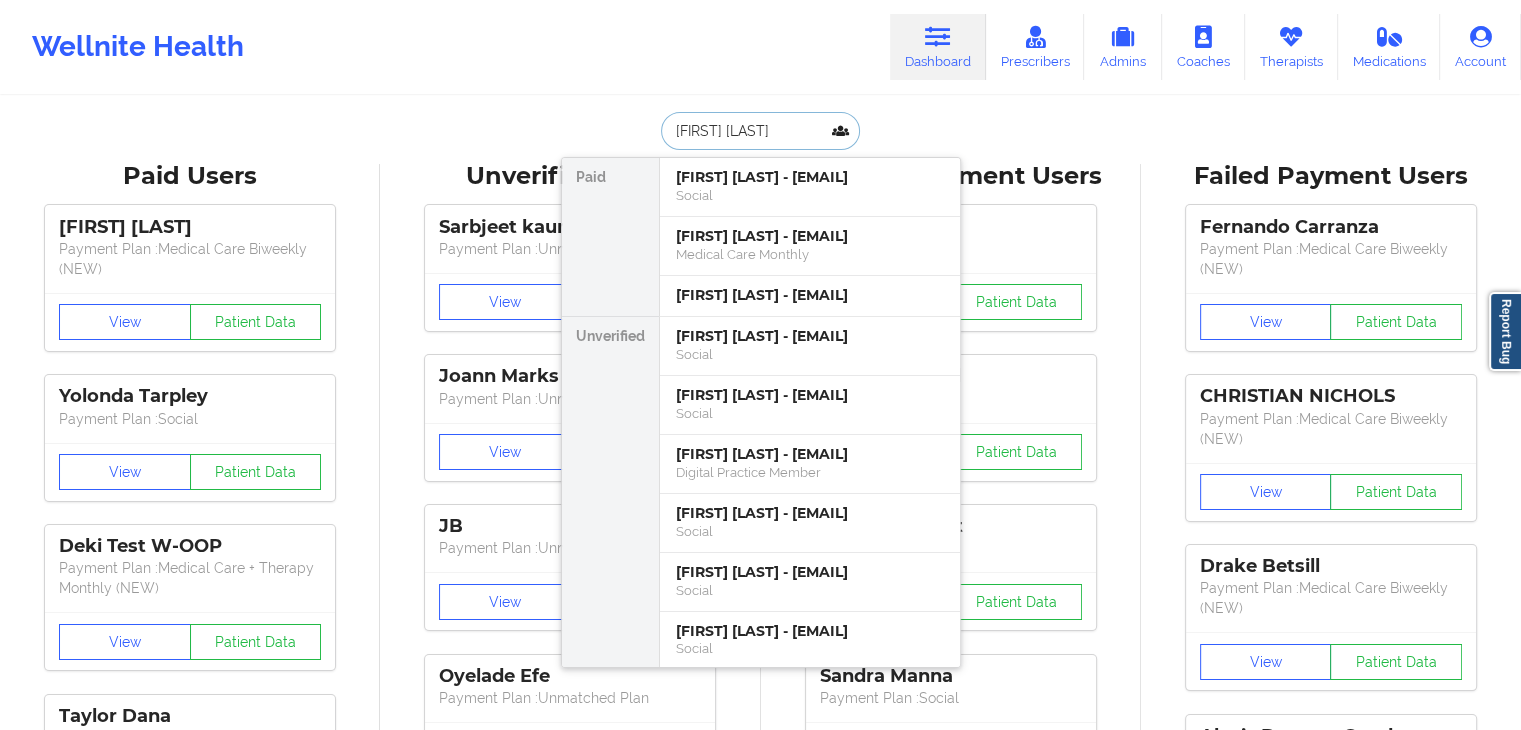 type on "[FIRST] [LAST]" 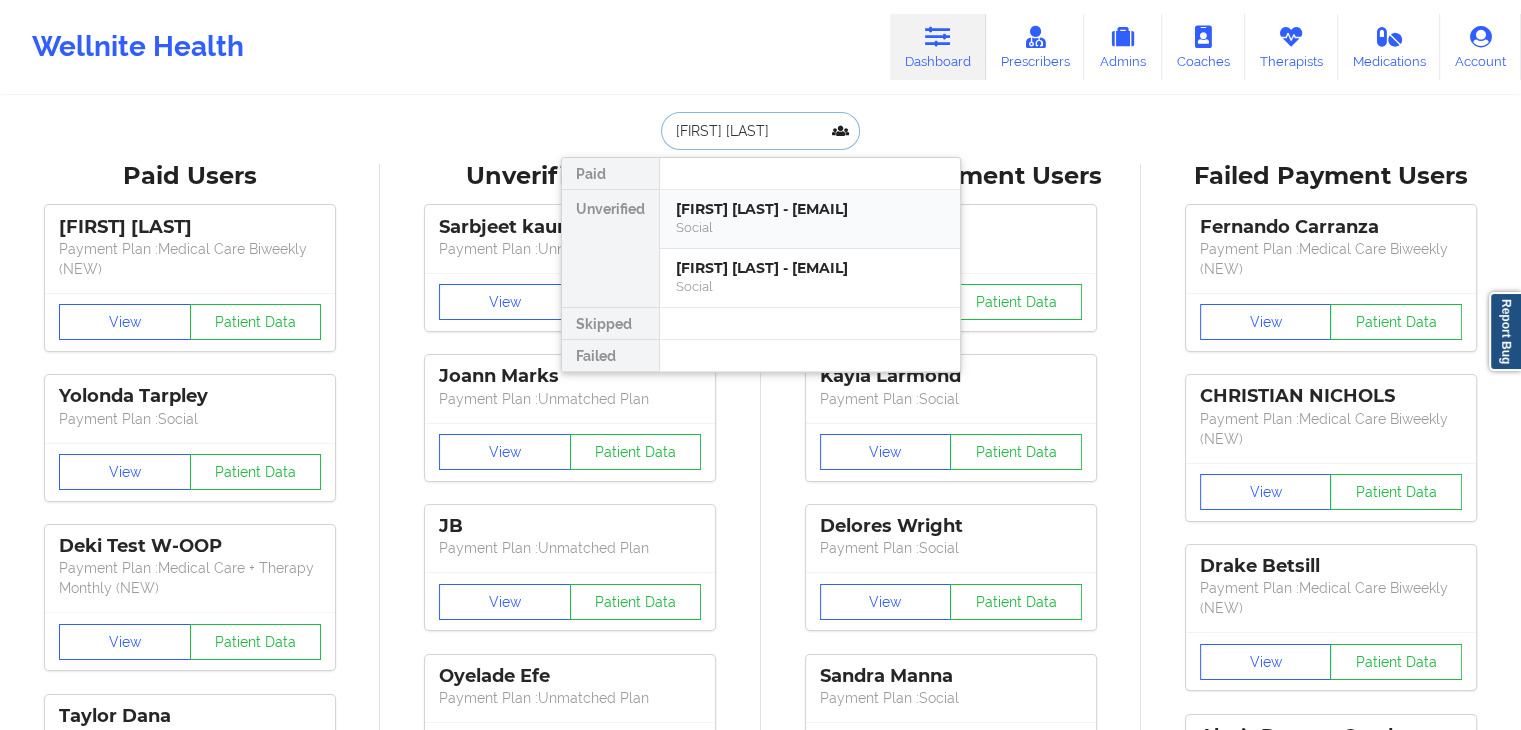 click on "[FIRST] [LAST] - [EMAIL]" at bounding box center (810, 209) 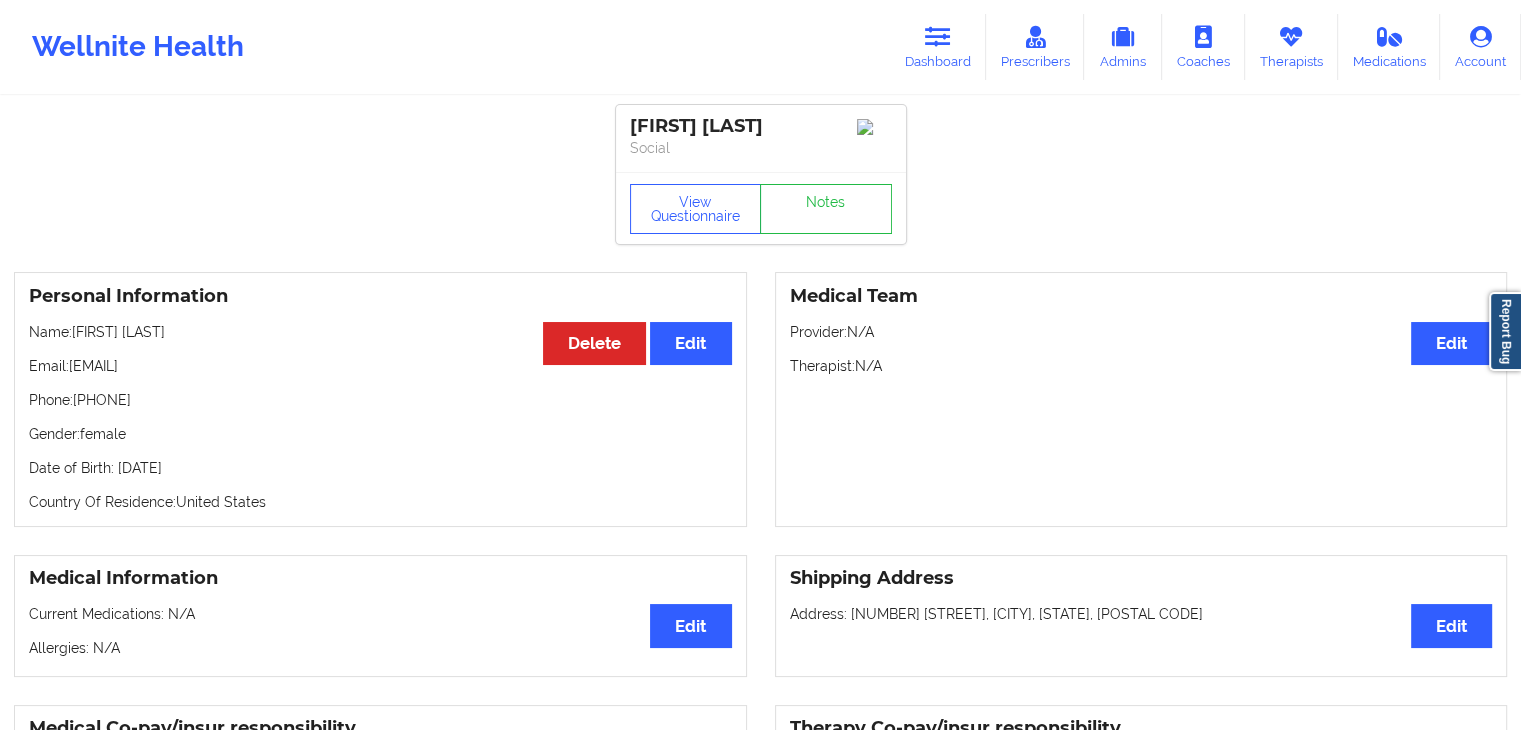 click on "Personal Information Edit Delete Name:  Ann Zakaluk Email:  annabellezakaluk@gmail.com Phone:  +16462393265 Gender:  female Date of Birth:   5th of July 1981 Country Of Residence: United States" at bounding box center (380, 399) 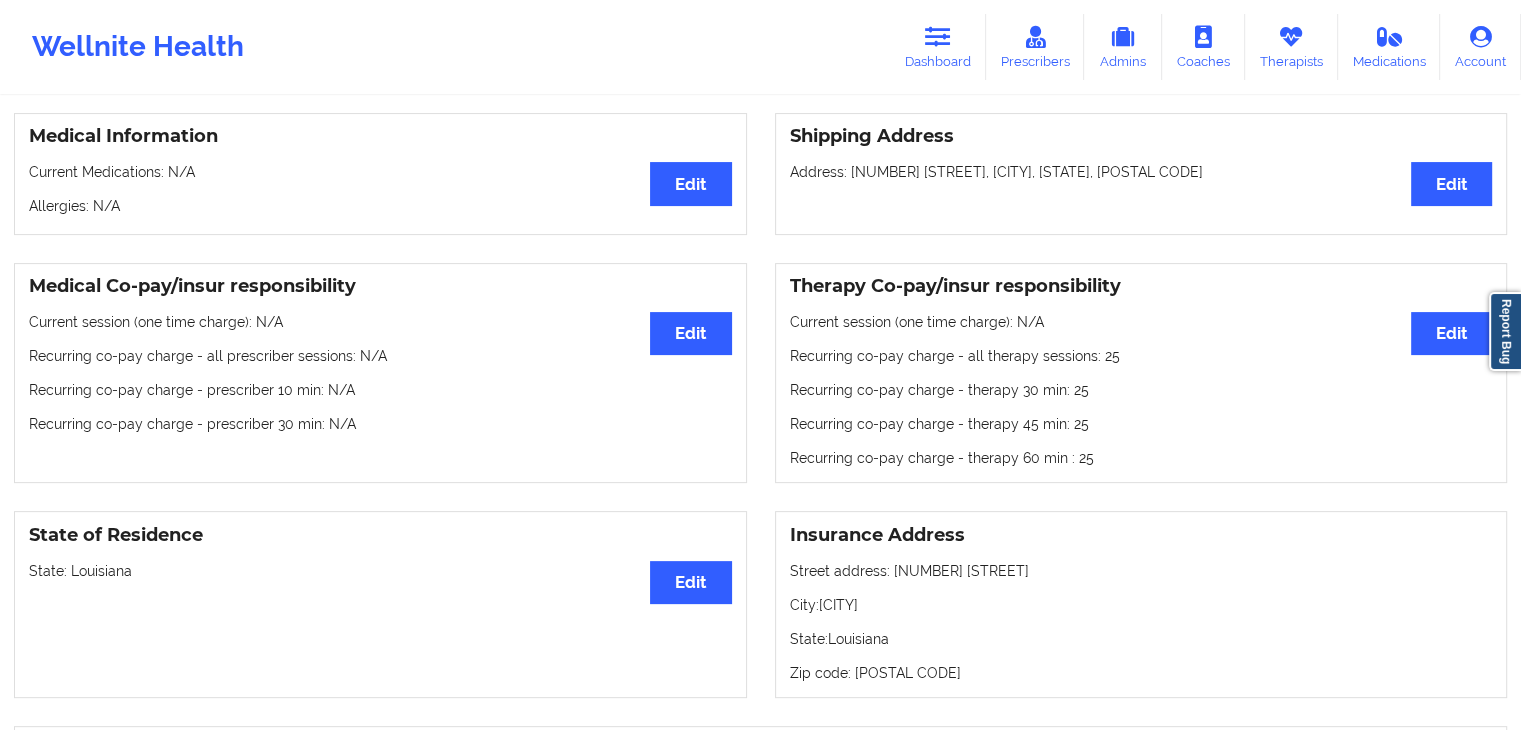 scroll, scrollTop: 440, scrollLeft: 0, axis: vertical 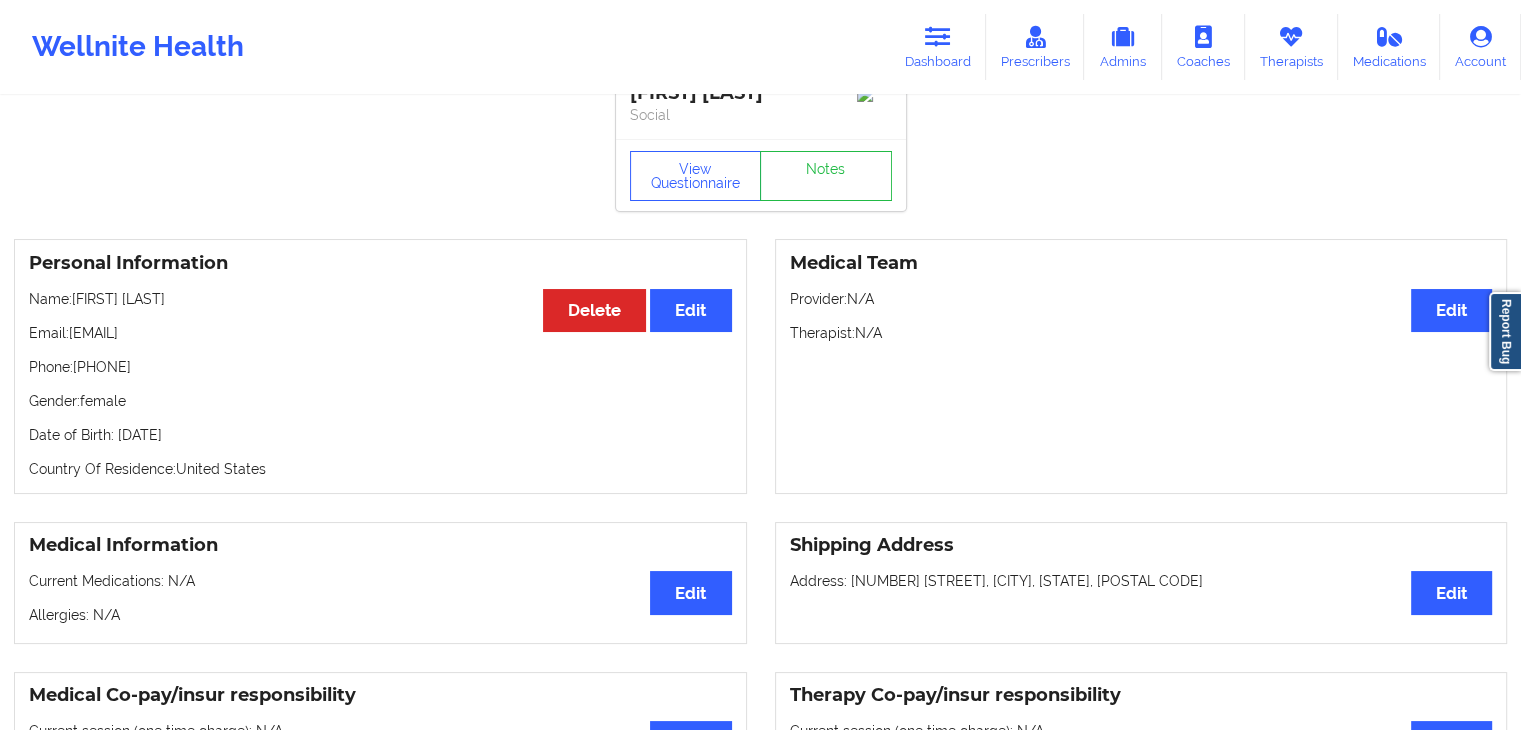 drag, startPoint x: 164, startPoint y: 372, endPoint x: 76, endPoint y: 378, distance: 88.20431 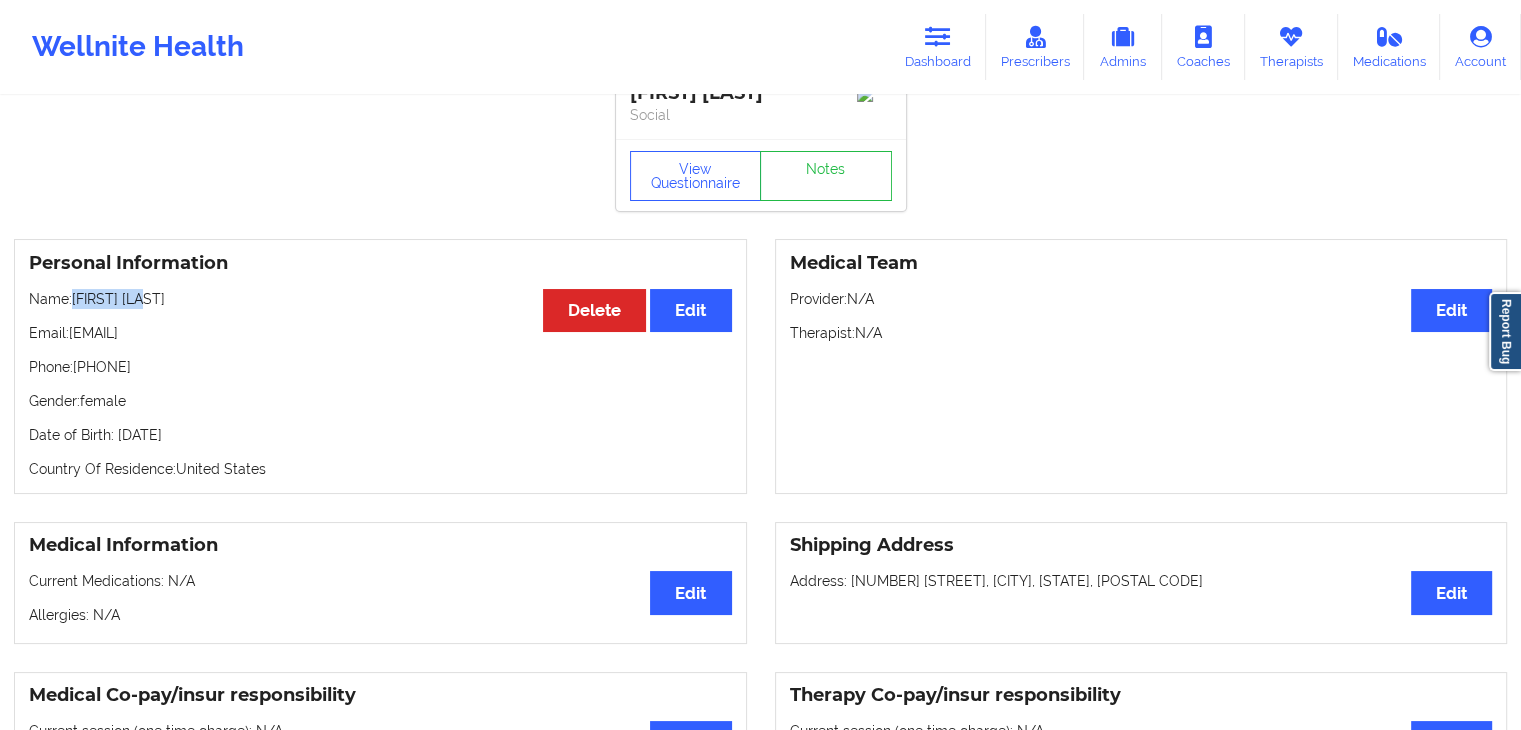 drag, startPoint x: 72, startPoint y: 303, endPoint x: 152, endPoint y: 309, distance: 80.224686 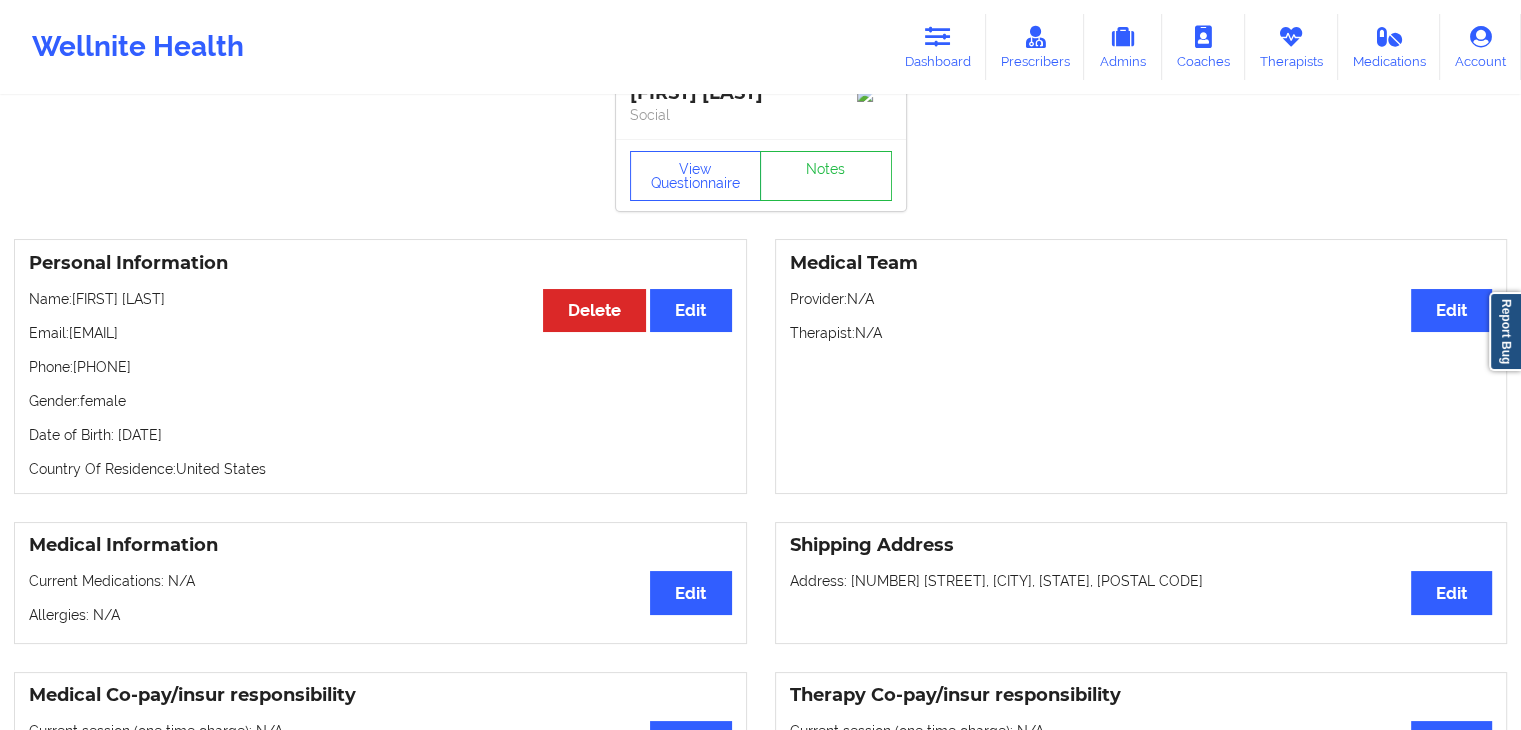 click on "Name:  Ann Zakaluk" at bounding box center (380, 299) 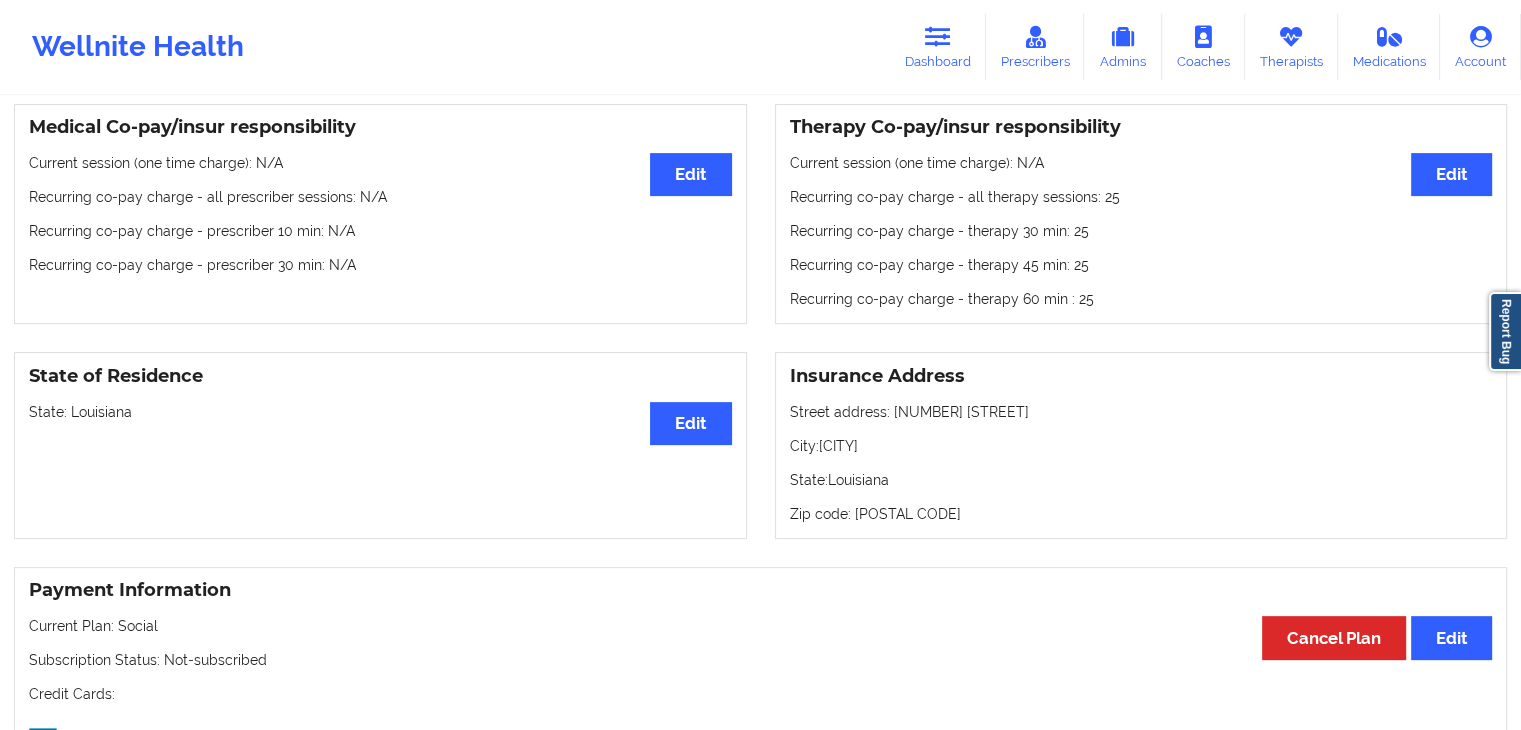 scroll, scrollTop: 713, scrollLeft: 0, axis: vertical 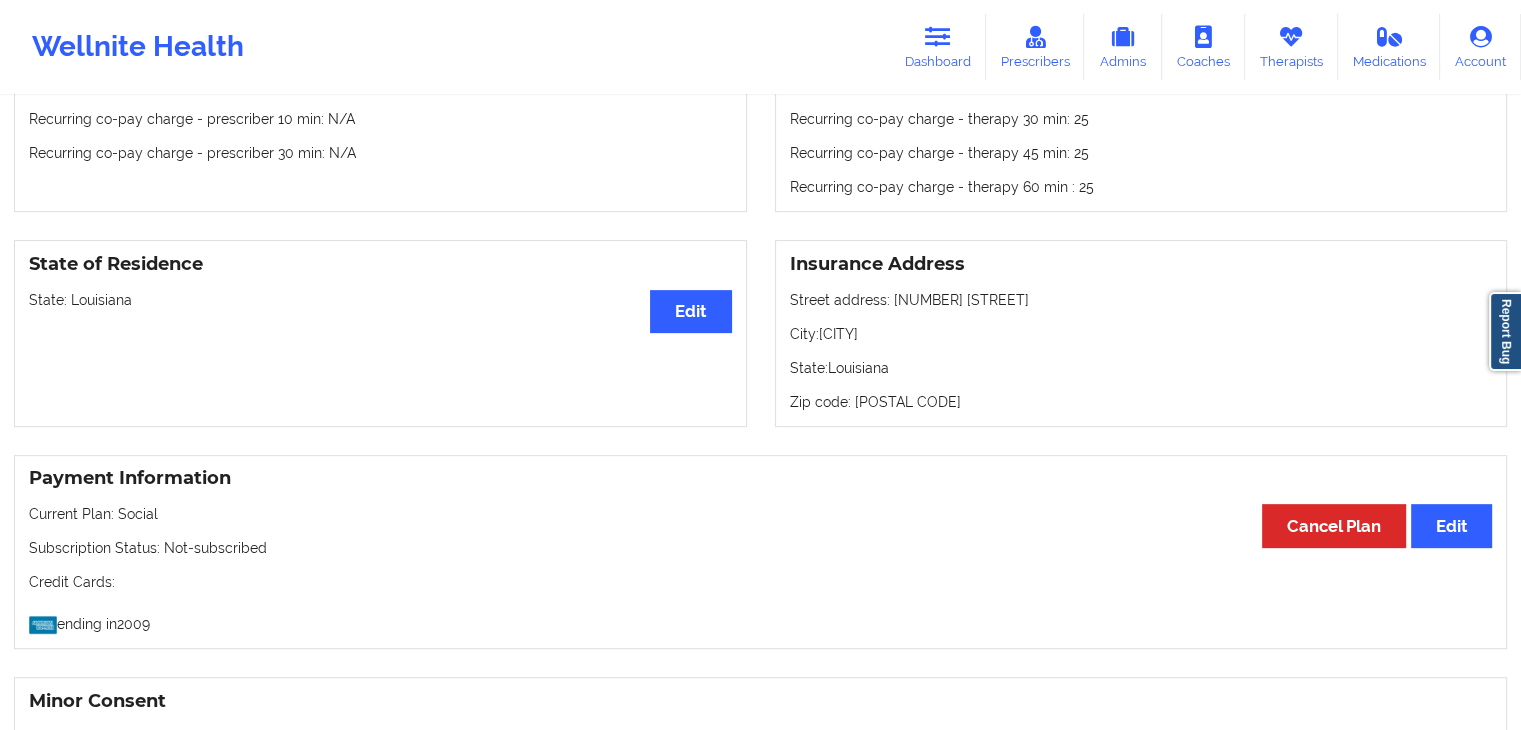 click on "Medical Co-pay/insur responsibility Edit Current session (one time charge): N/A Recurring co-pay charge - all prescriber sessions :   N/A Recurring co-pay charge - prescriber 10 min :   N/A Recurring co-pay charge - prescriber 30 min :   N/A Therapy Co-pay/insur responsibility Edit Current session (one time charge): N/A Recurring co-pay charge - all therapy sessions :   25 Recurring co-pay charge - therapy 30 min :   25 Recurring co-pay charge - therapy 45 min :   25 Recurring co-pay charge - therapy 60 min :   25" at bounding box center [760, 102] 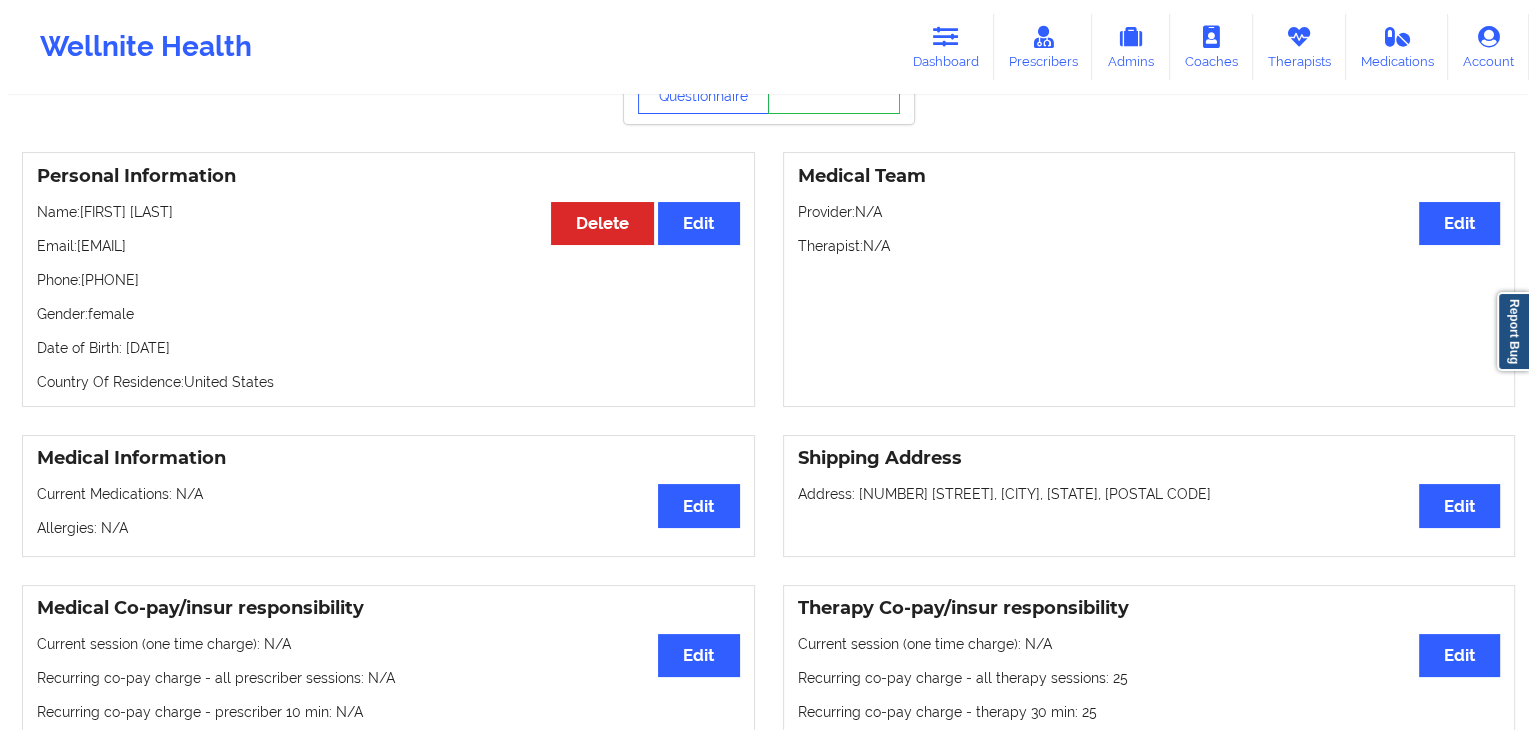 scroll, scrollTop: 33, scrollLeft: 0, axis: vertical 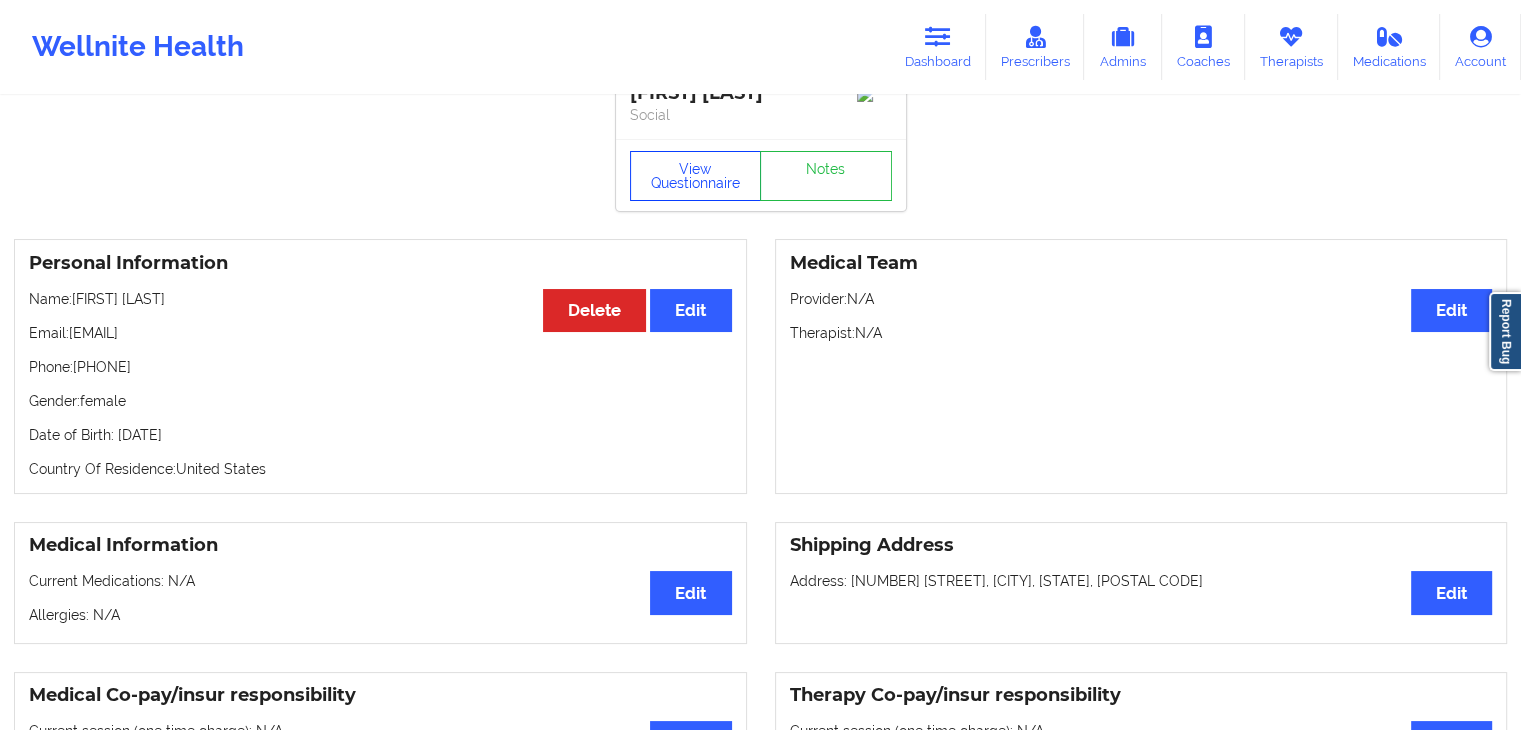 click on "View Questionnaire" at bounding box center (696, 176) 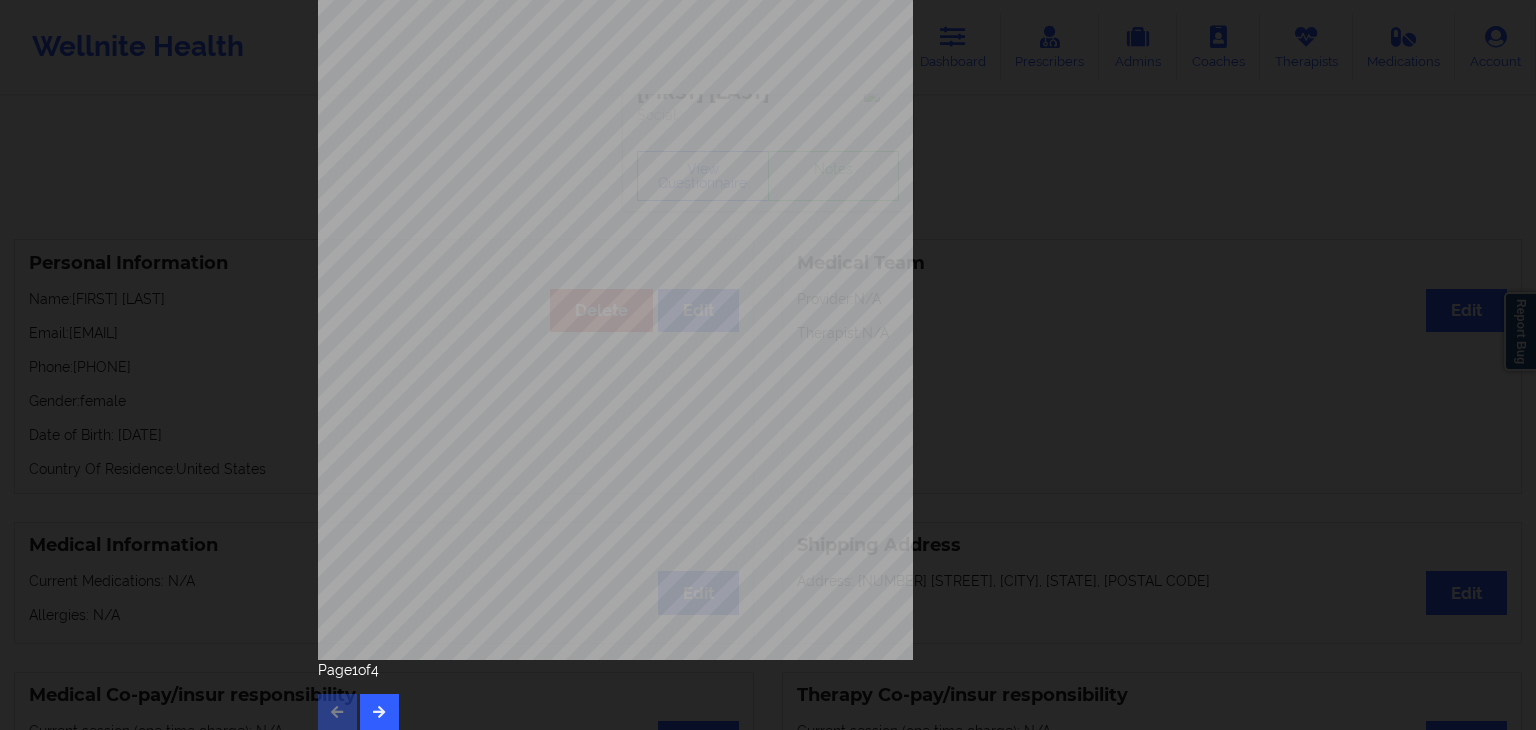 scroll, scrollTop: 224, scrollLeft: 0, axis: vertical 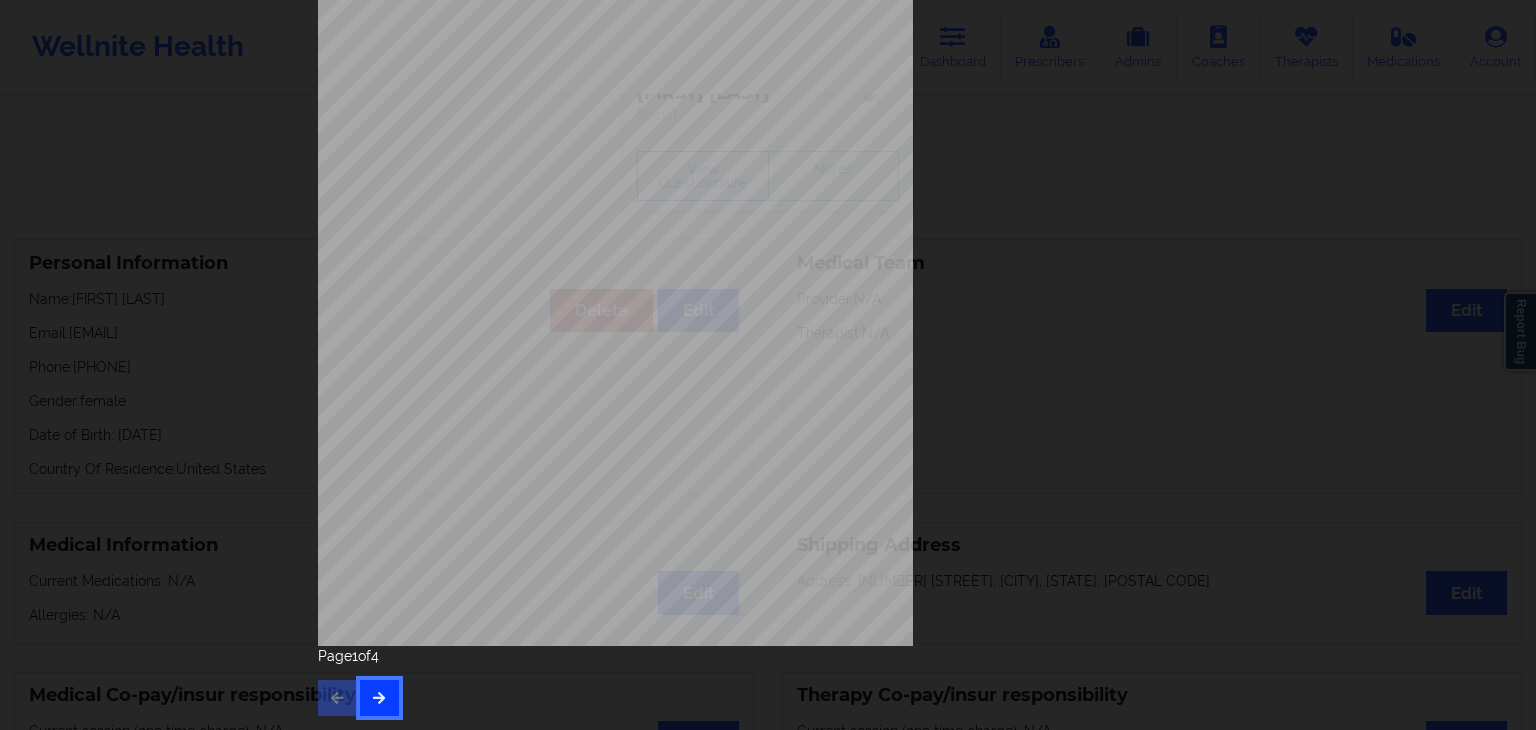 click at bounding box center [379, 698] 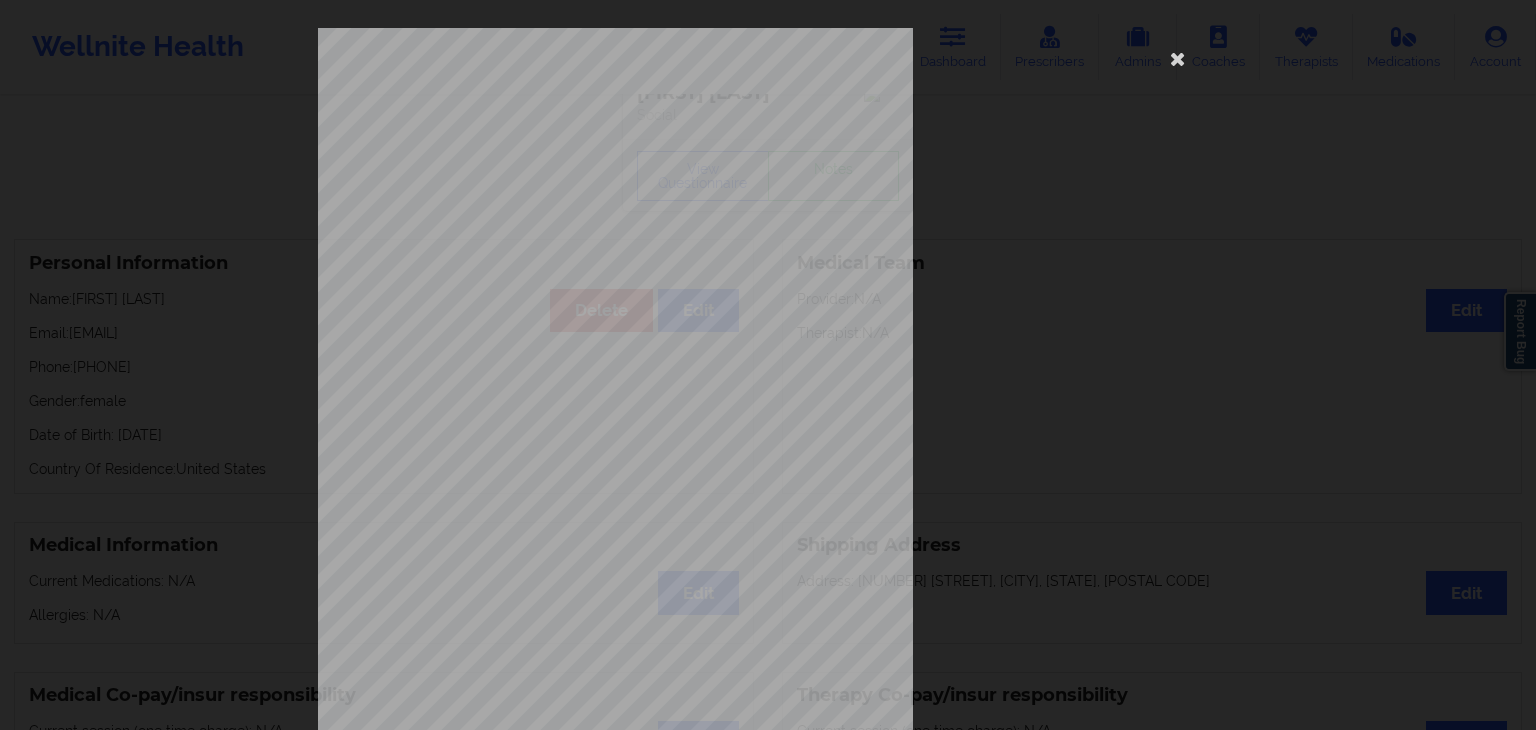 type 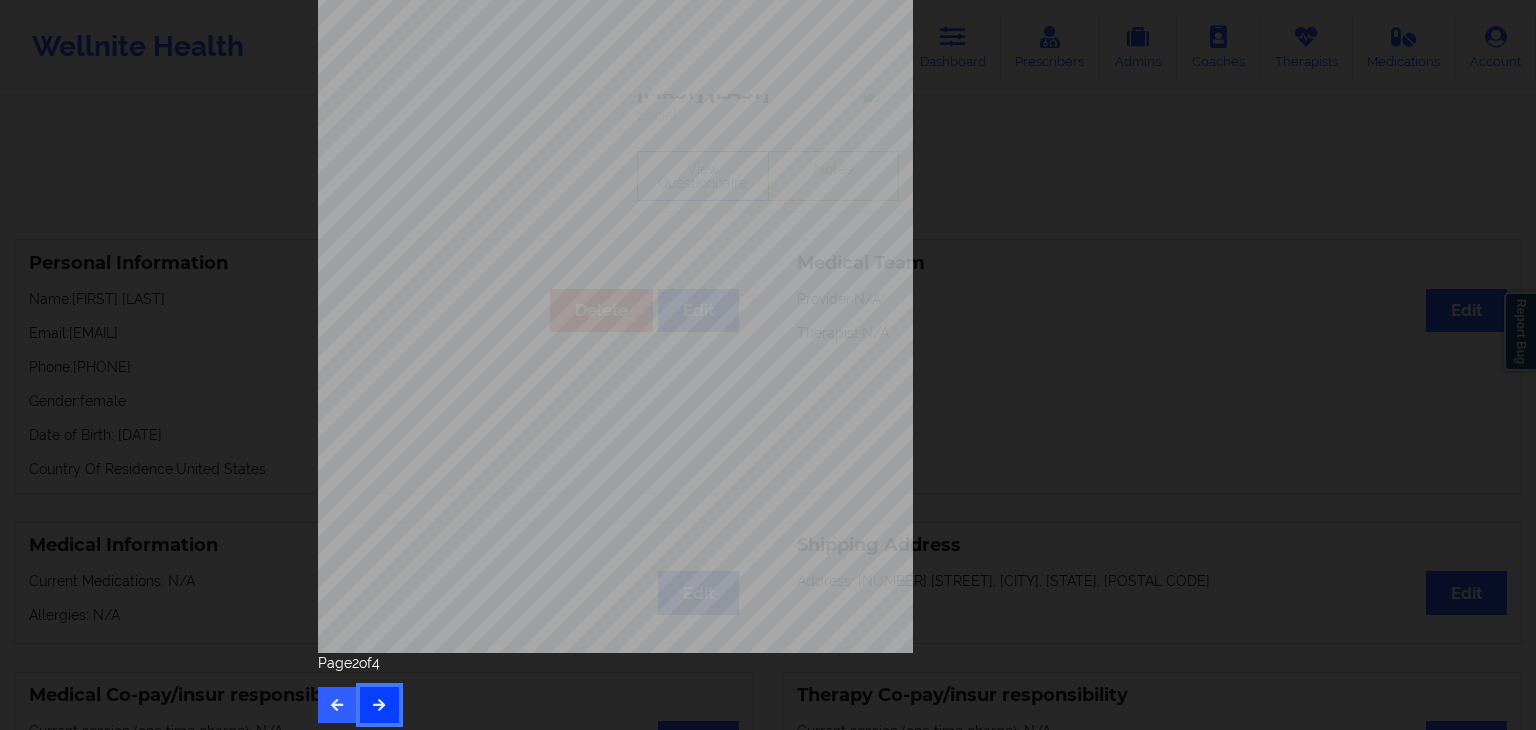 scroll, scrollTop: 224, scrollLeft: 0, axis: vertical 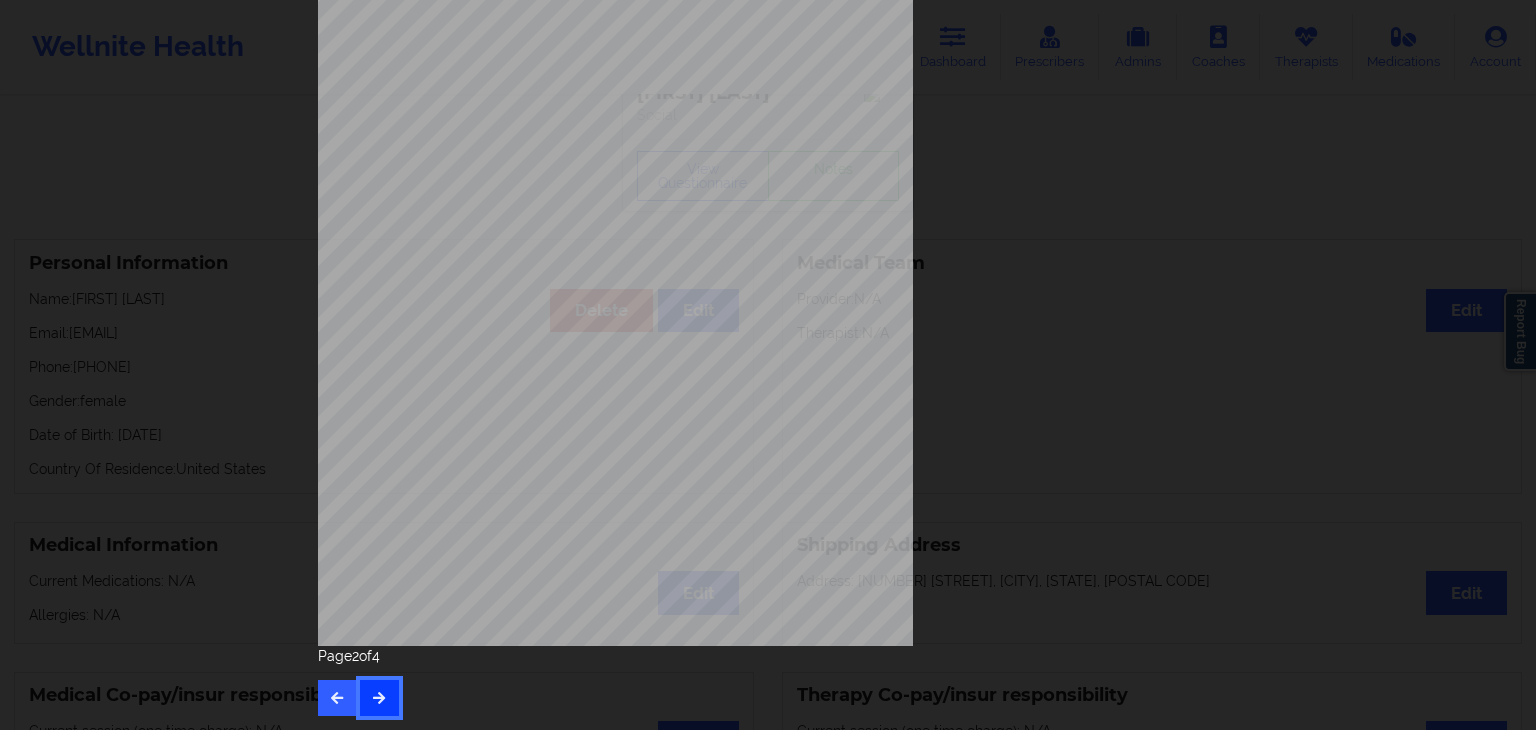click at bounding box center [379, 697] 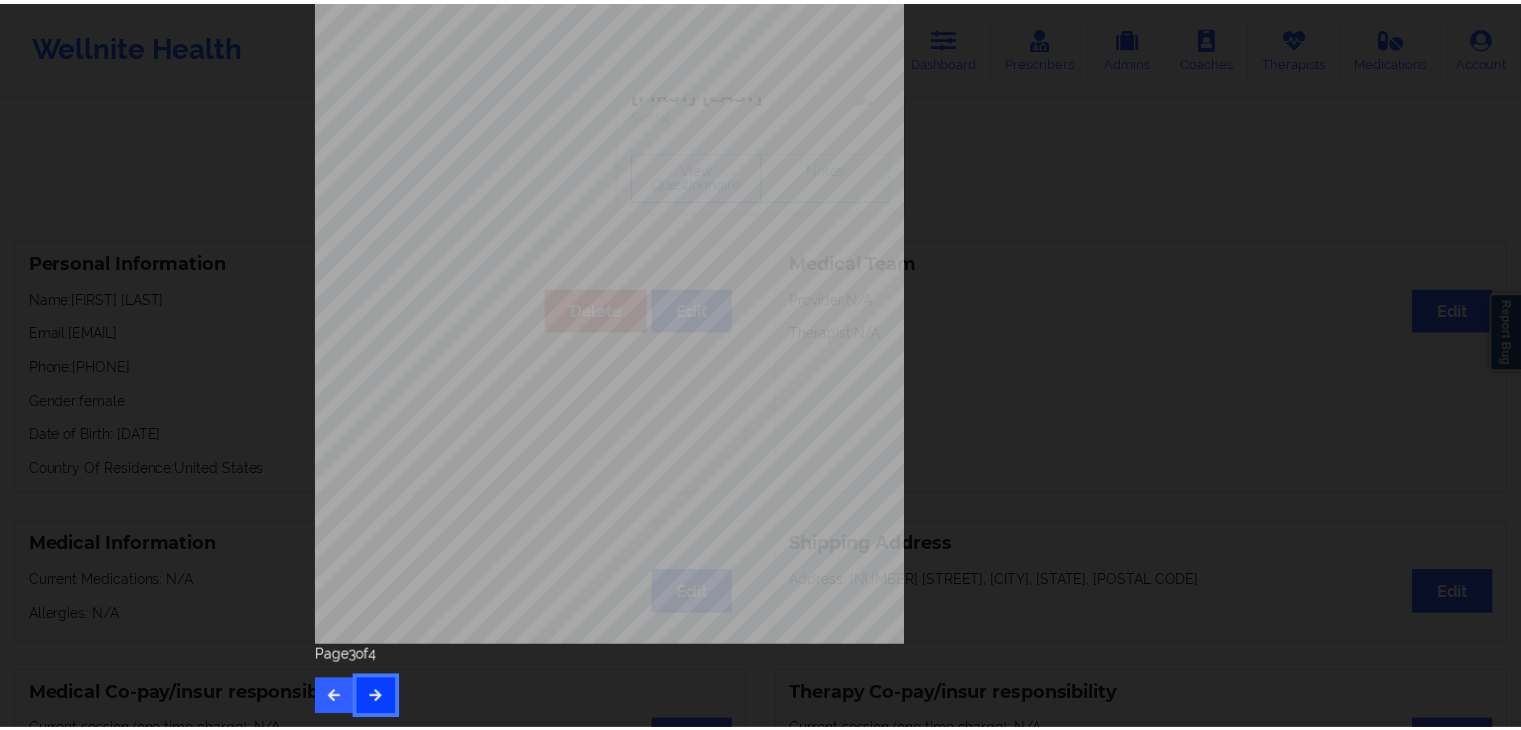 scroll, scrollTop: 0, scrollLeft: 0, axis: both 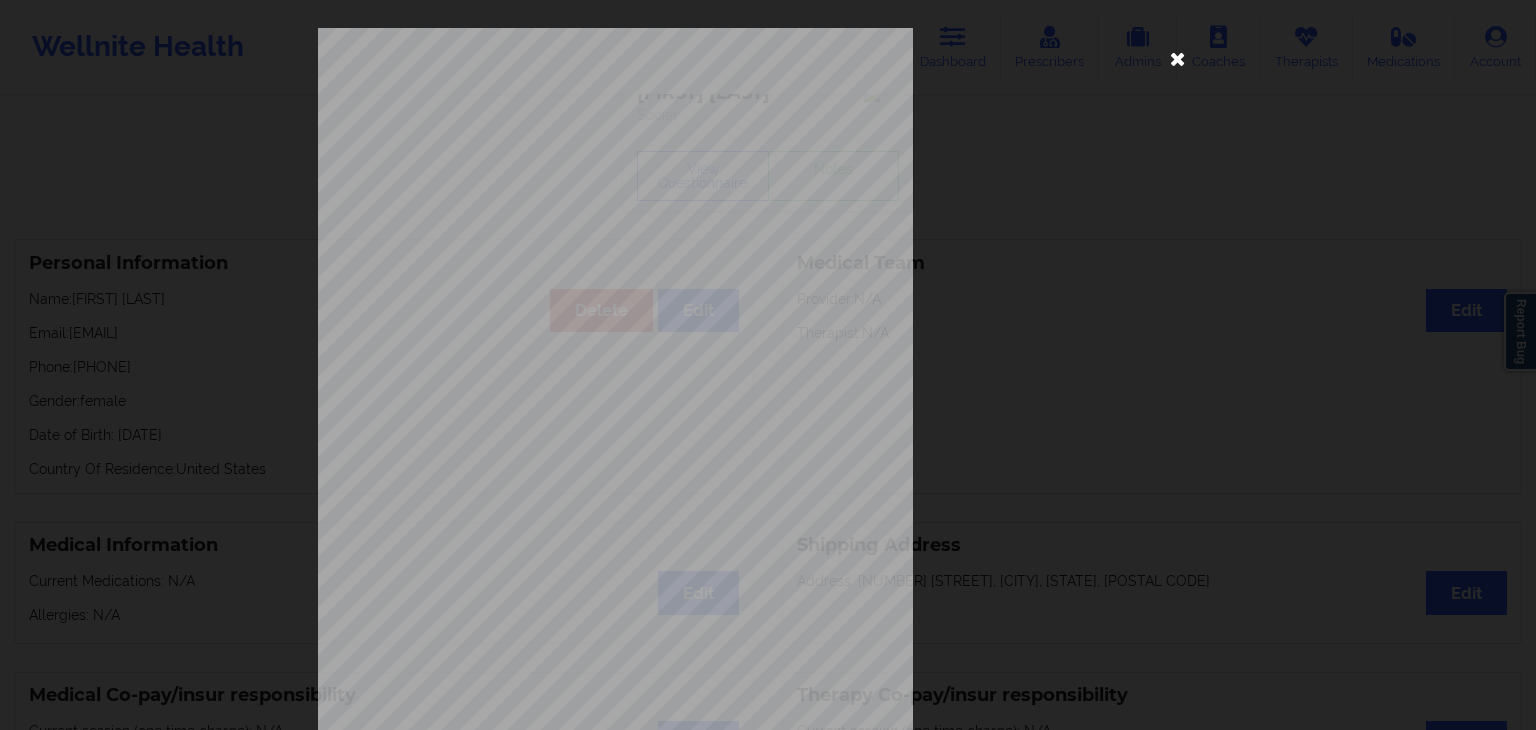 click at bounding box center (1178, 58) 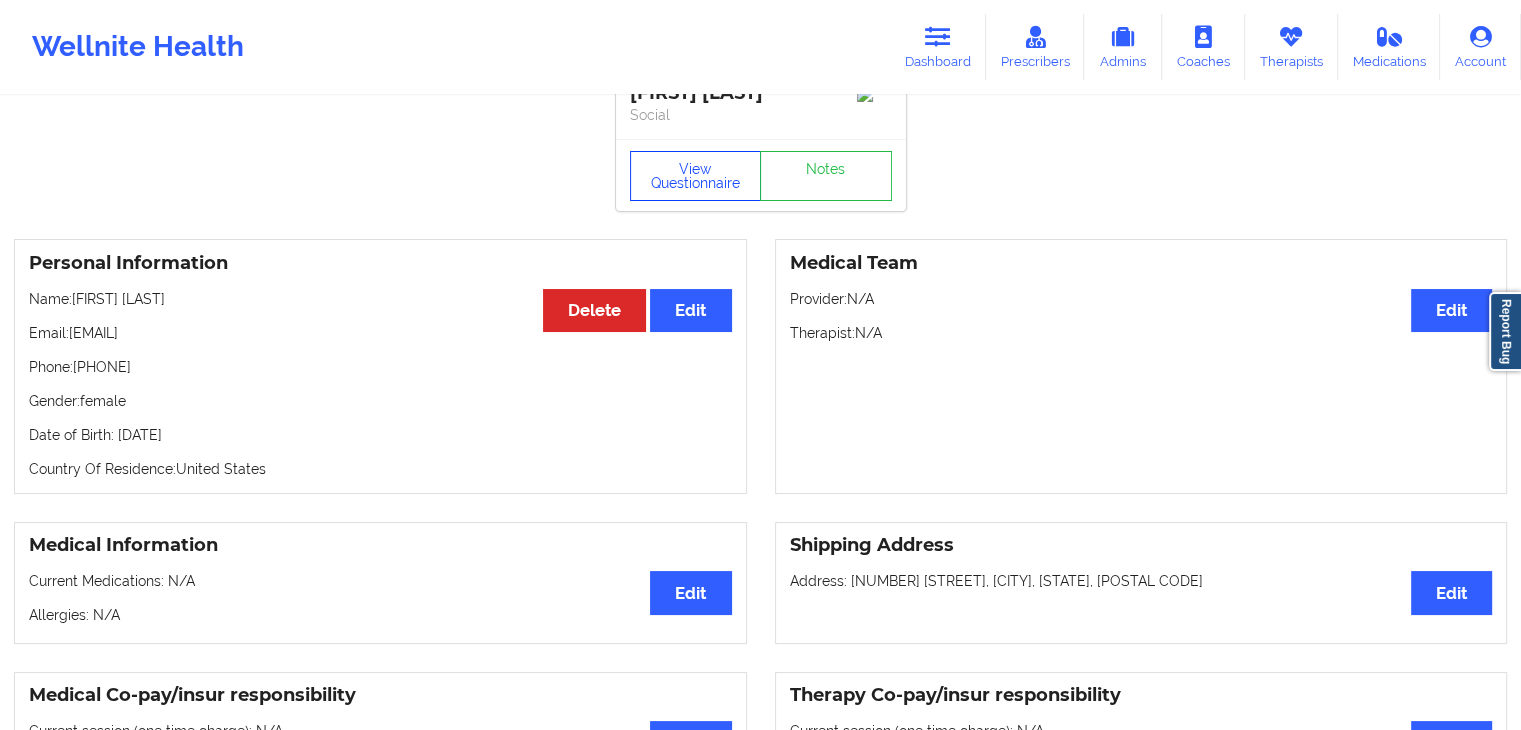 click on "View Questionnaire" at bounding box center (696, 176) 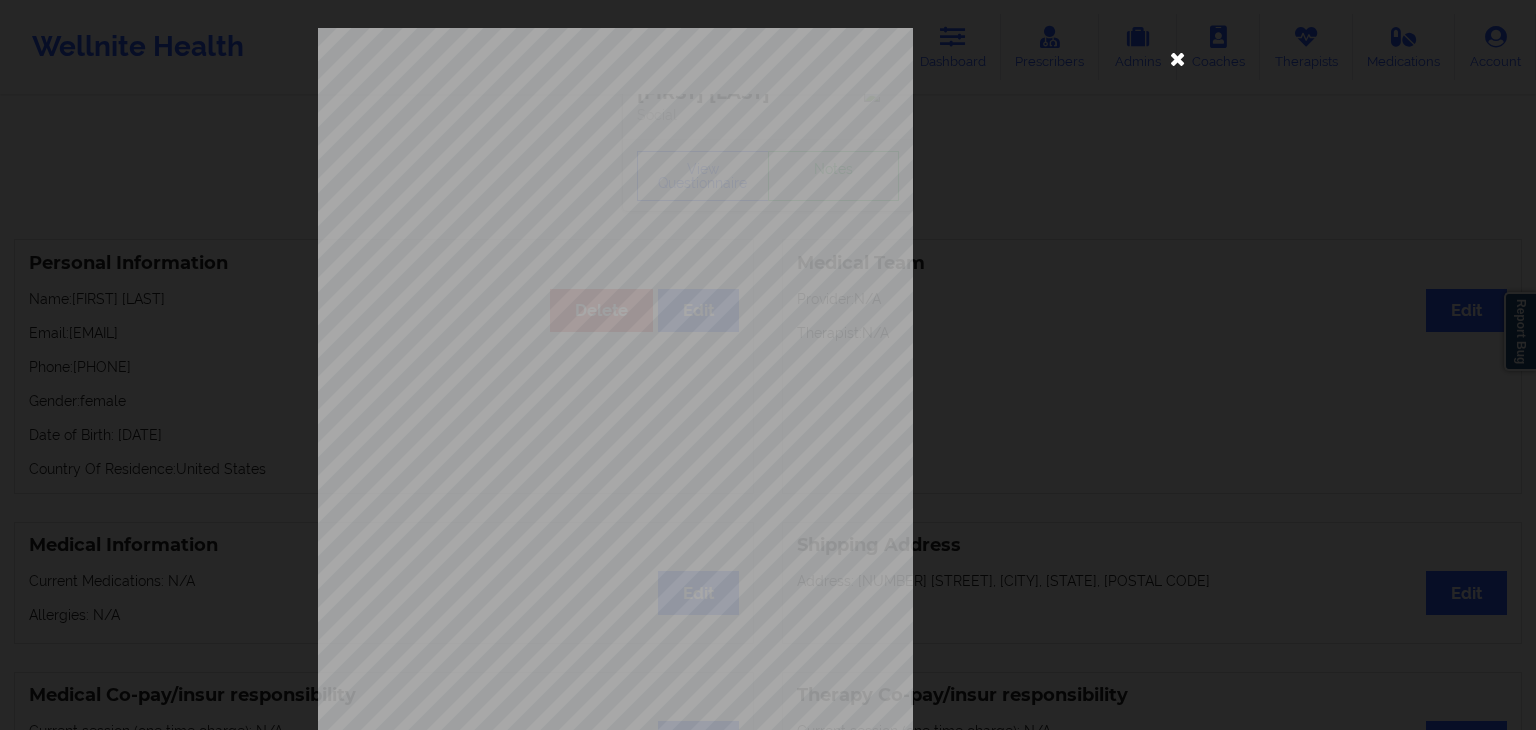 click at bounding box center [1178, 58] 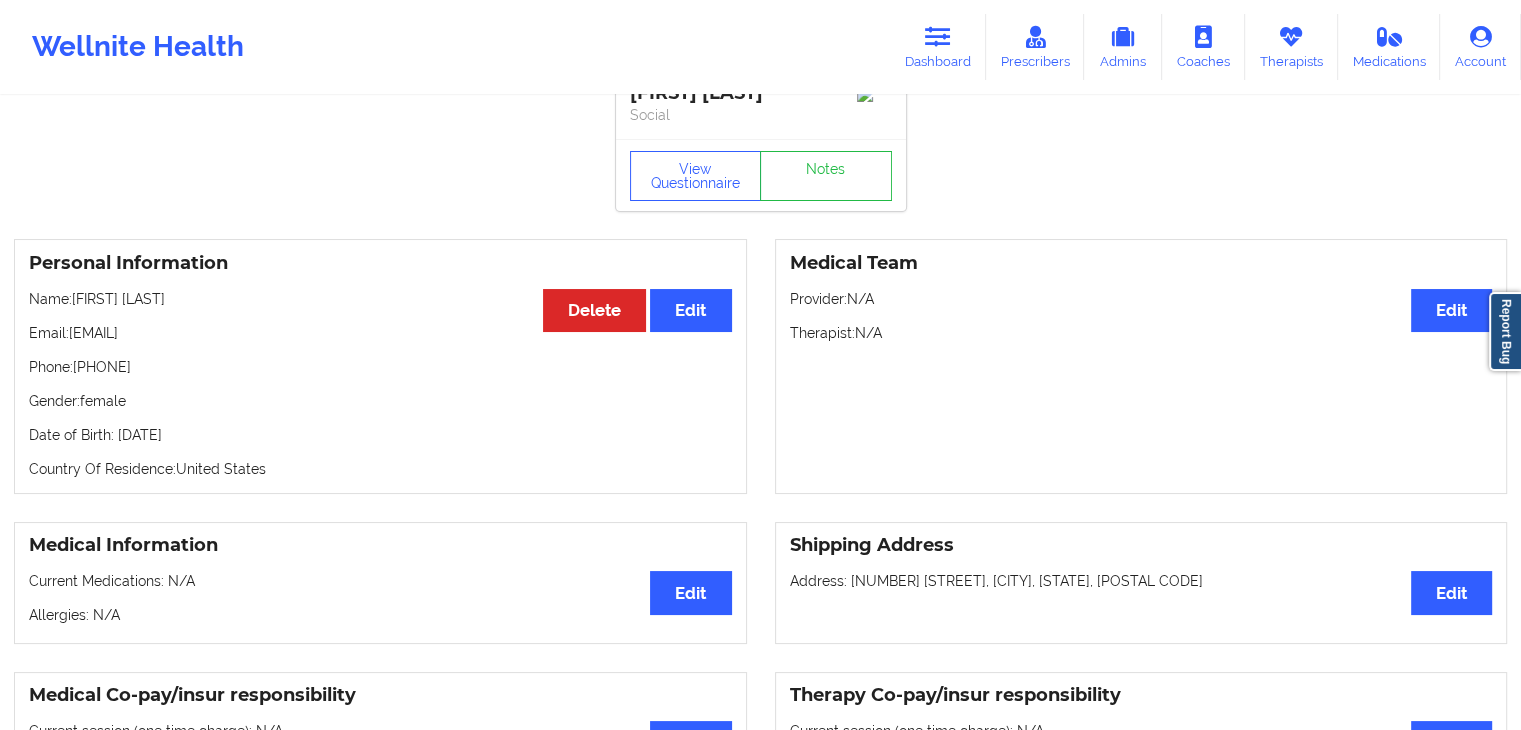 drag, startPoint x: 29, startPoint y: 372, endPoint x: 220, endPoint y: 381, distance: 191.21193 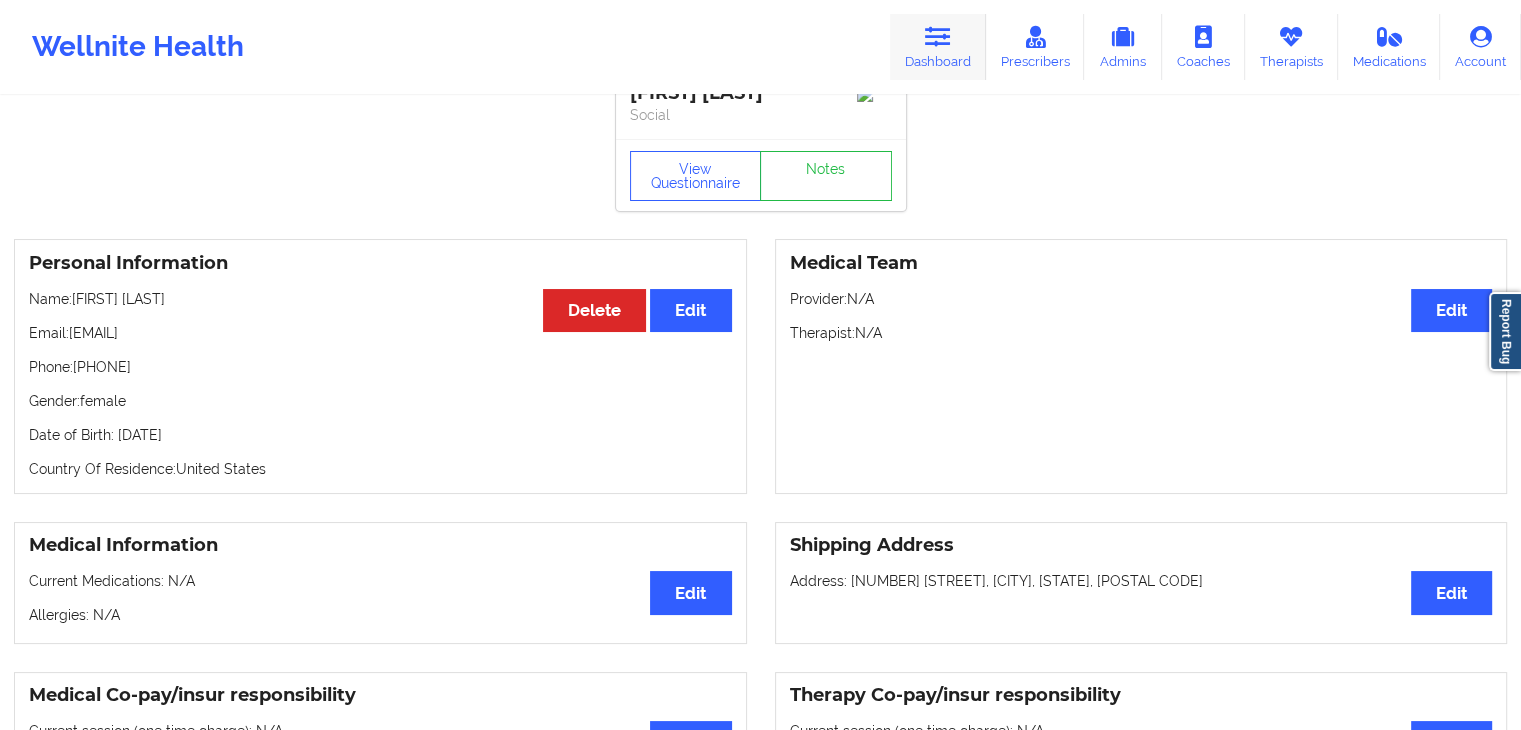 click at bounding box center (938, 37) 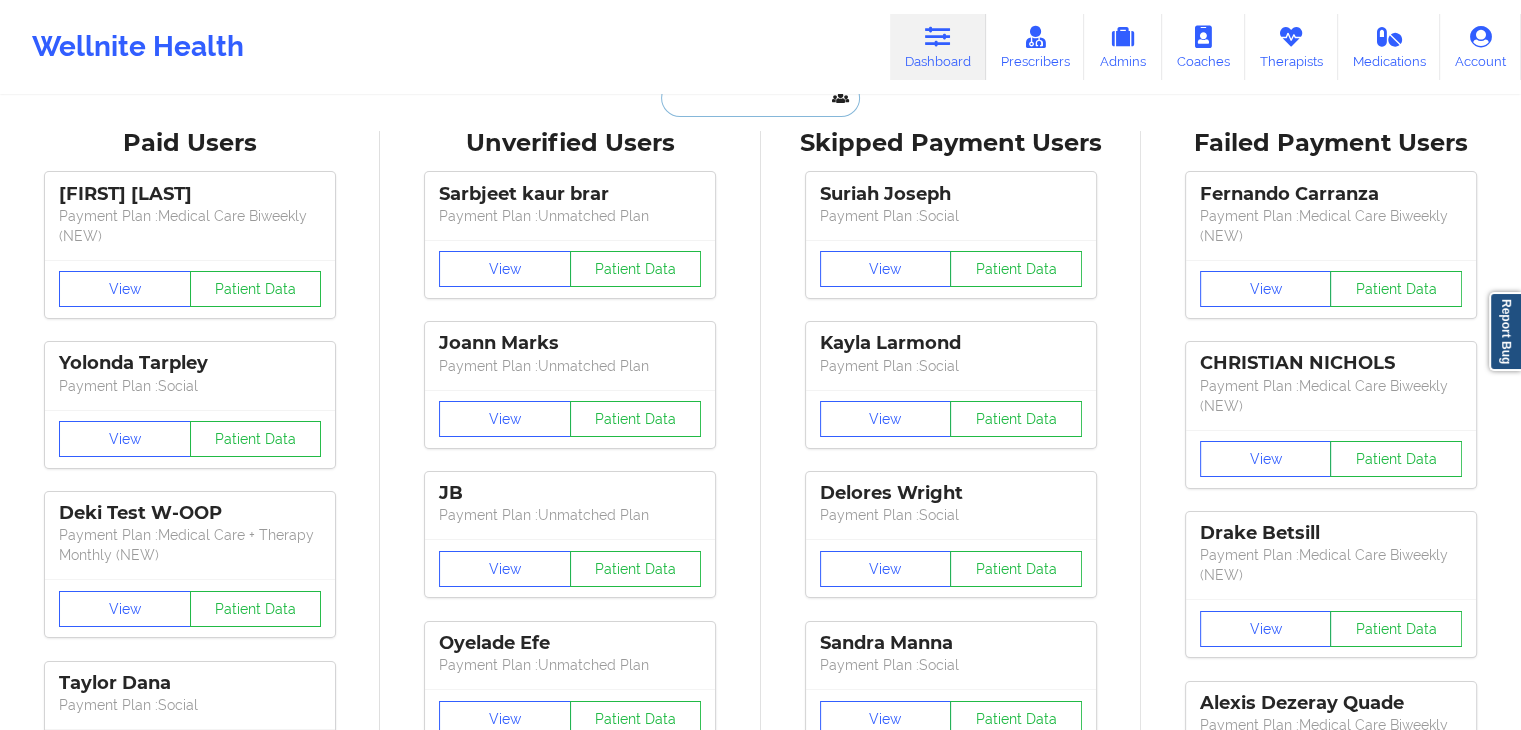 click at bounding box center (760, 98) 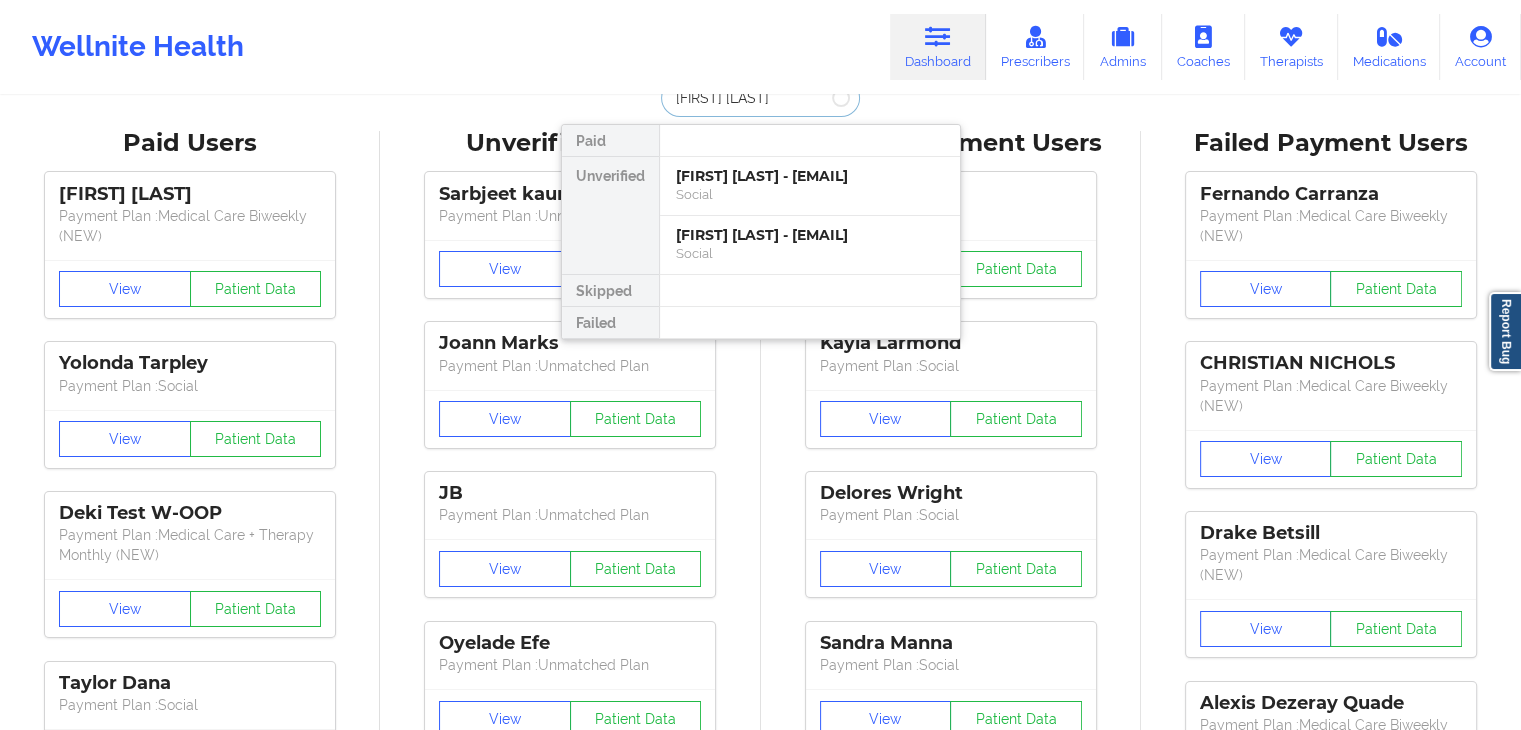 type on "[FIRST] [LAST]" 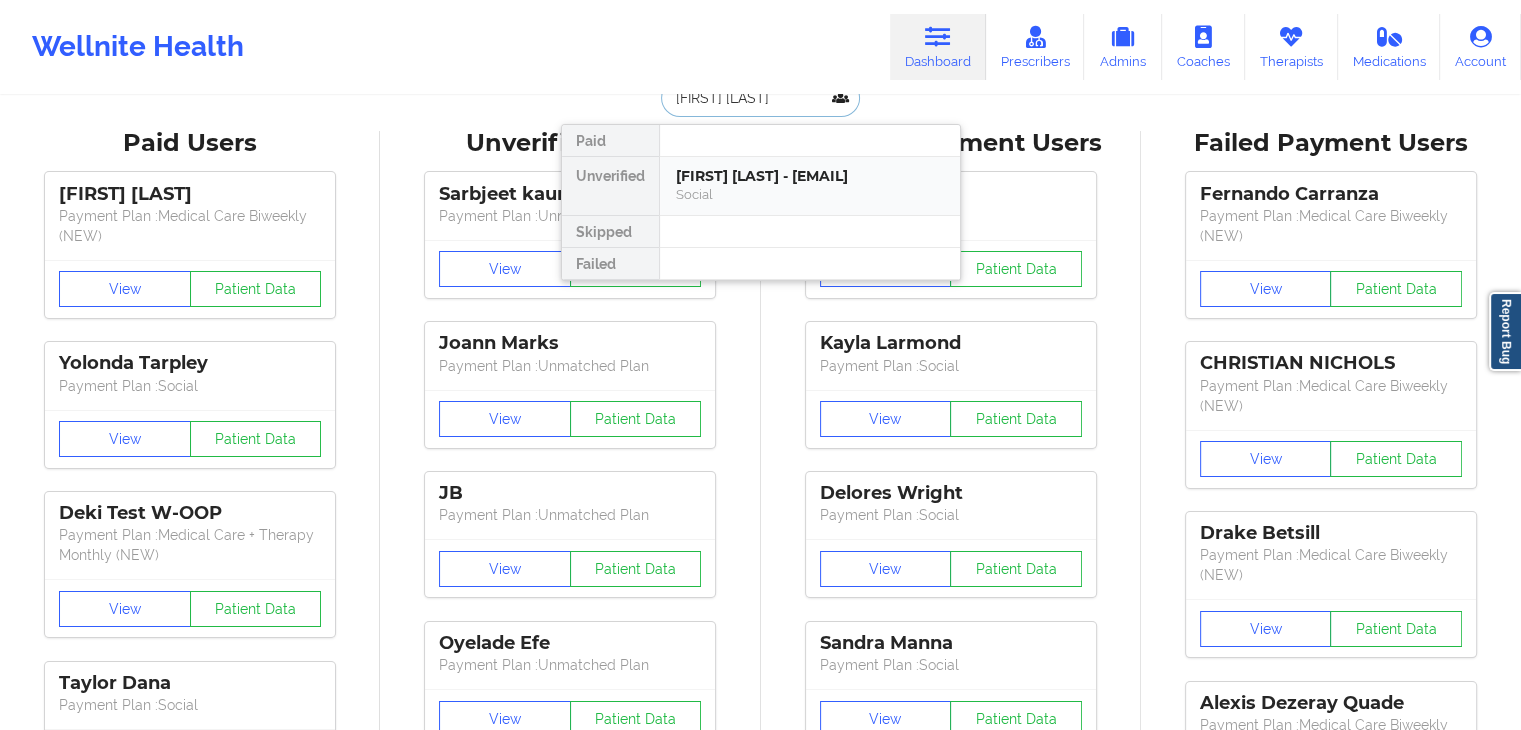 click on "[FIRST] [LAST] - [EMAIL]" at bounding box center (810, 176) 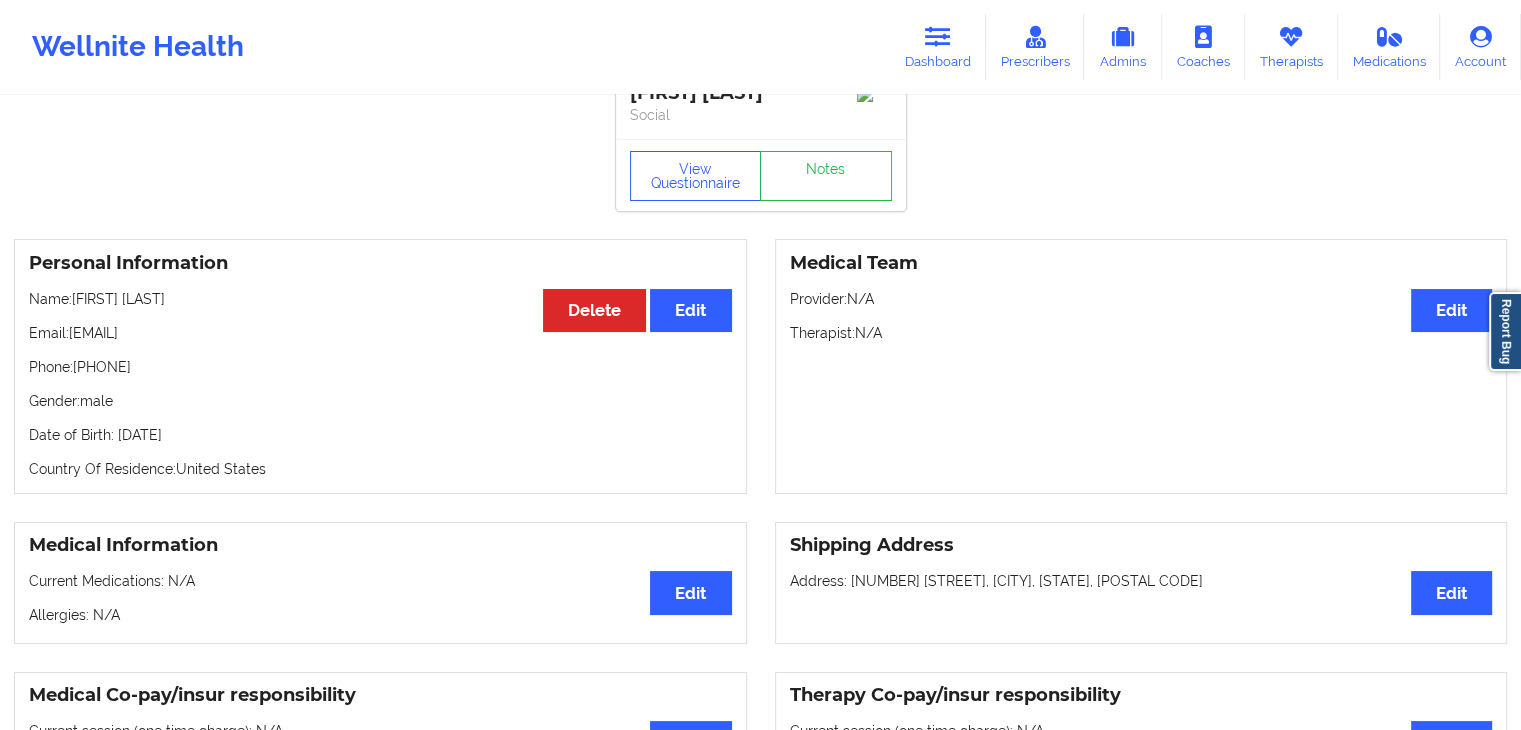 click on "Wellnite Health Dashboard Prescribers Admins Coaches Therapists Medications Account" at bounding box center (760, 47) 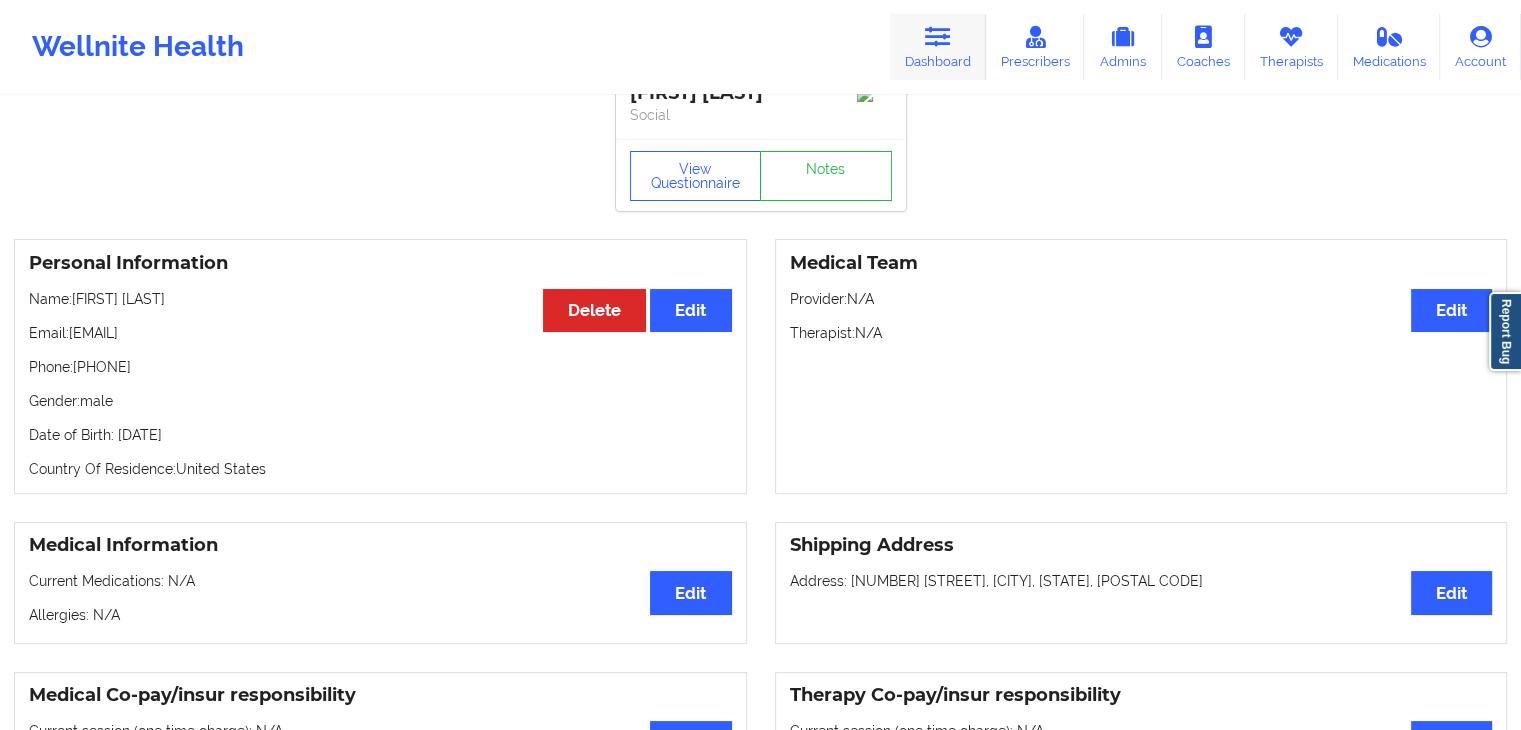 click at bounding box center (938, 37) 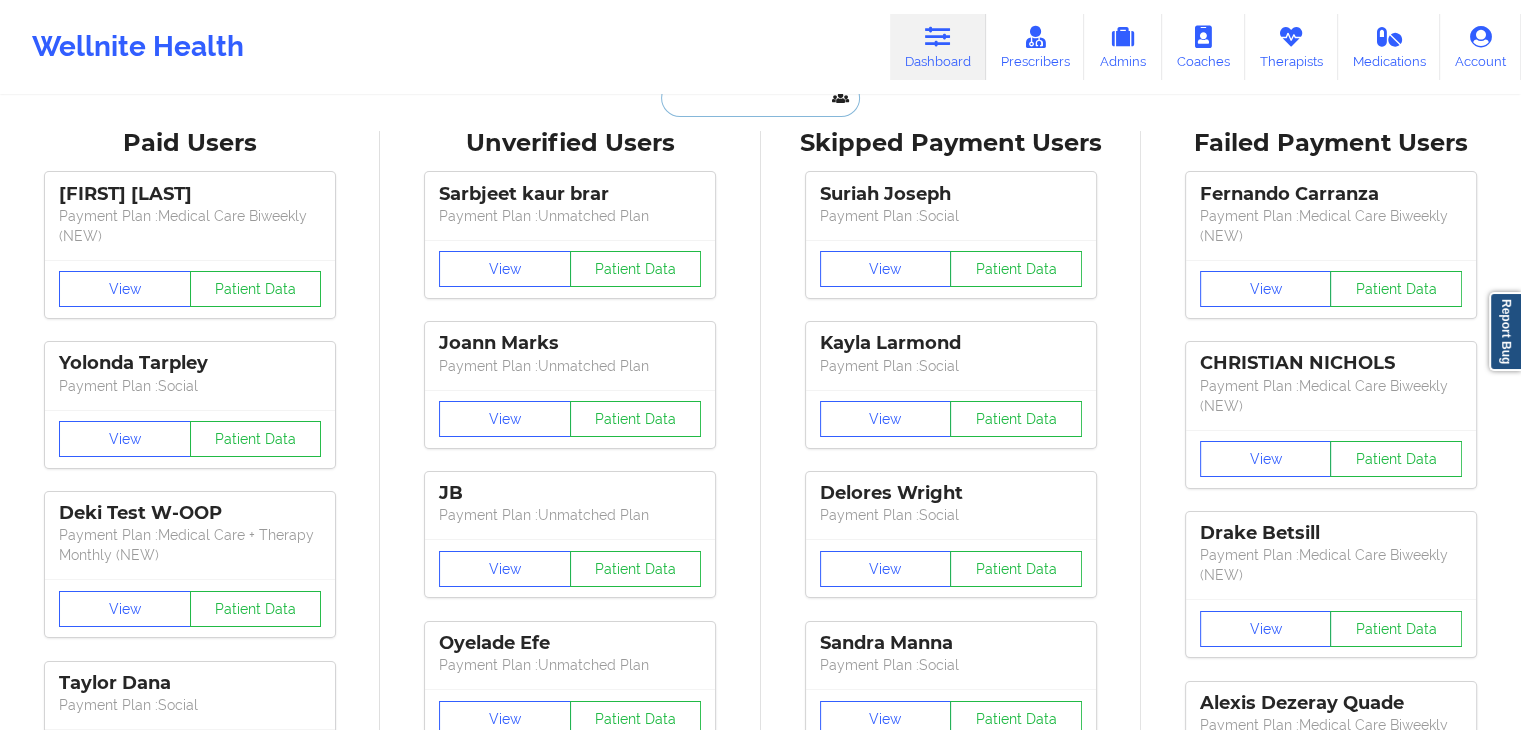 click at bounding box center [760, 98] 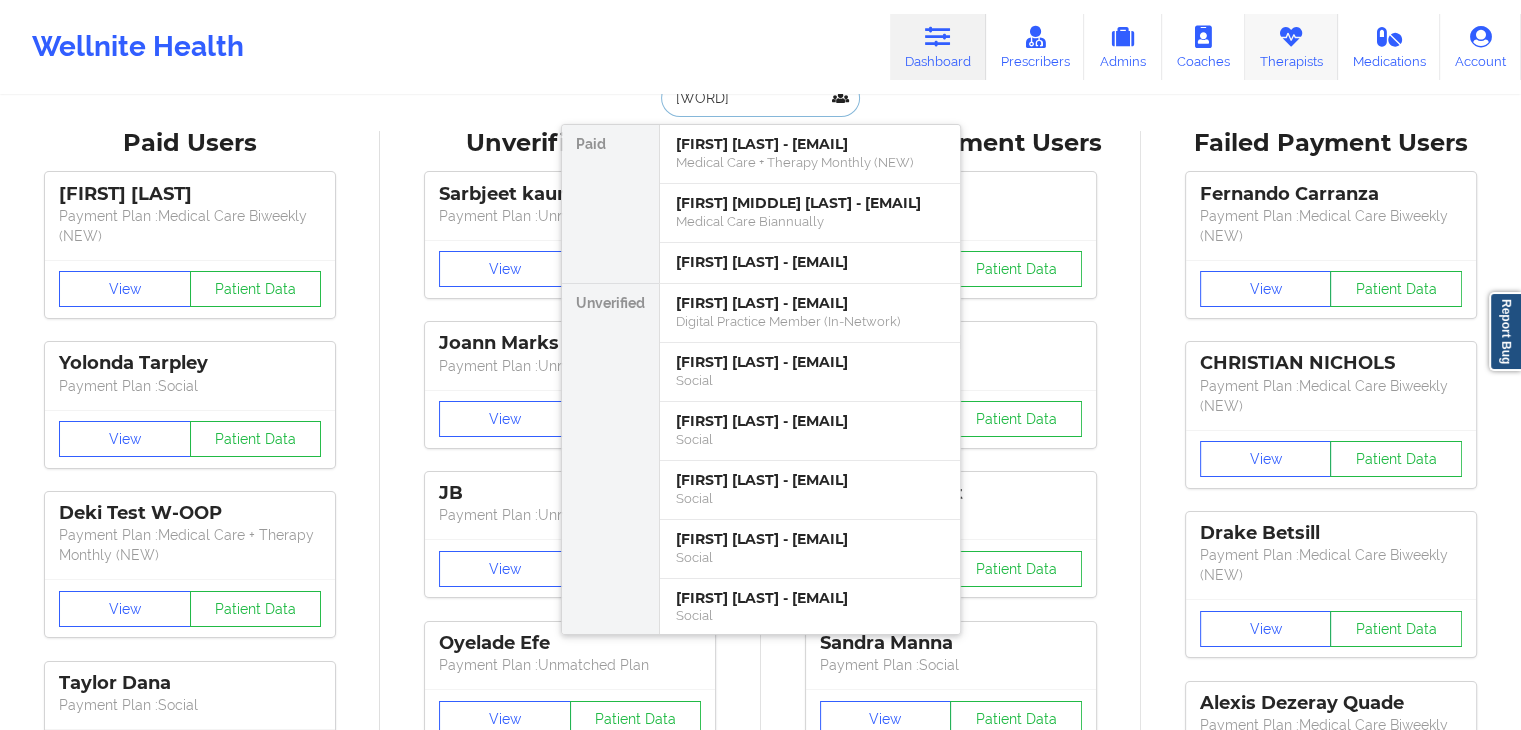 type on "zan" 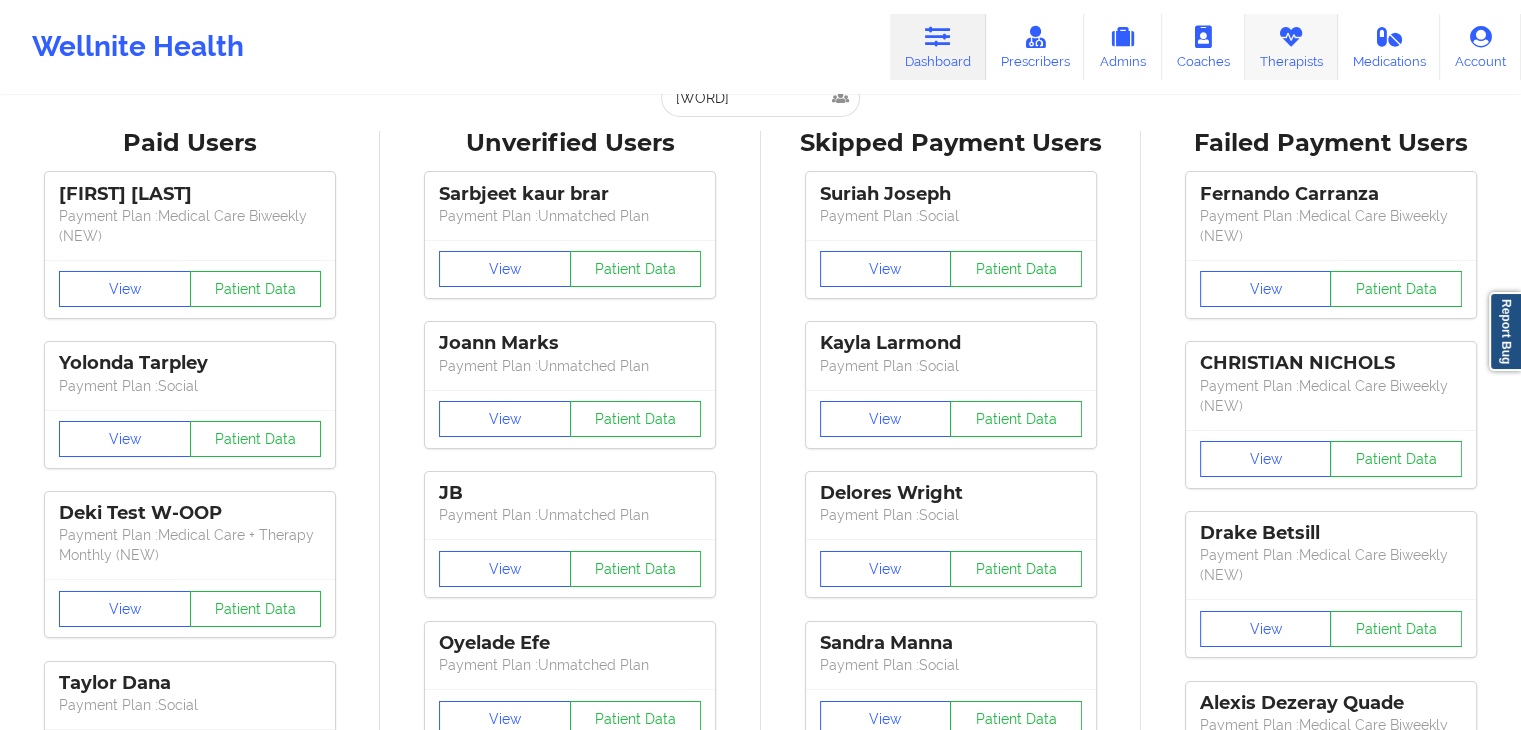 click on "Therapists" at bounding box center (1291, 47) 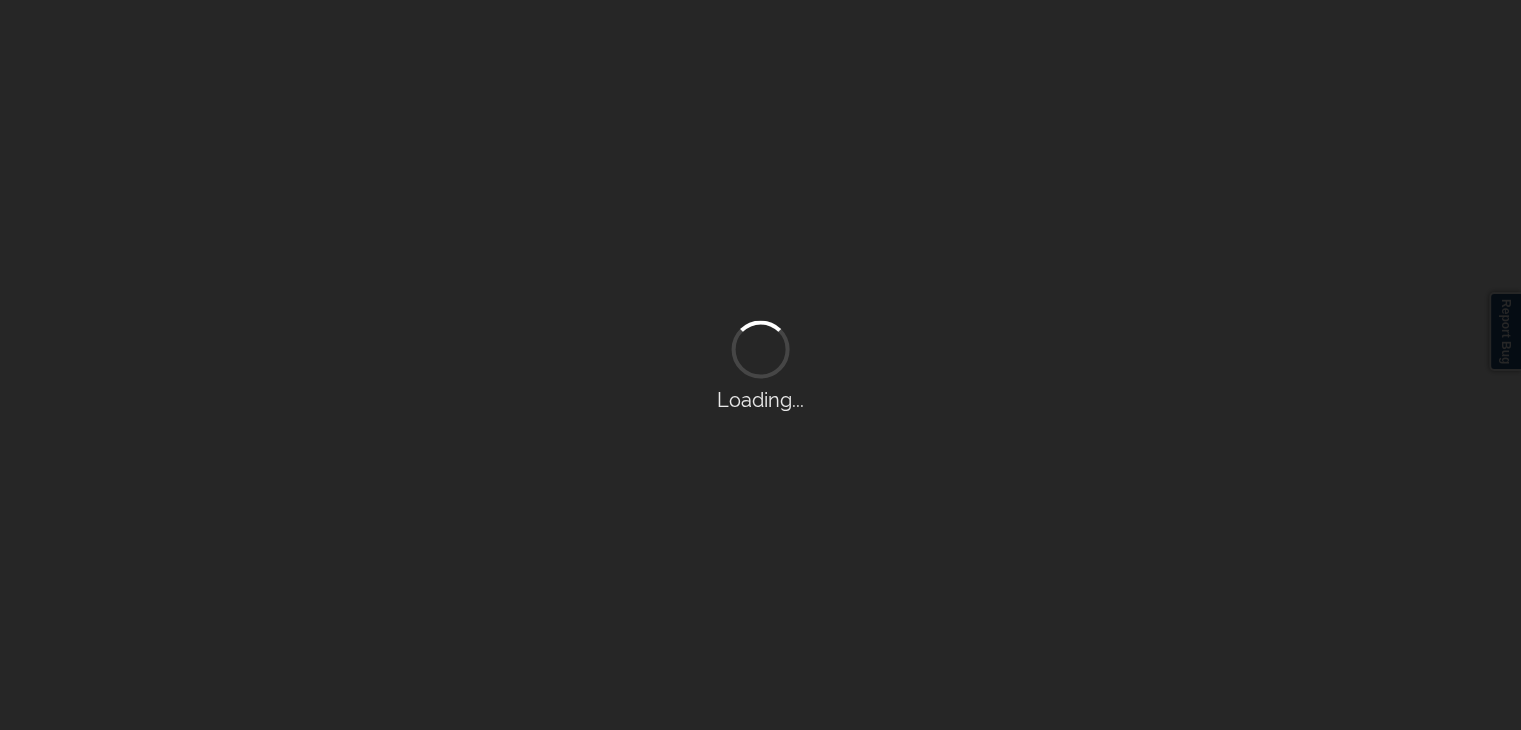 scroll, scrollTop: 0, scrollLeft: 0, axis: both 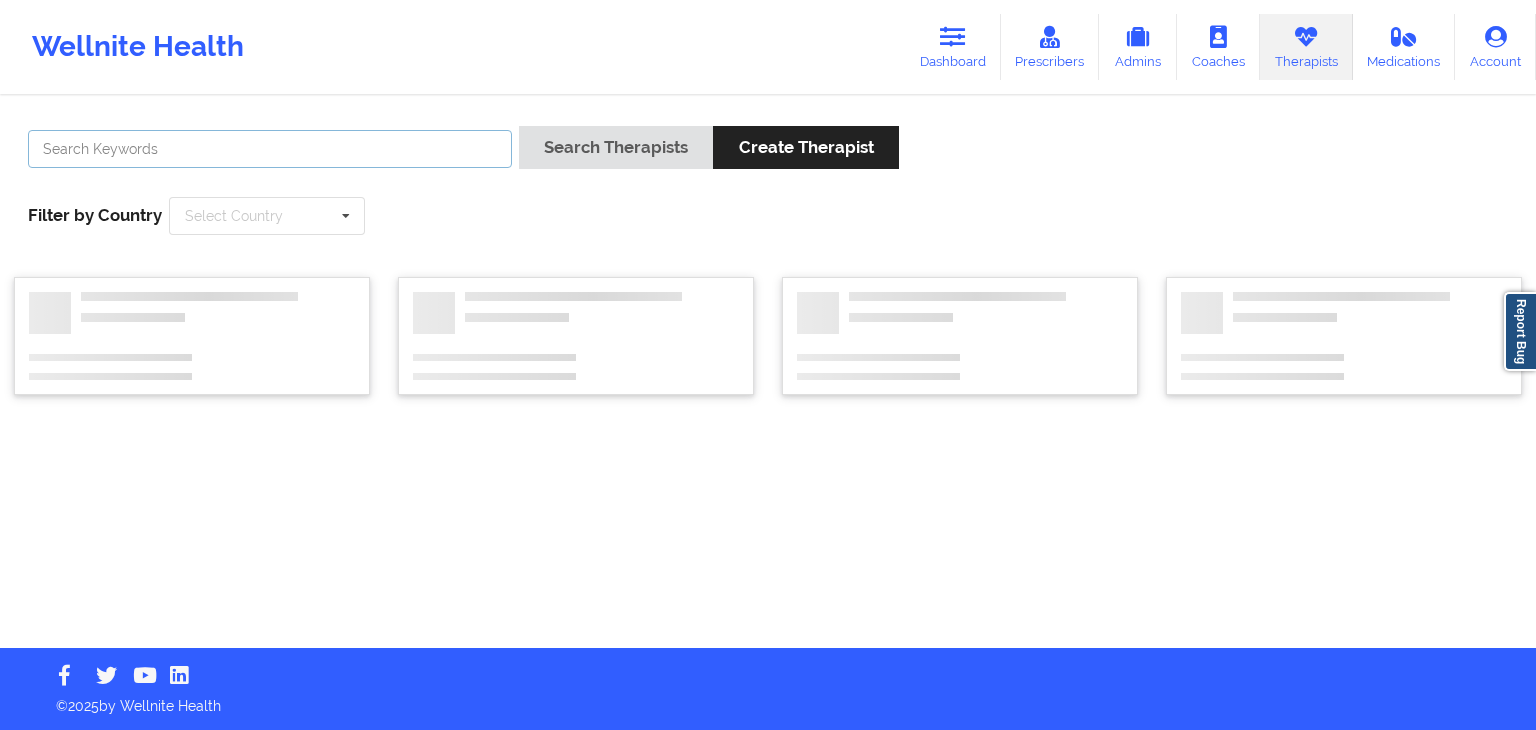 click at bounding box center (270, 149) 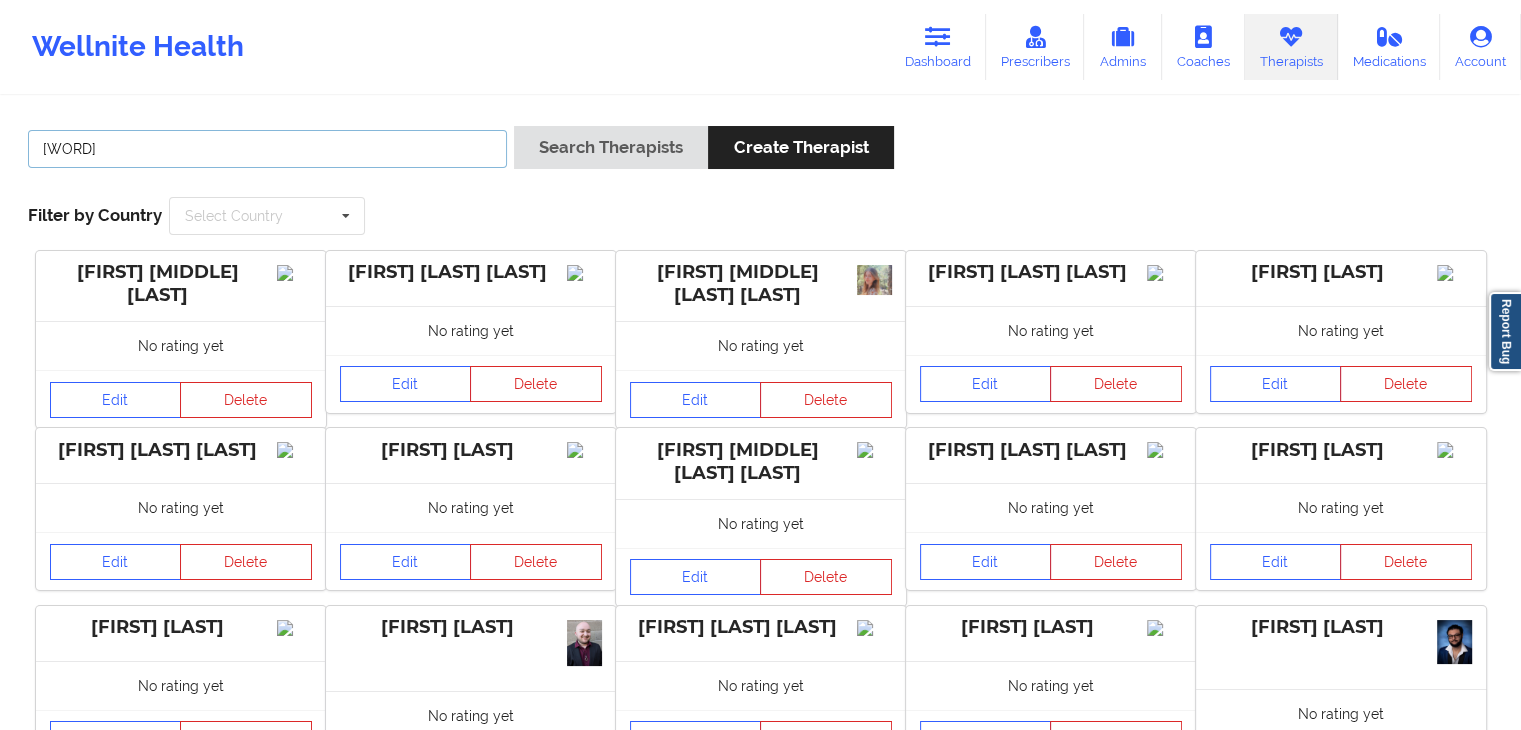 type on "zanth" 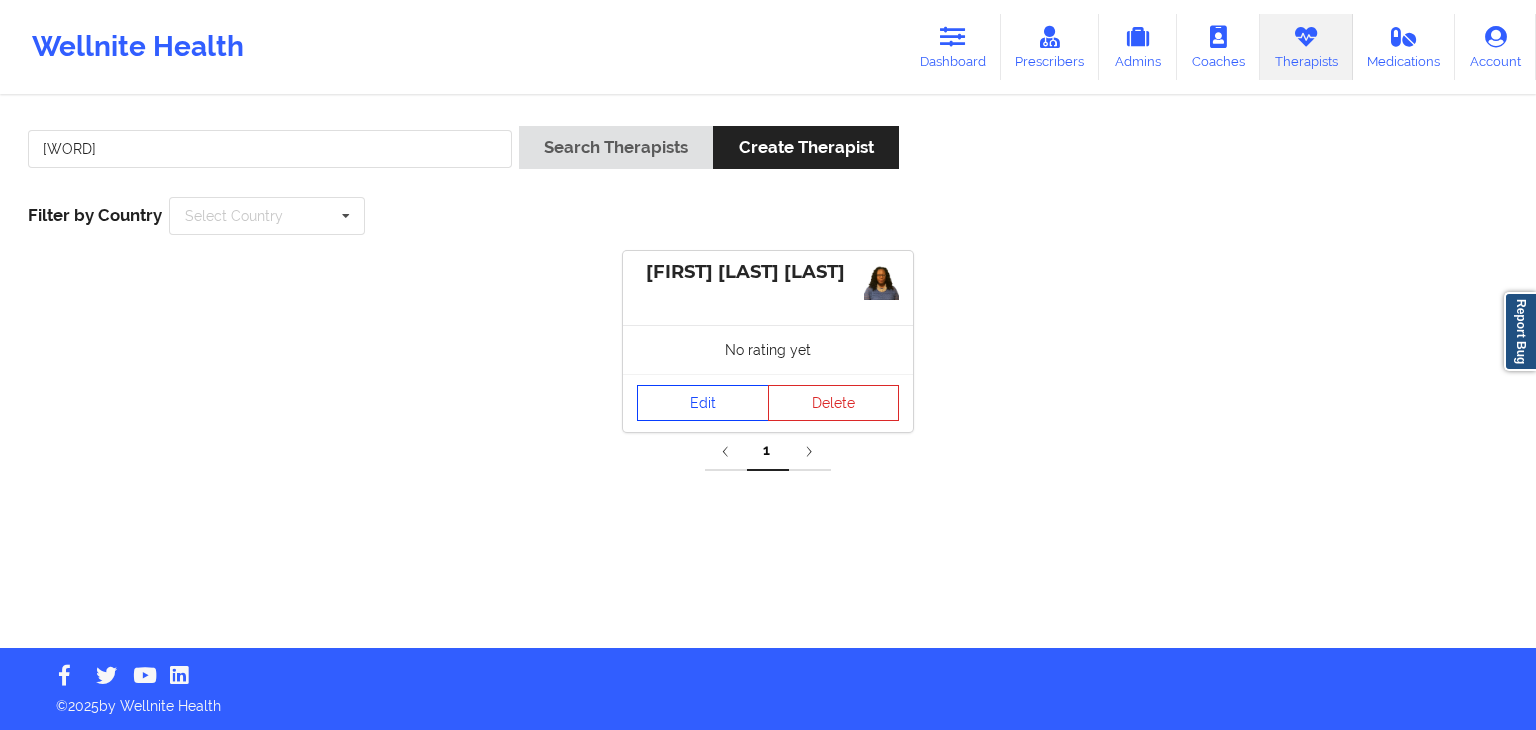 click on "Edit" at bounding box center [703, 403] 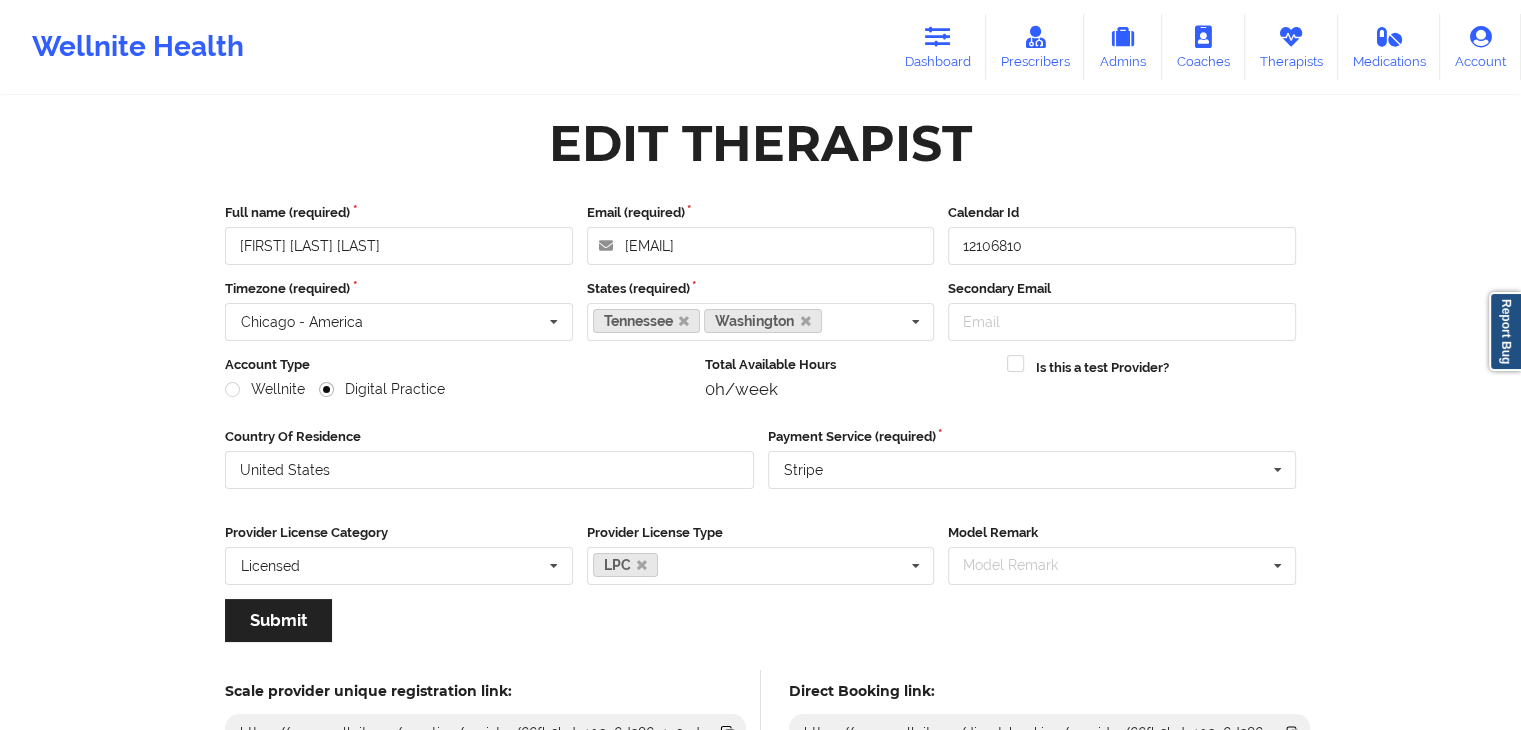 scroll, scrollTop: 0, scrollLeft: 0, axis: both 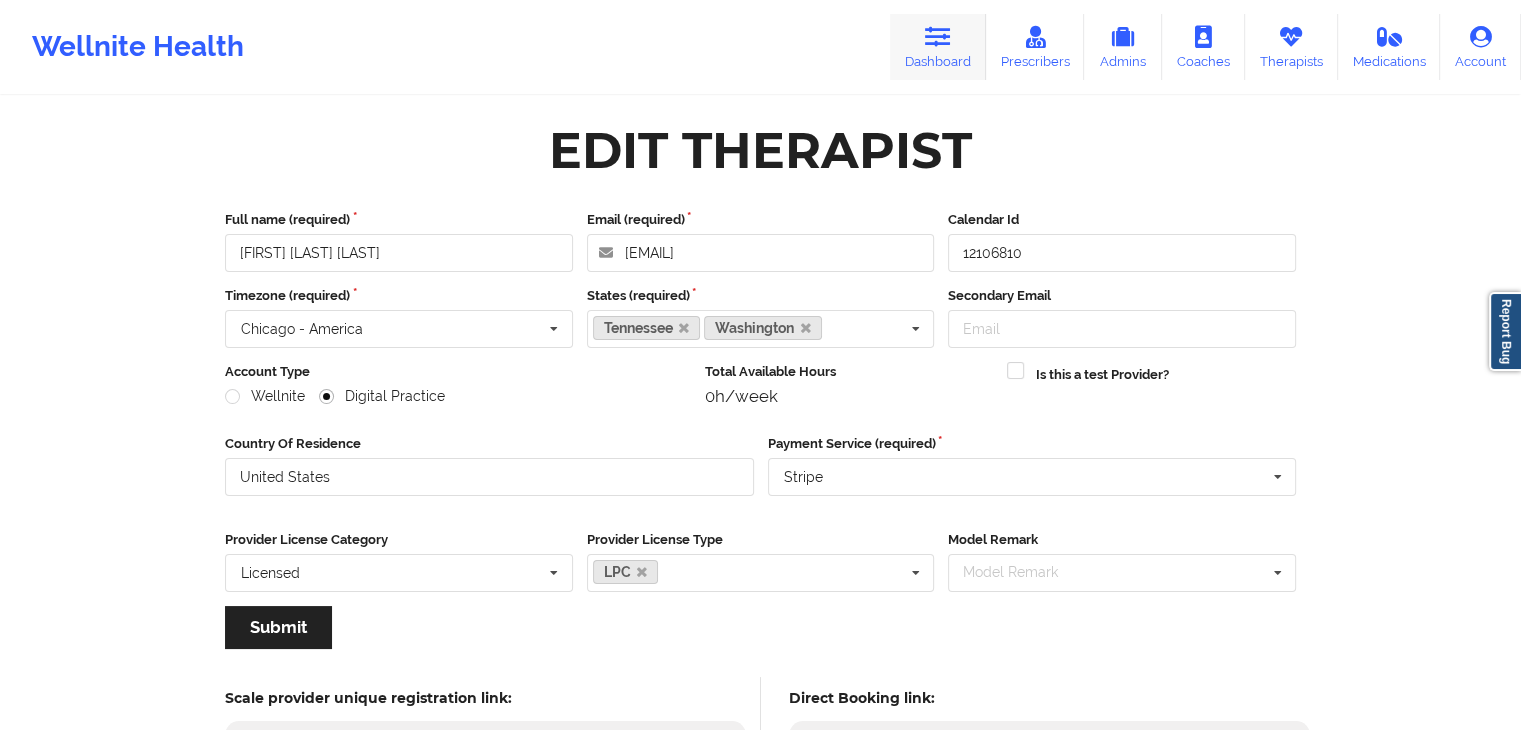 click on "Dashboard" at bounding box center (938, 47) 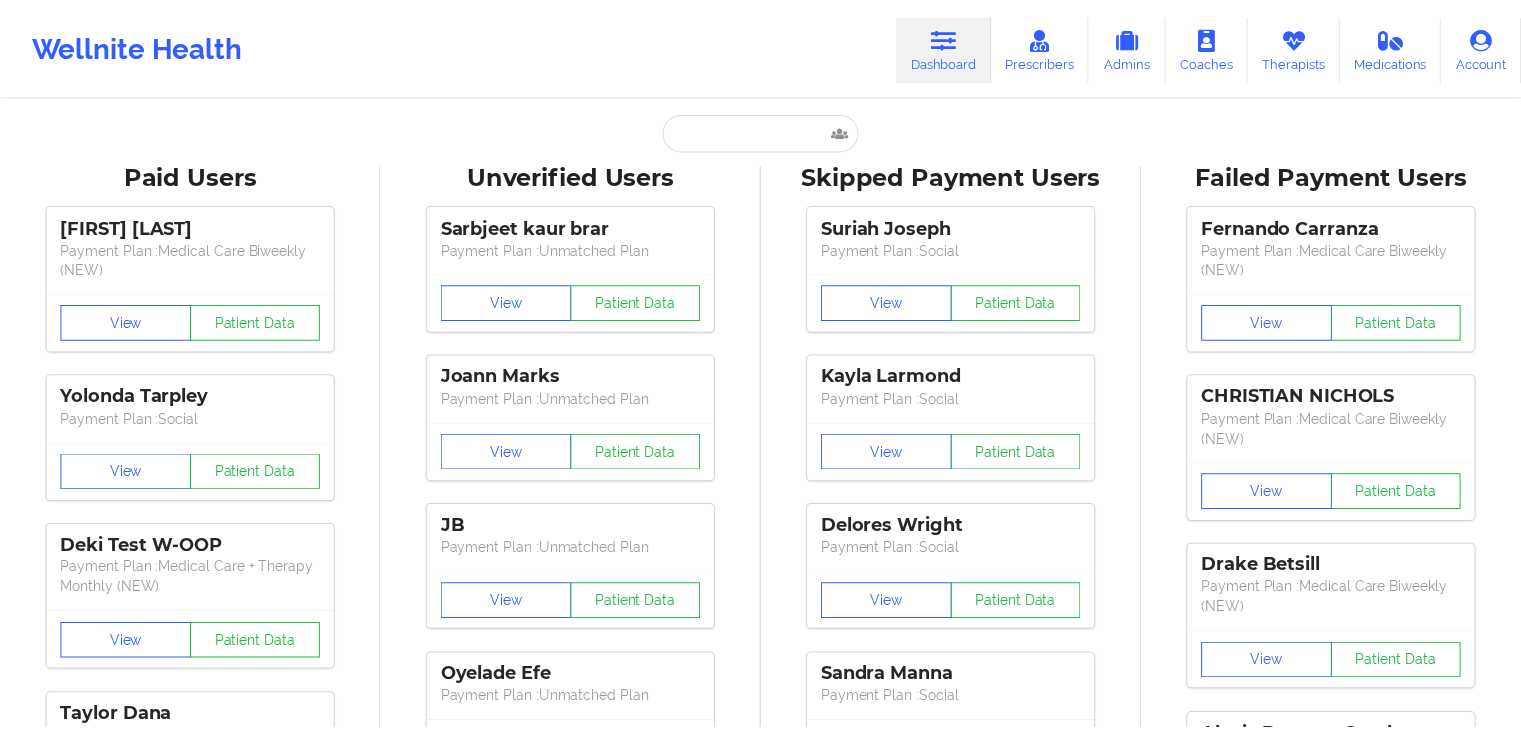 scroll, scrollTop: 0, scrollLeft: 0, axis: both 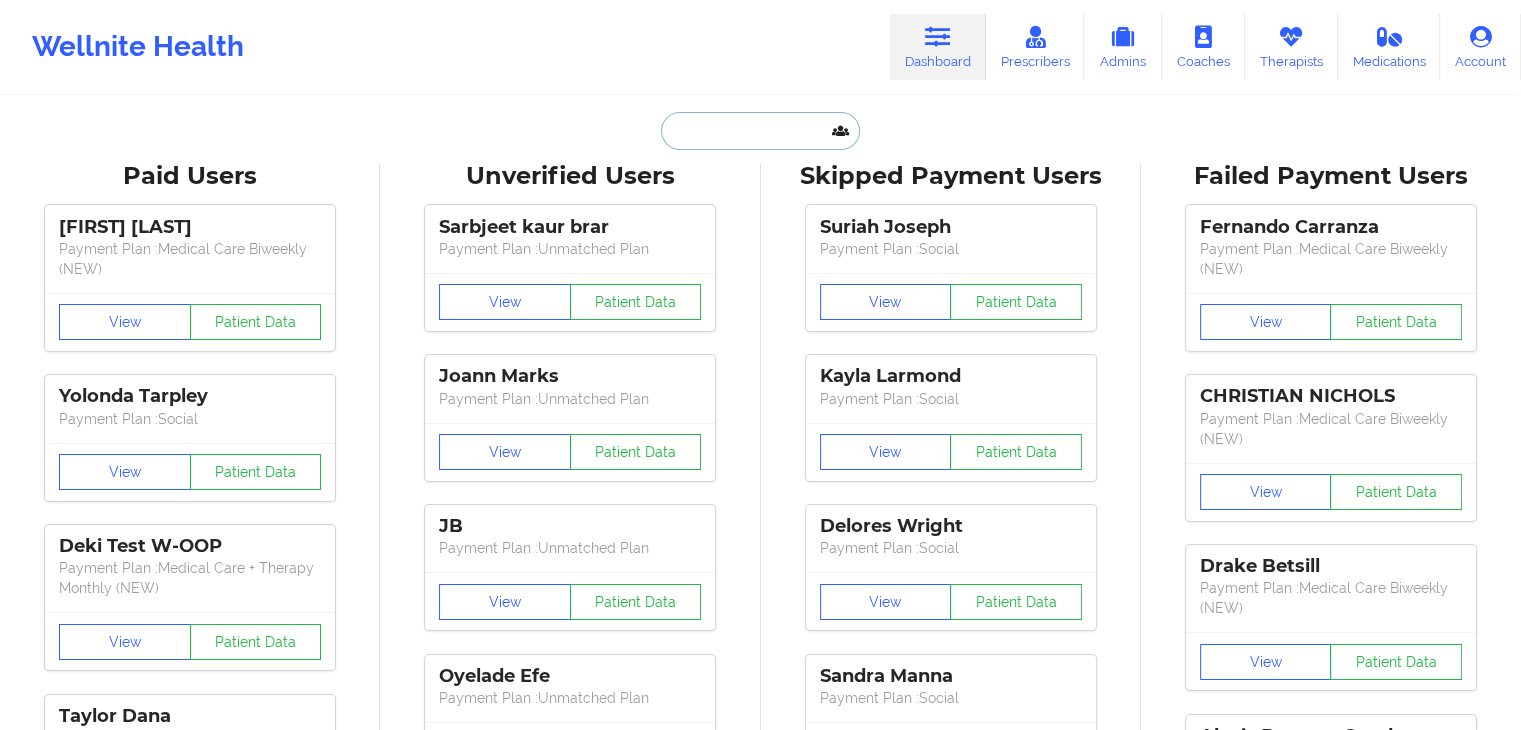 click at bounding box center [760, 131] 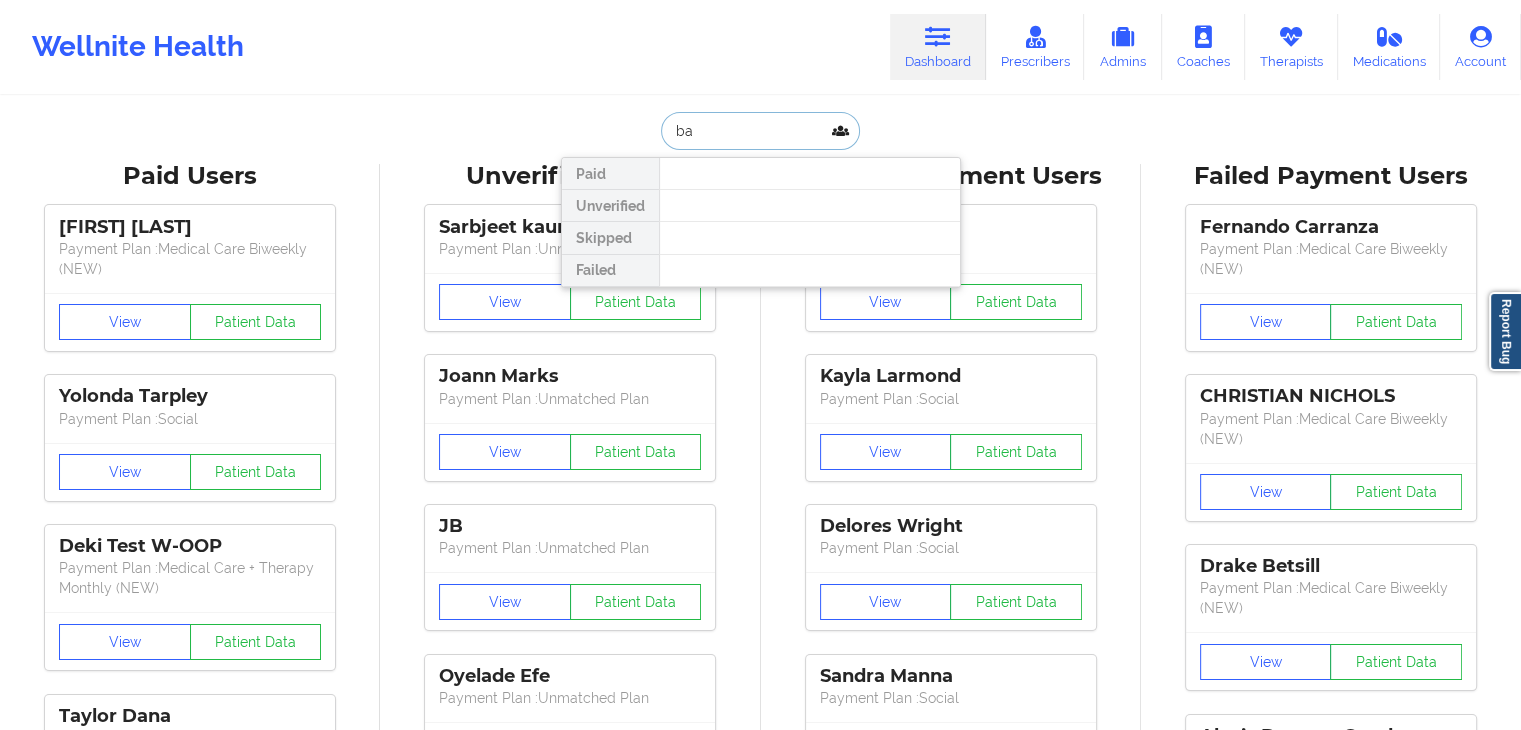 type on "b" 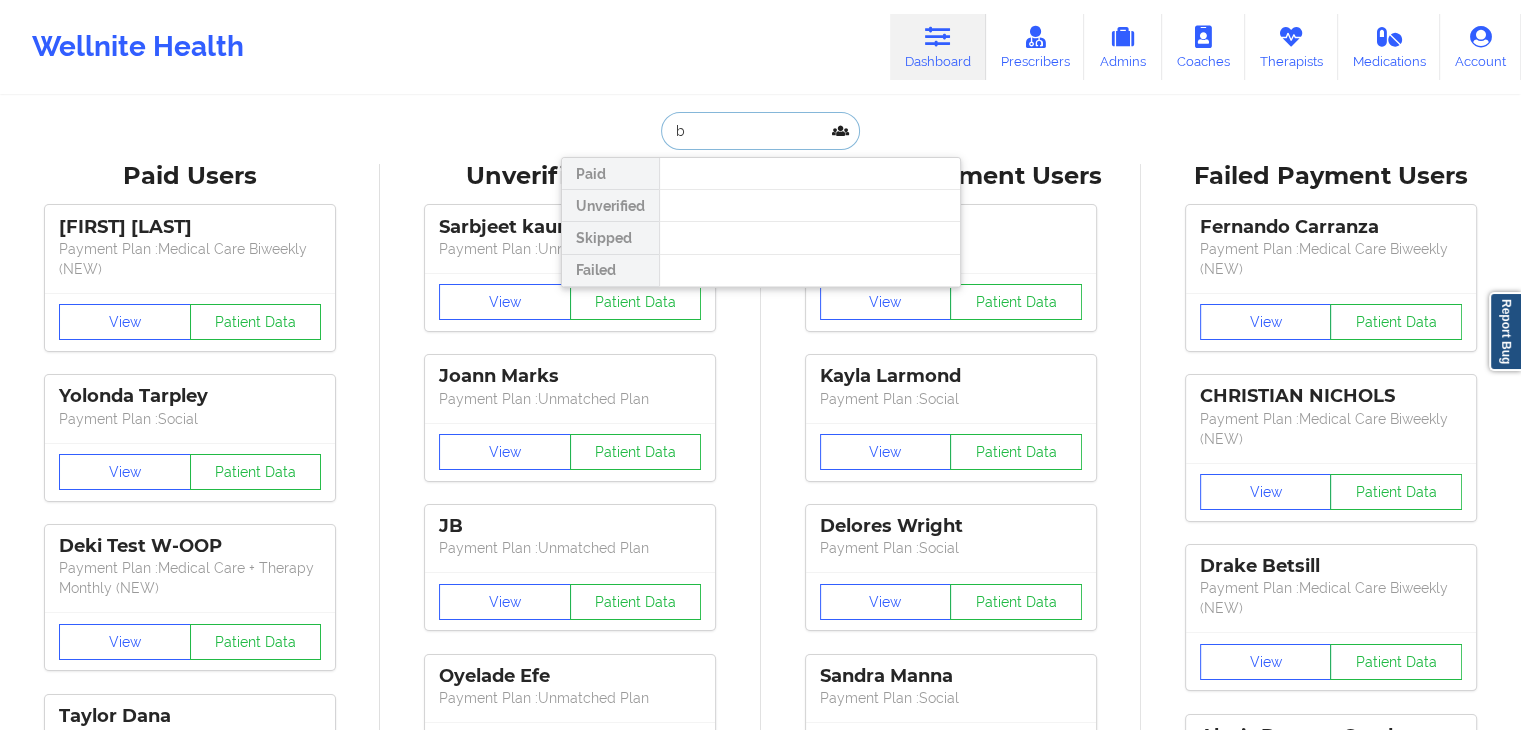 type 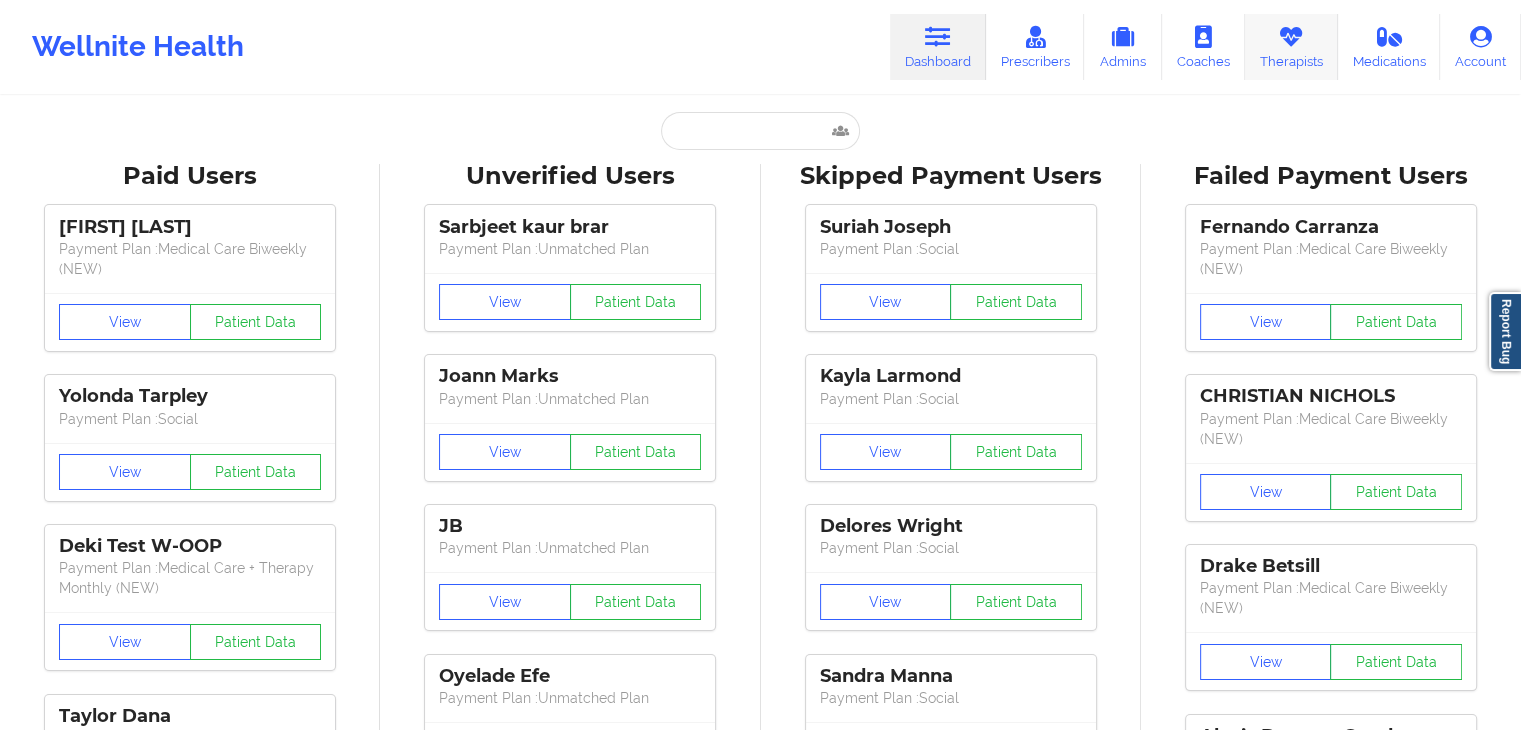 click on "Therapists" at bounding box center [1291, 47] 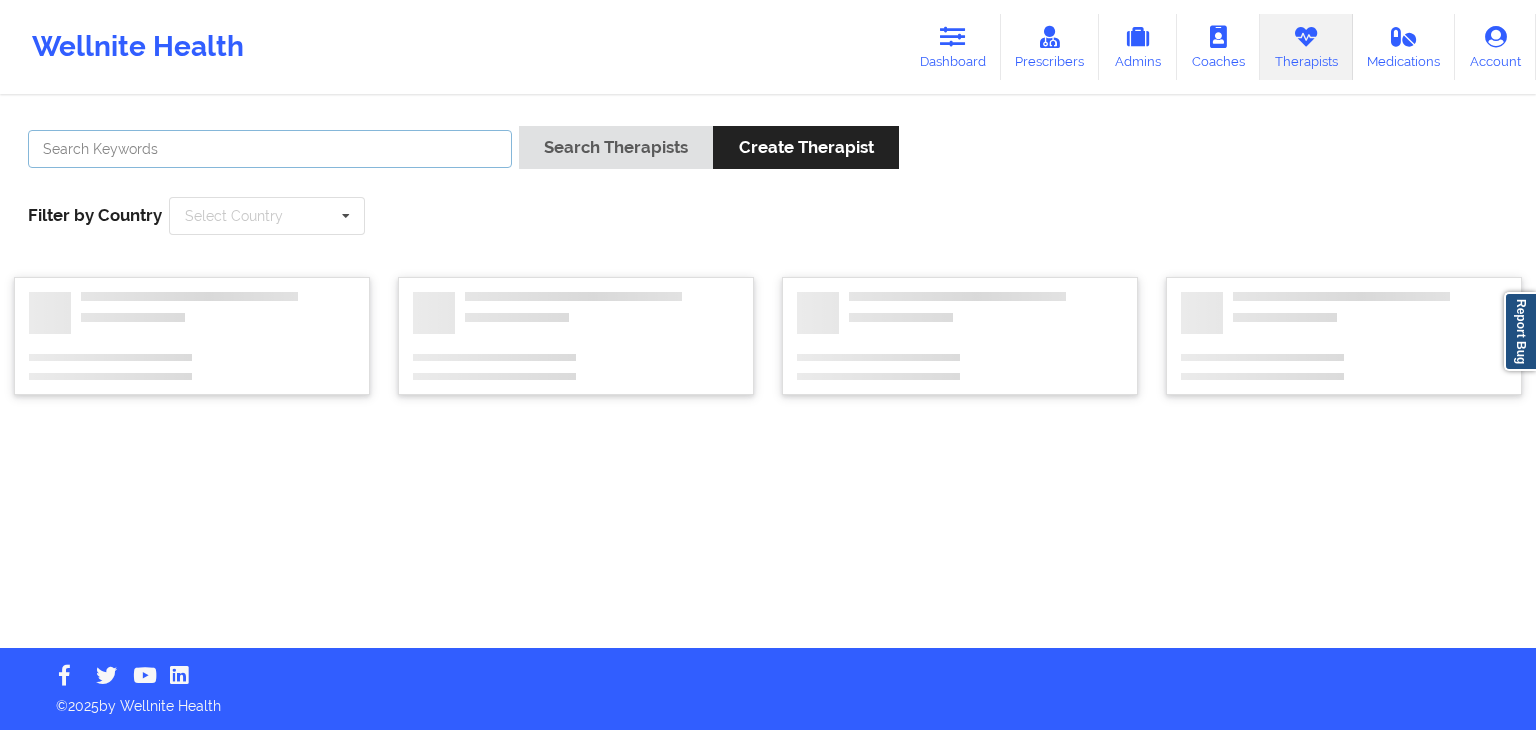 click at bounding box center [270, 149] 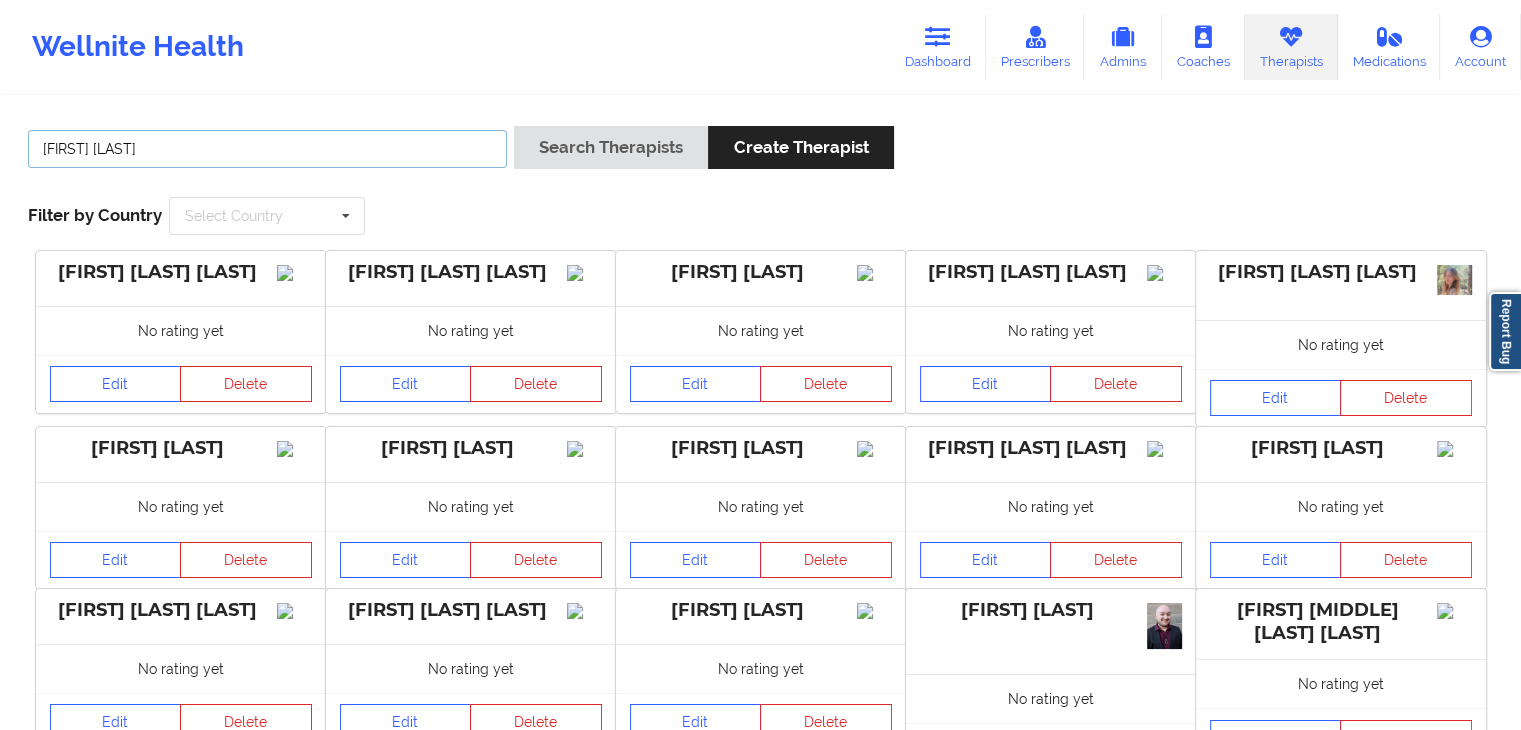 click on "Search Therapists" at bounding box center (611, 147) 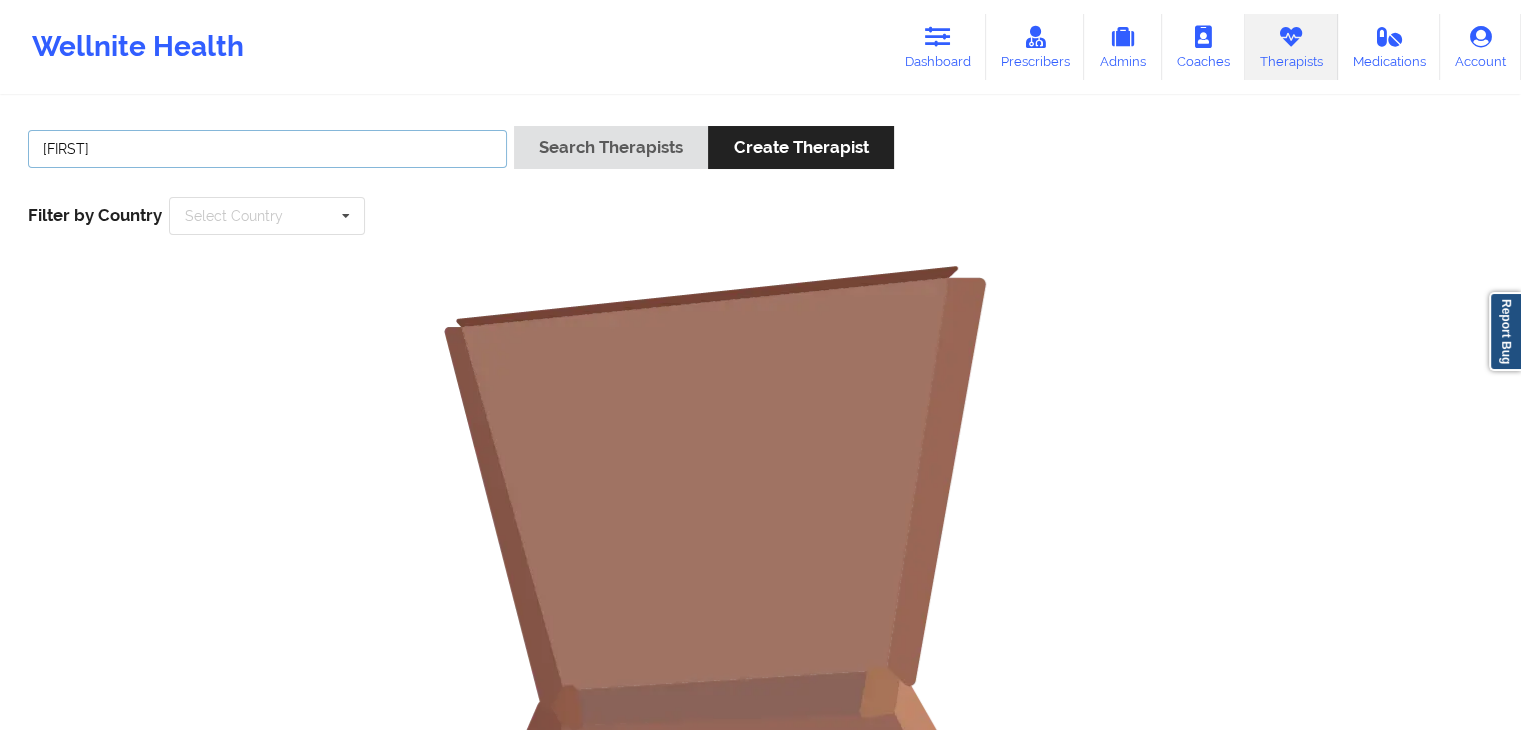 click on "Search Therapists" at bounding box center (611, 147) 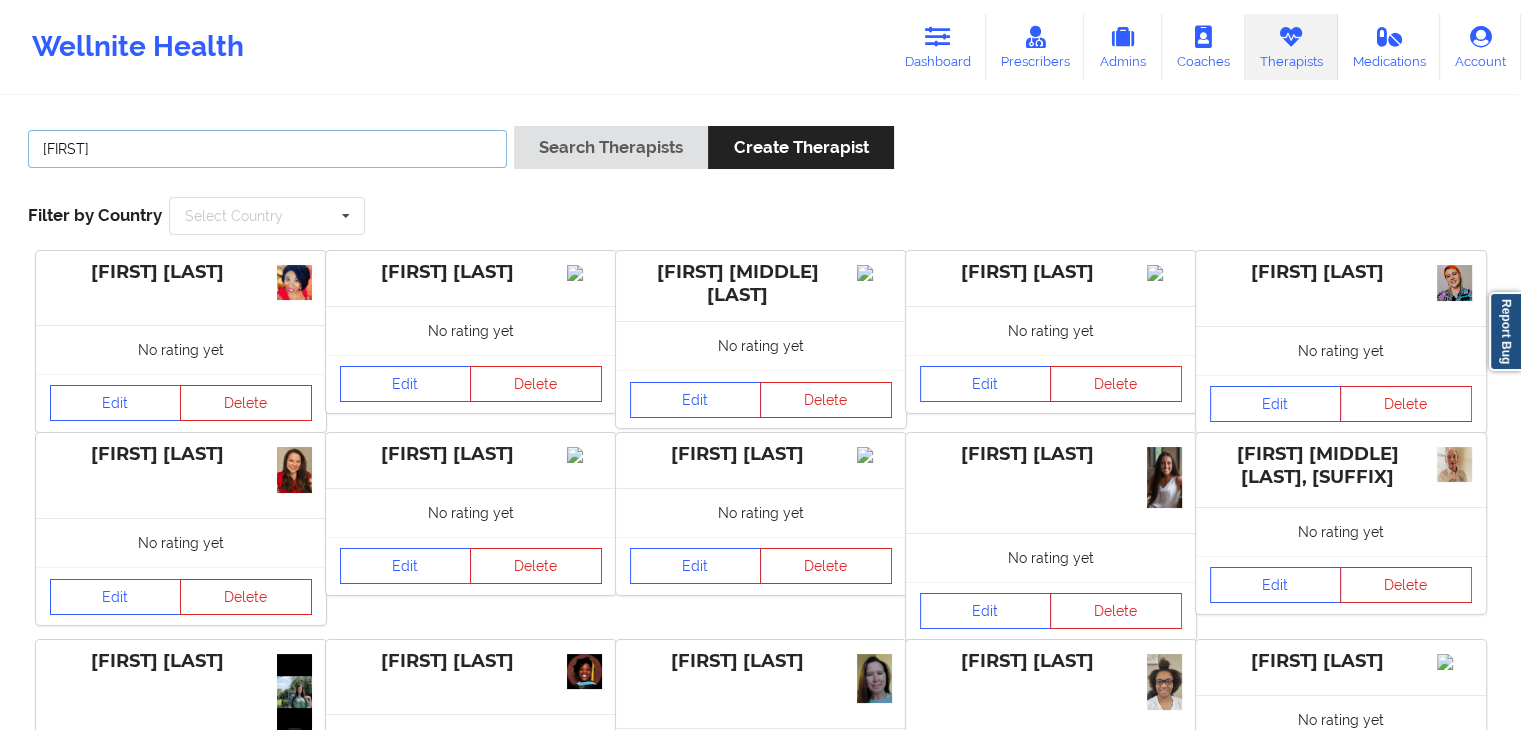 click on "[FIRST]" at bounding box center (267, 149) 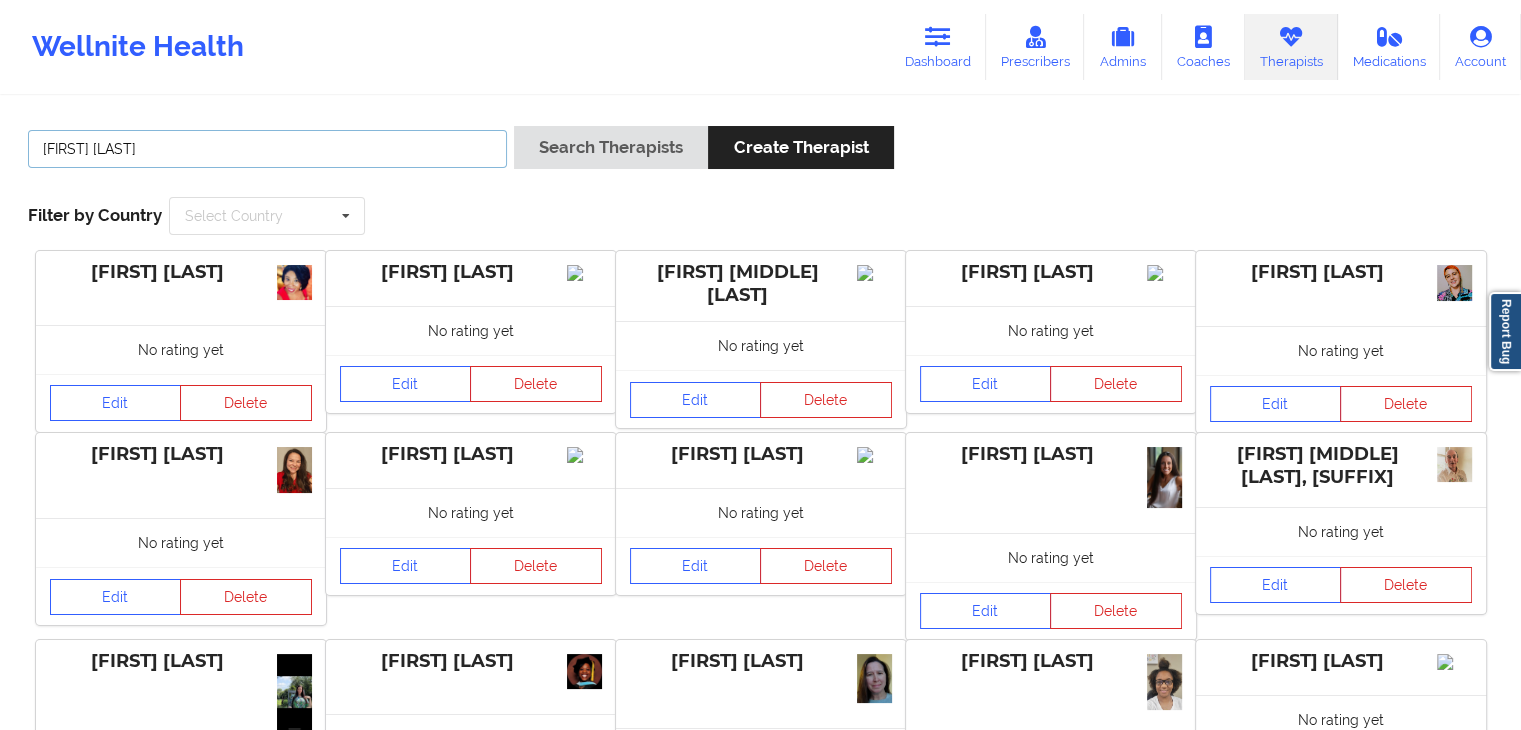 click on "Search Therapists" at bounding box center [611, 147] 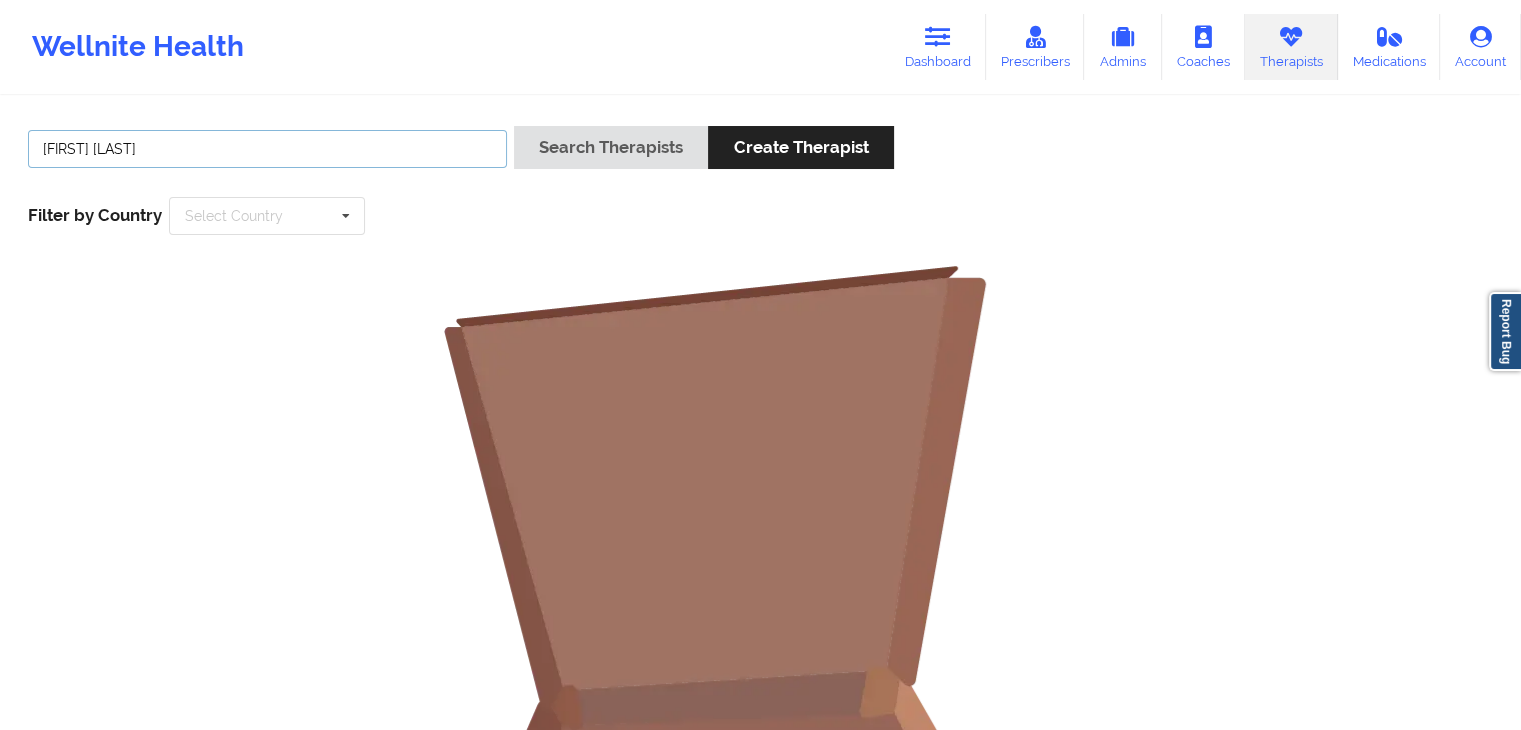 click on "[FIRST] [LAST]" at bounding box center (267, 149) 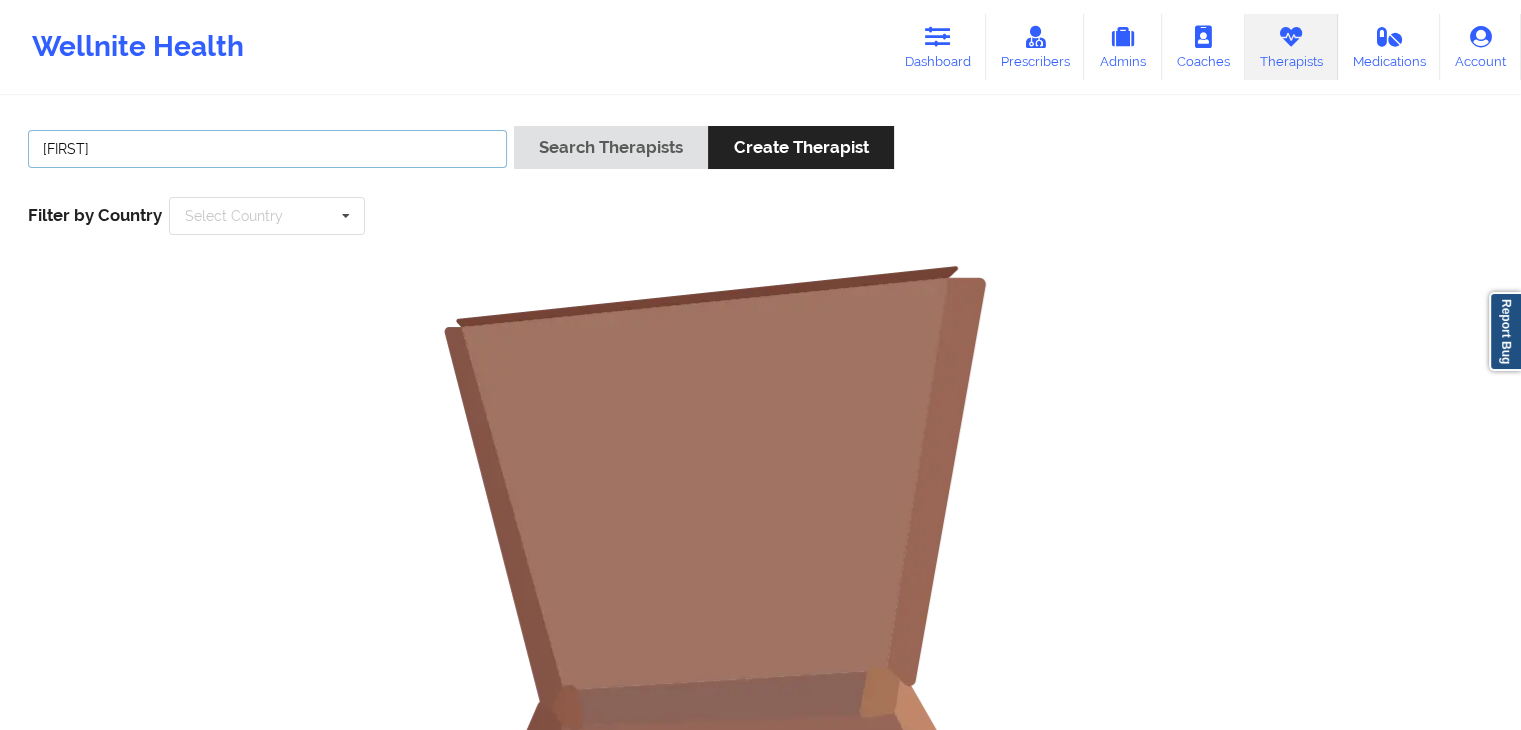 type on "J" 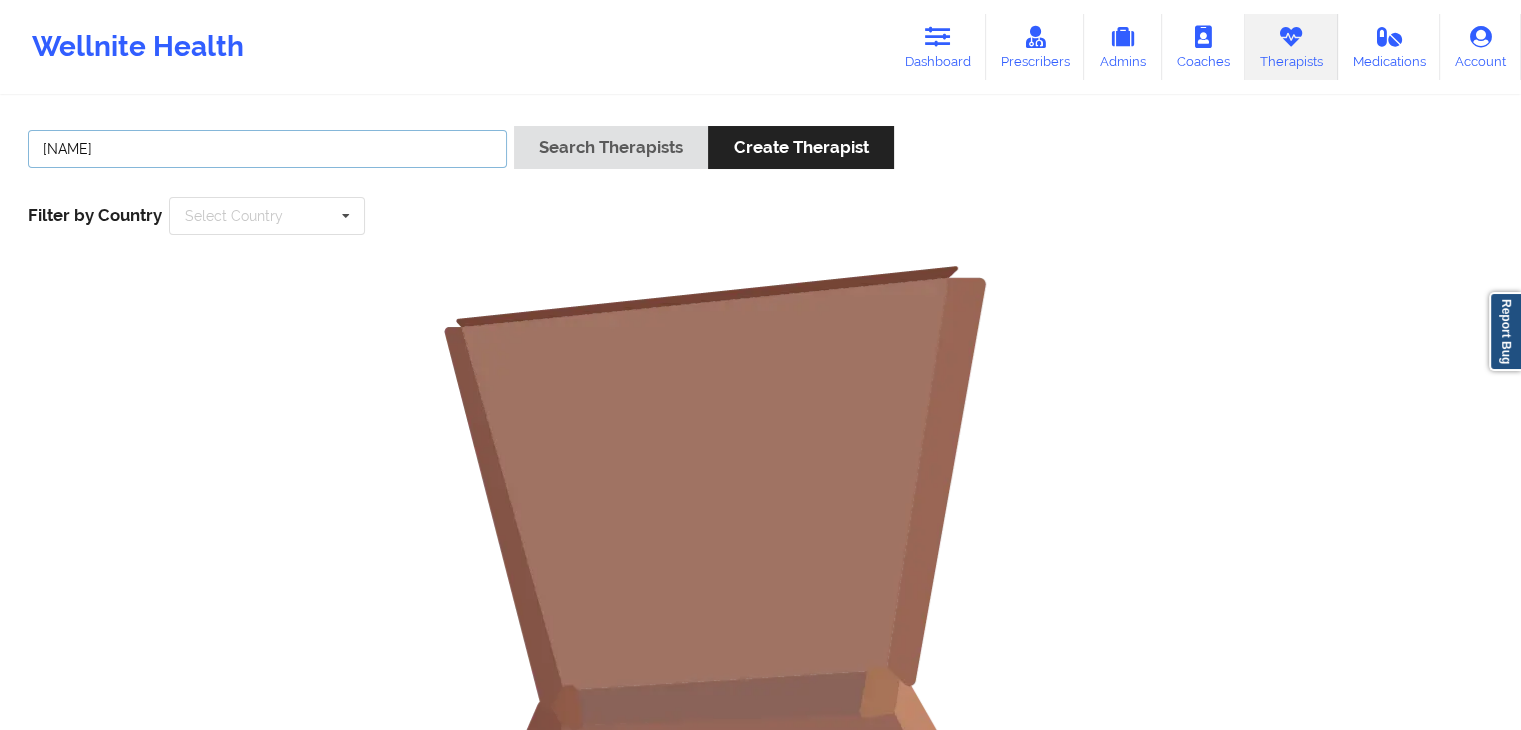 type on "[NAME]" 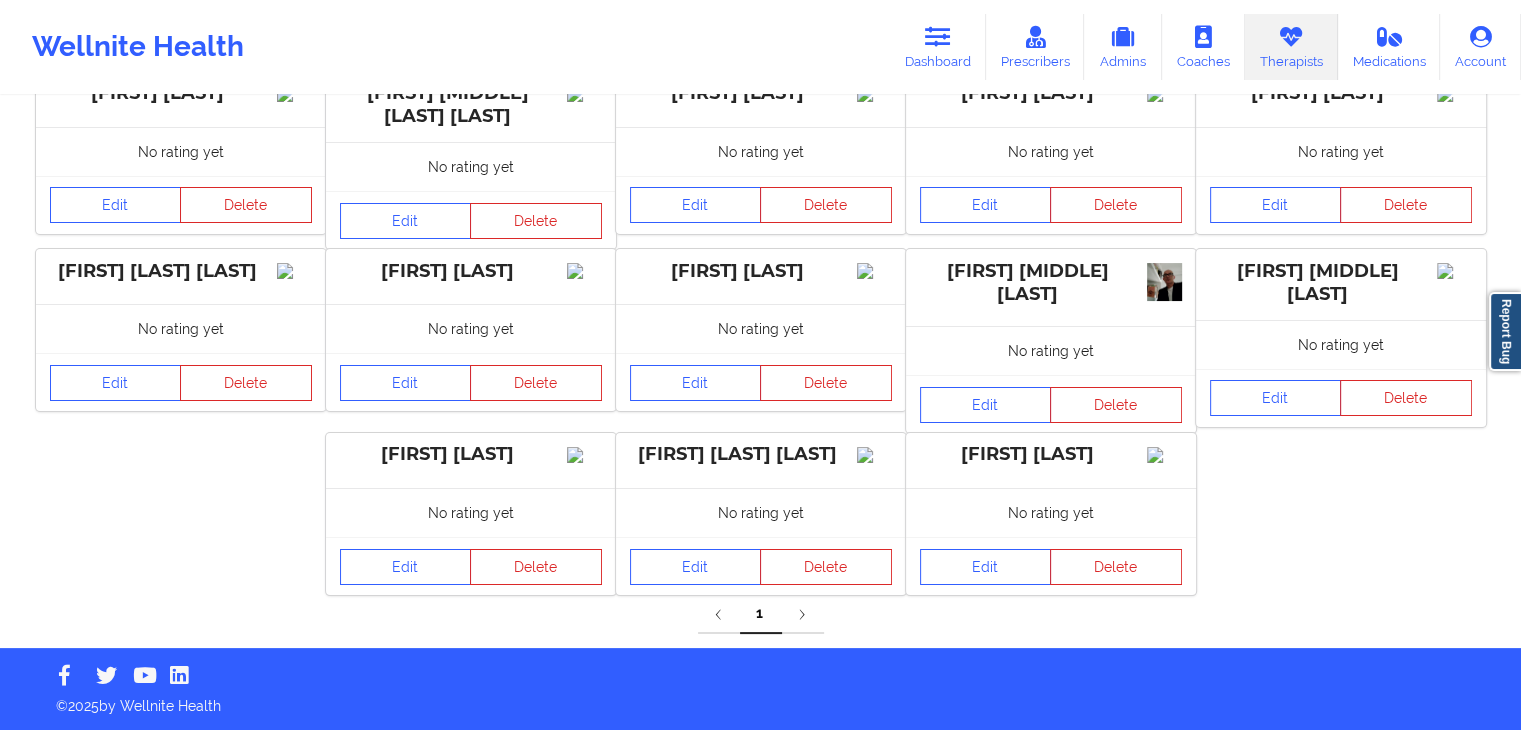 scroll, scrollTop: 193, scrollLeft: 0, axis: vertical 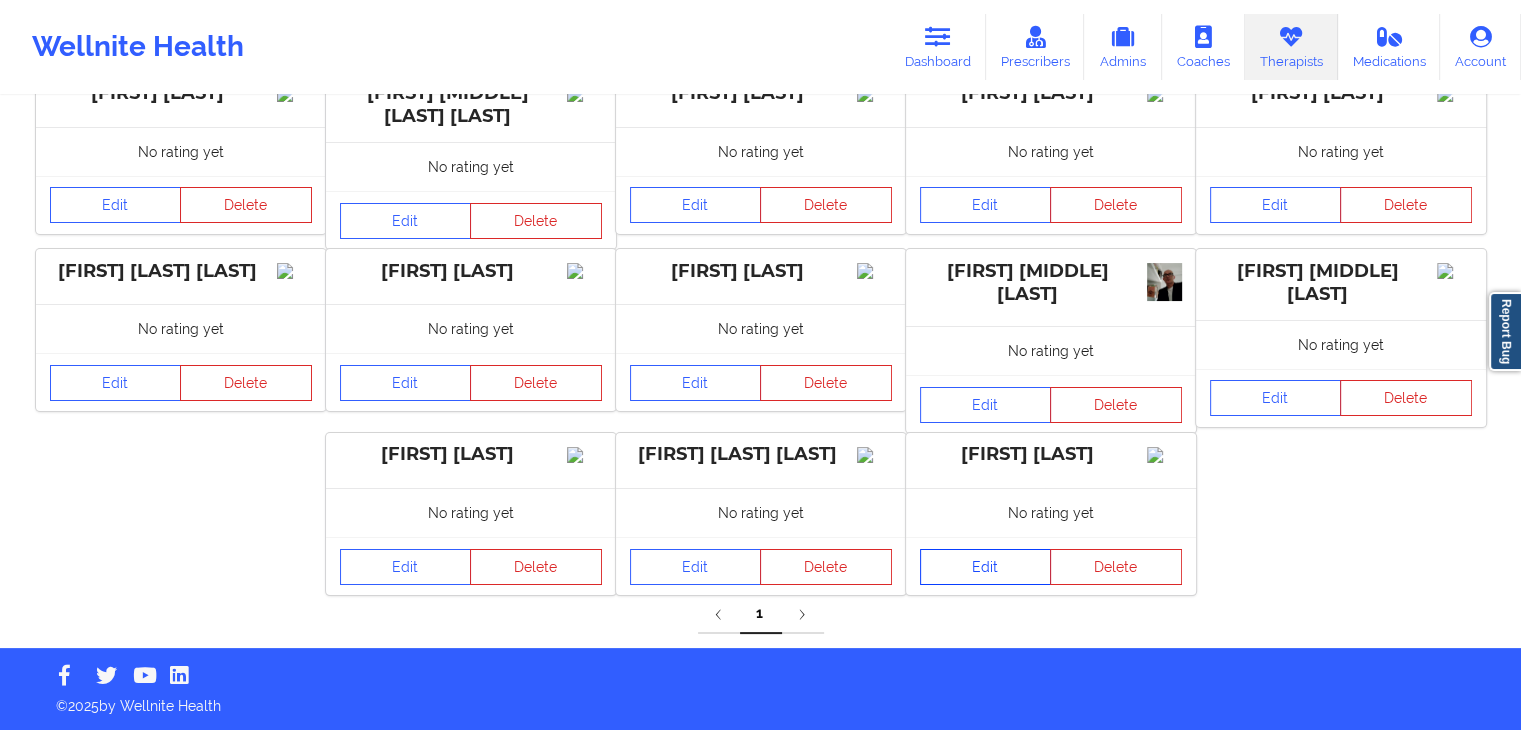 click on "Edit" at bounding box center (986, 567) 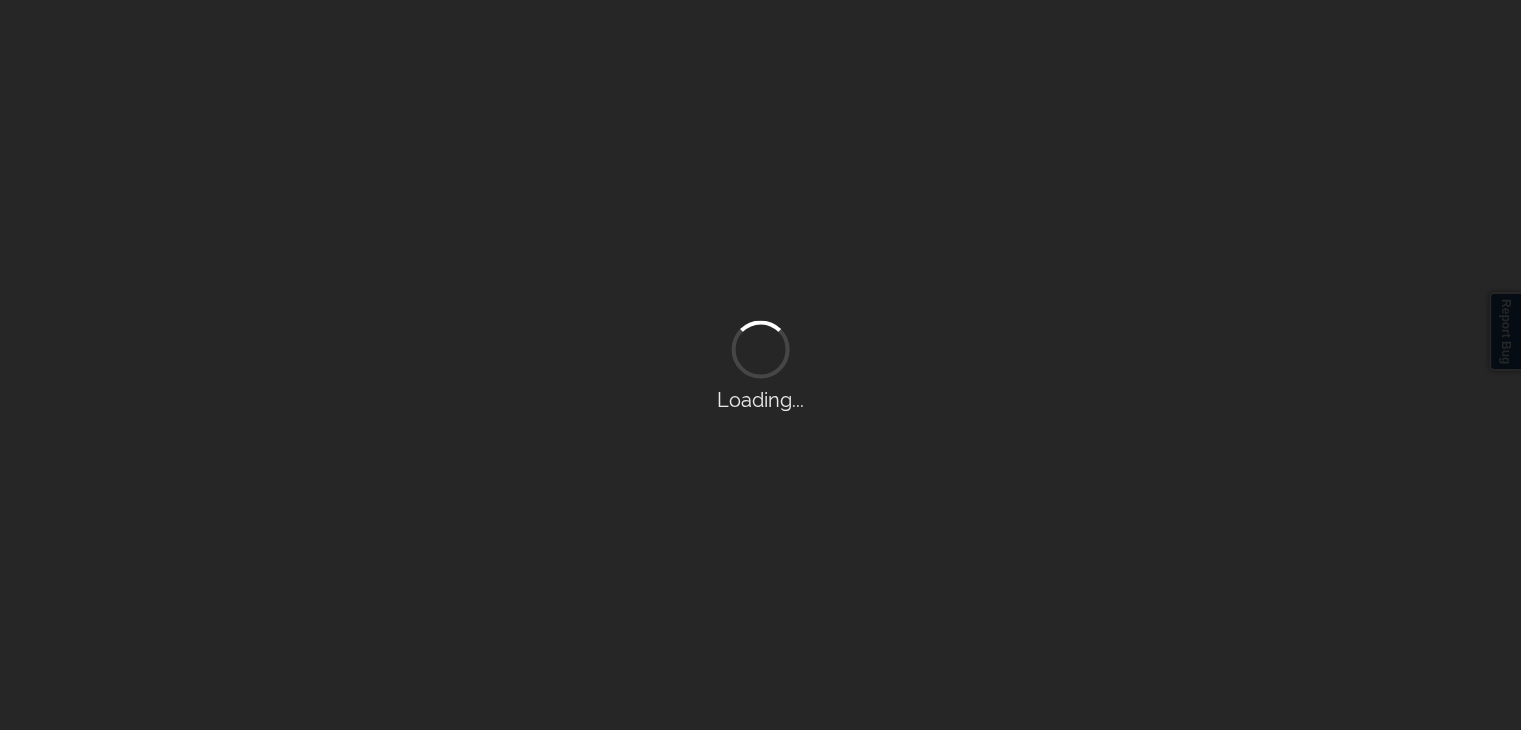 scroll, scrollTop: 0, scrollLeft: 0, axis: both 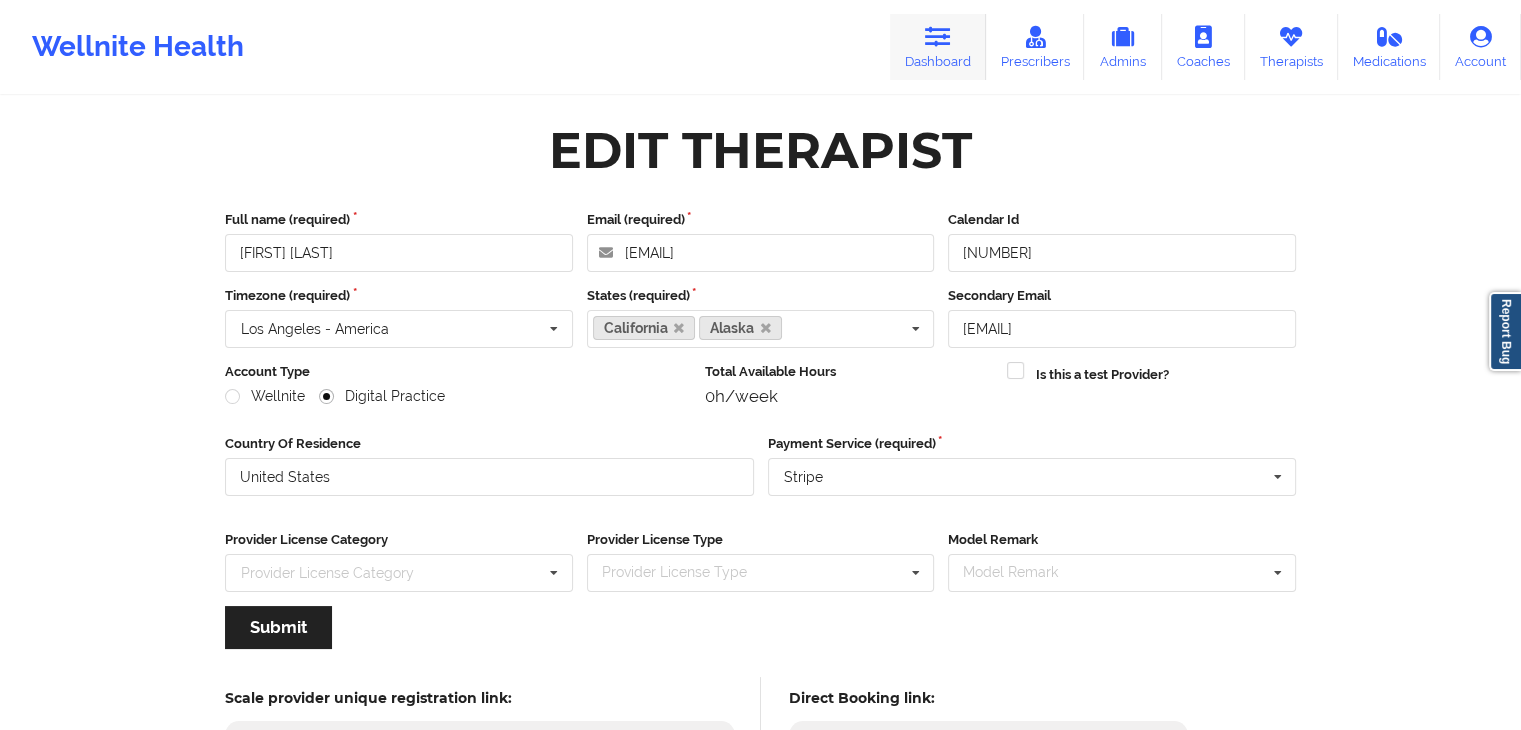 click on "Dashboard" at bounding box center (938, 47) 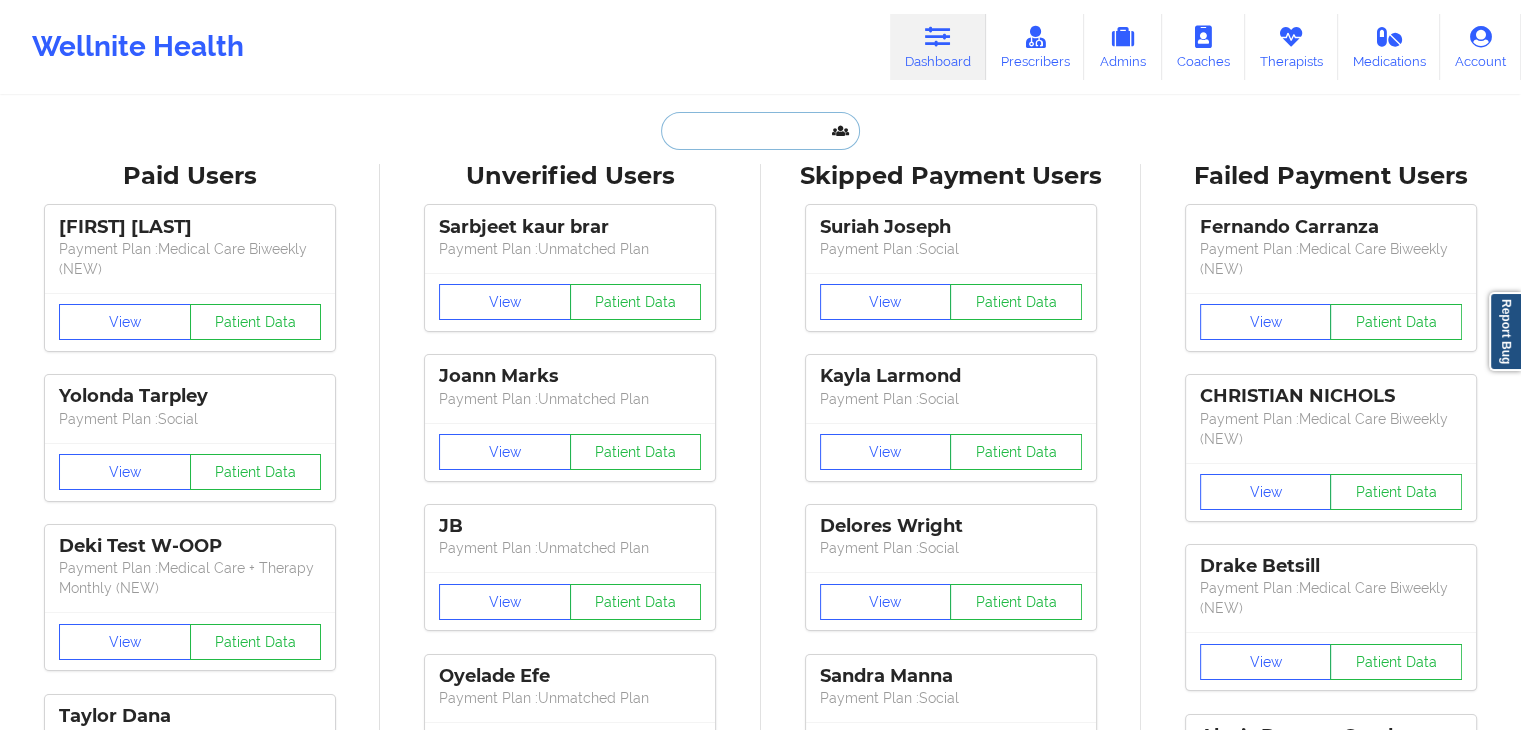 click at bounding box center (760, 131) 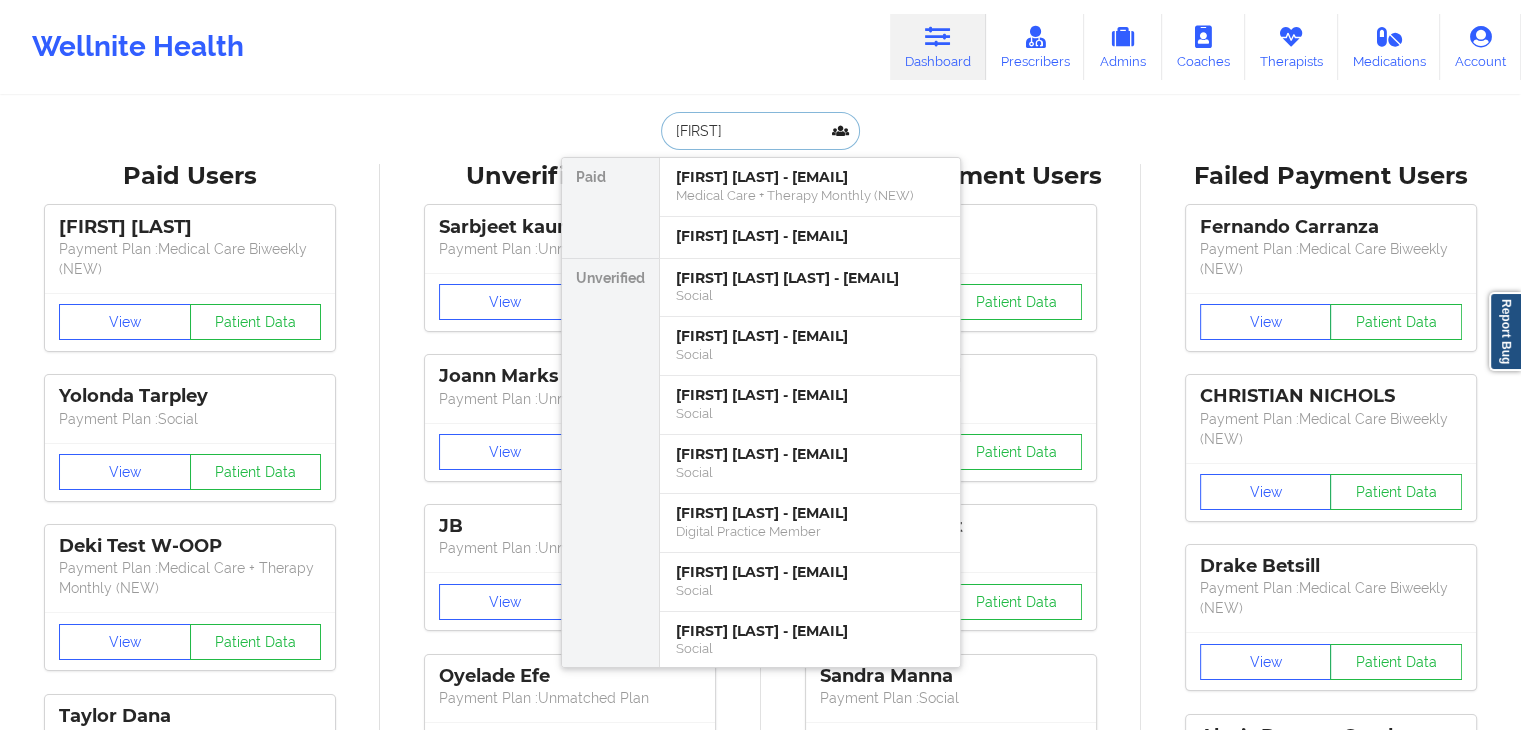 type on "[FIRST] [LAST]" 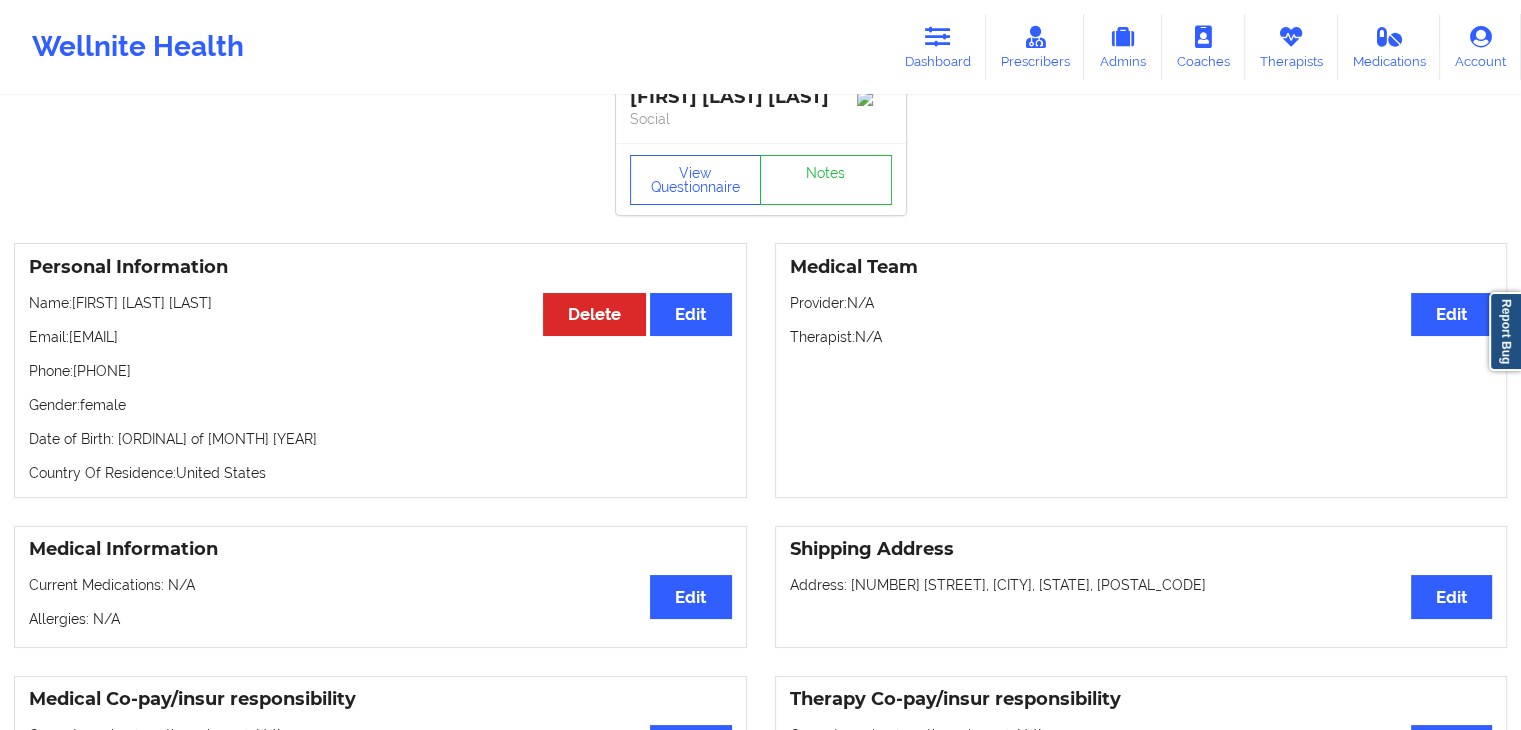 scroll, scrollTop: 0, scrollLeft: 0, axis: both 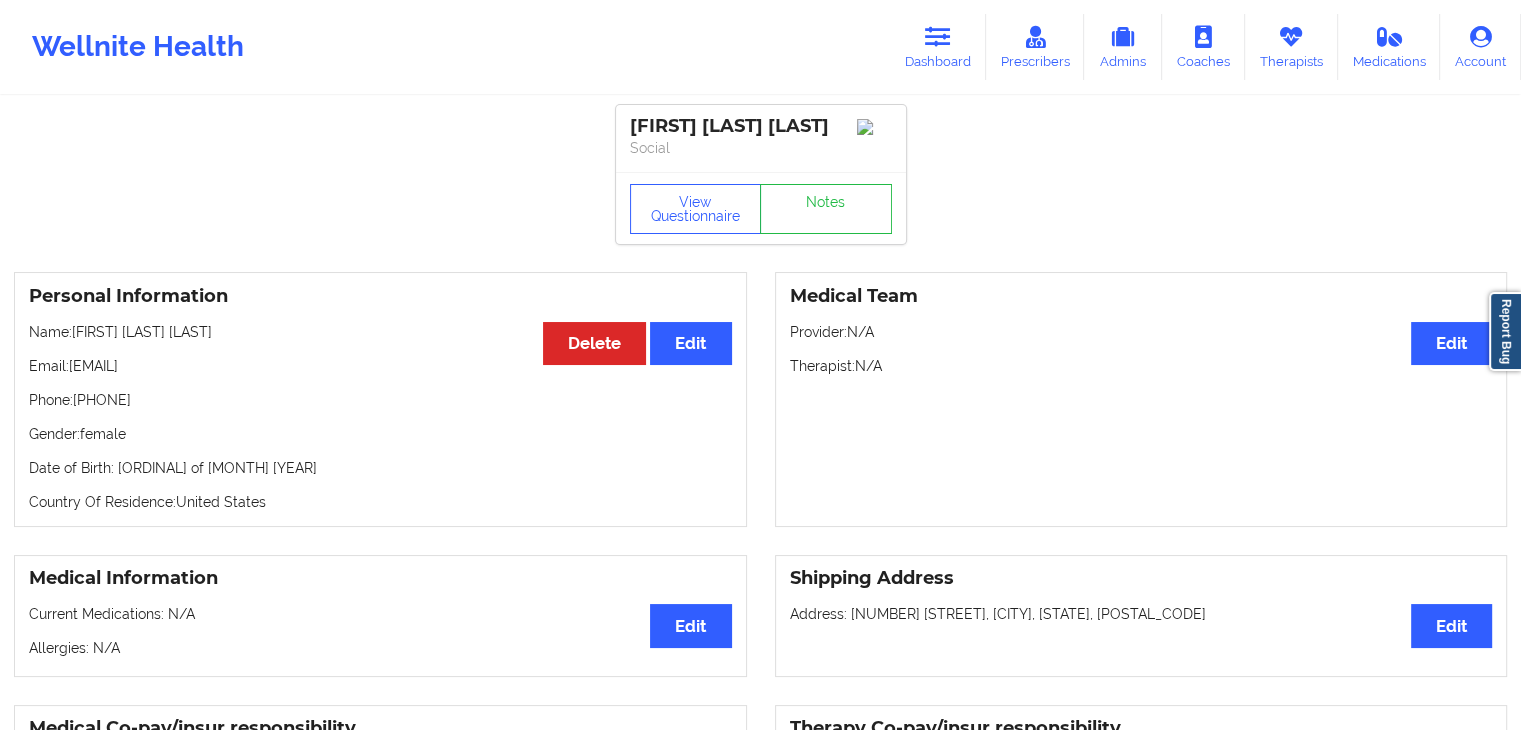 drag, startPoint x: 142, startPoint y: 353, endPoint x: 264, endPoint y: 364, distance: 122.494896 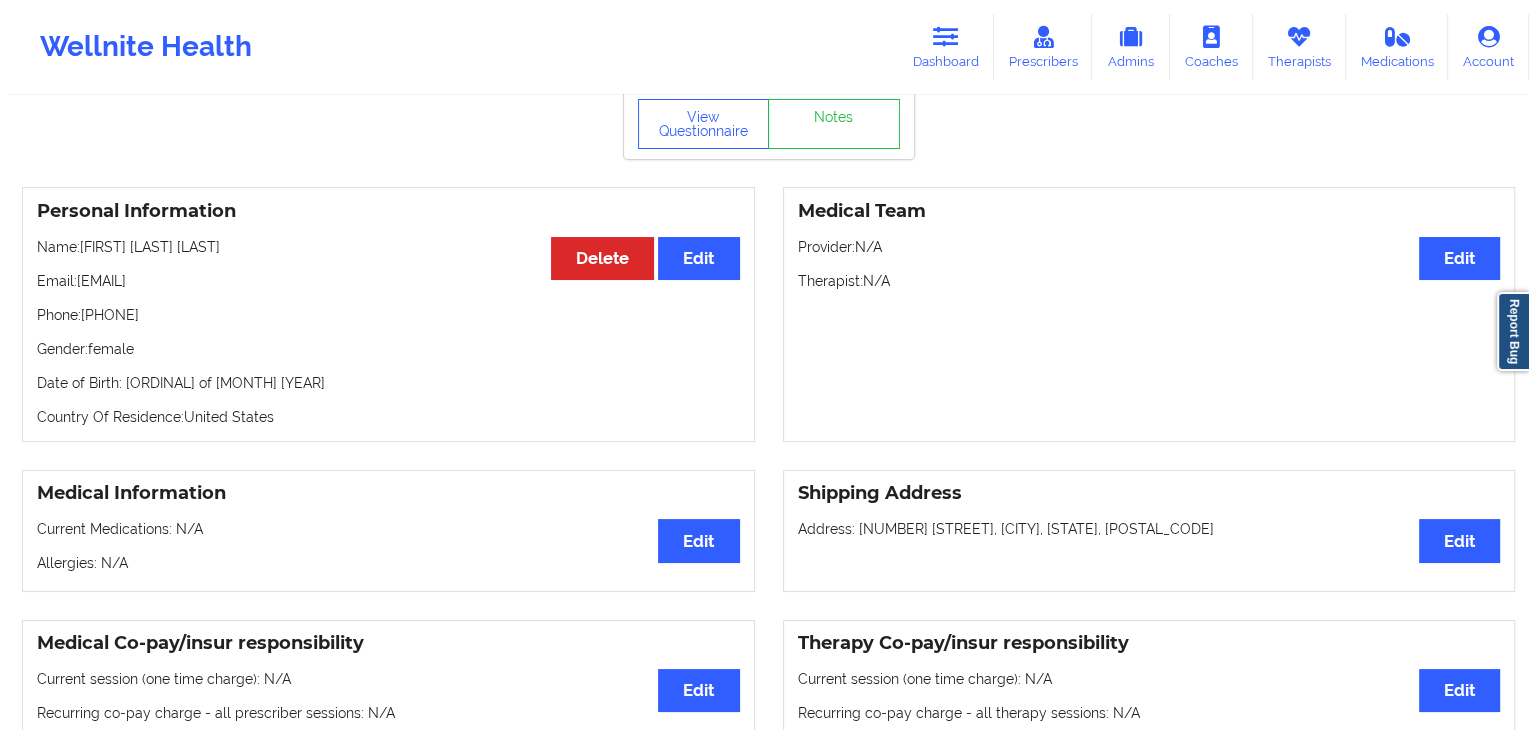 scroll, scrollTop: 80, scrollLeft: 0, axis: vertical 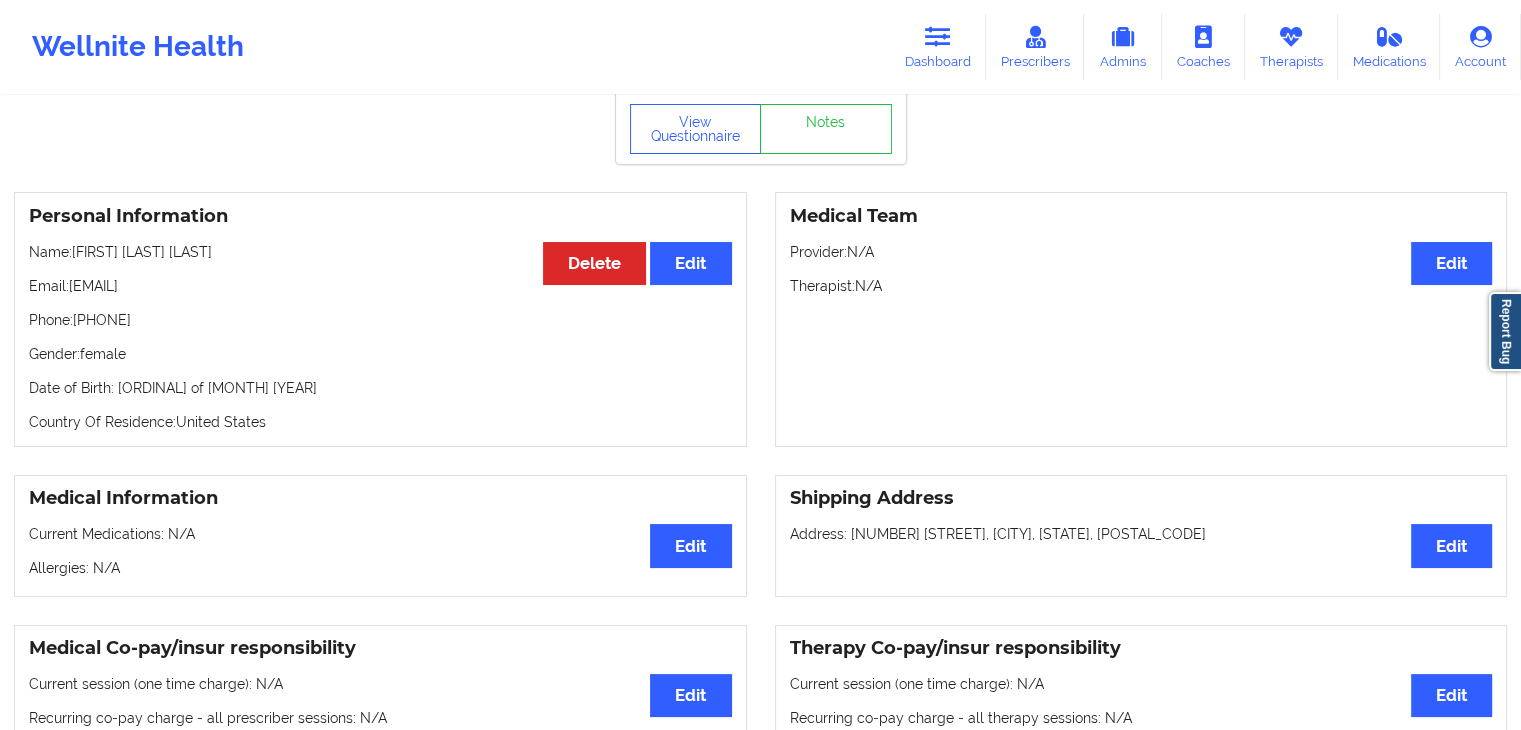 drag, startPoint x: 72, startPoint y: 308, endPoint x: 267, endPoint y: 309, distance: 195.00256 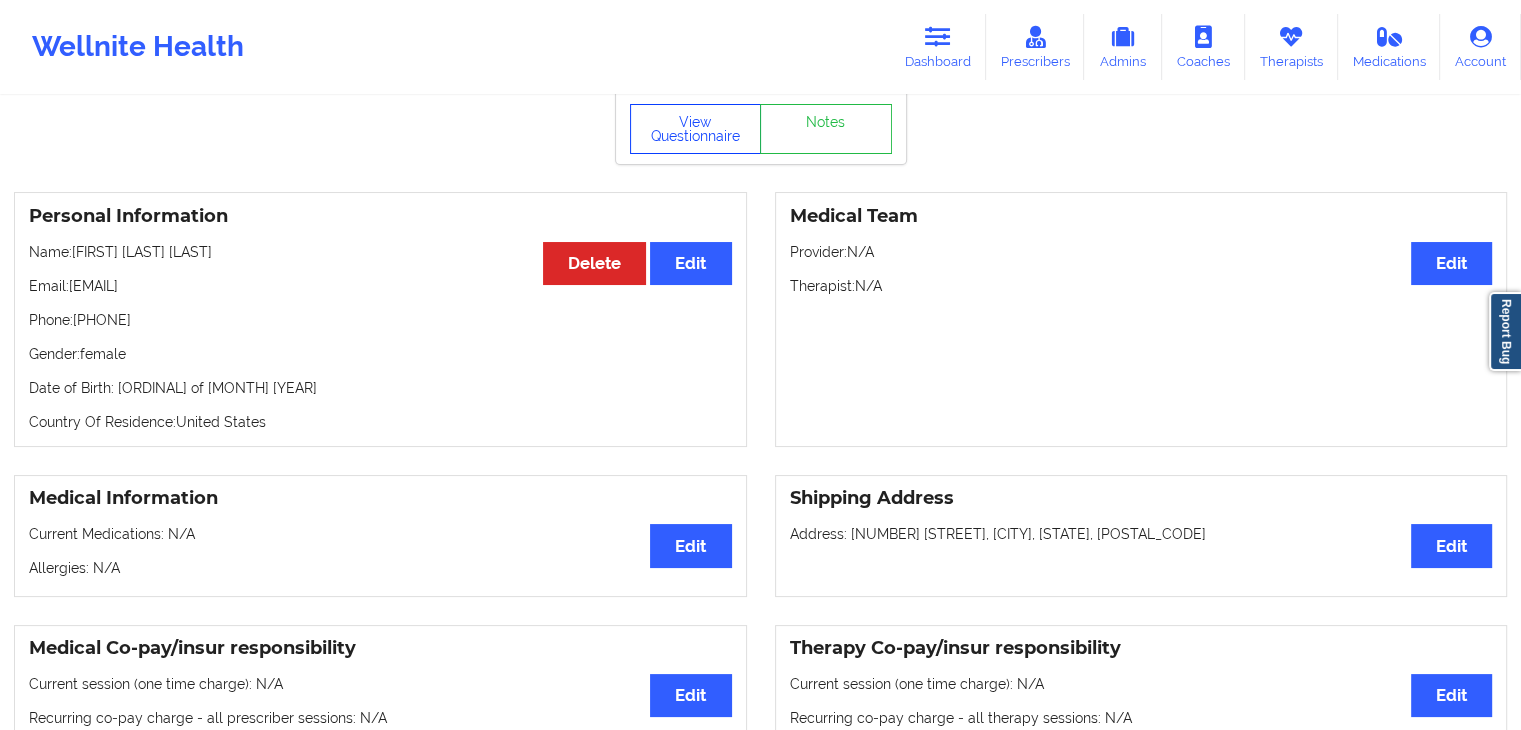 click on "View Questionnaire" at bounding box center (696, 129) 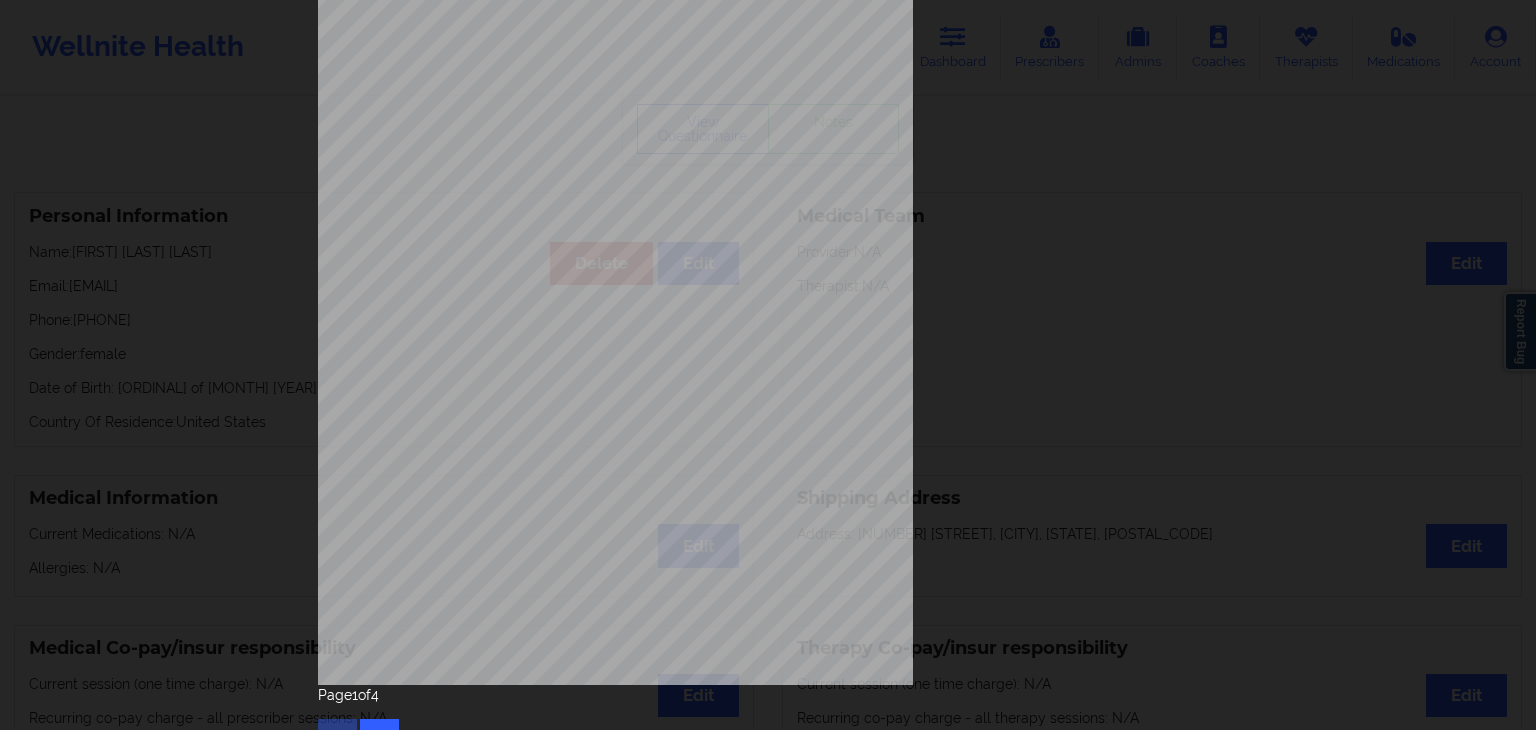 scroll, scrollTop: 224, scrollLeft: 0, axis: vertical 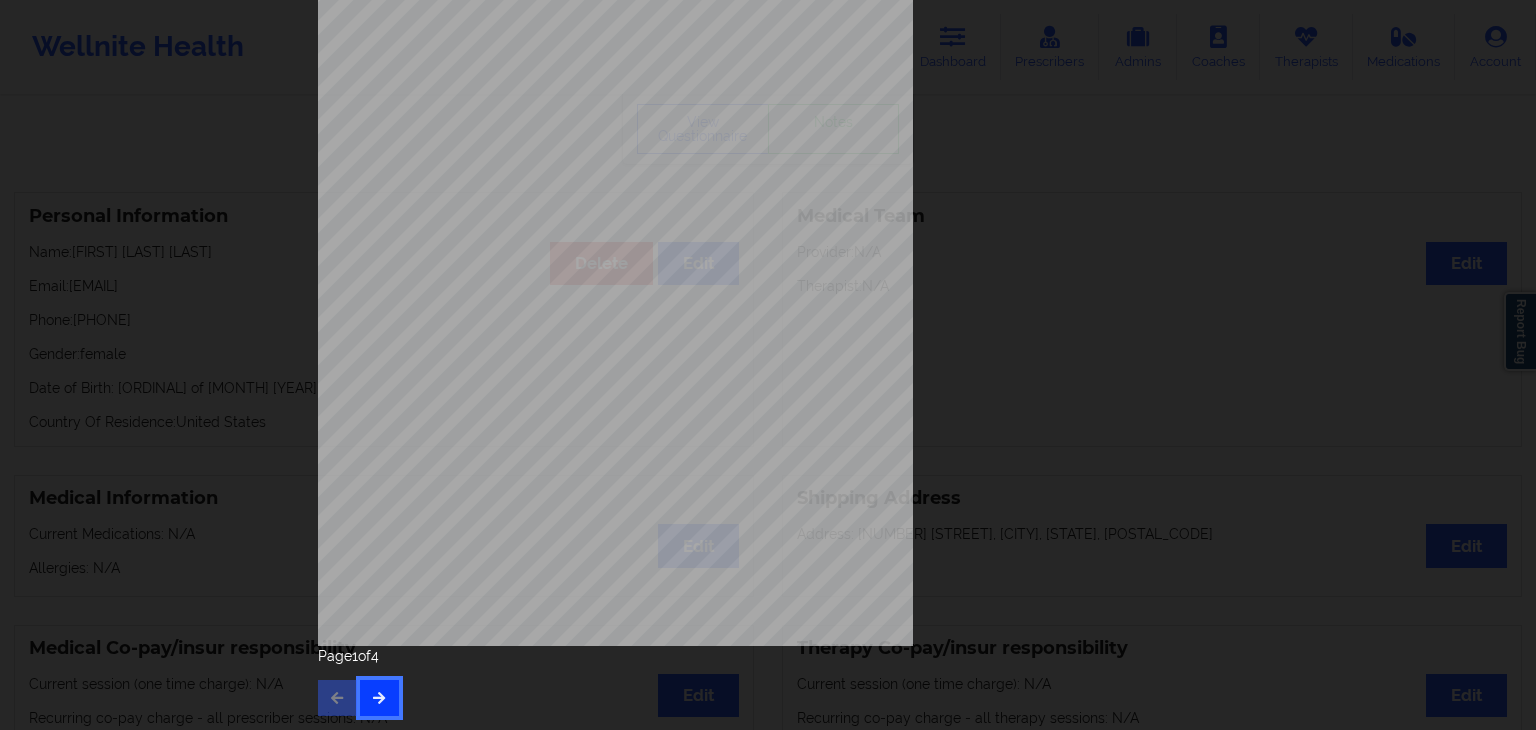 click at bounding box center (379, 698) 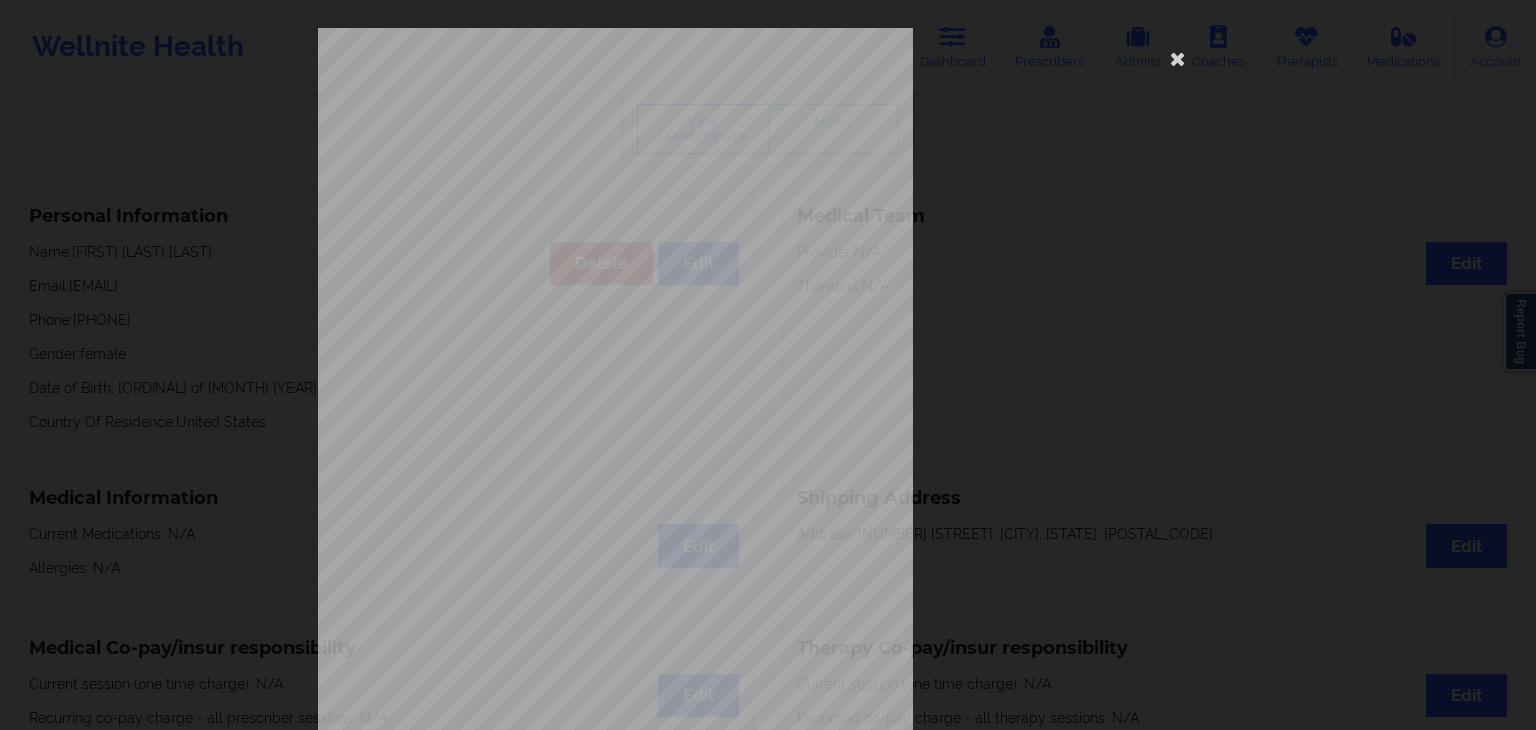 click on "Thoughts that you would be better of" at bounding box center (617, 587) 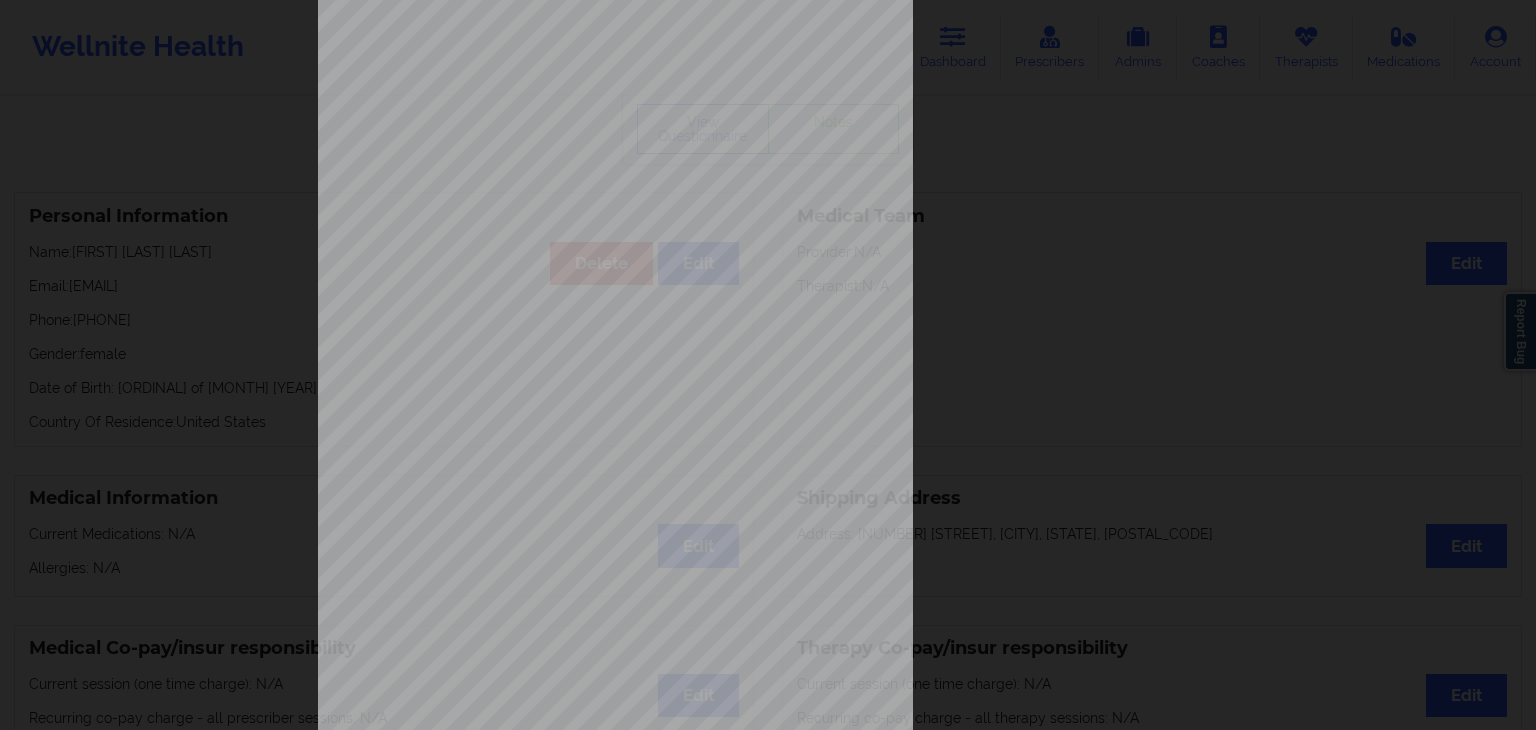 scroll, scrollTop: 224, scrollLeft: 0, axis: vertical 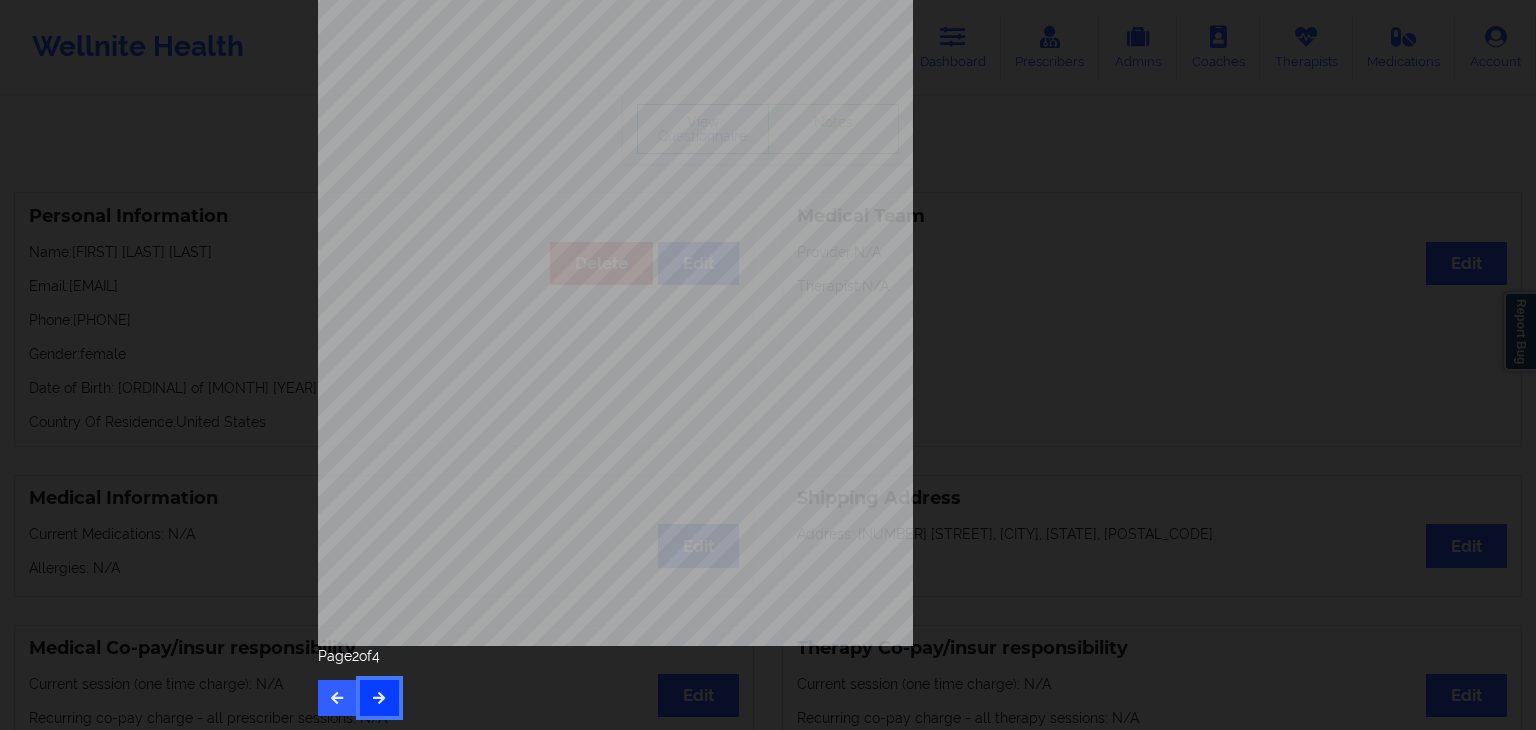 click at bounding box center [379, 697] 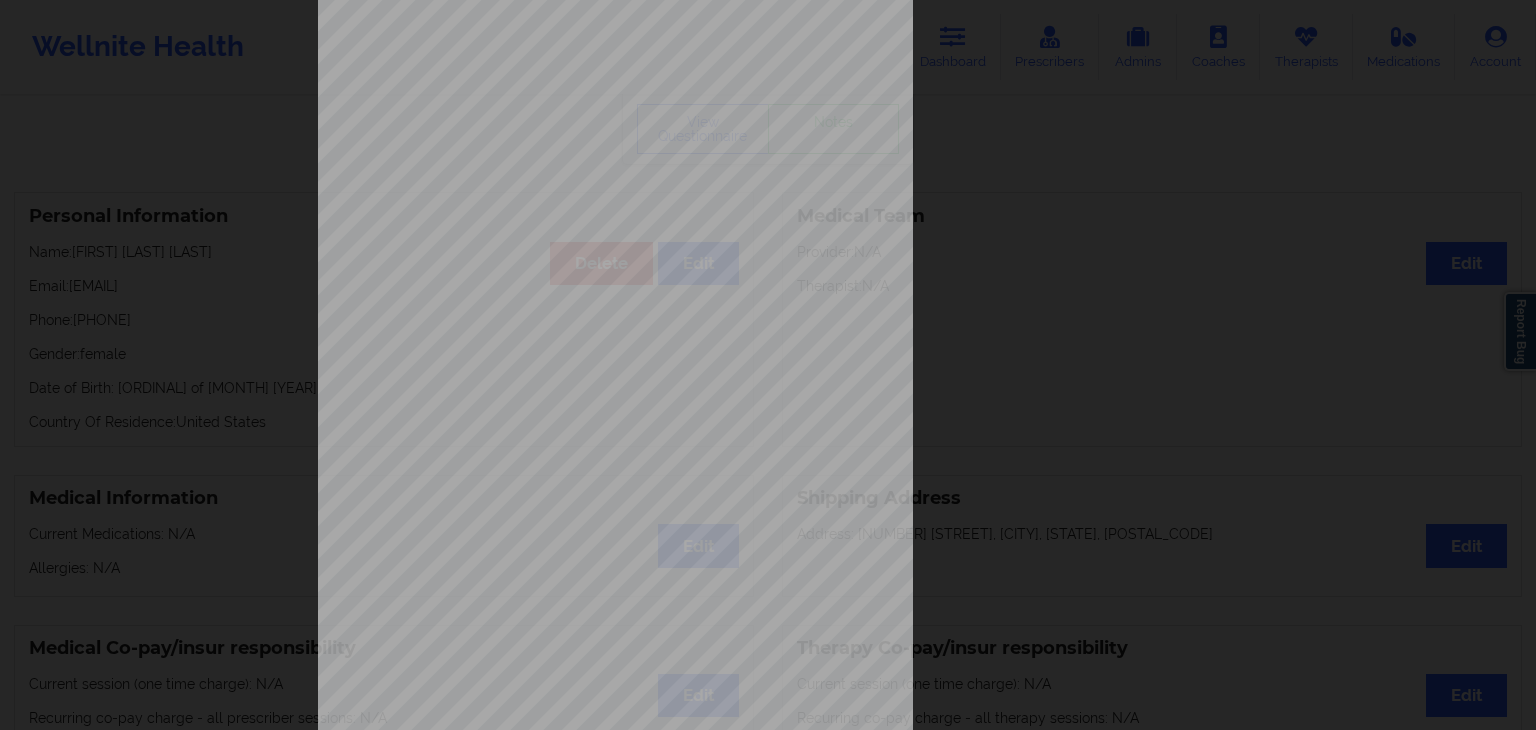 scroll, scrollTop: 120, scrollLeft: 0, axis: vertical 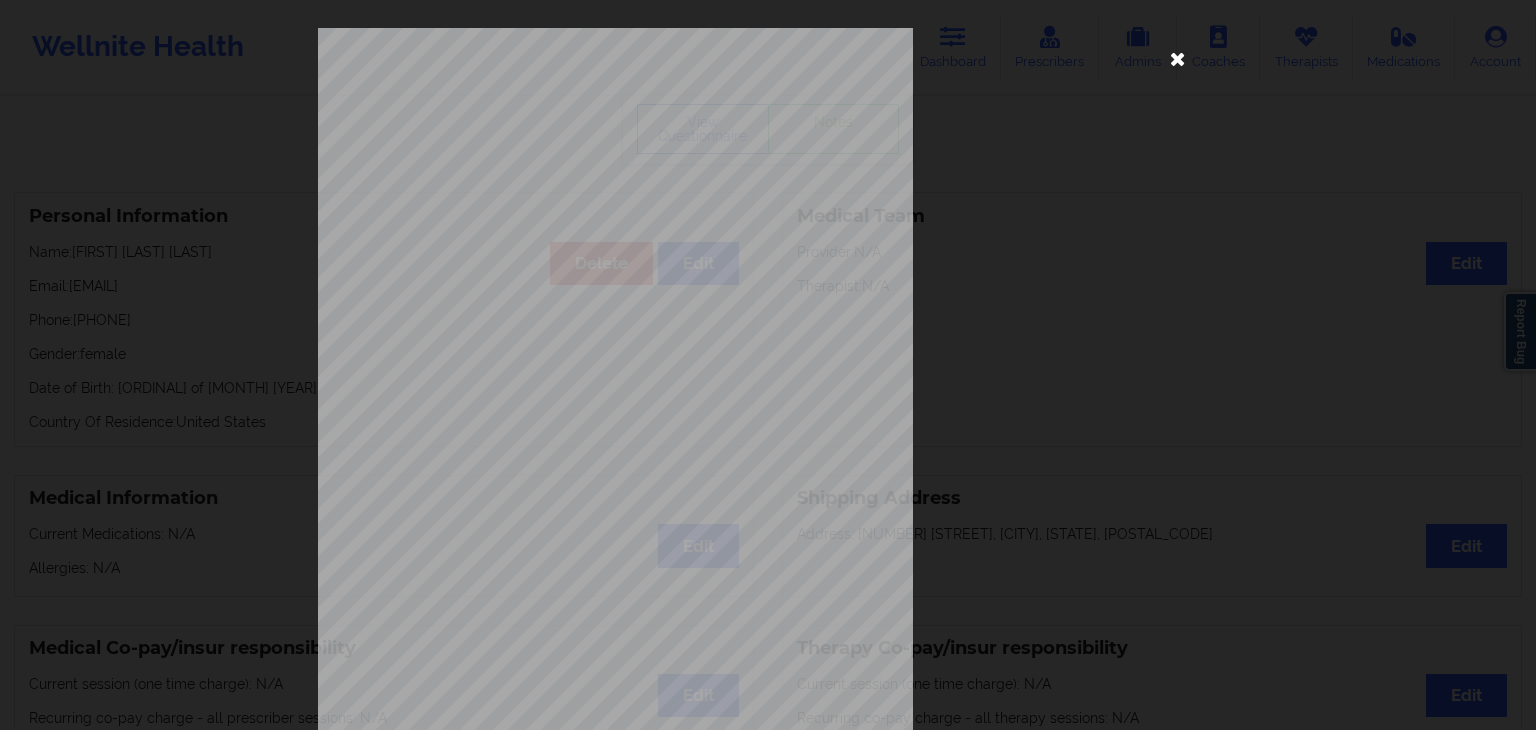 click at bounding box center (1178, 58) 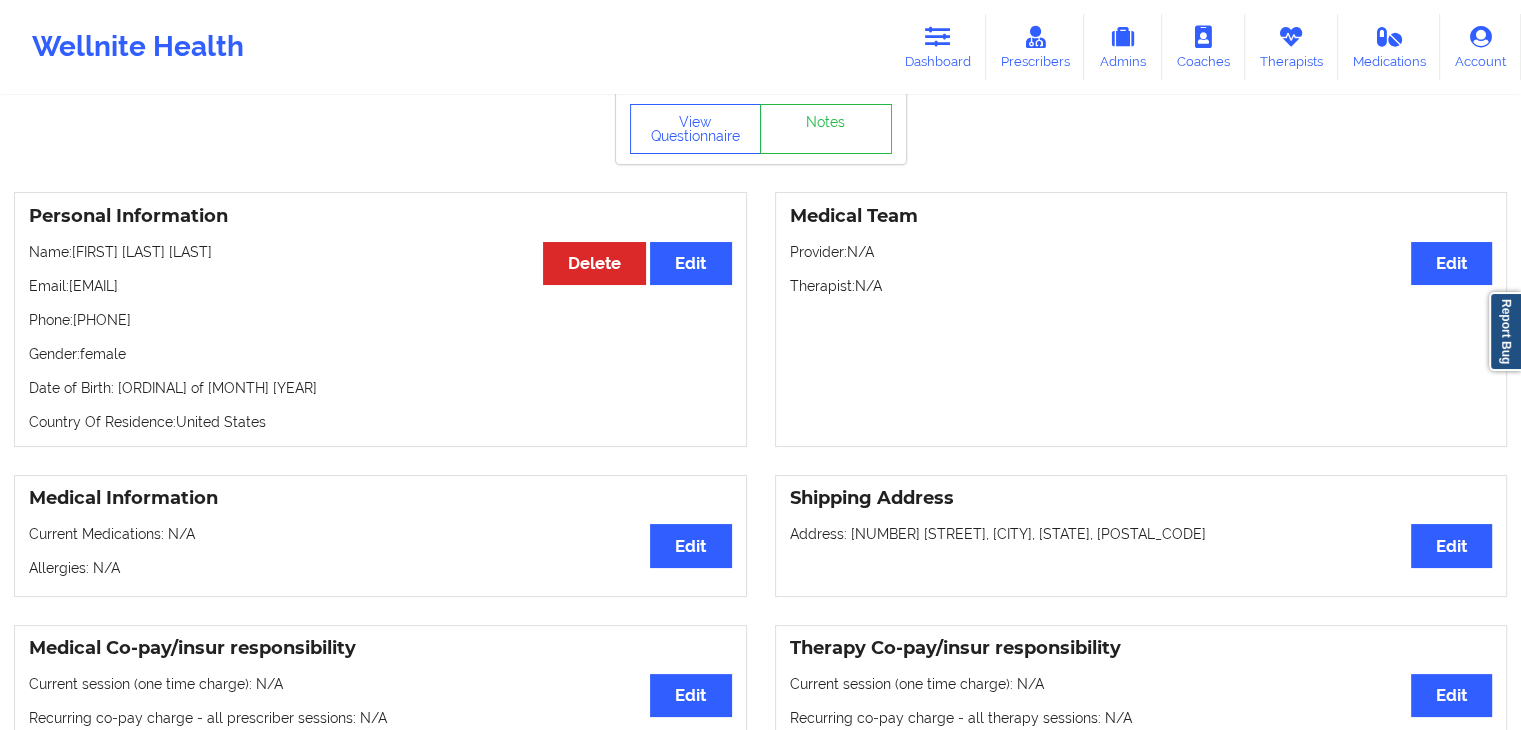 drag, startPoint x: 147, startPoint y: 269, endPoint x: 261, endPoint y: 267, distance: 114.01754 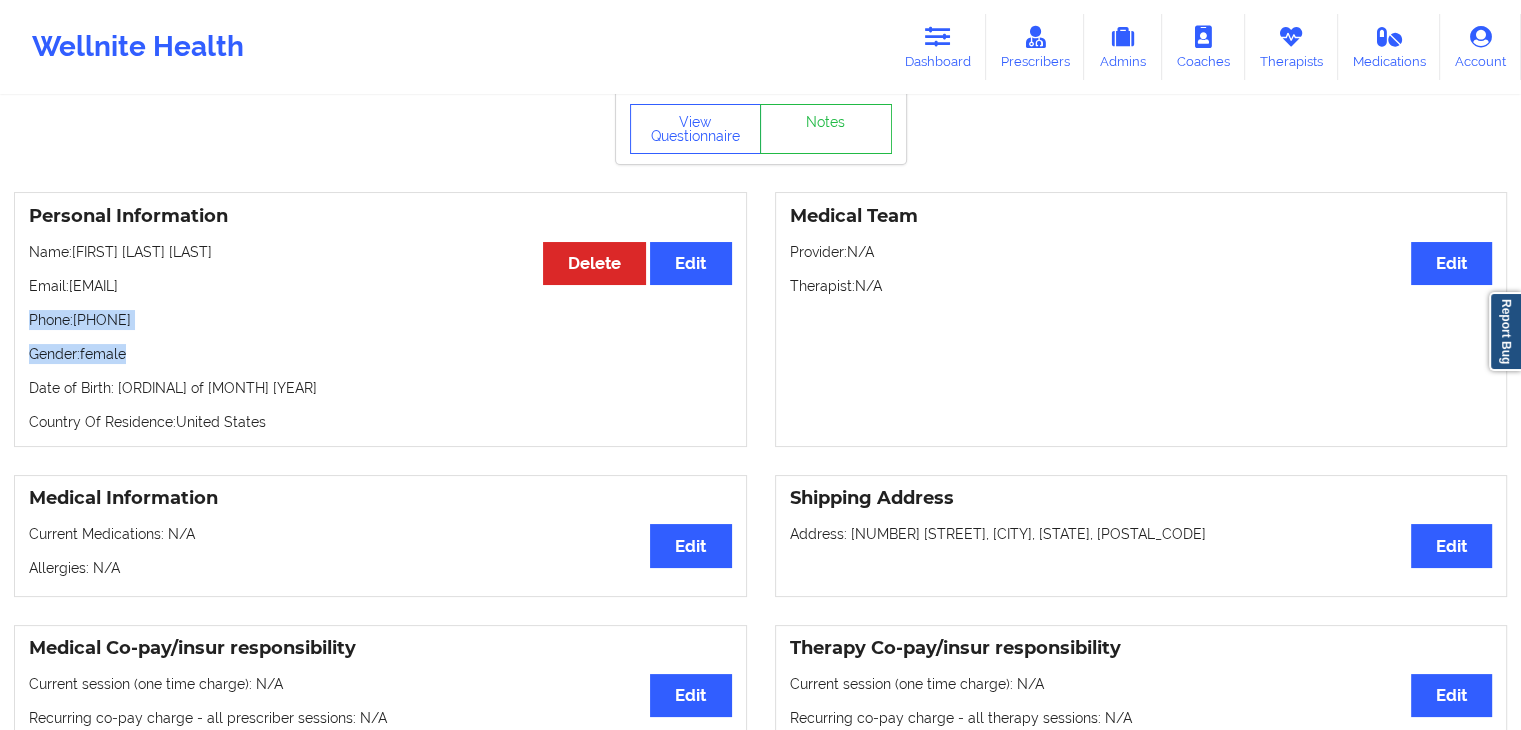 drag, startPoint x: 32, startPoint y: 338, endPoint x: 198, endPoint y: 356, distance: 166.97305 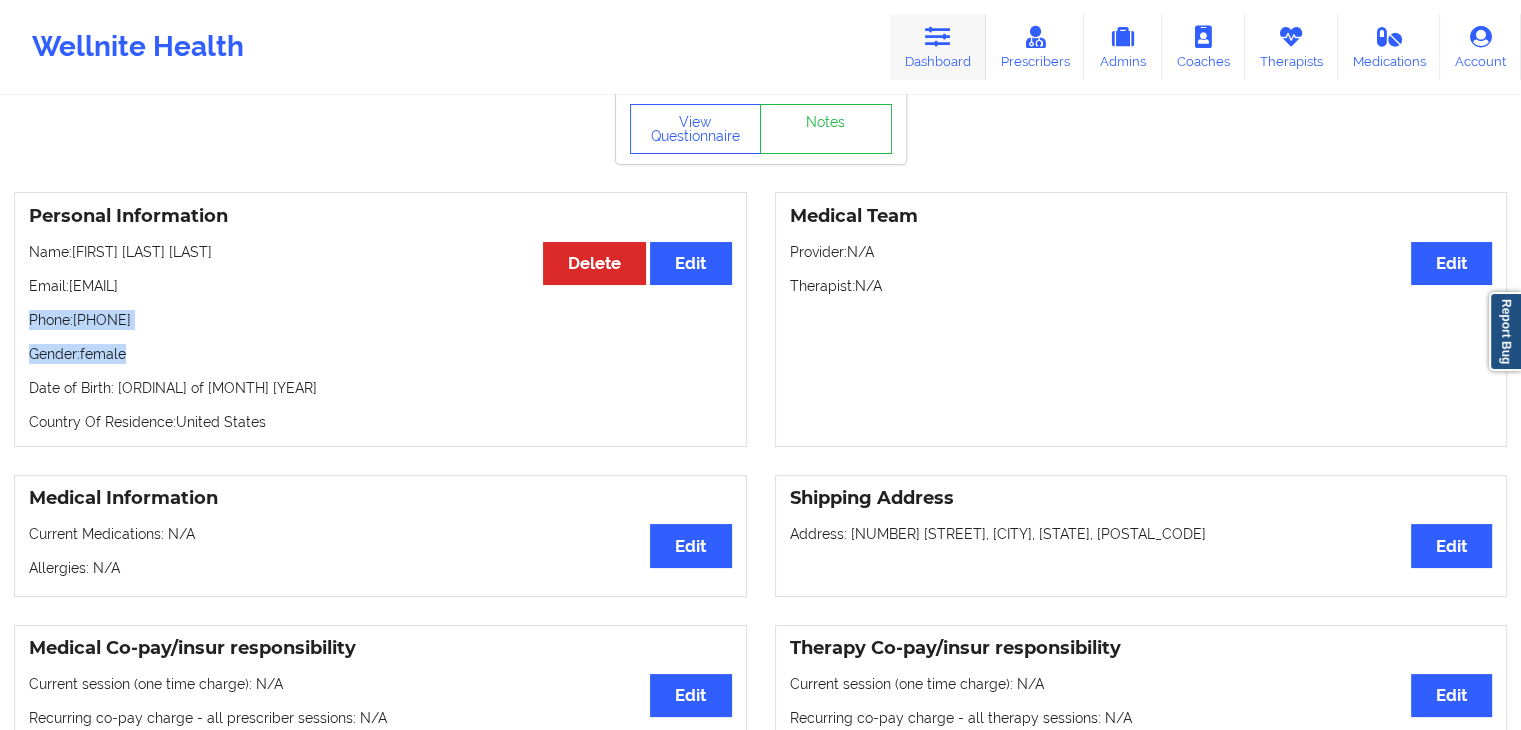 click on "Dashboard" at bounding box center [938, 47] 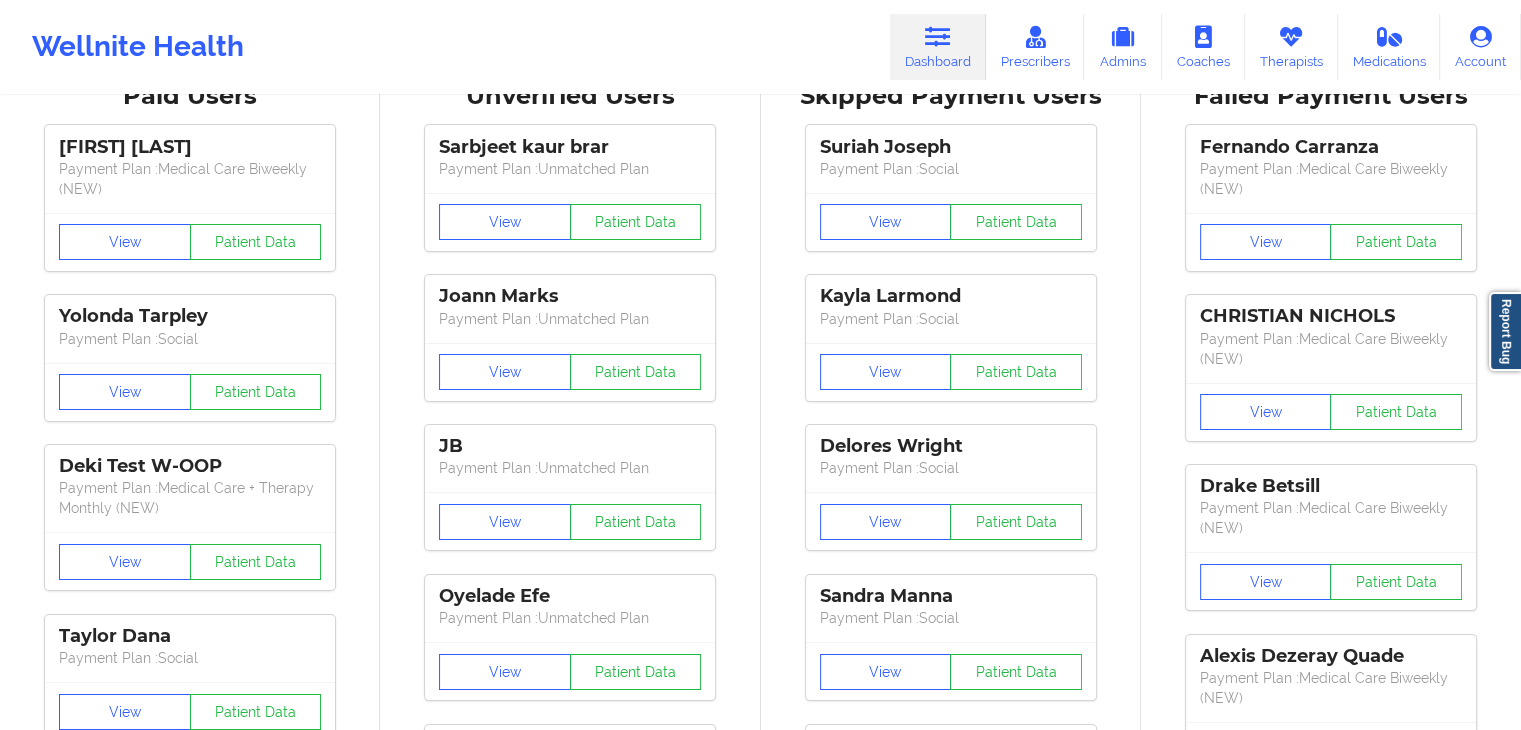 click on "Dashboard" at bounding box center (938, 47) 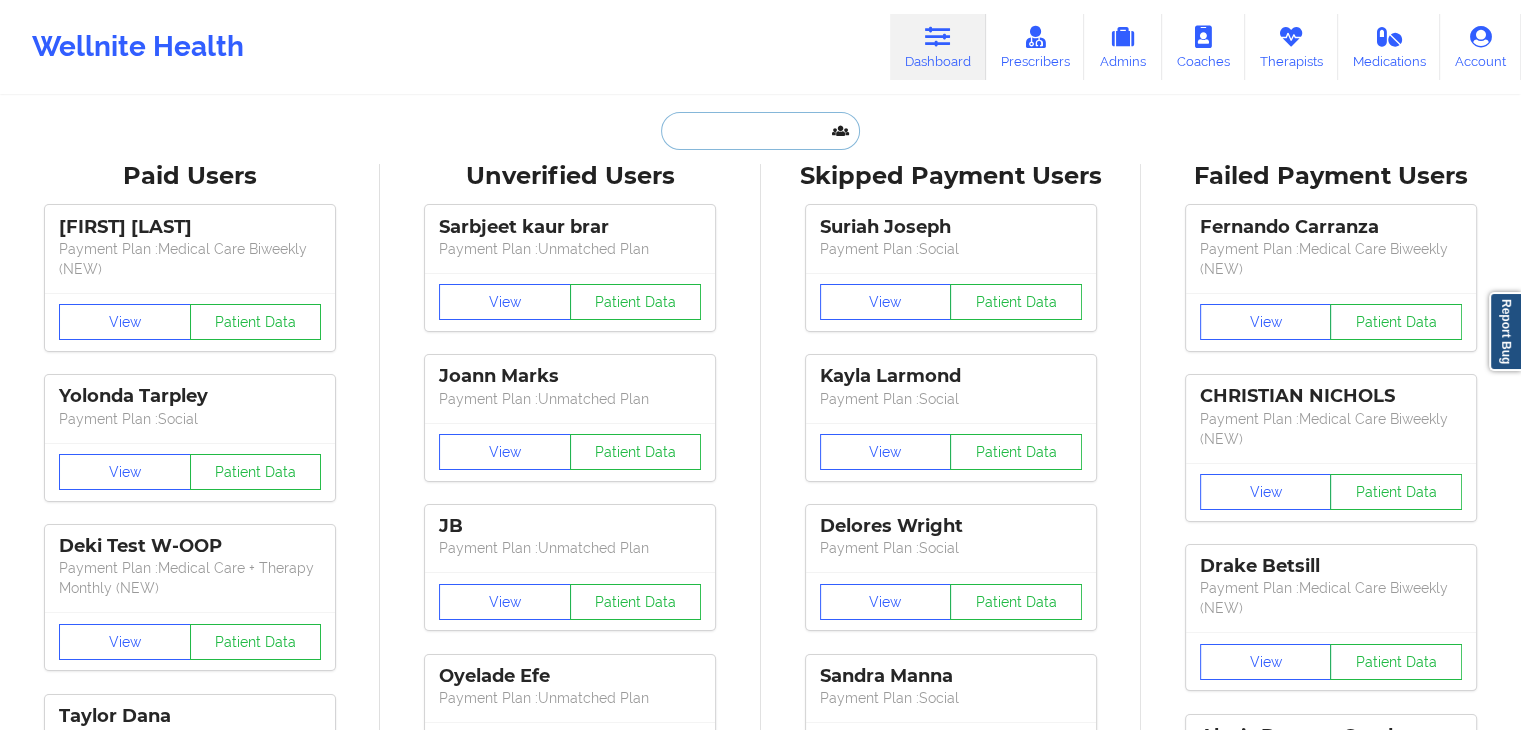 click at bounding box center (760, 131) 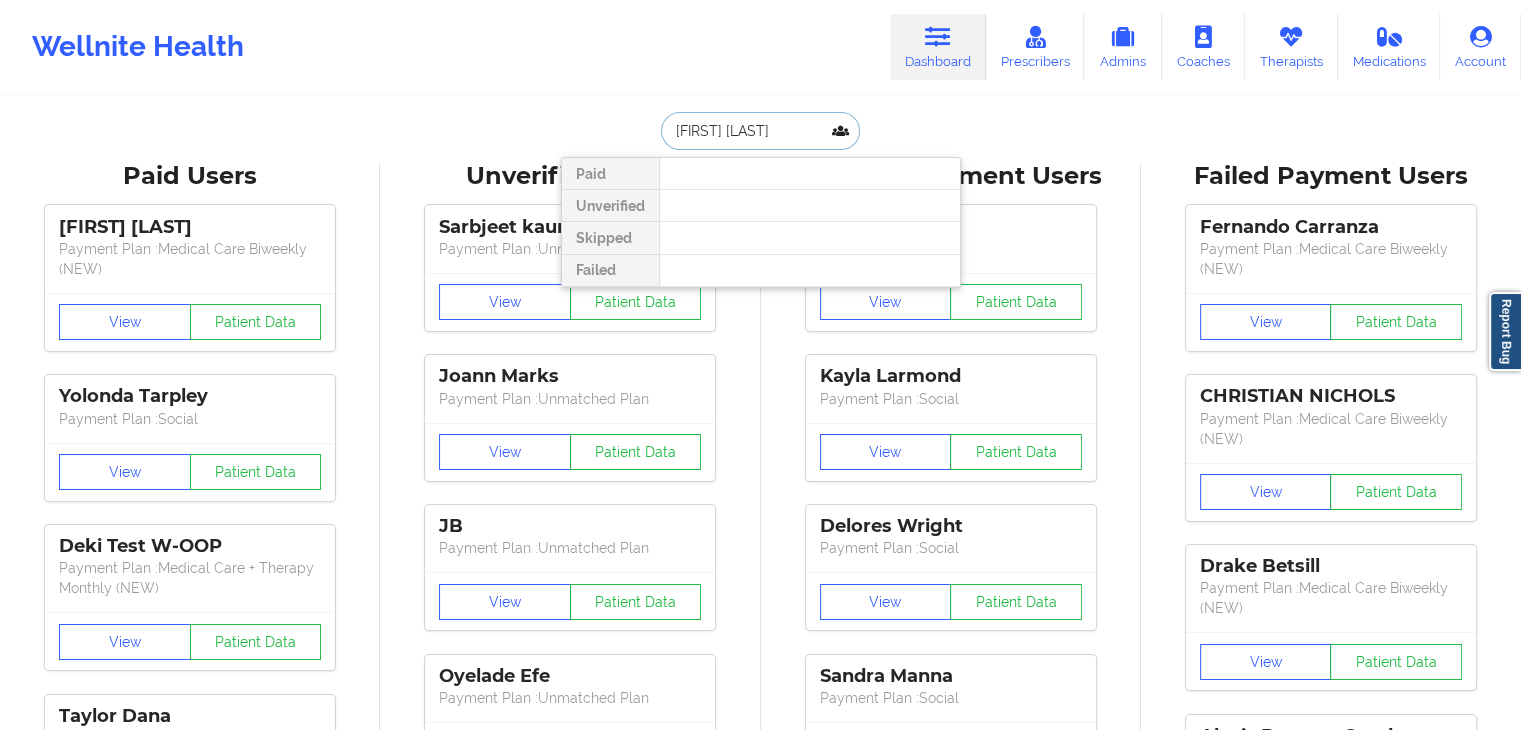 type on "[FIRST] [LAST]" 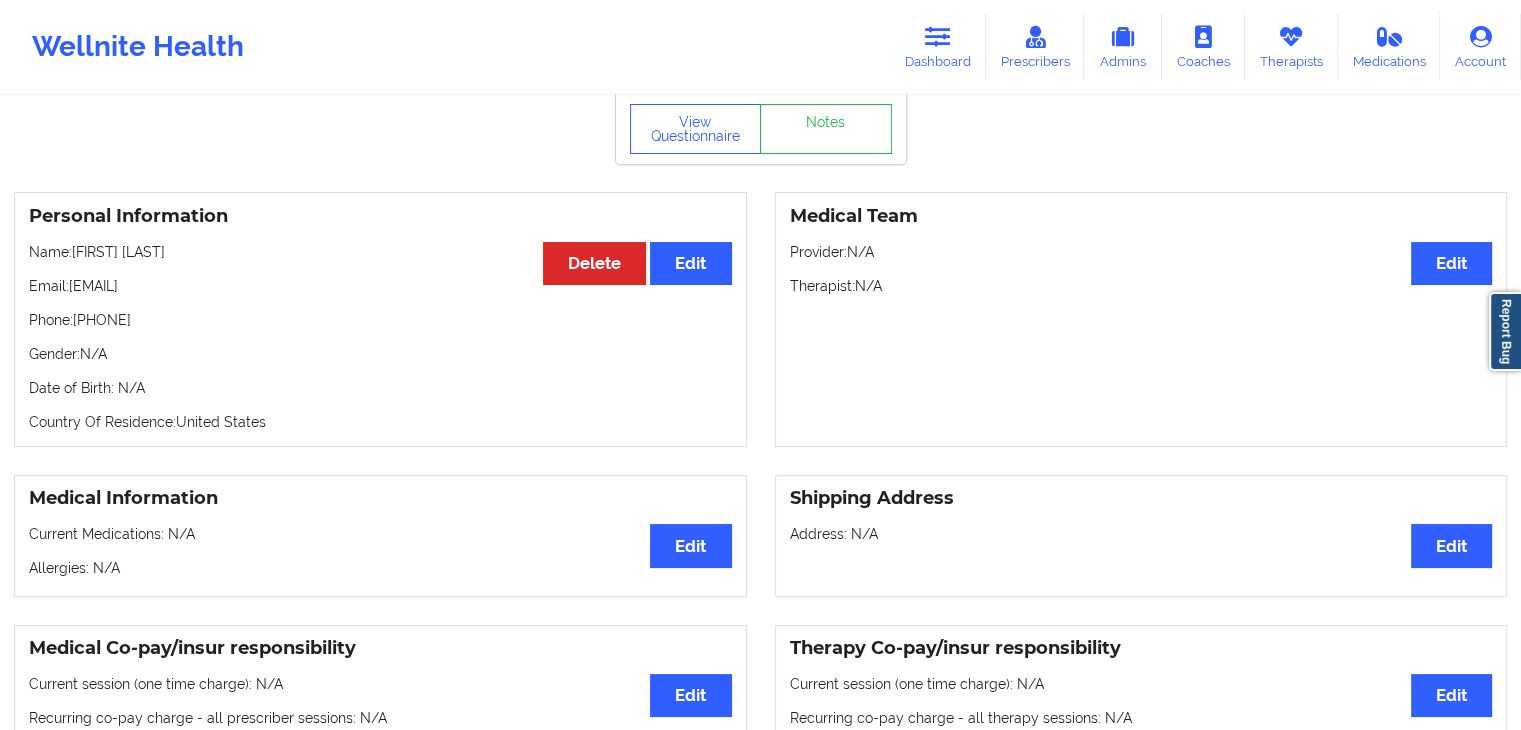 scroll, scrollTop: 0, scrollLeft: 0, axis: both 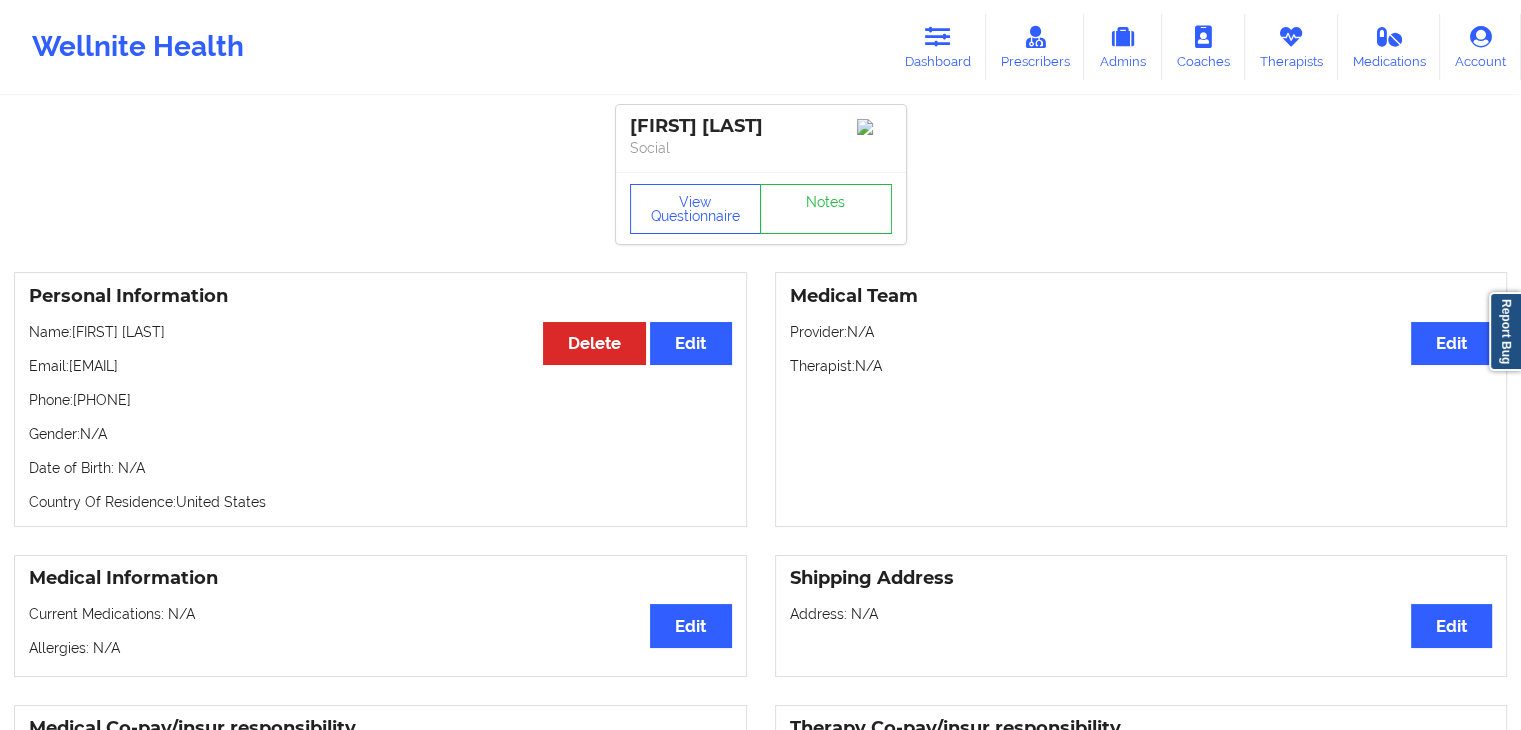 drag, startPoint x: 73, startPoint y: 373, endPoint x: 235, endPoint y: 365, distance: 162.19742 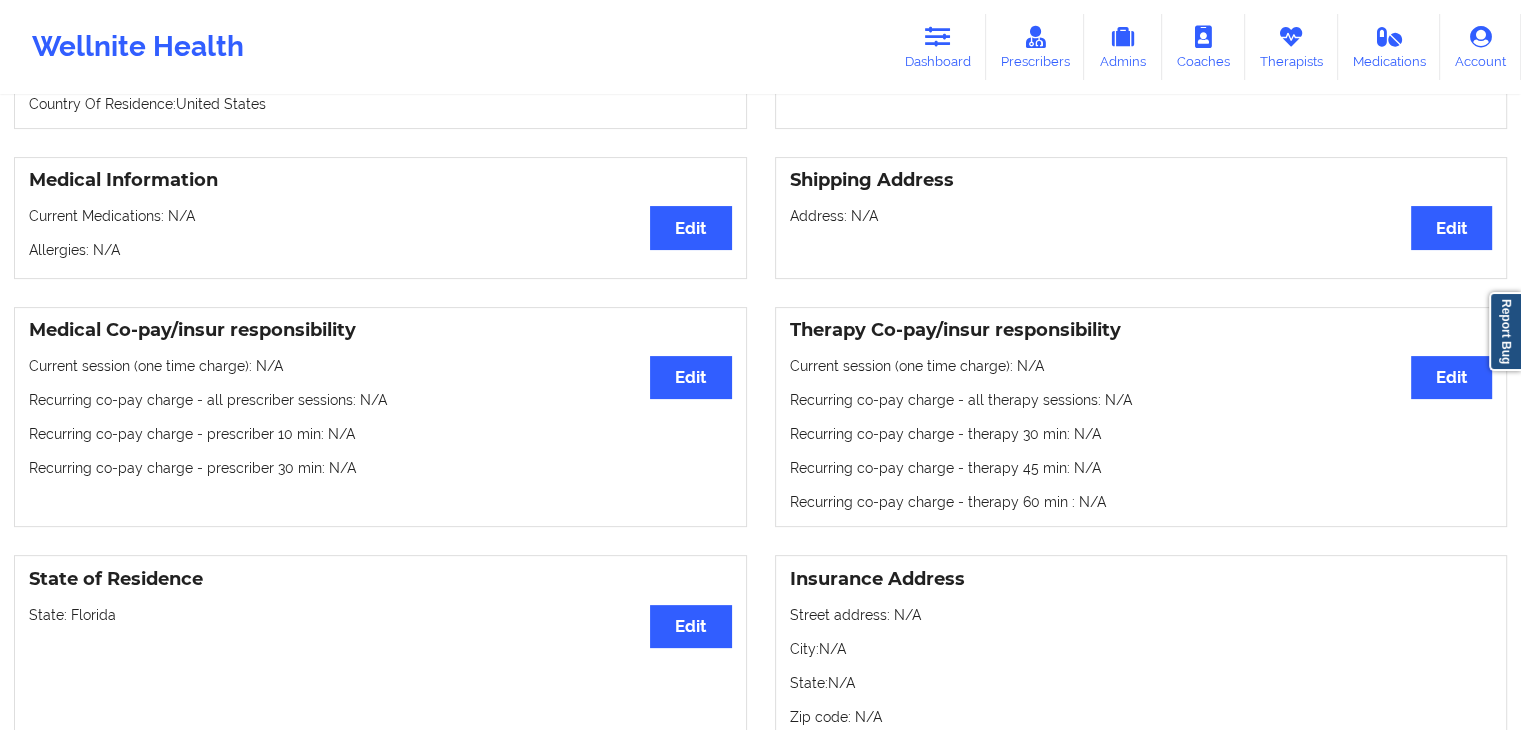 scroll, scrollTop: 0, scrollLeft: 0, axis: both 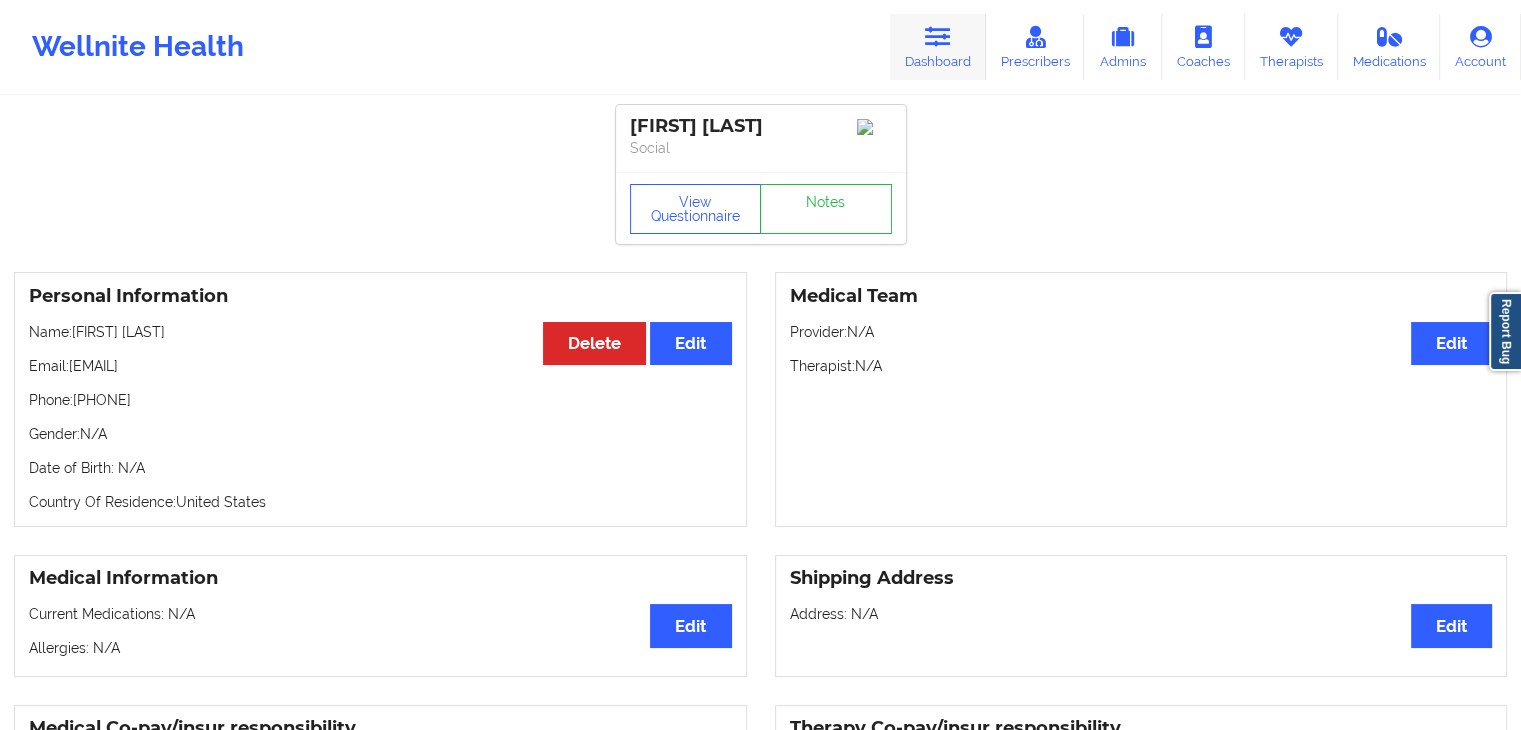 click at bounding box center (938, 37) 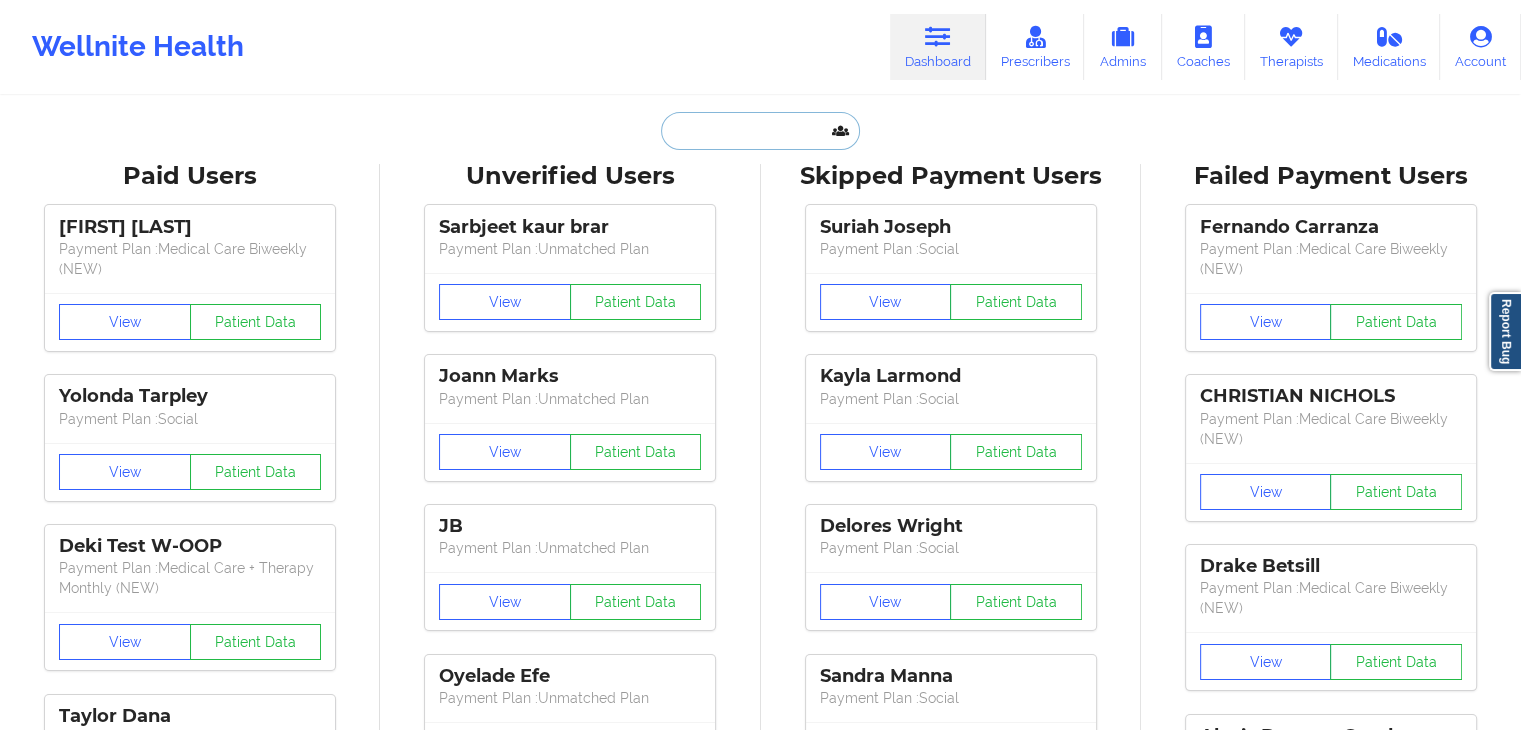 click at bounding box center [760, 131] 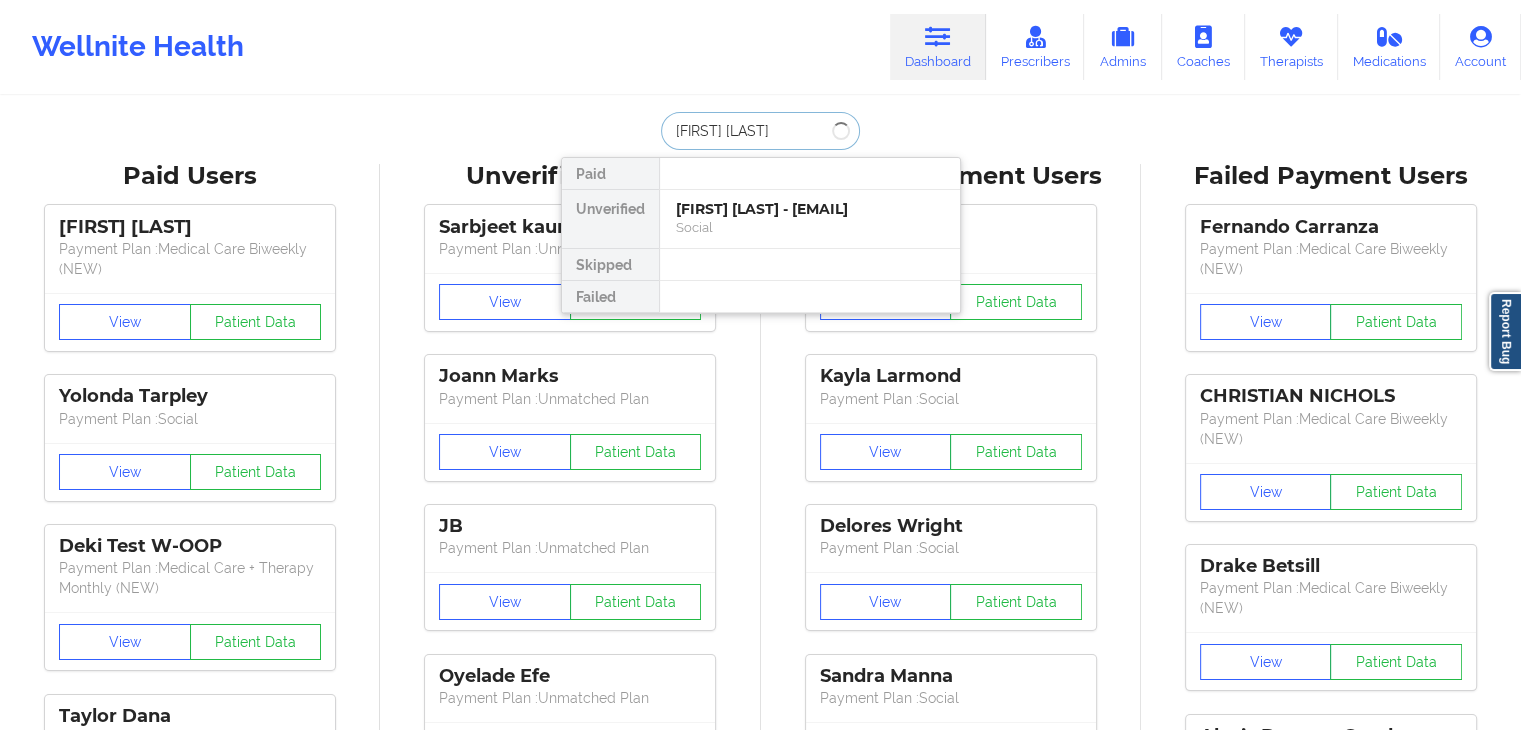 type on "[FIRST] [LAST]" 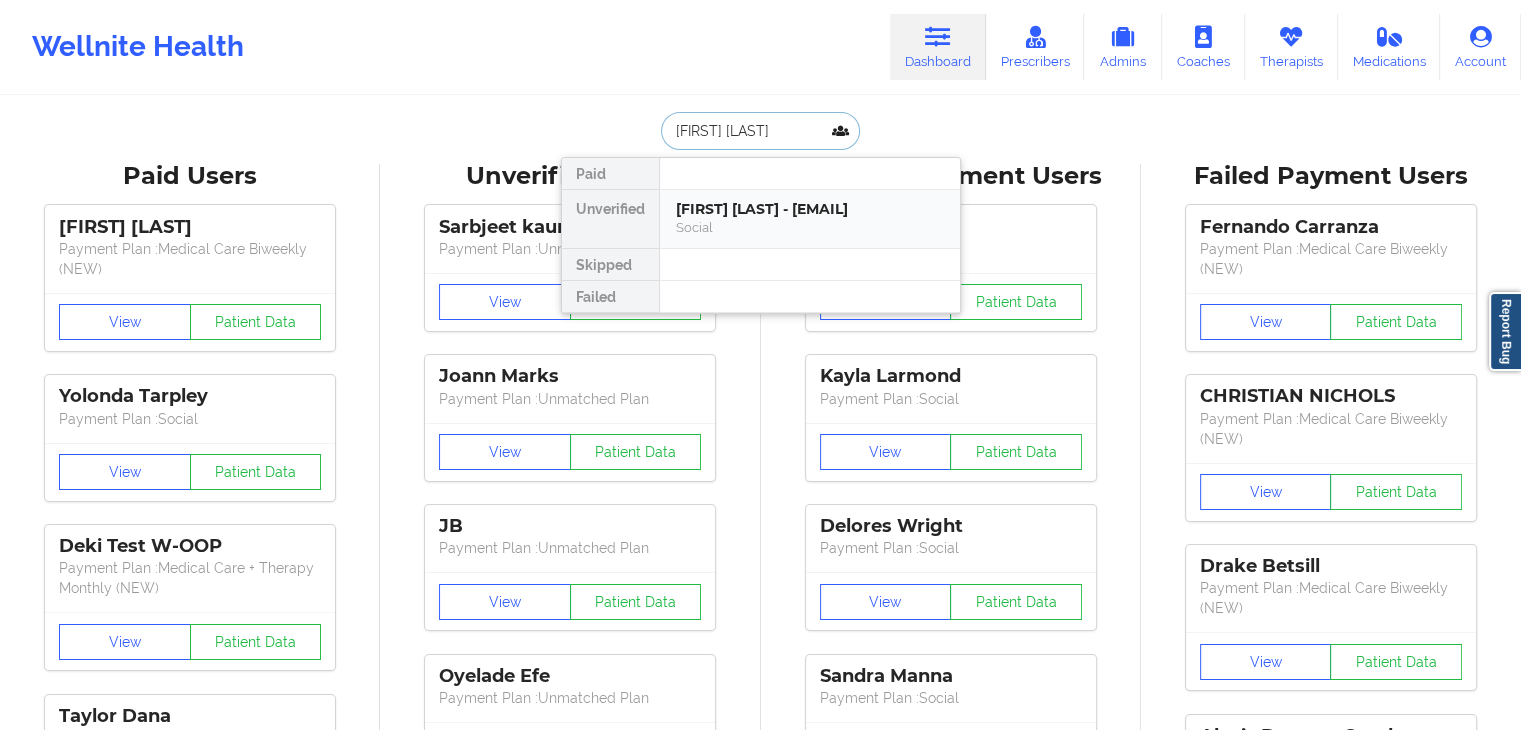 click on "[FIRST] [LAST] - [EMAIL]" at bounding box center (810, 209) 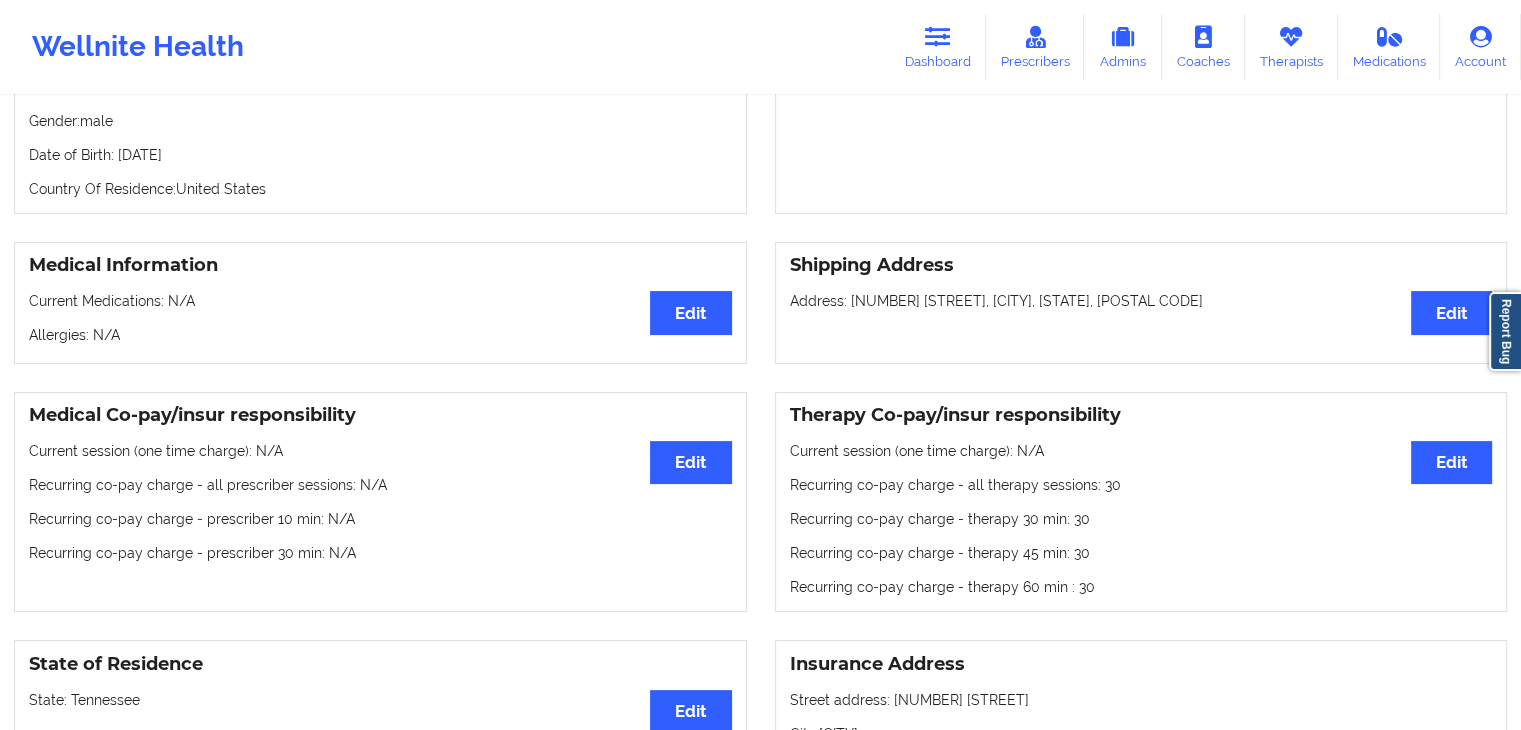 scroll, scrollTop: 298, scrollLeft: 0, axis: vertical 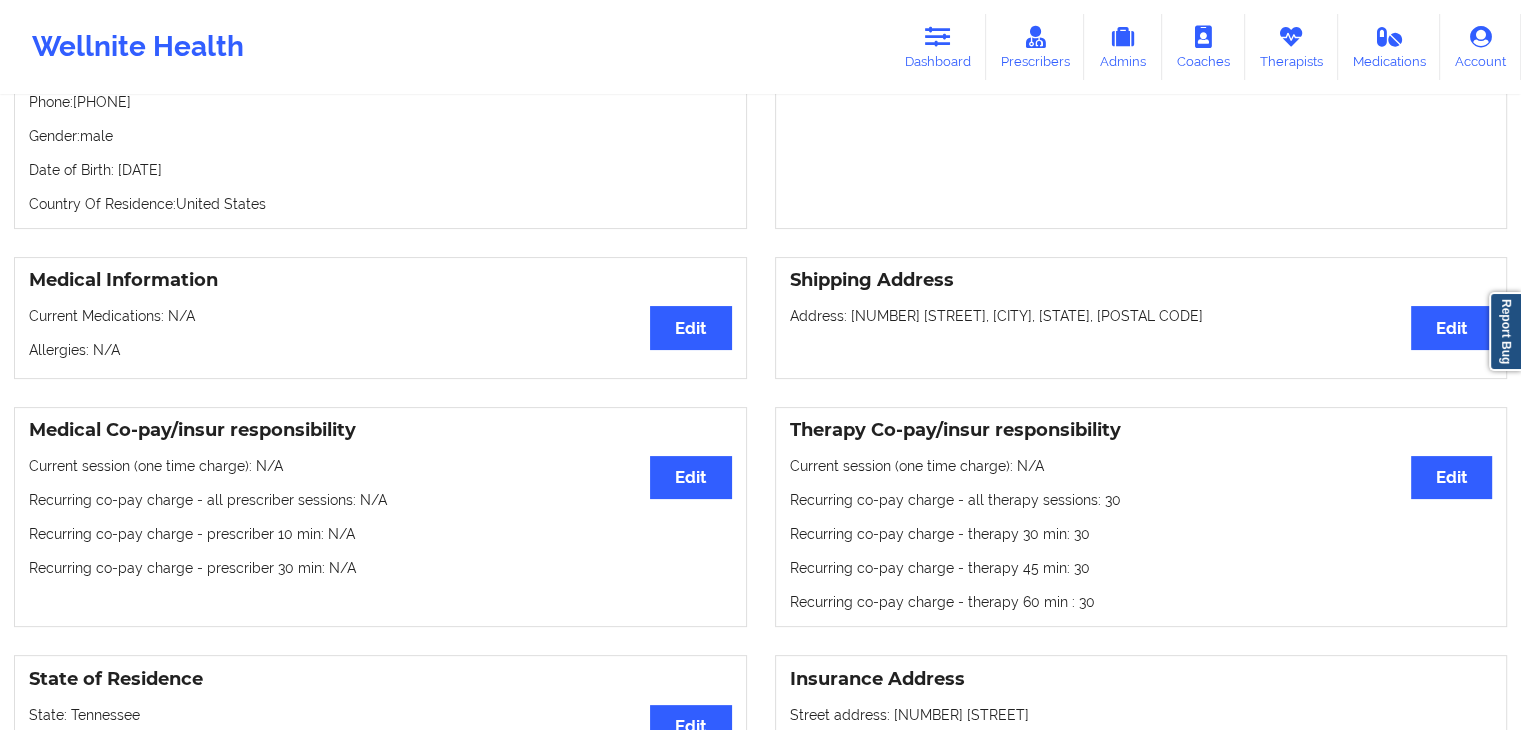 click on "Personal Information Edit Delete Name:  [FIRST] [LAST] Email:  [EMAIL] Phone:  [PHONE] Gender:  male Date of Birth:   [DAY] of [MONTH] [YEAR] Country Of Residence: [COUNTRY]" at bounding box center (380, 101) 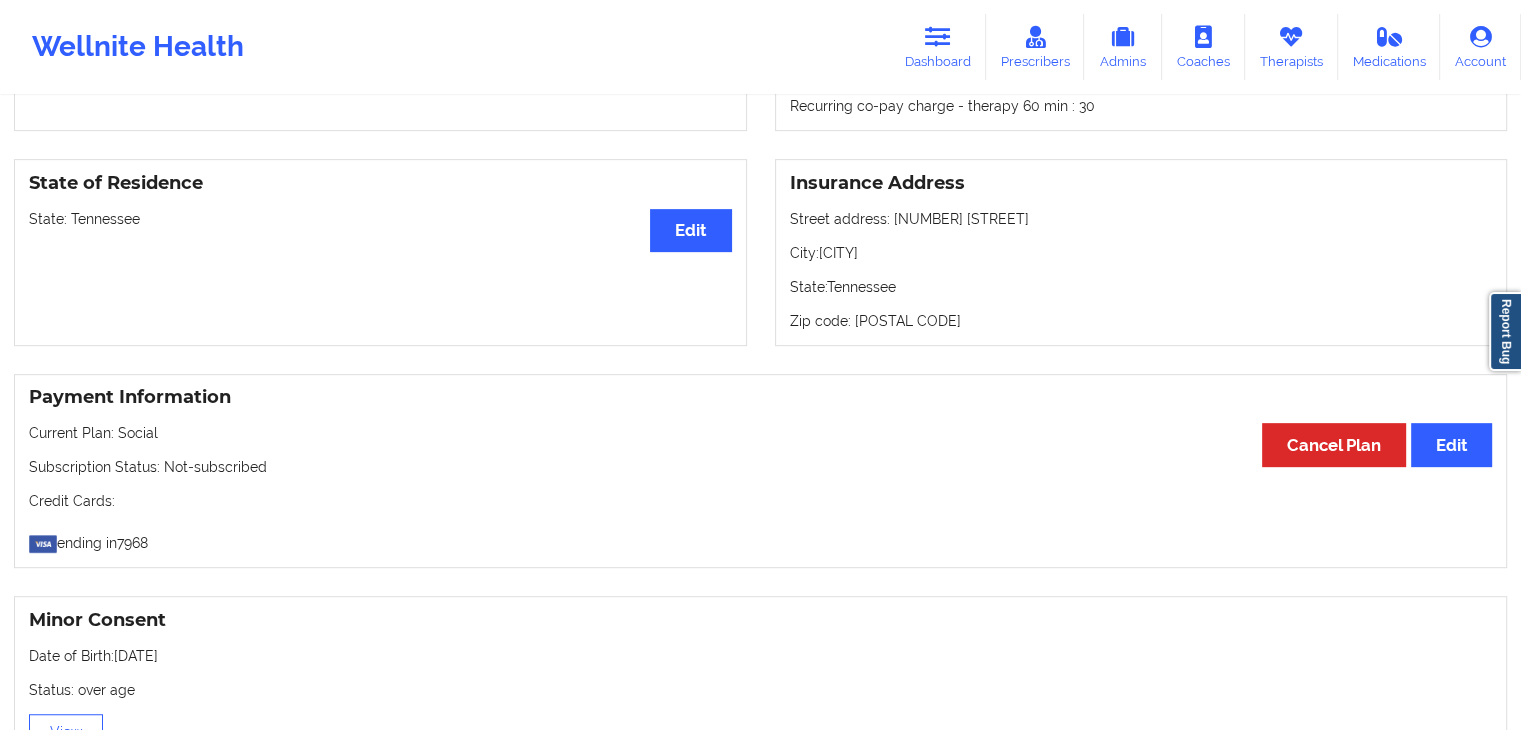 scroll, scrollTop: 778, scrollLeft: 0, axis: vertical 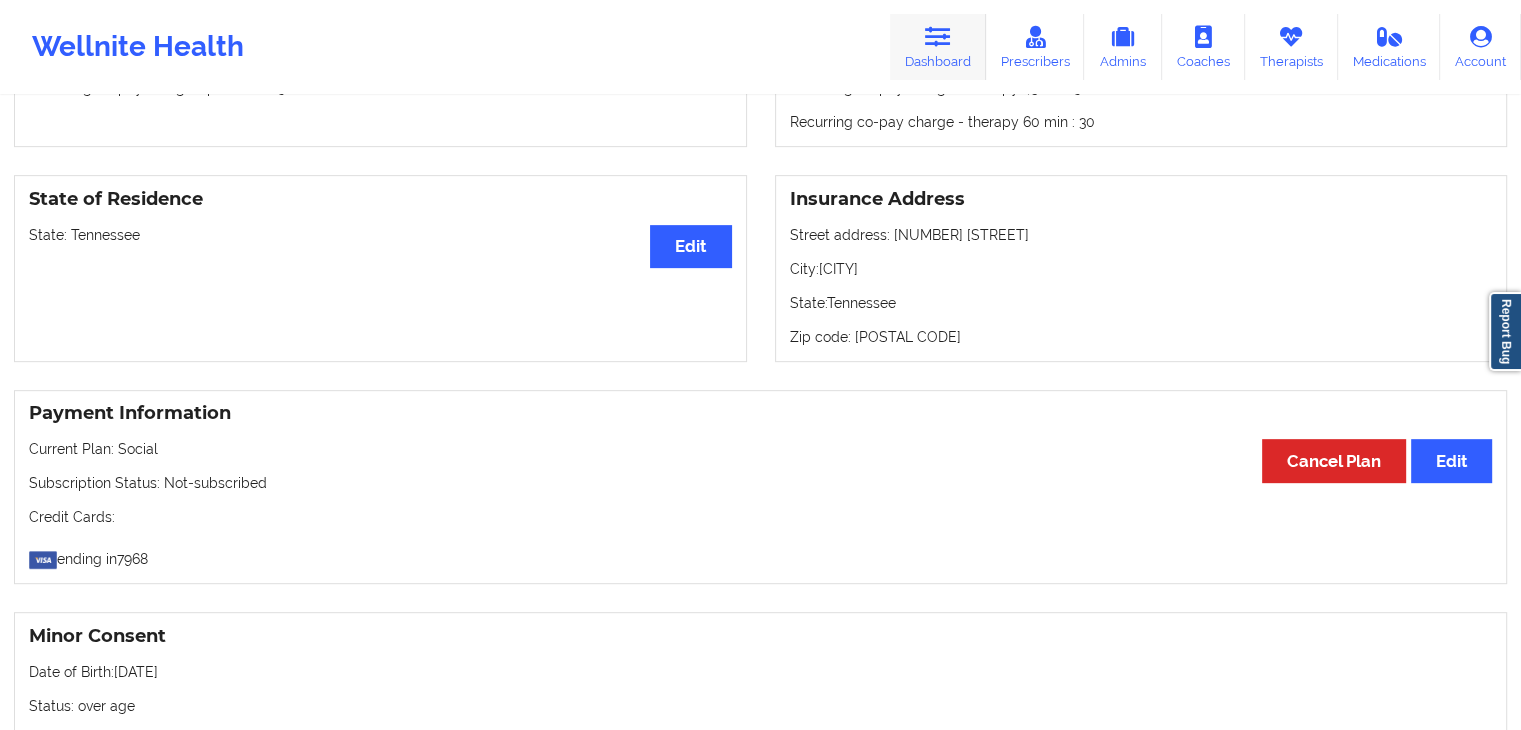 drag, startPoint x: 947, startPoint y: 56, endPoint x: 920, endPoint y: 74, distance: 32.449963 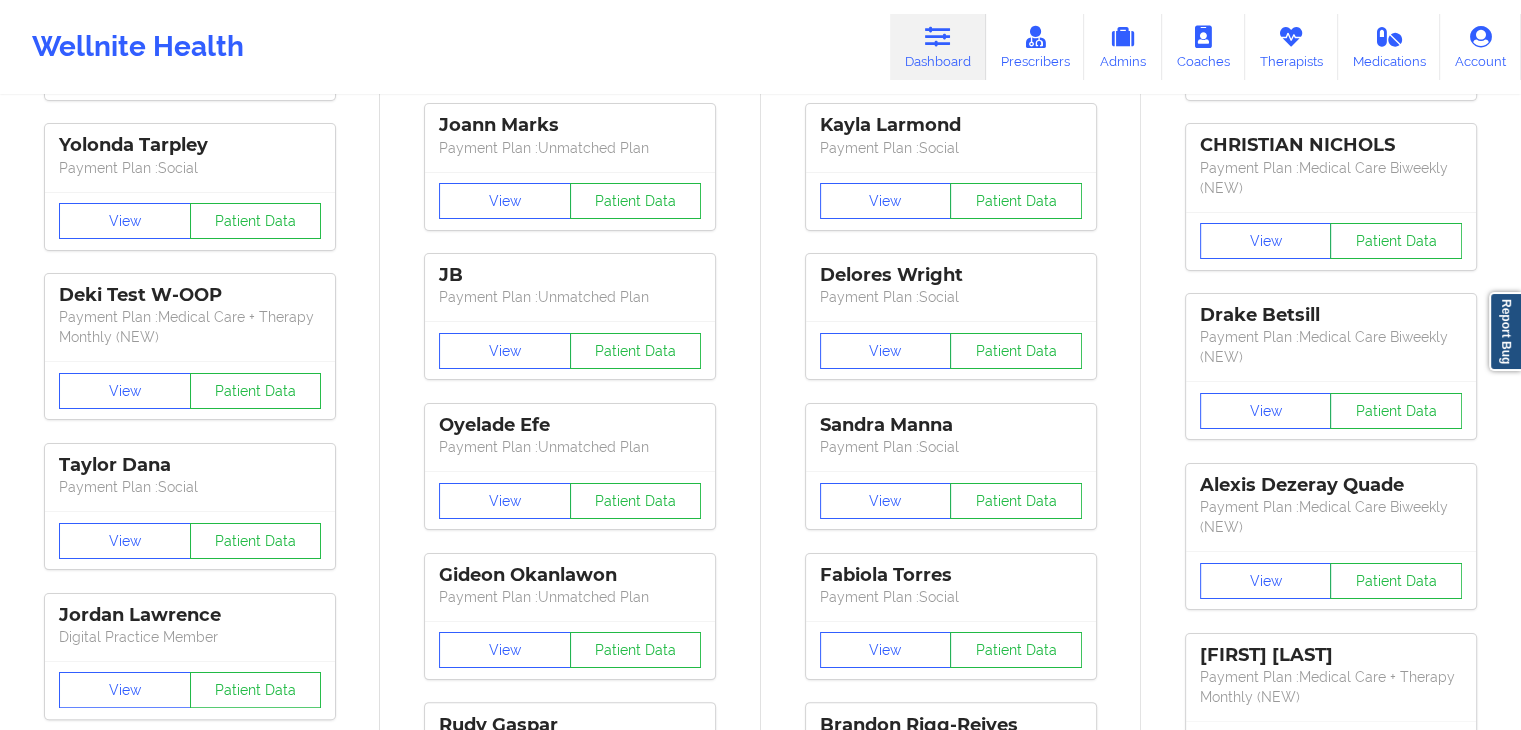 scroll, scrollTop: 0, scrollLeft: 0, axis: both 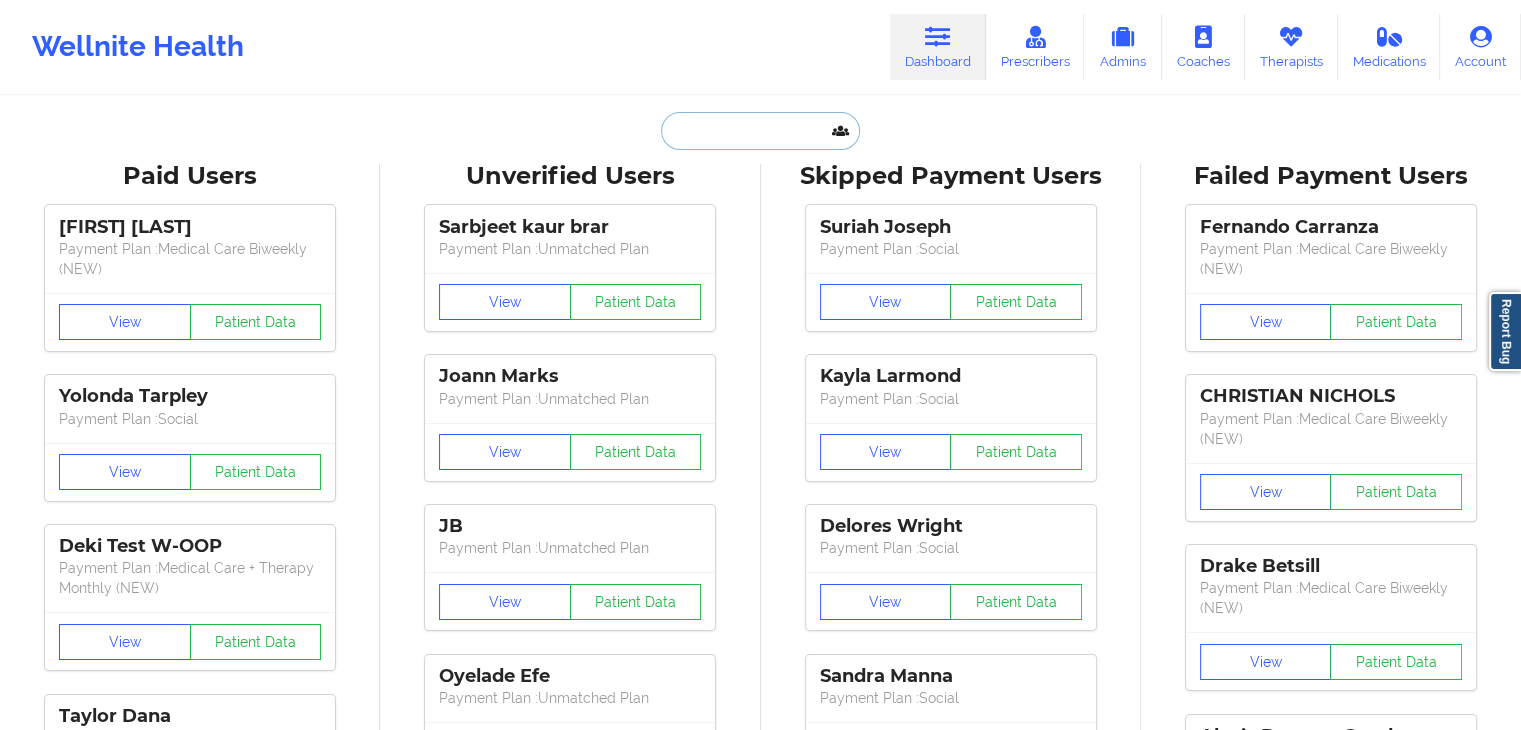 click at bounding box center [760, 131] 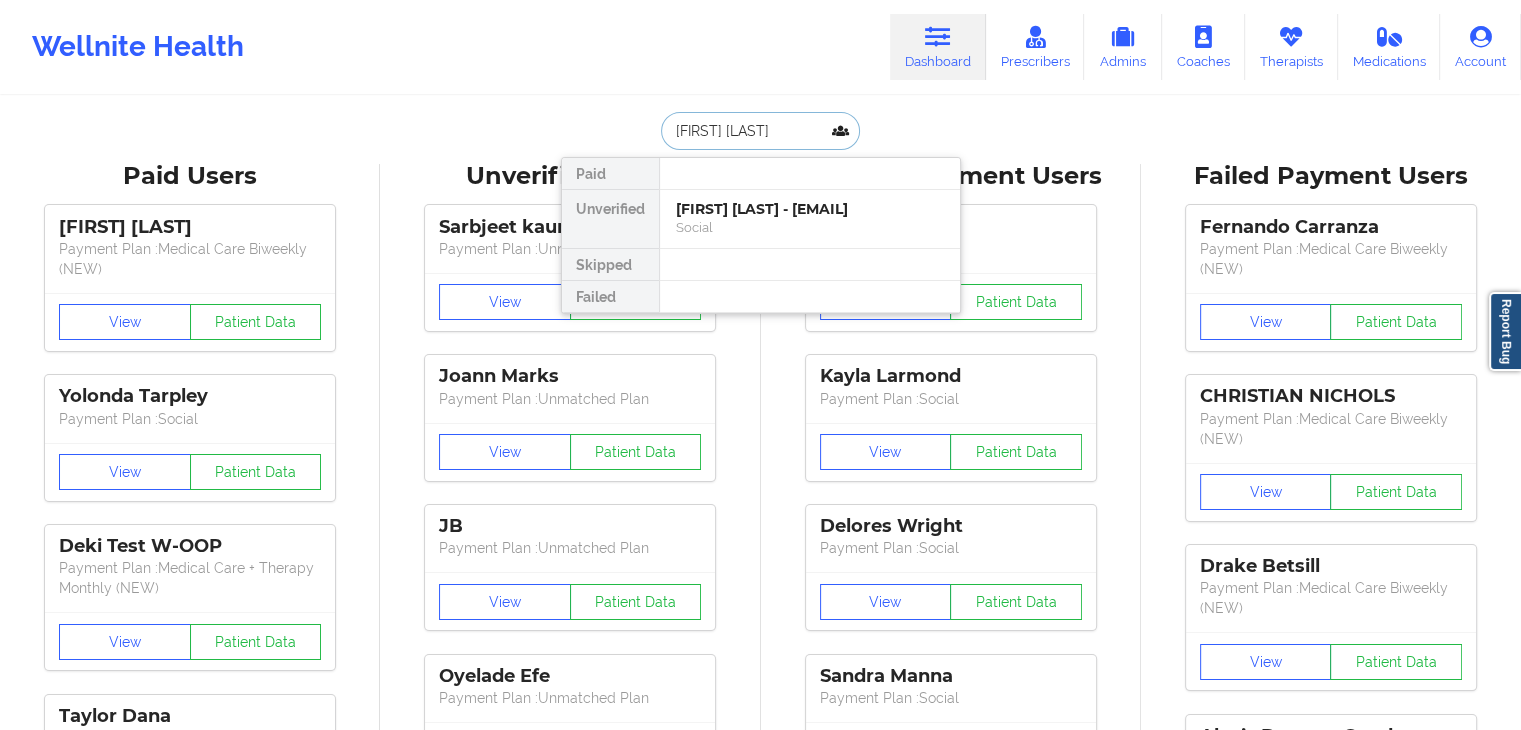 type on "[FIRST] [LAST]" 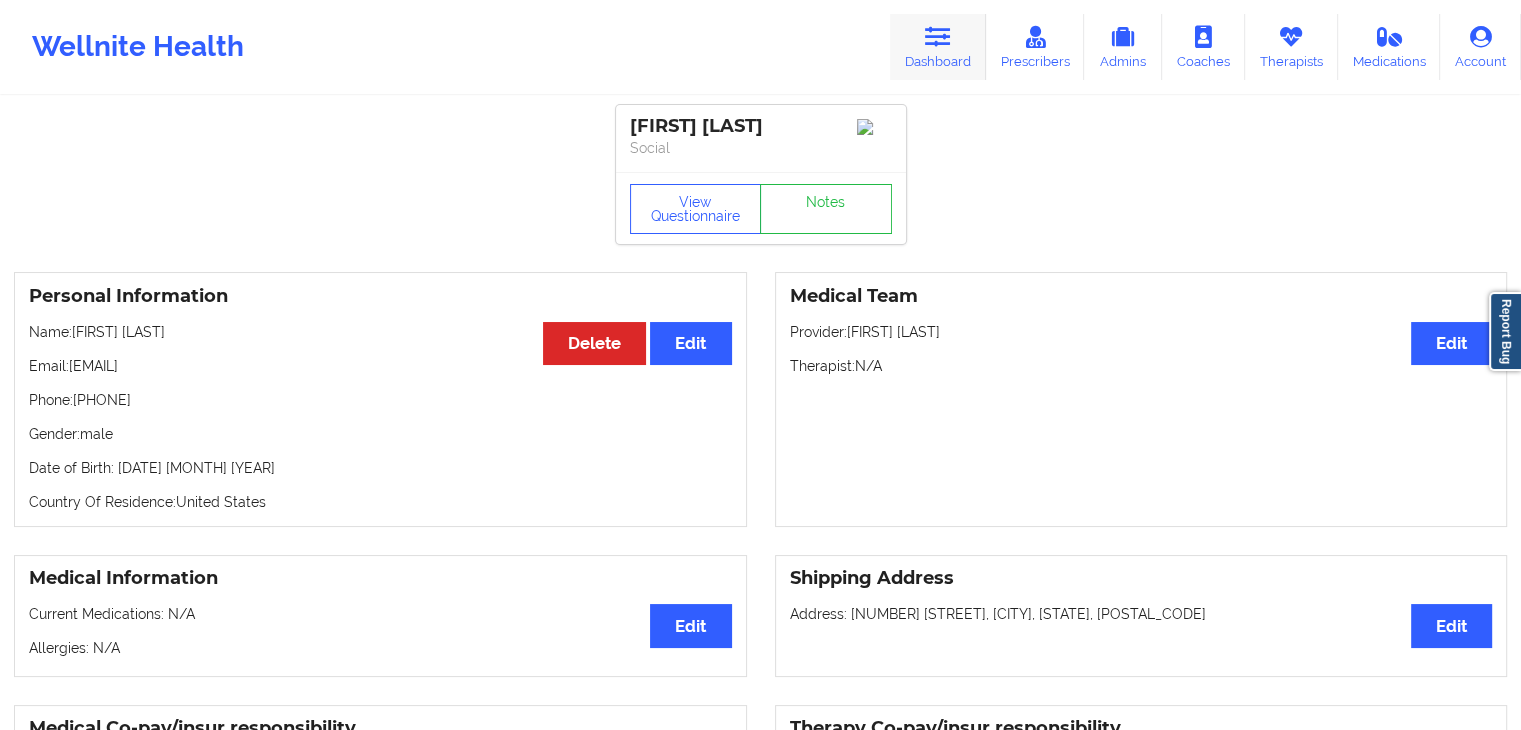 click on "Dashboard" at bounding box center [938, 47] 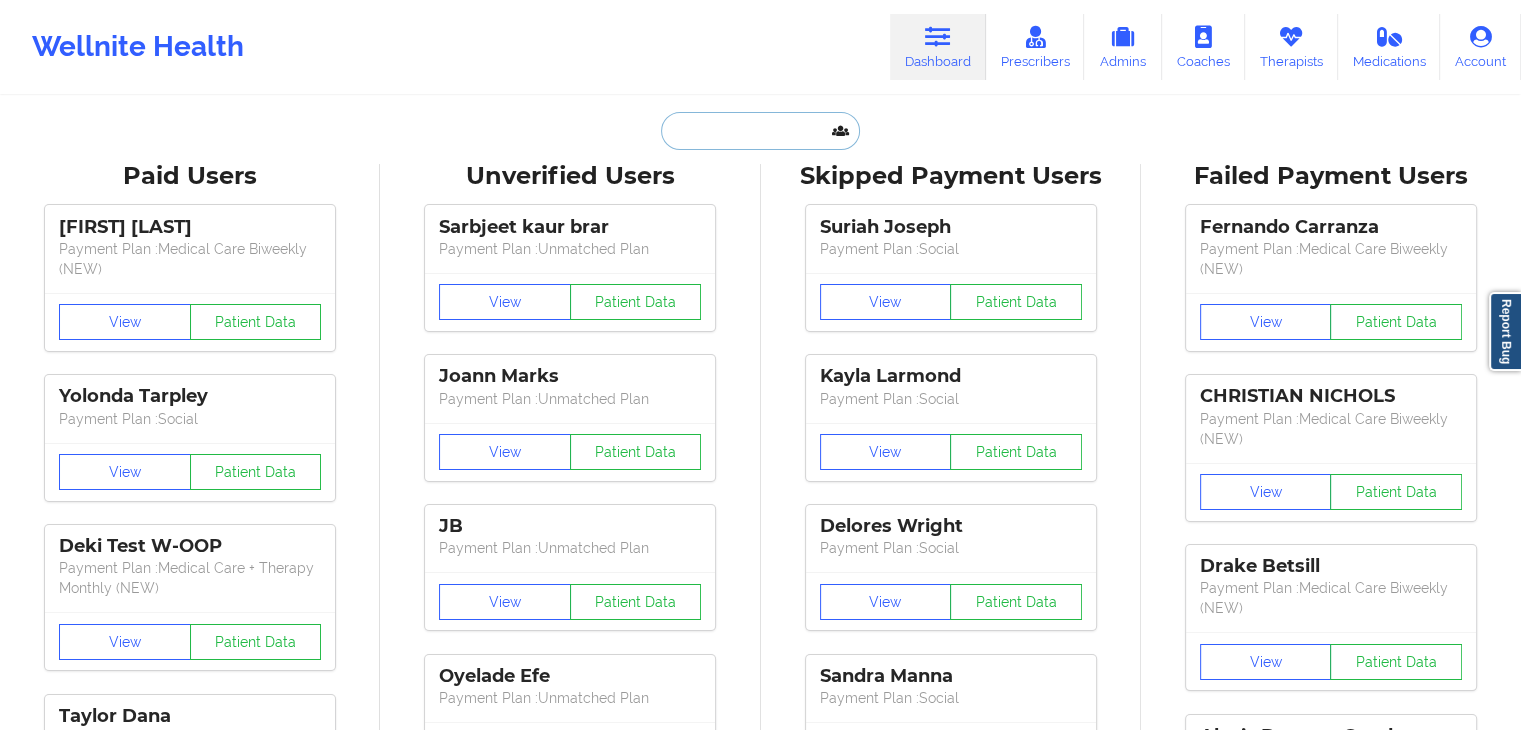 click at bounding box center [760, 131] 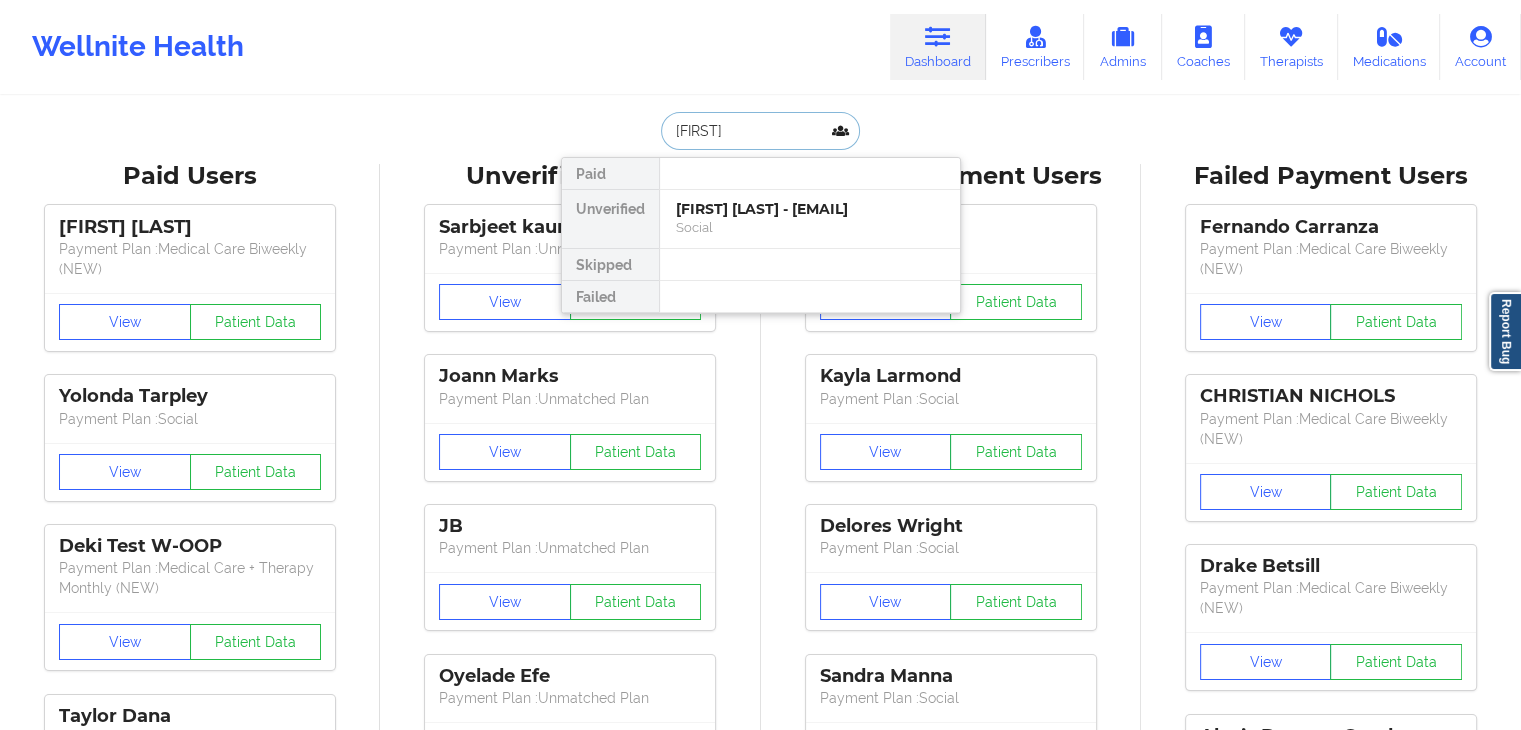 type on "[FIRST]" 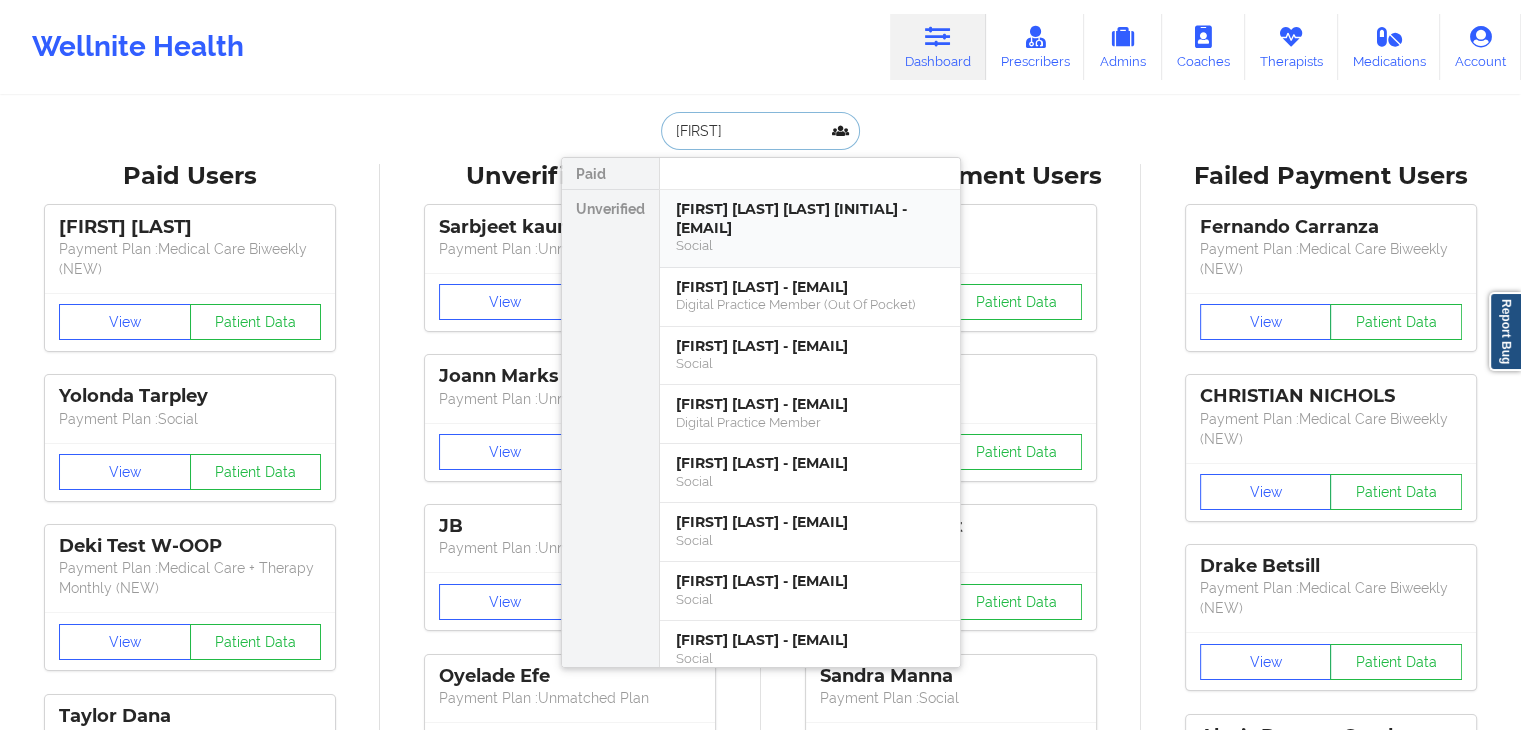 click on "Social" at bounding box center [810, 245] 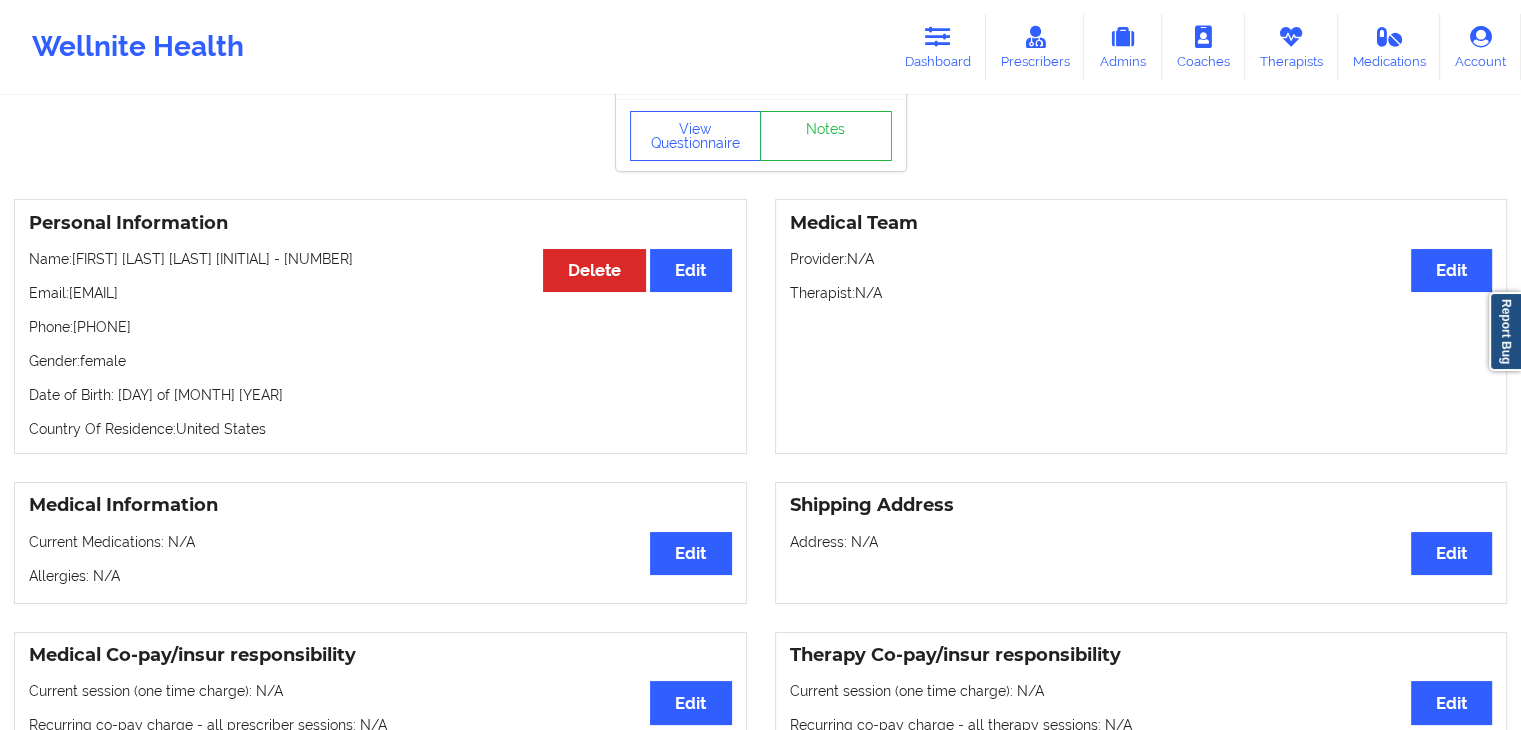 scroll, scrollTop: 101, scrollLeft: 0, axis: vertical 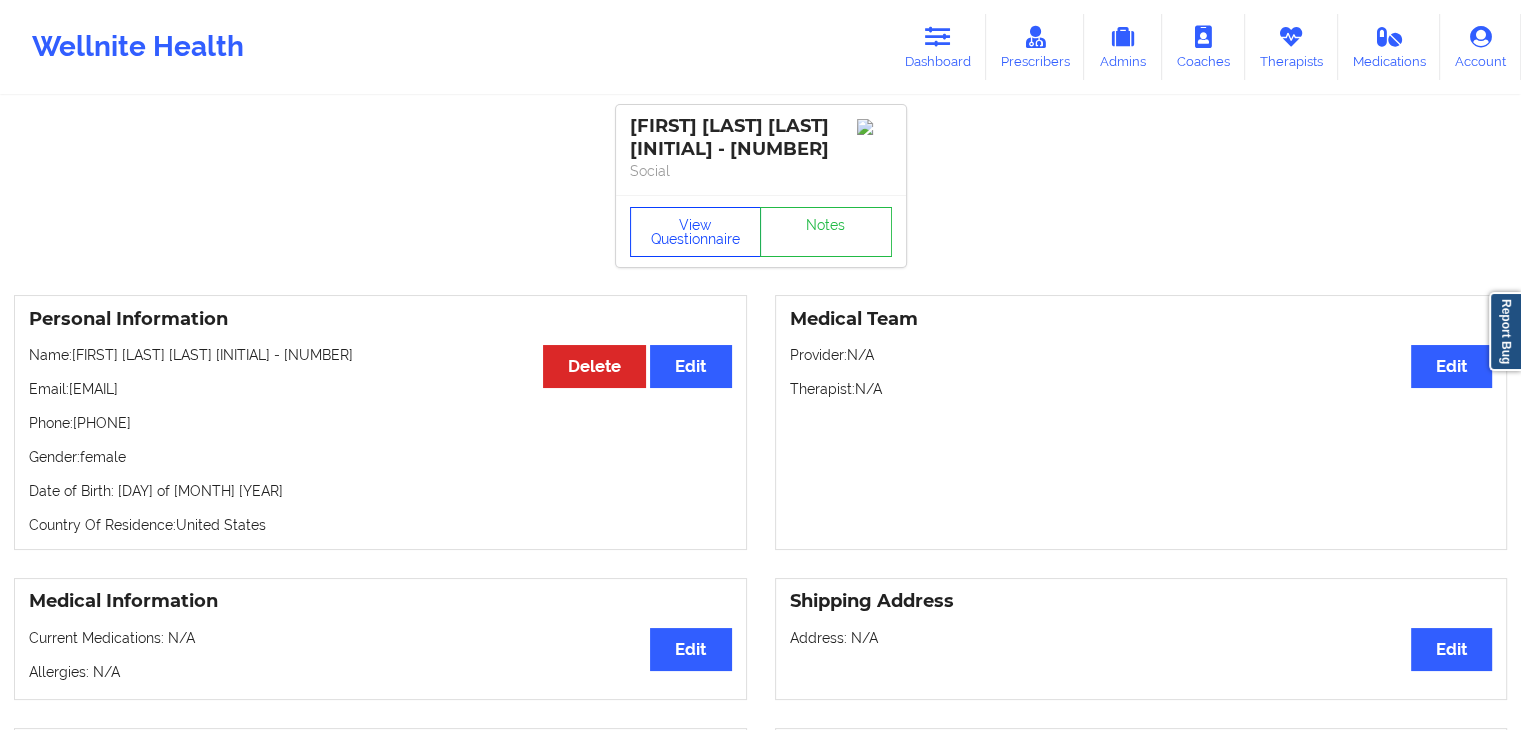 click on "View Questionnaire" at bounding box center (696, 232) 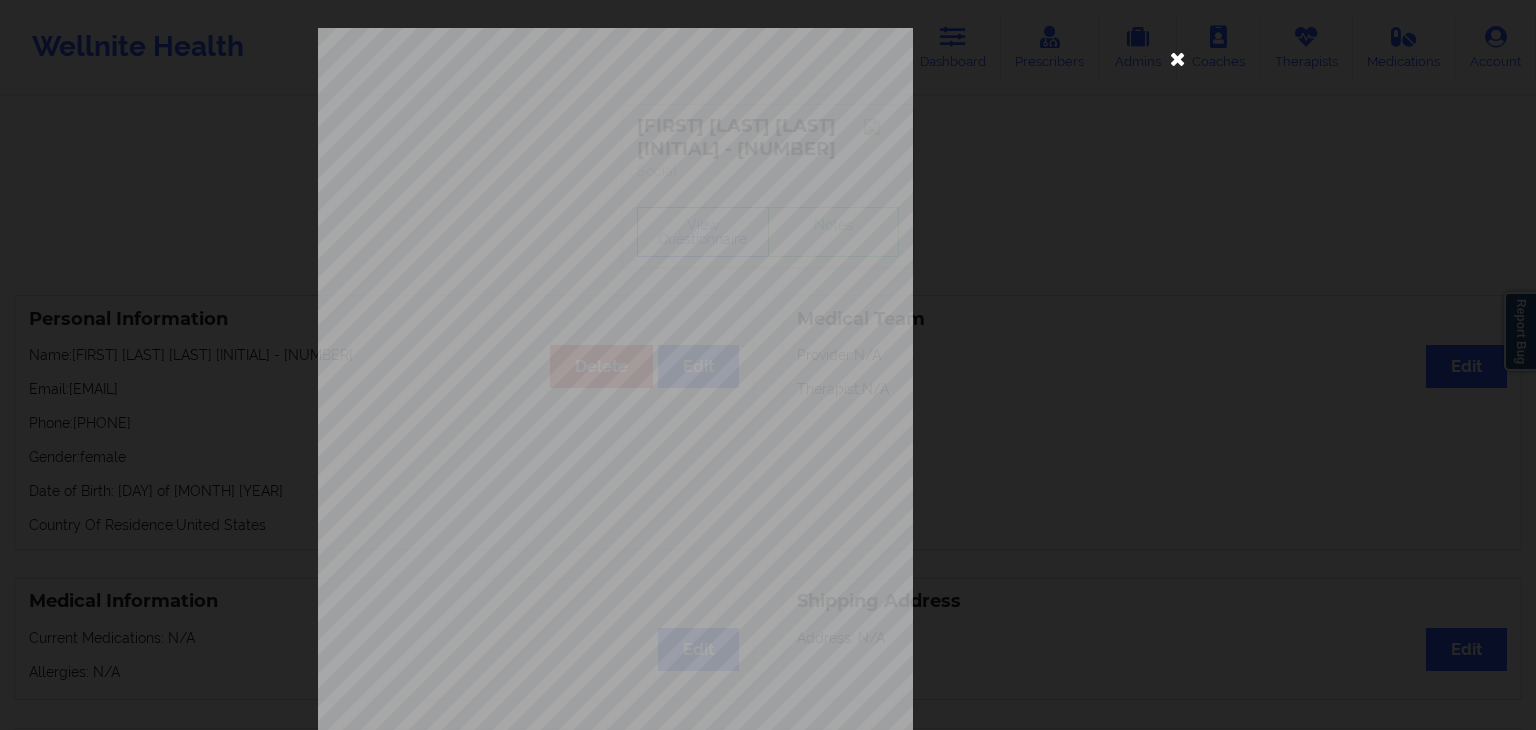 click at bounding box center (1178, 58) 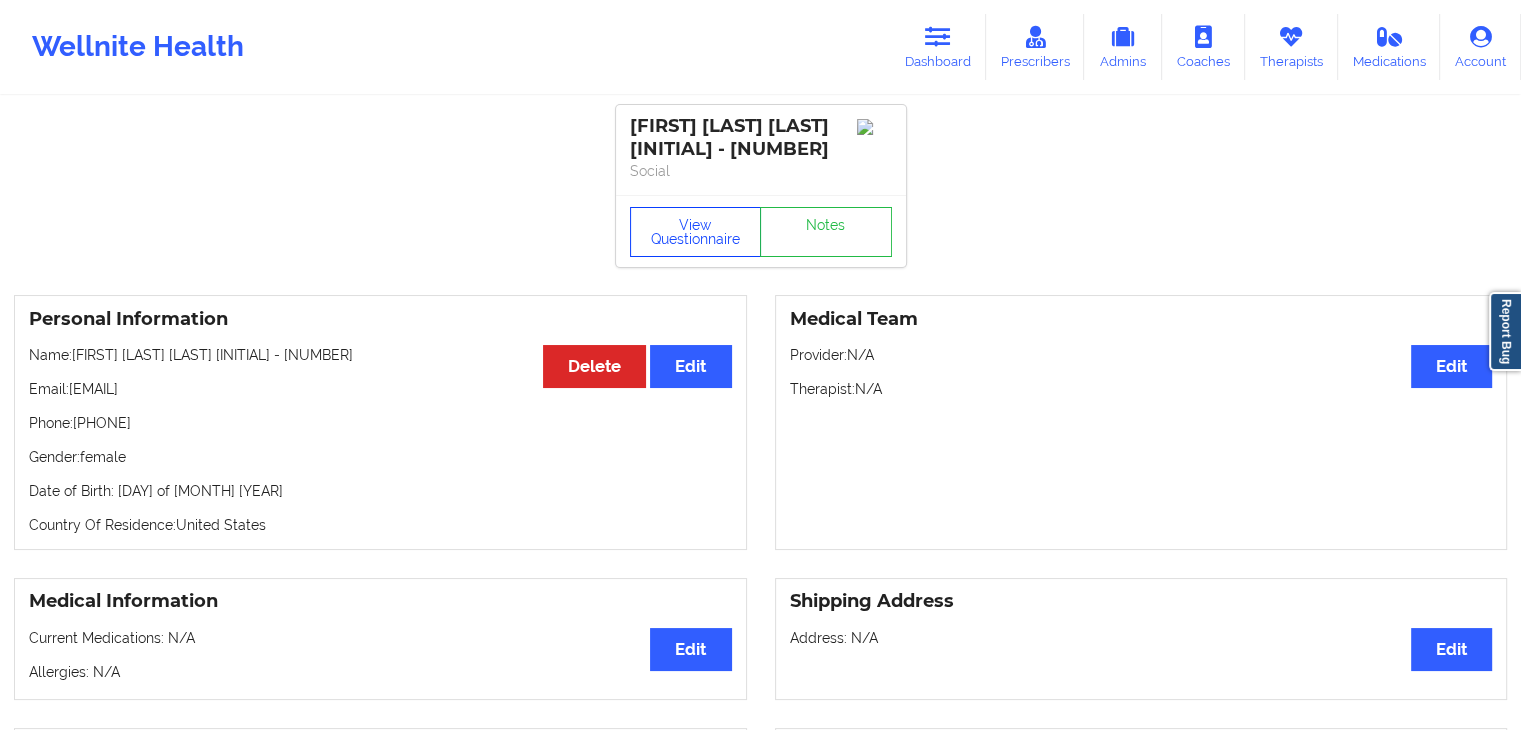 click on "View Questionnaire" at bounding box center [696, 232] 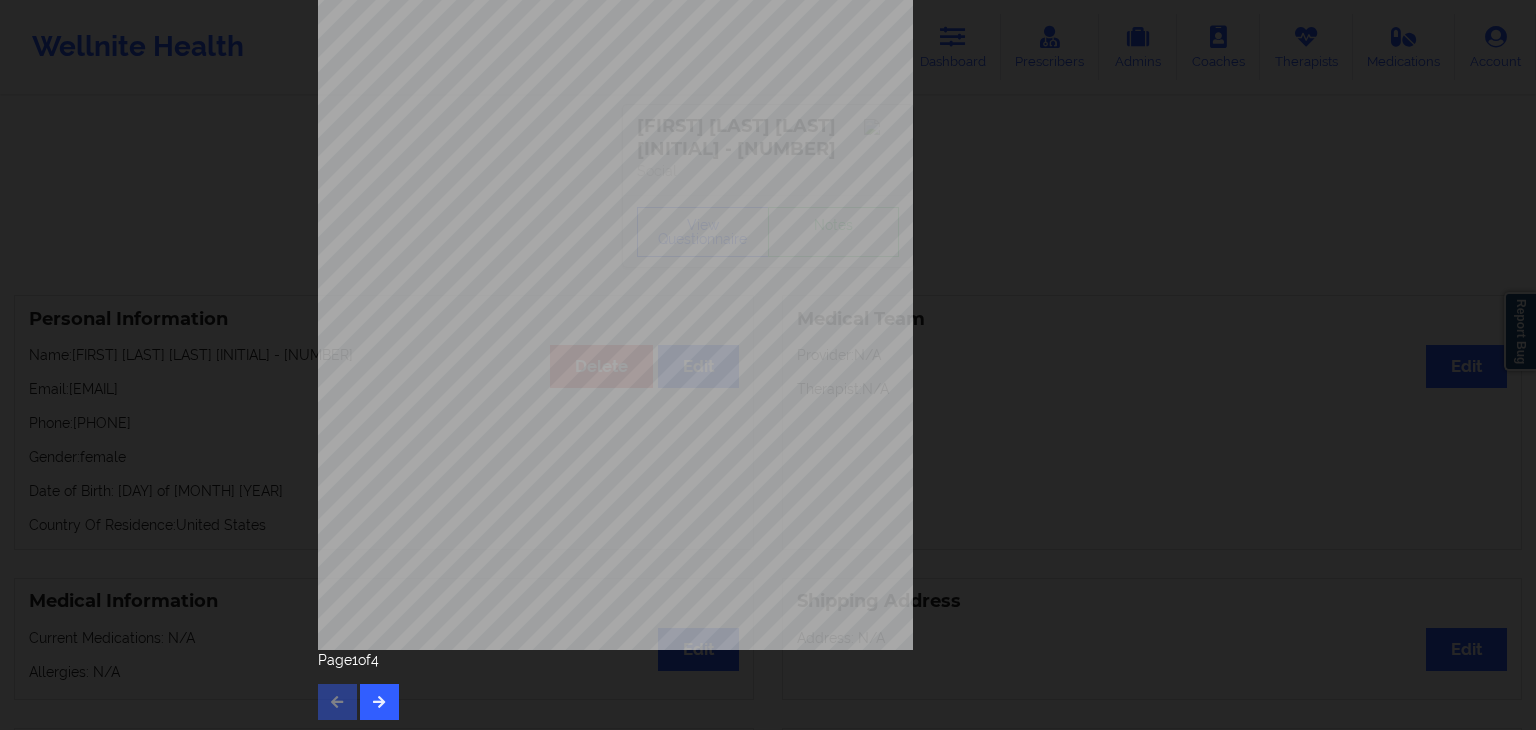 scroll, scrollTop: 224, scrollLeft: 0, axis: vertical 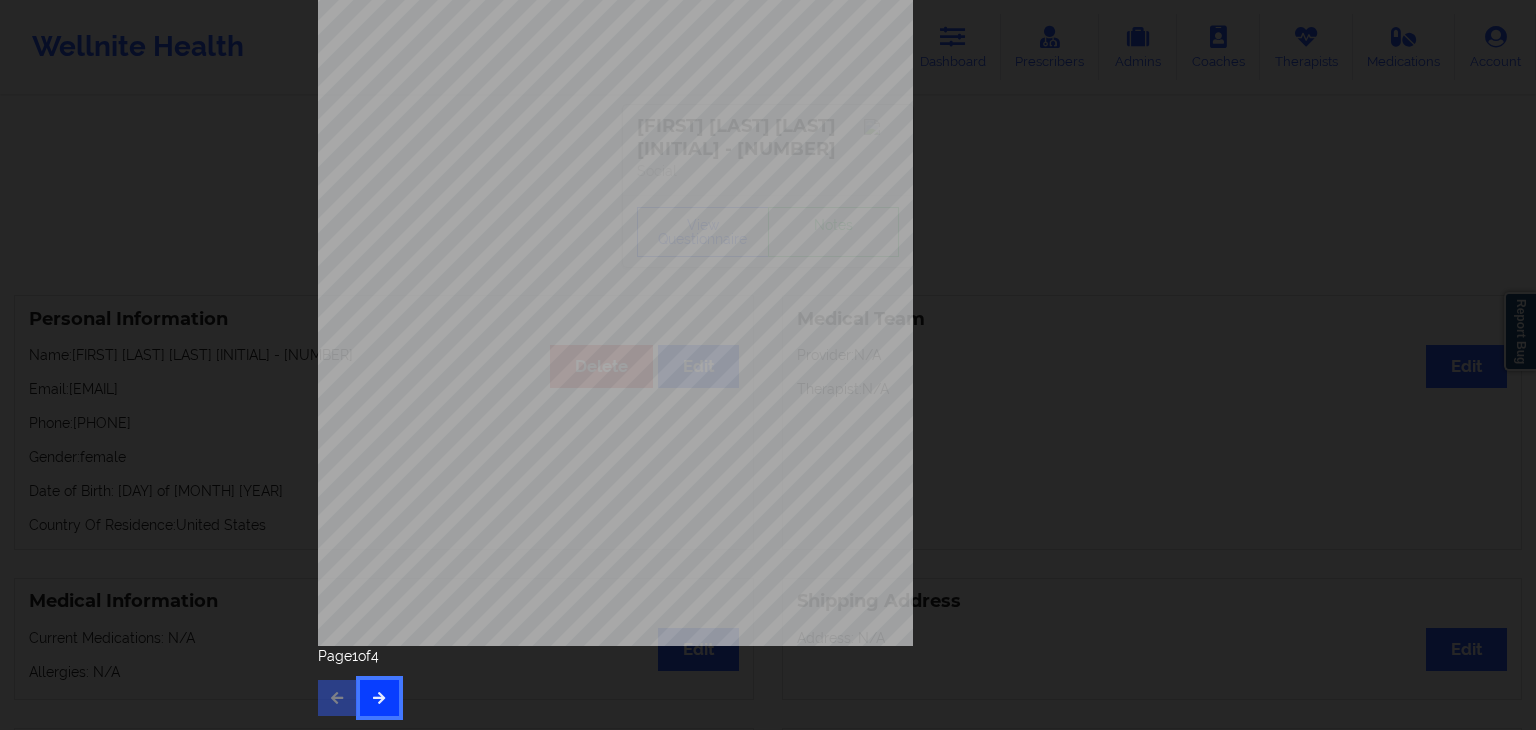 click at bounding box center (379, 697) 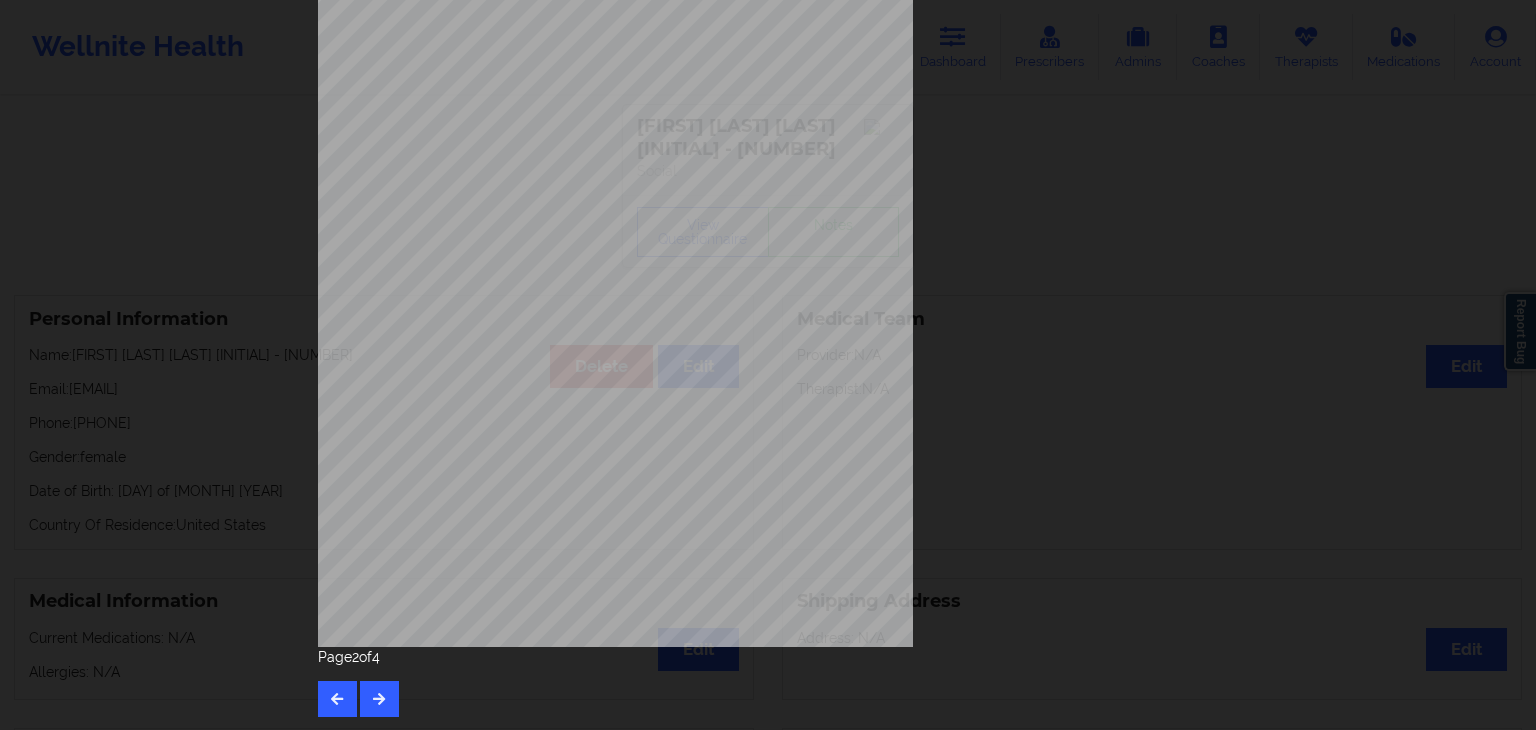 scroll, scrollTop: 224, scrollLeft: 0, axis: vertical 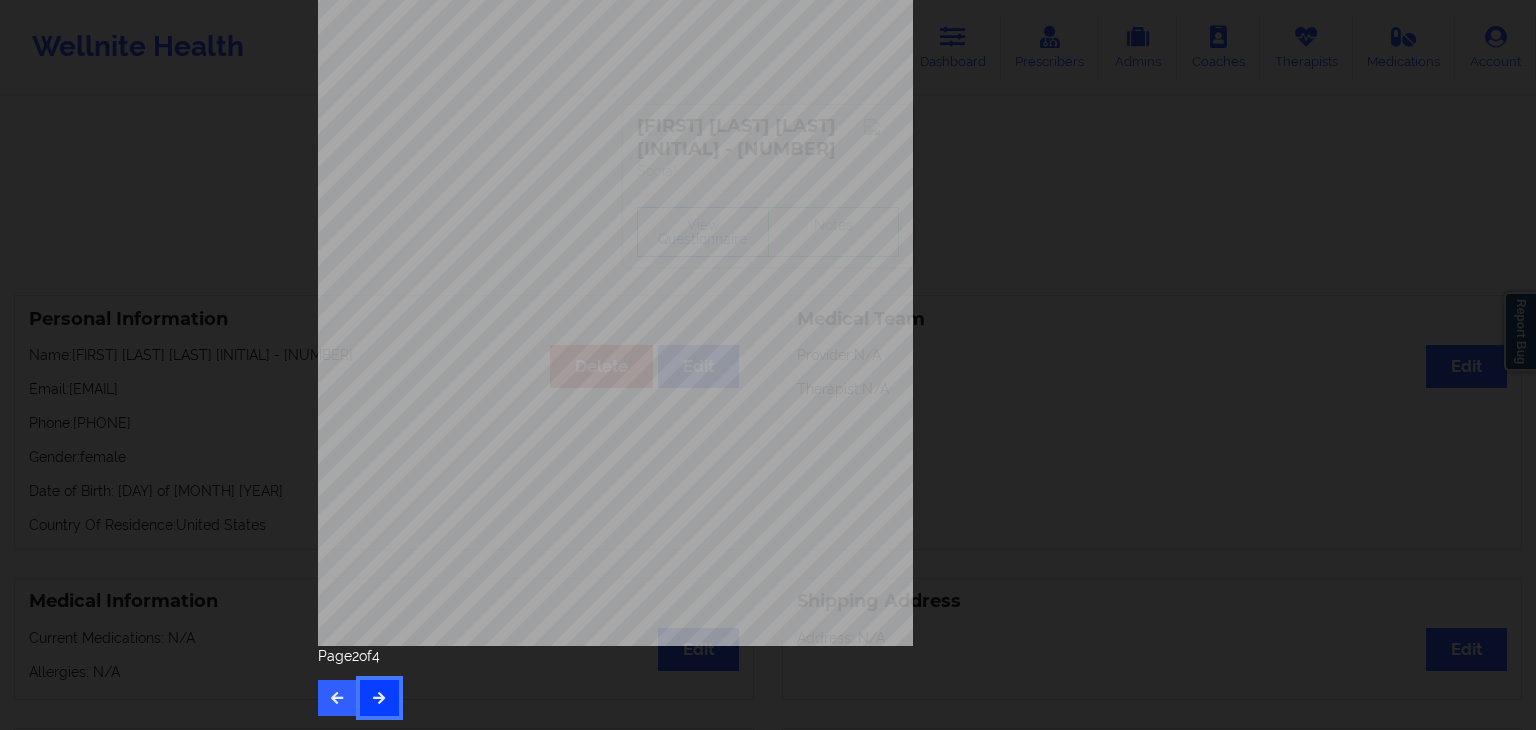 click at bounding box center [379, 698] 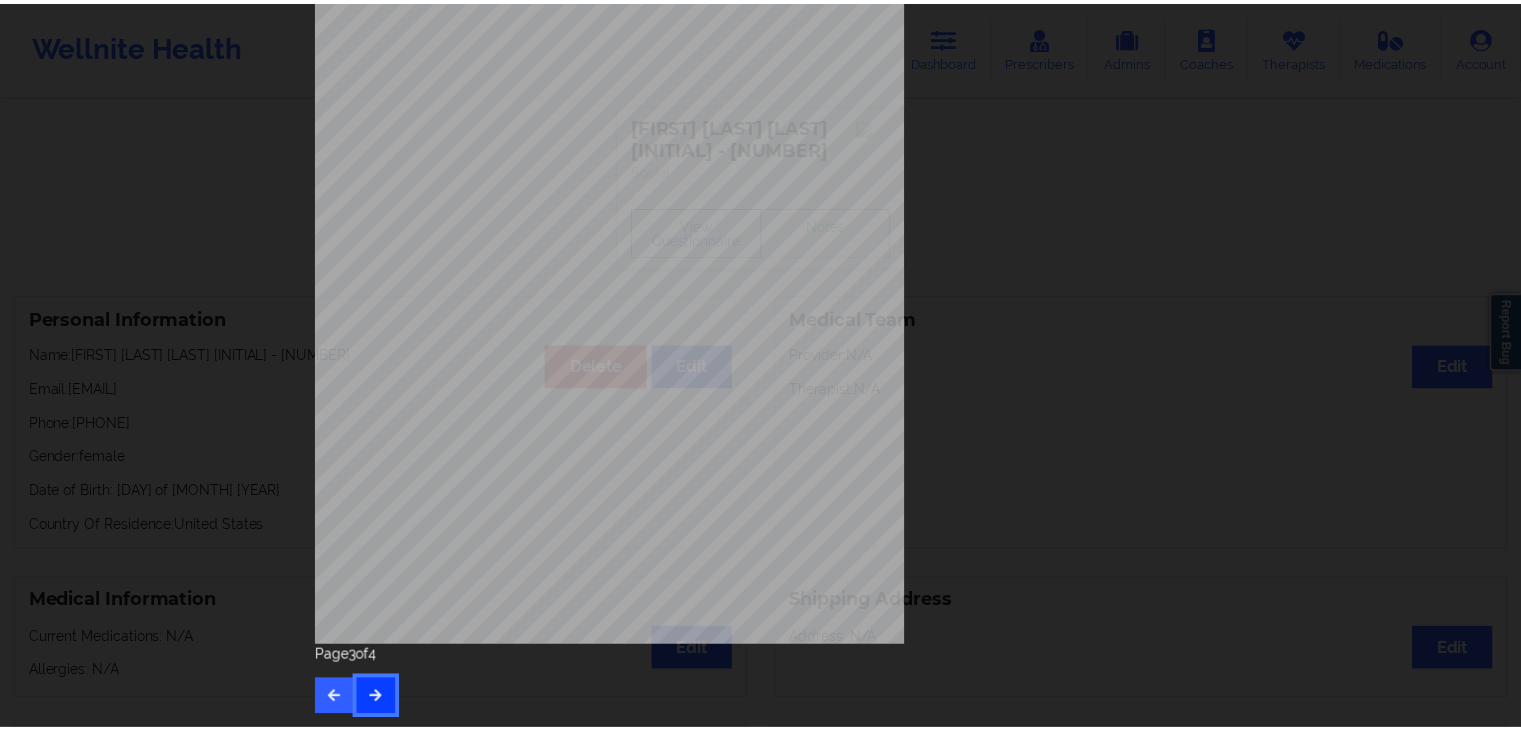 scroll, scrollTop: 0, scrollLeft: 0, axis: both 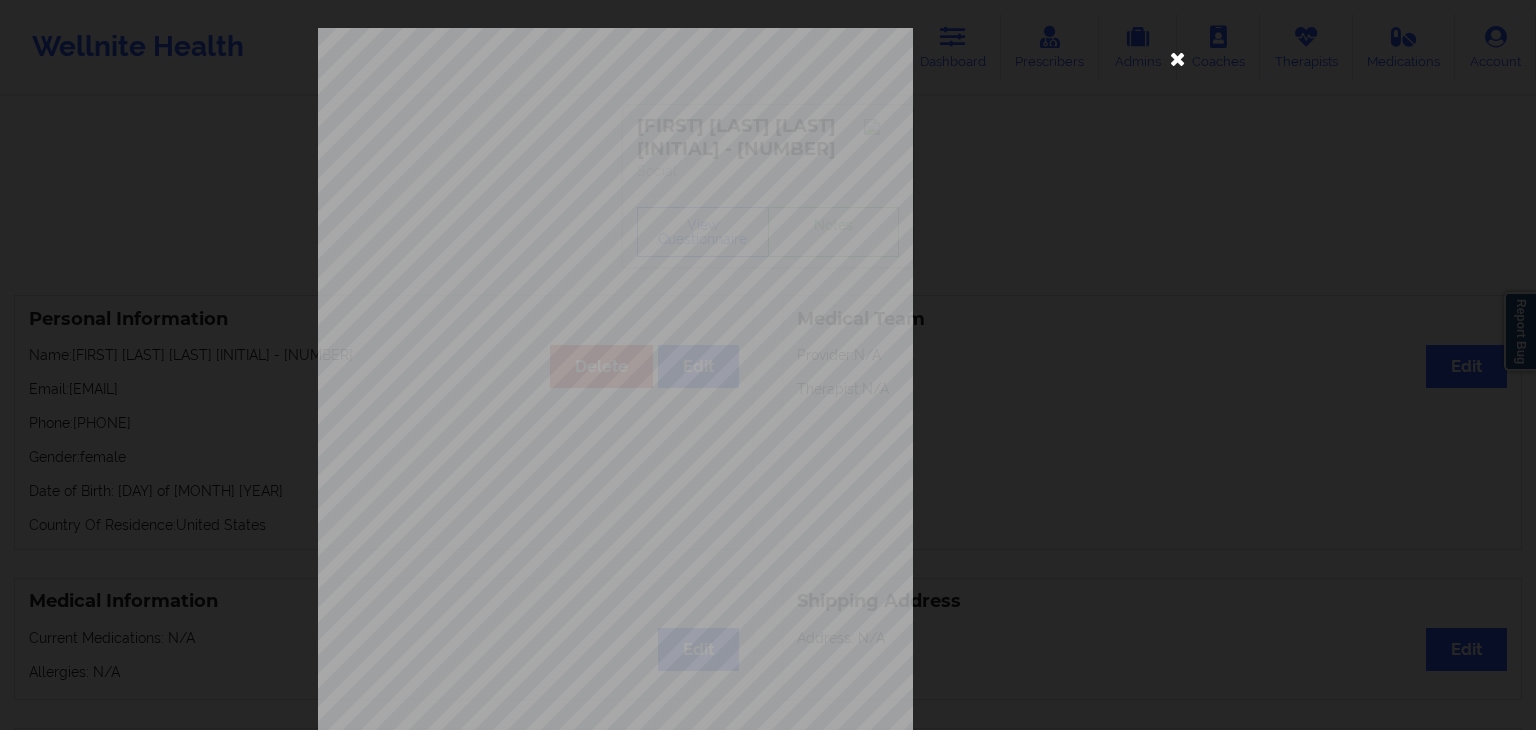 click at bounding box center [1178, 58] 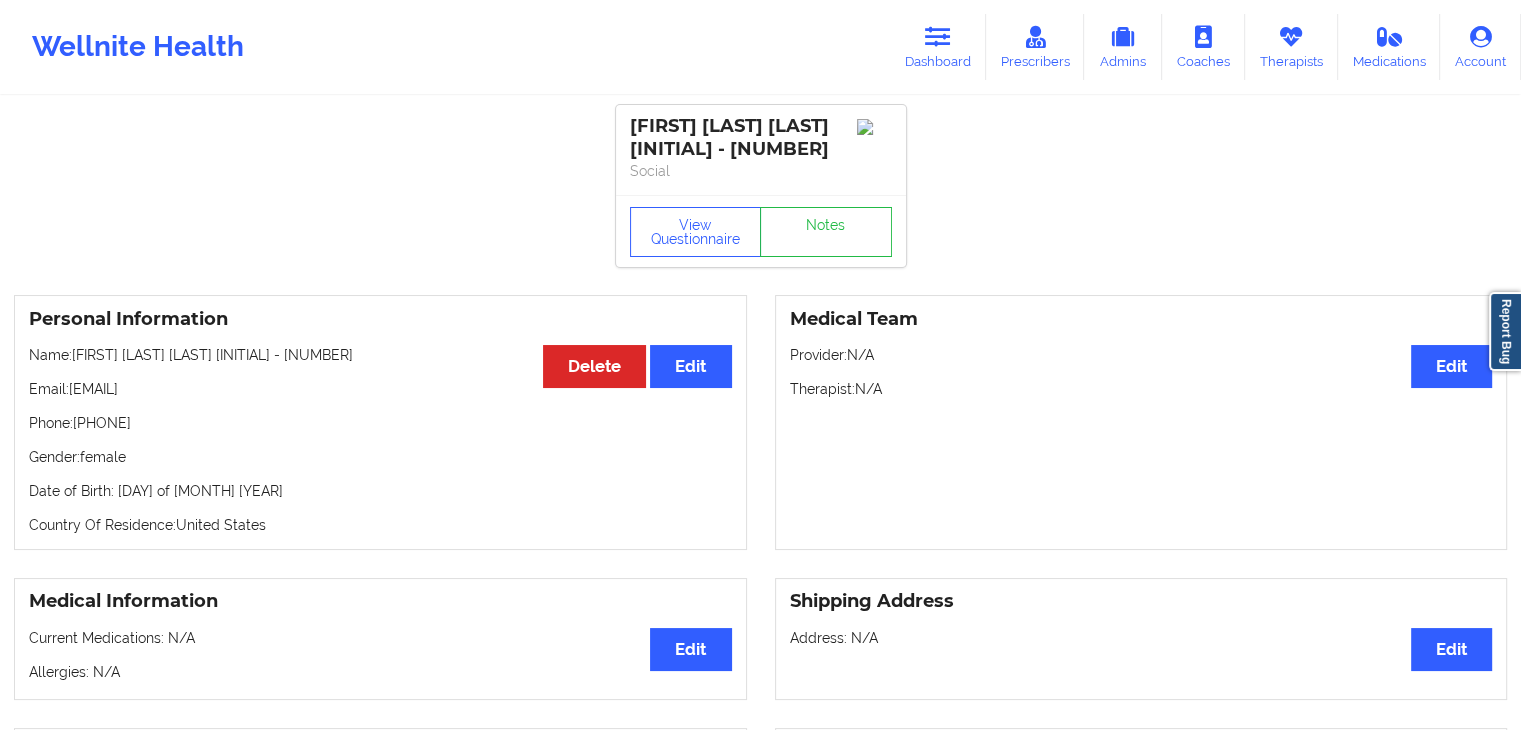 click on "[FIRST] [LAST] [LAST] 00 | Wellnite" at bounding box center (760, 1014) 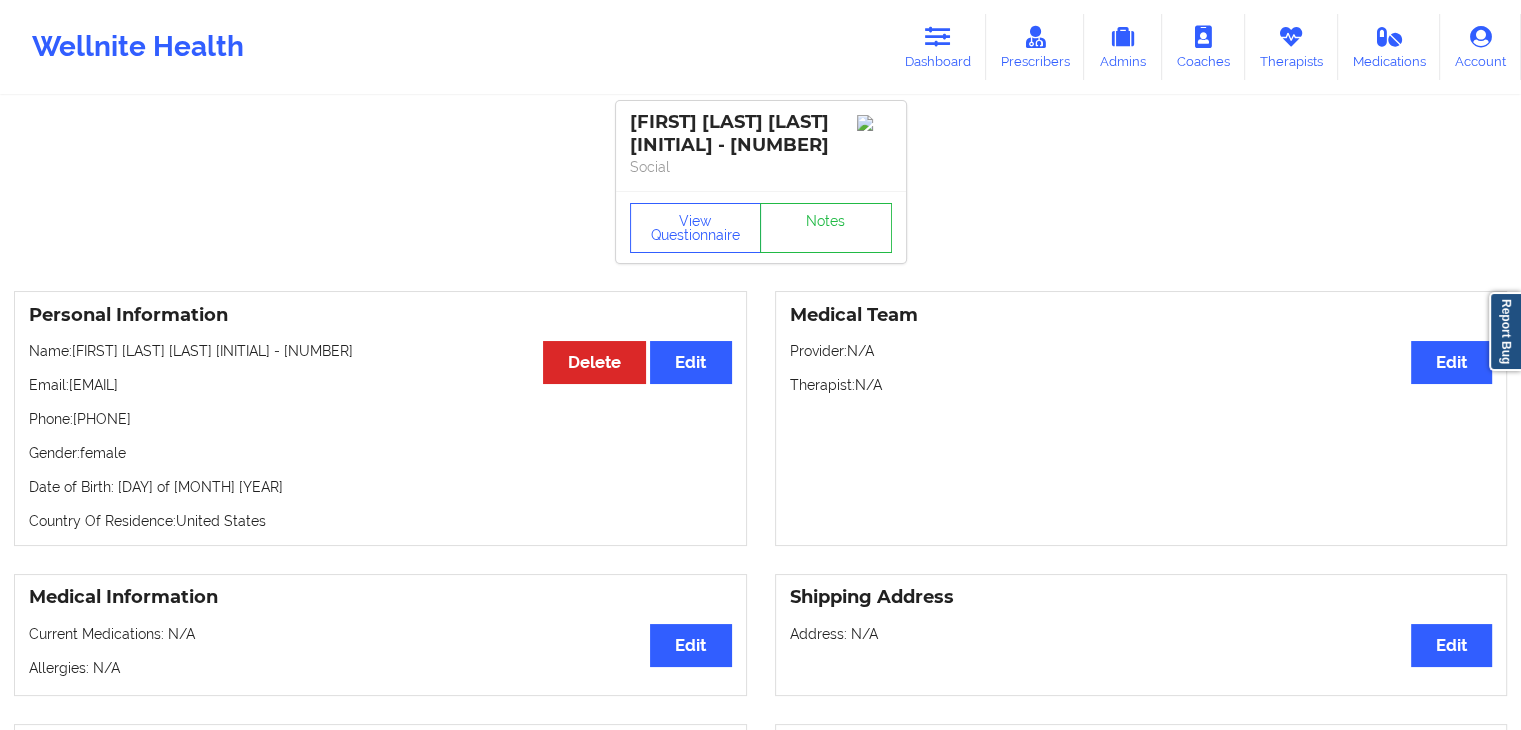 scroll, scrollTop: 0, scrollLeft: 0, axis: both 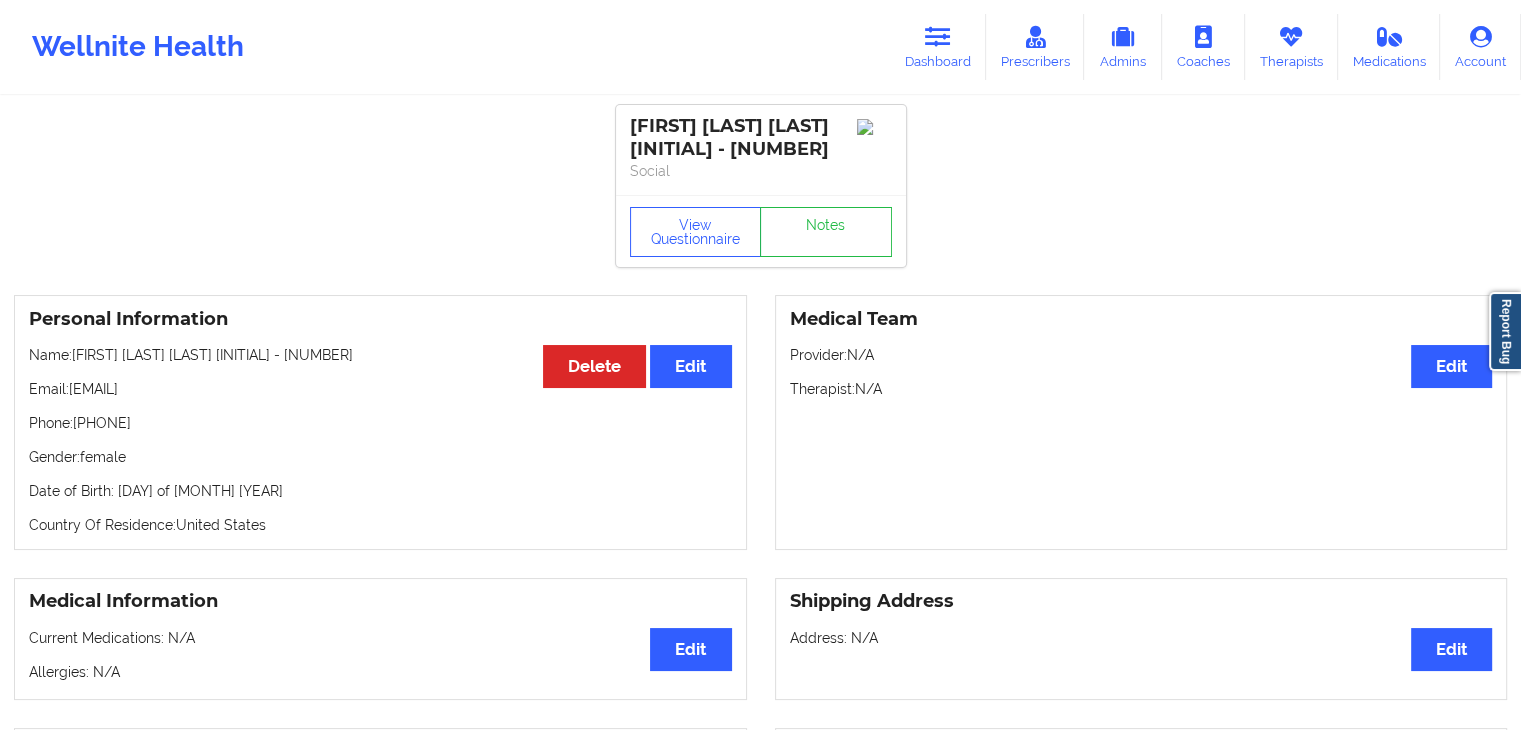 drag, startPoint x: 29, startPoint y: 421, endPoint x: 177, endPoint y: 416, distance: 148.08444 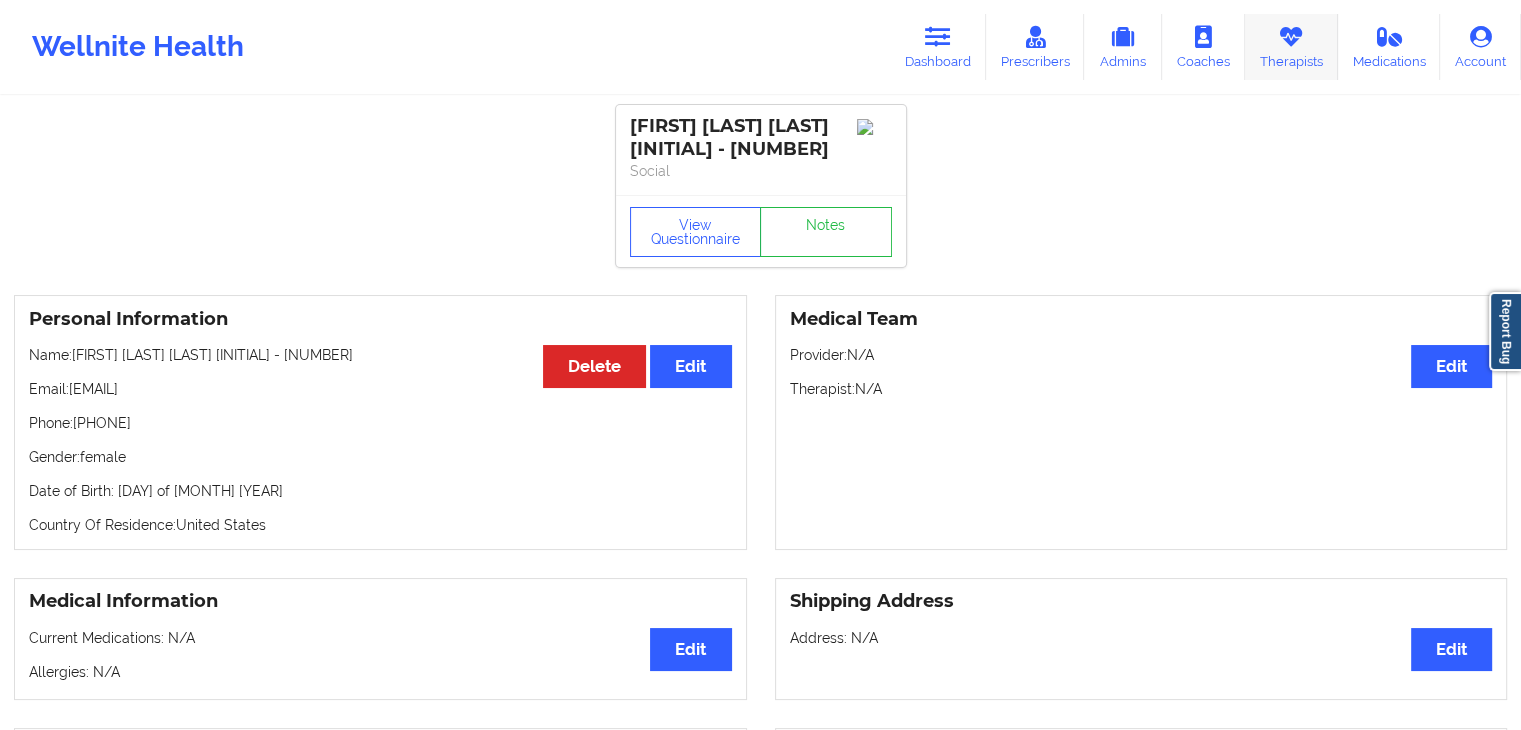 click at bounding box center (1291, 37) 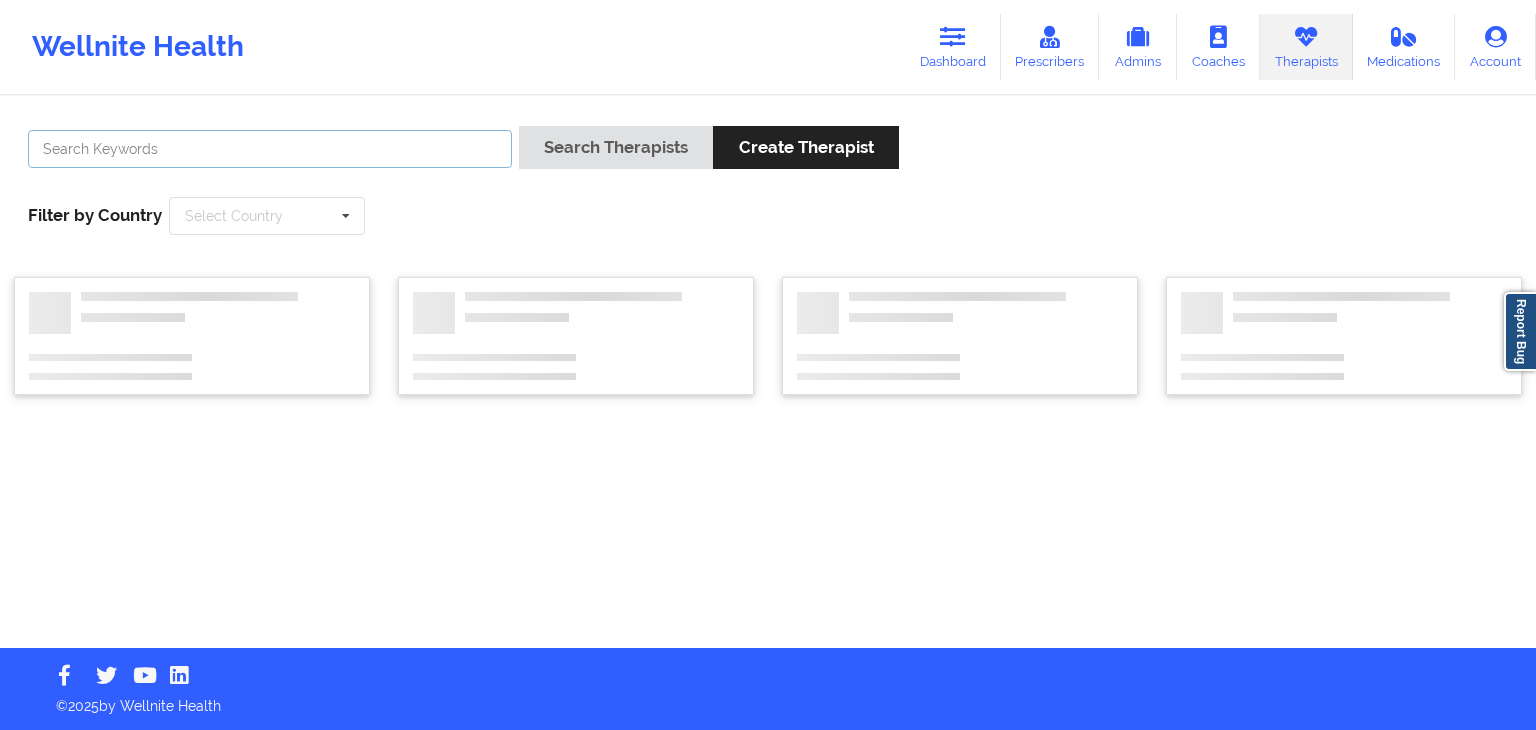 click at bounding box center (270, 149) 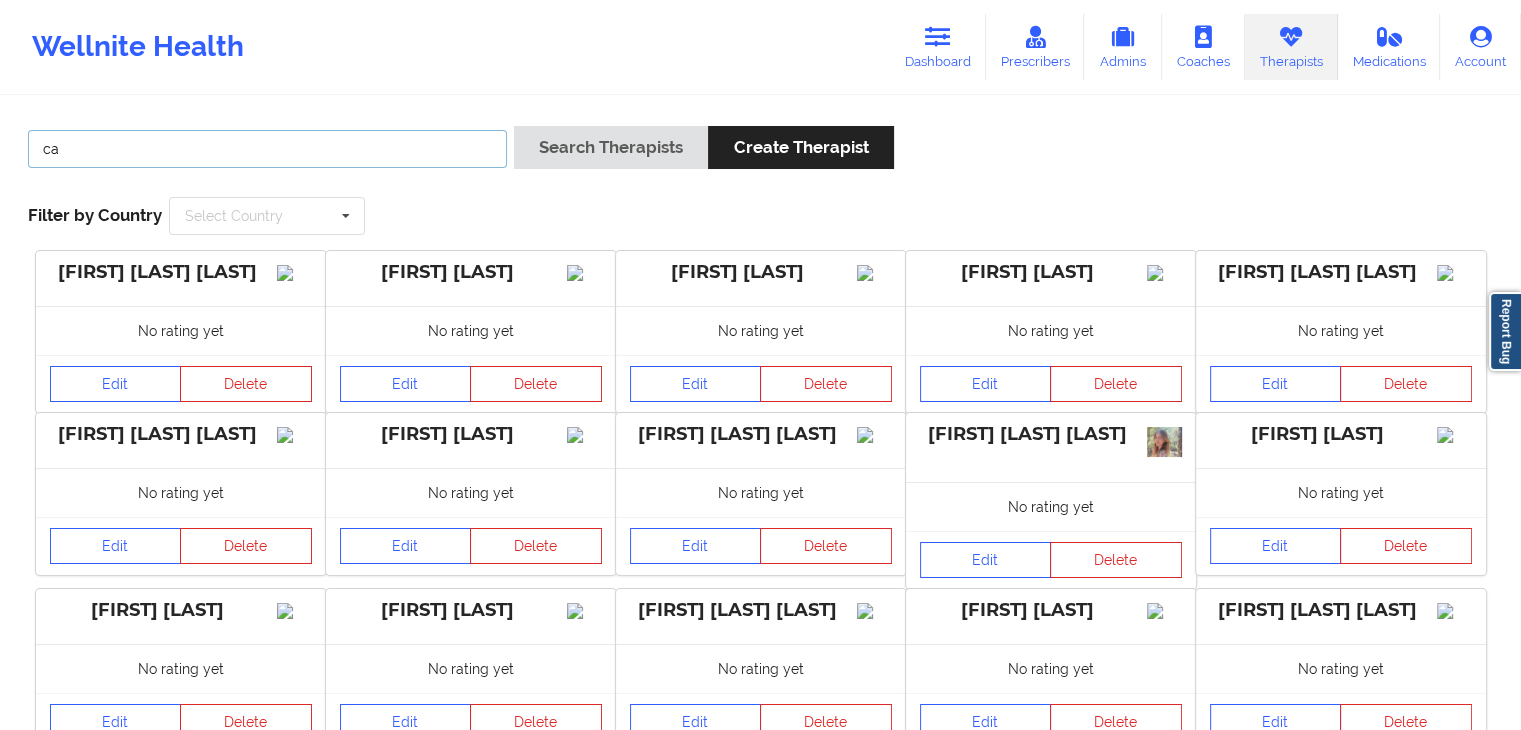 type on "c" 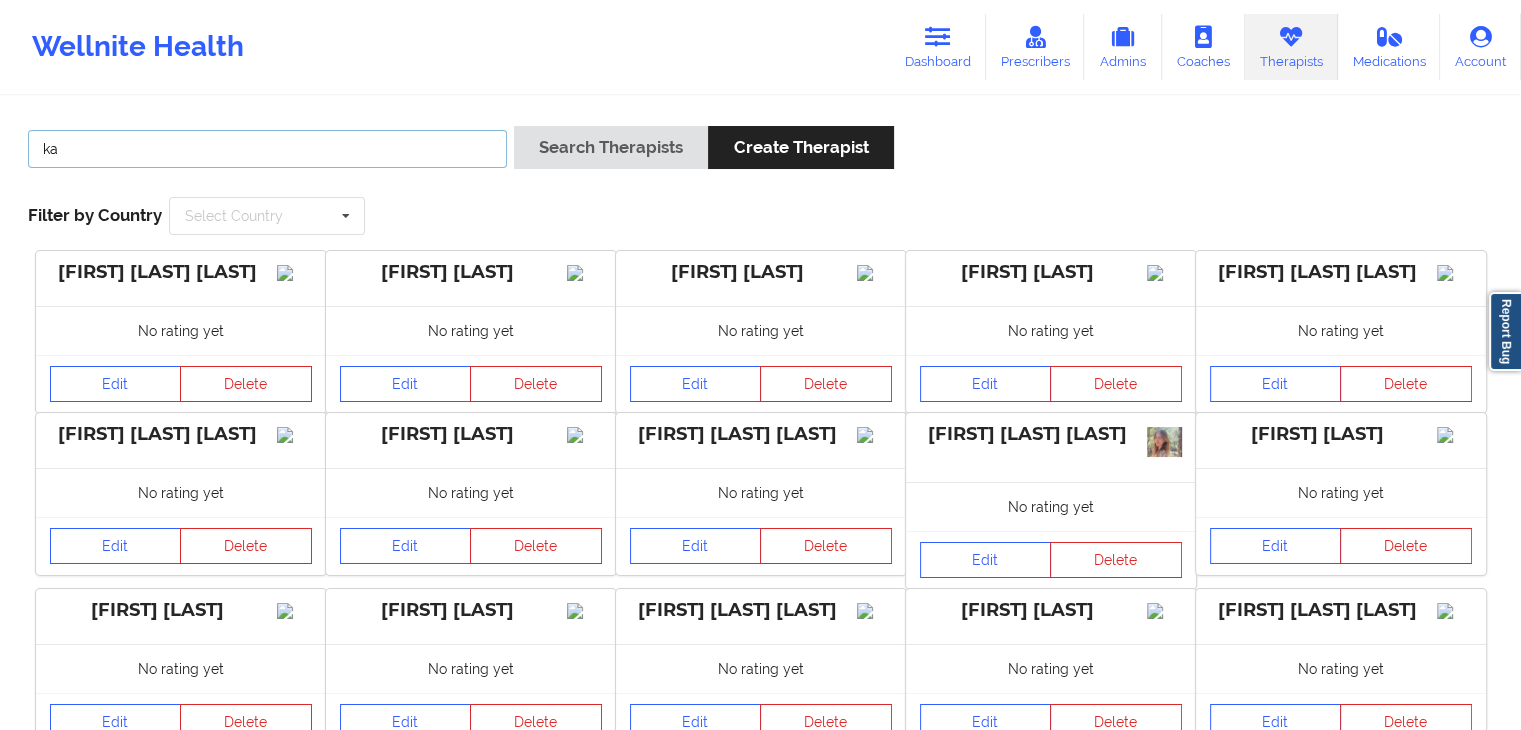 type on "k" 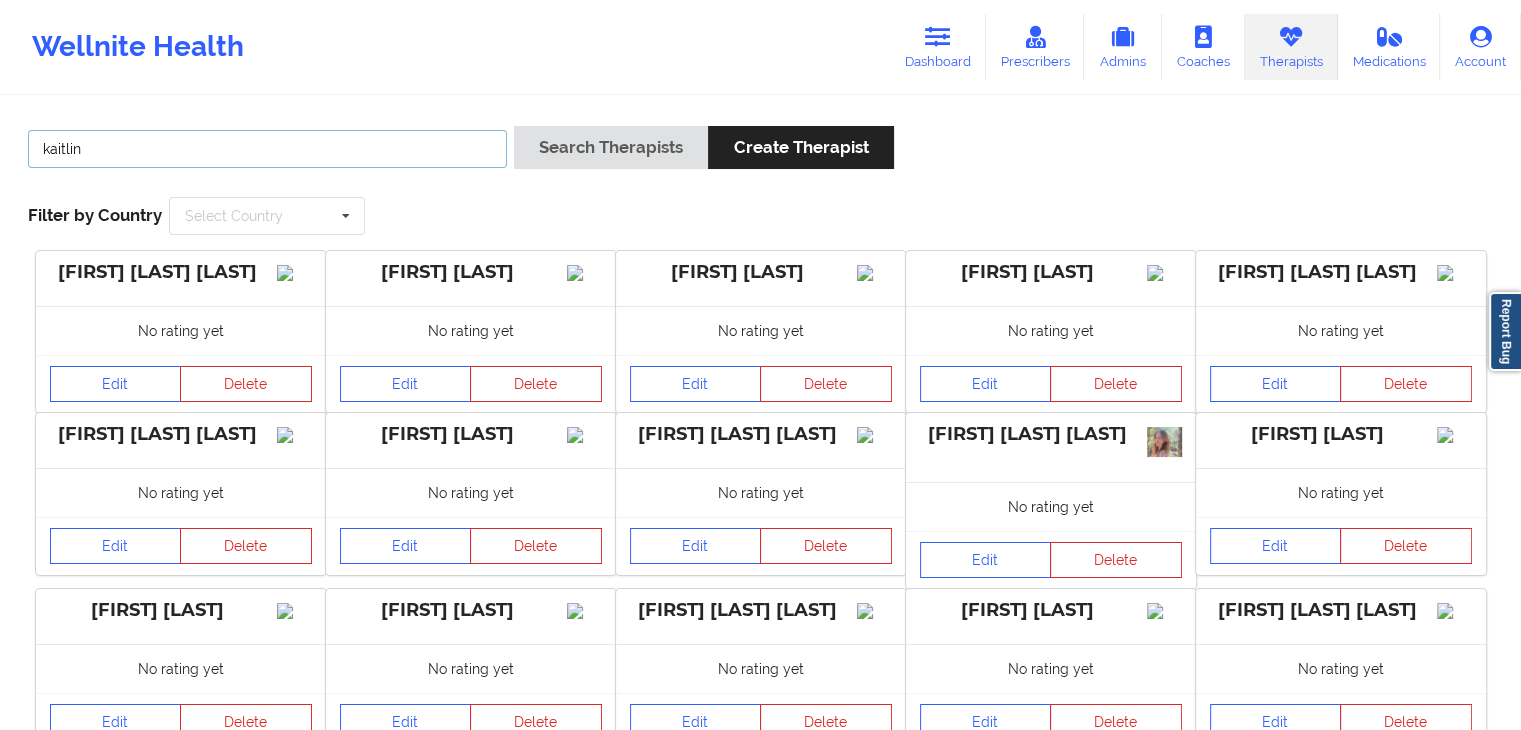 click on "kaitlin" at bounding box center (267, 149) 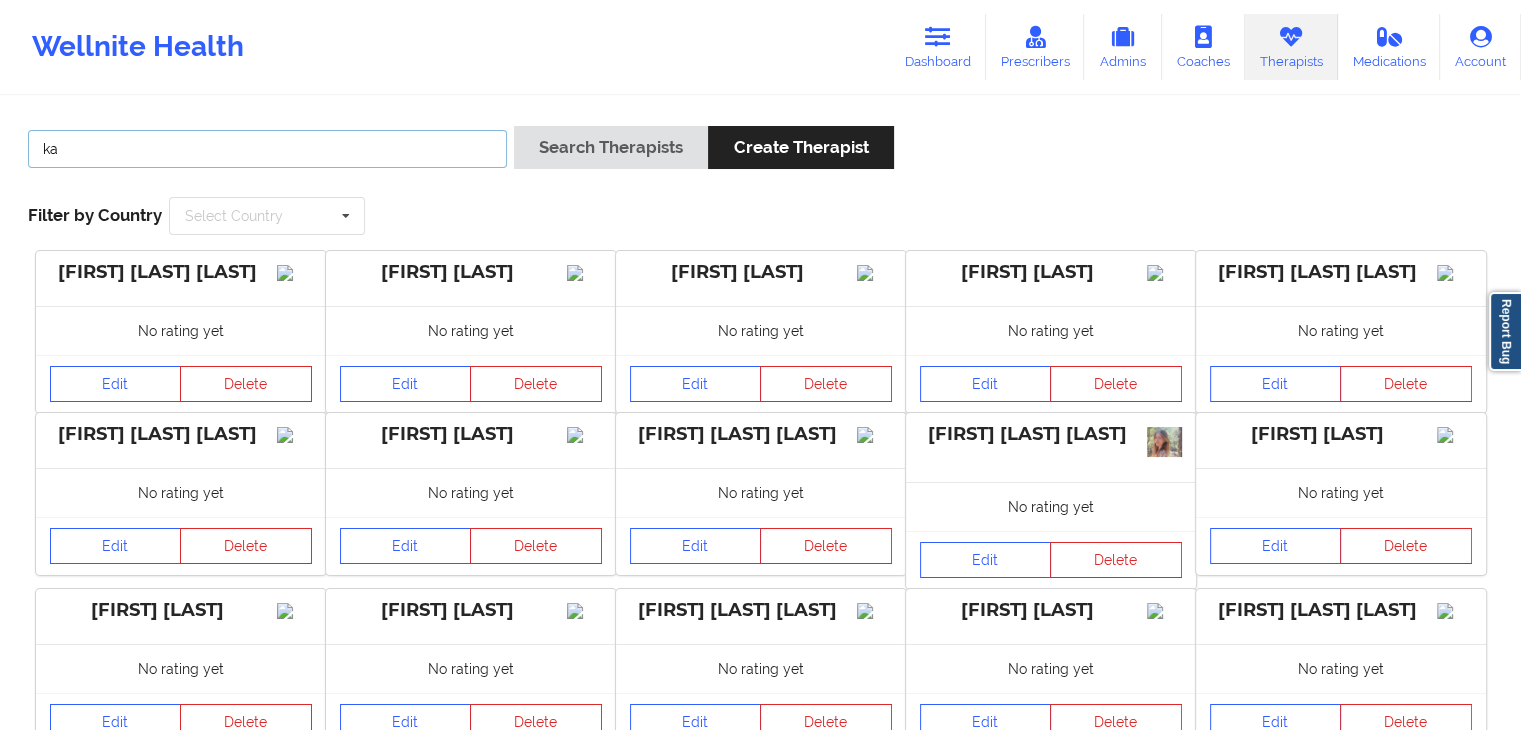 type on "k" 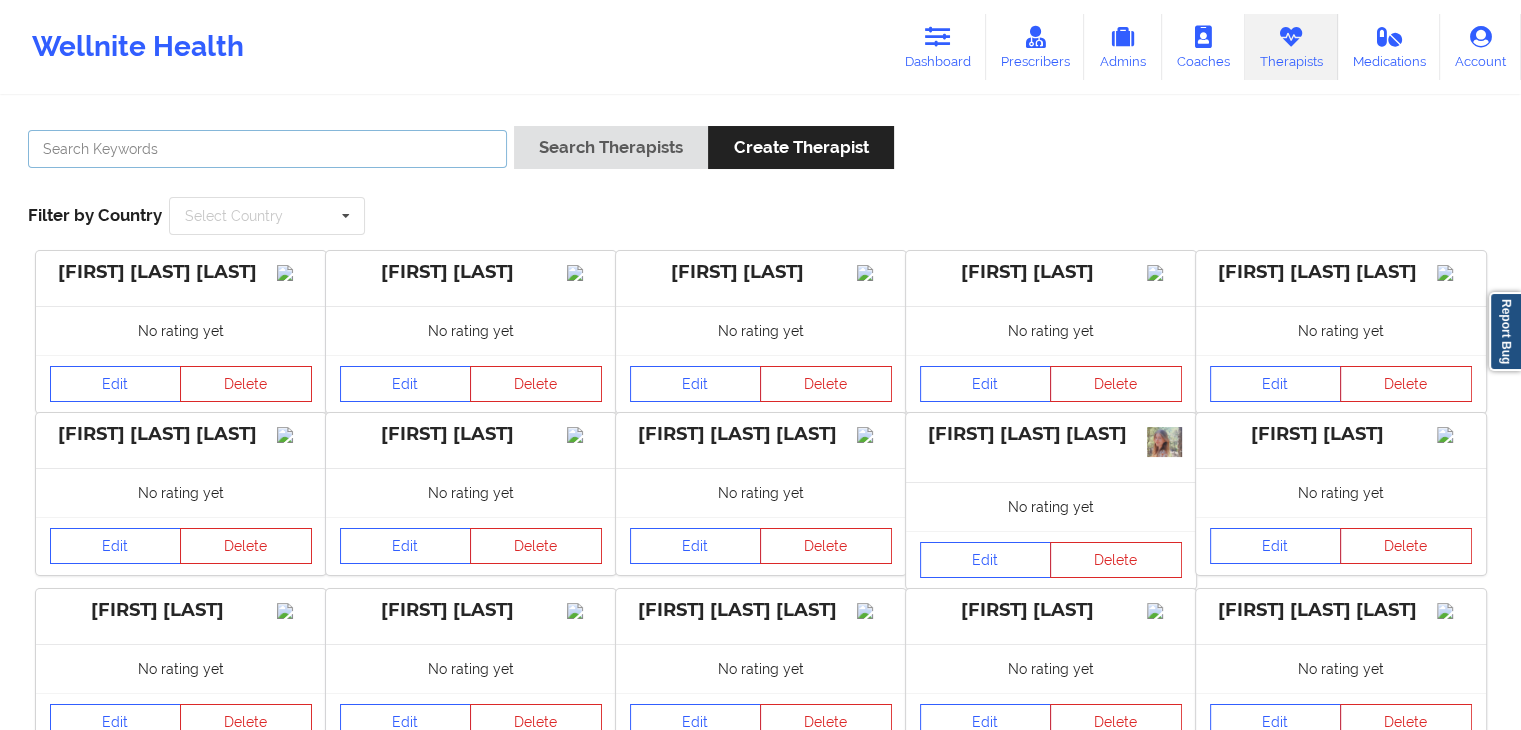 click at bounding box center (267, 149) 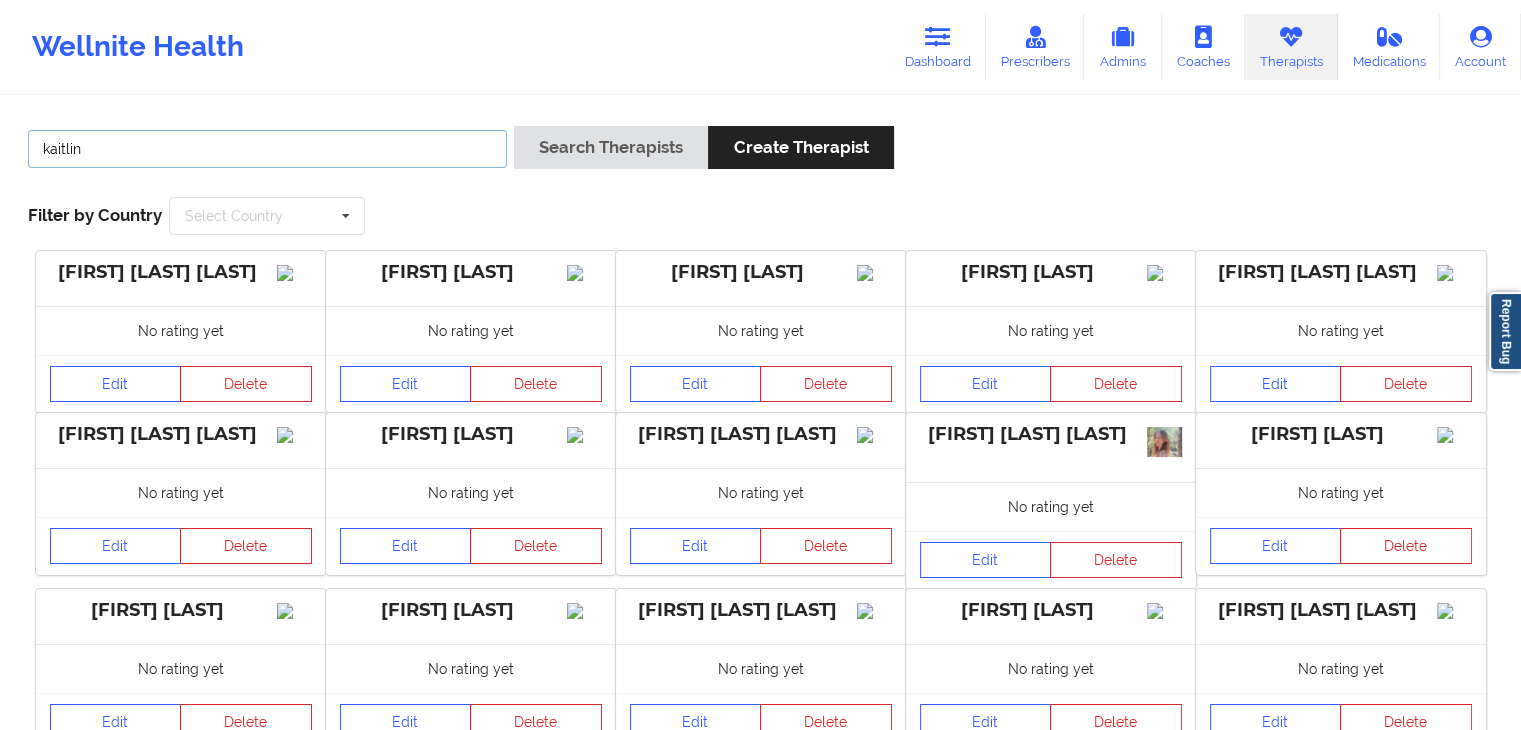 type on "kaitlin" 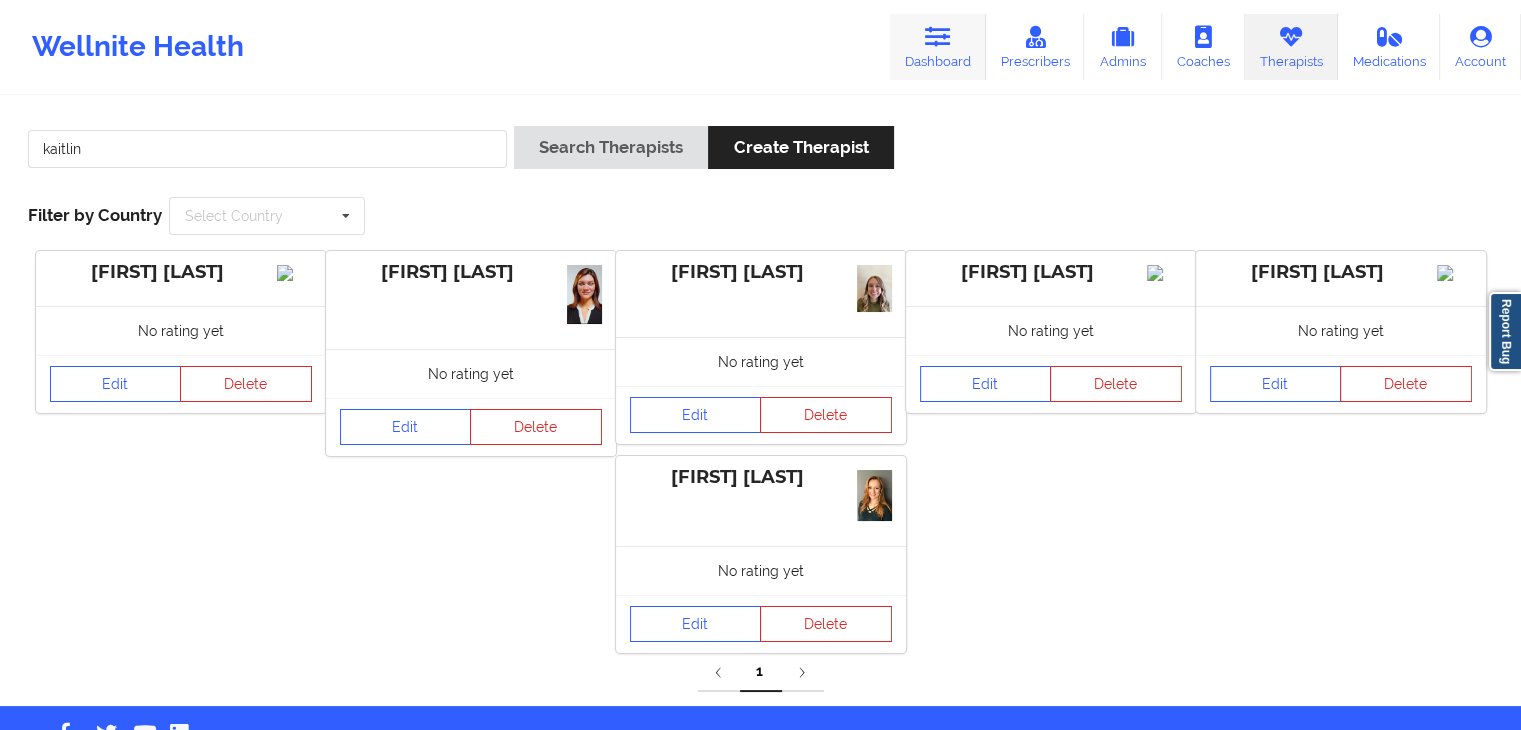 click on "Dashboard" at bounding box center [938, 47] 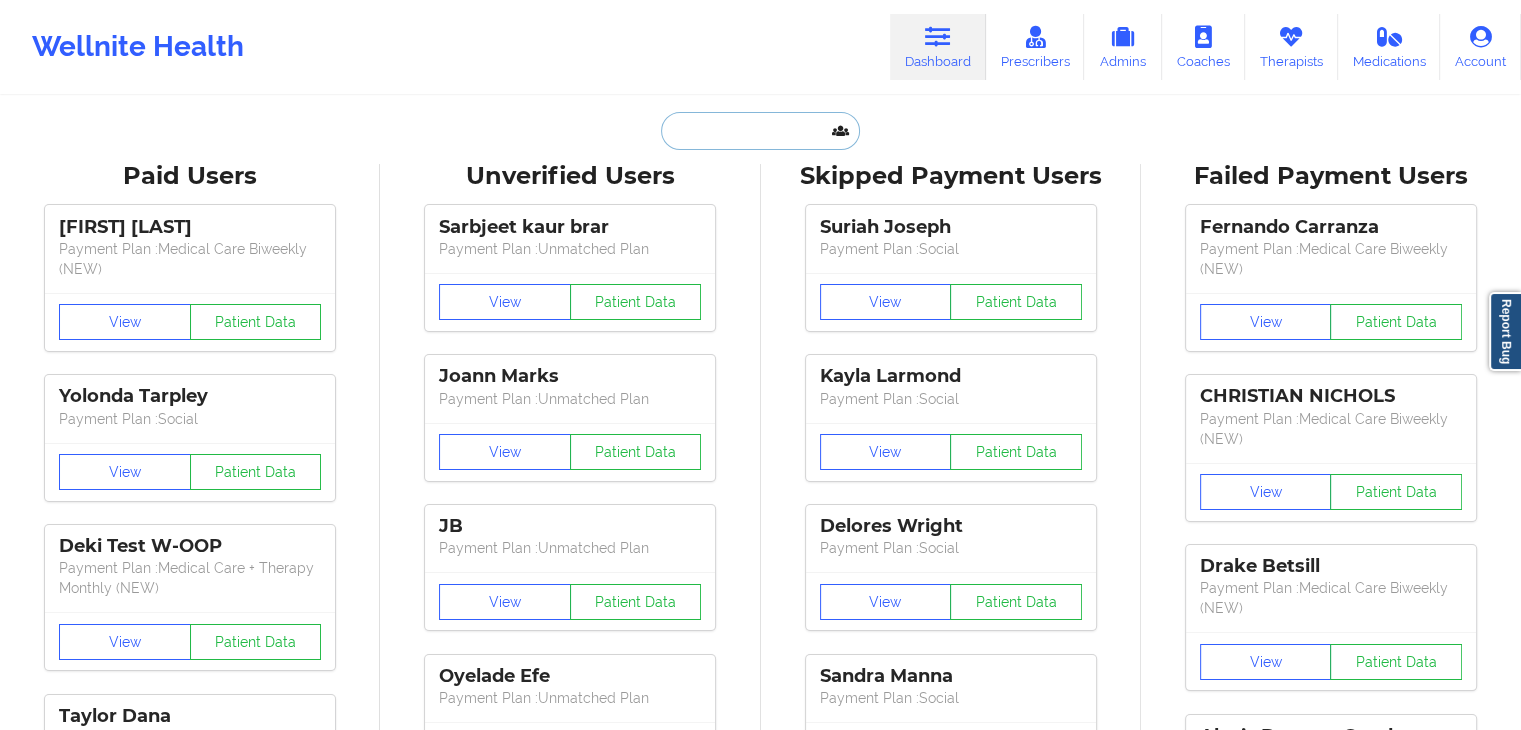 click at bounding box center [760, 131] 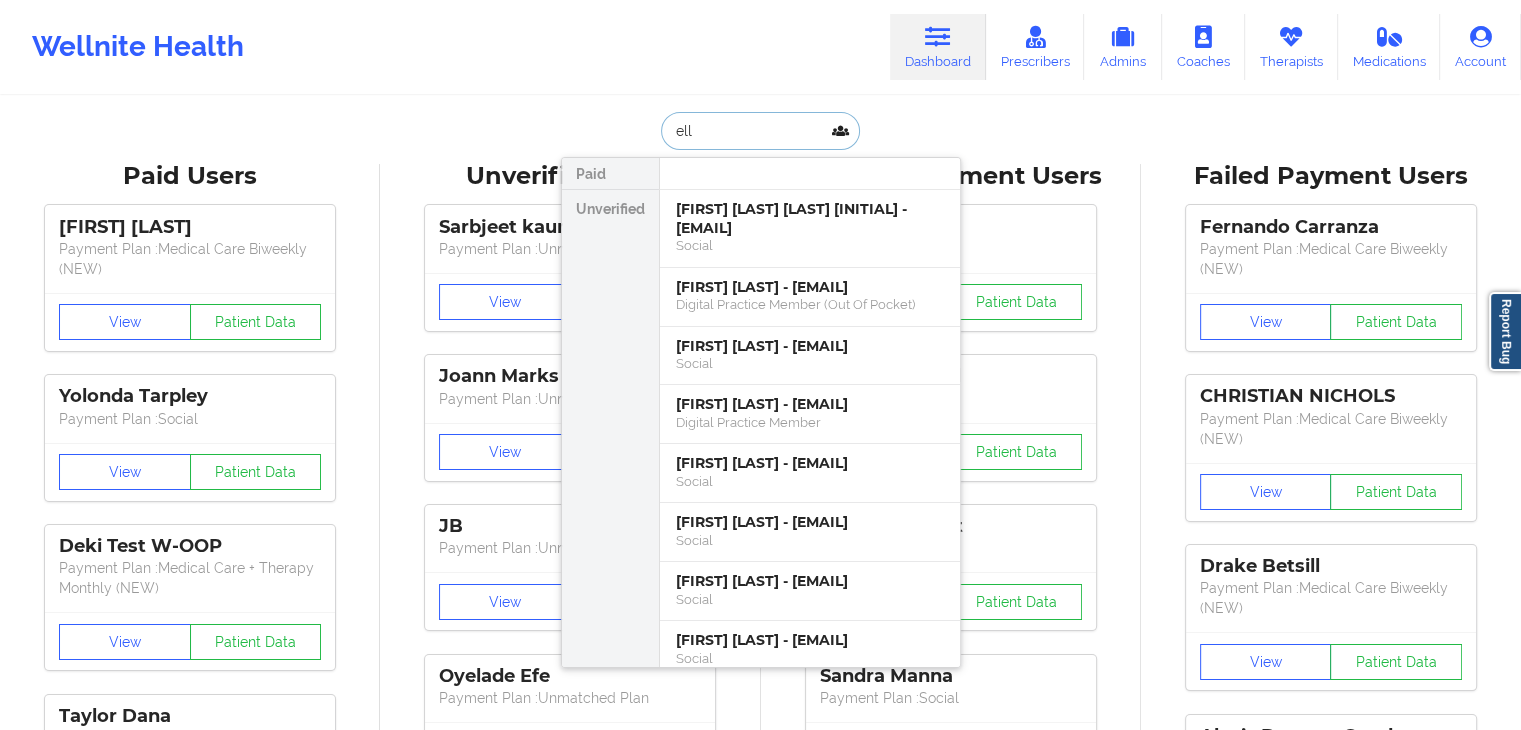 type on "[FIRST]" 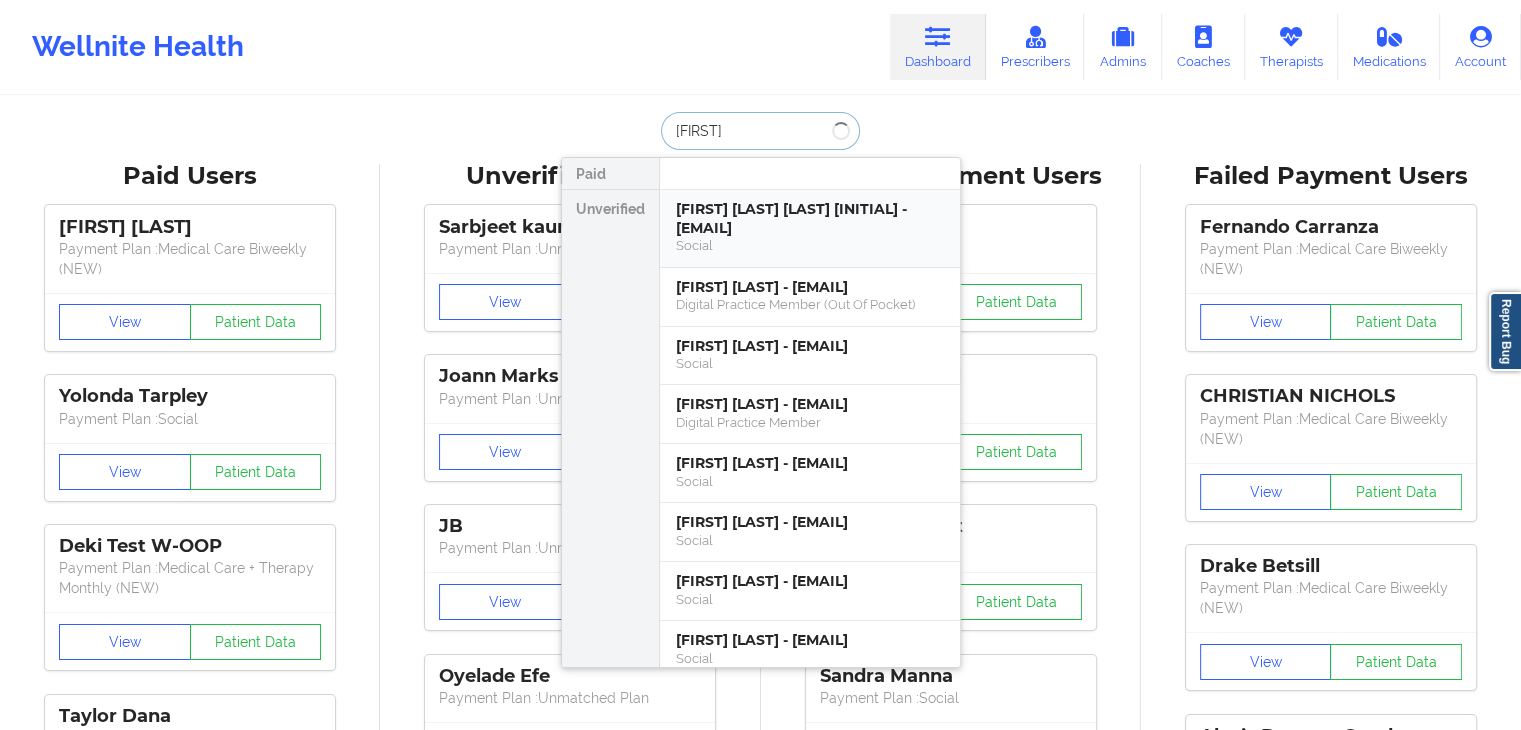 click on "[FIRST] [LAST] [LAST] [INITIAL] - [EMAIL]" at bounding box center (810, 218) 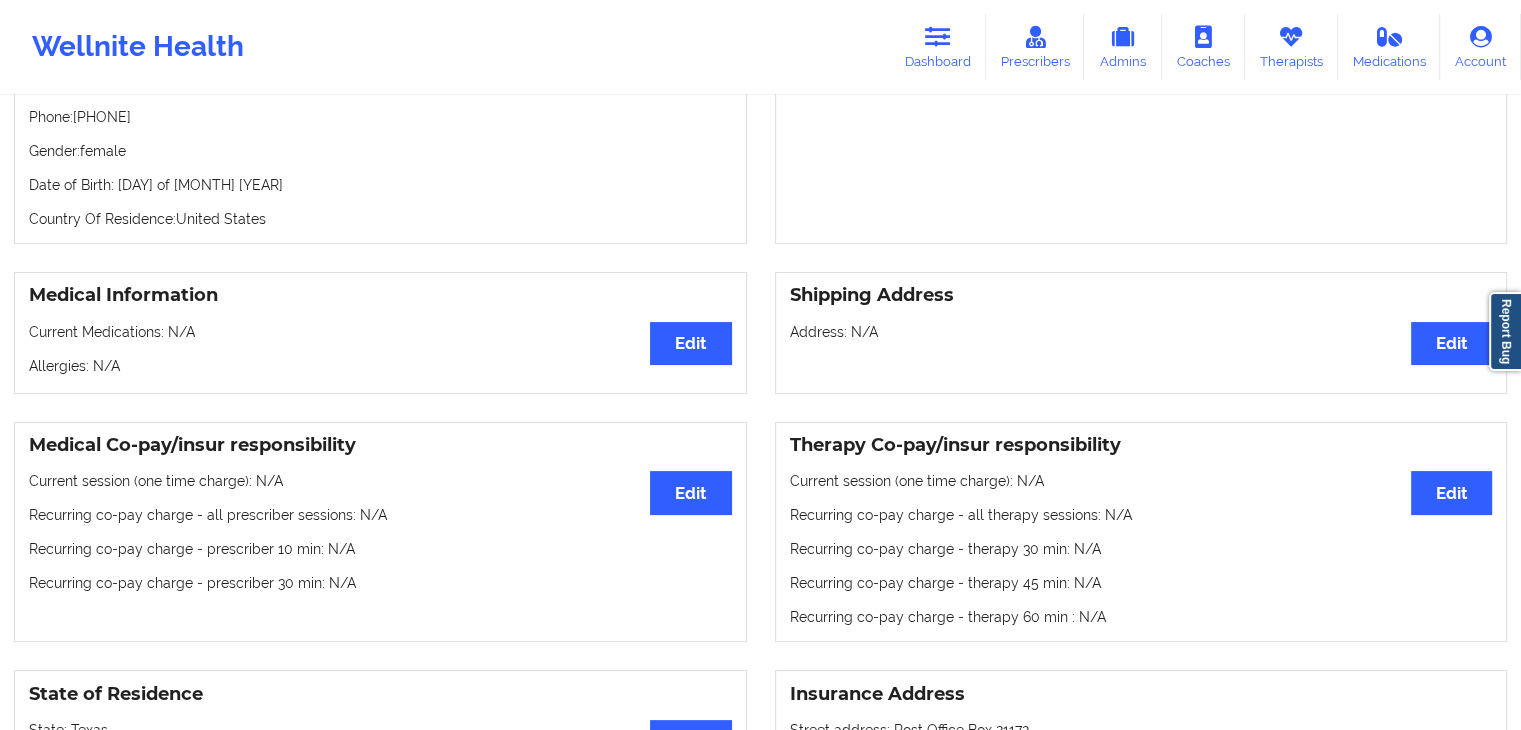 scroll, scrollTop: 0, scrollLeft: 0, axis: both 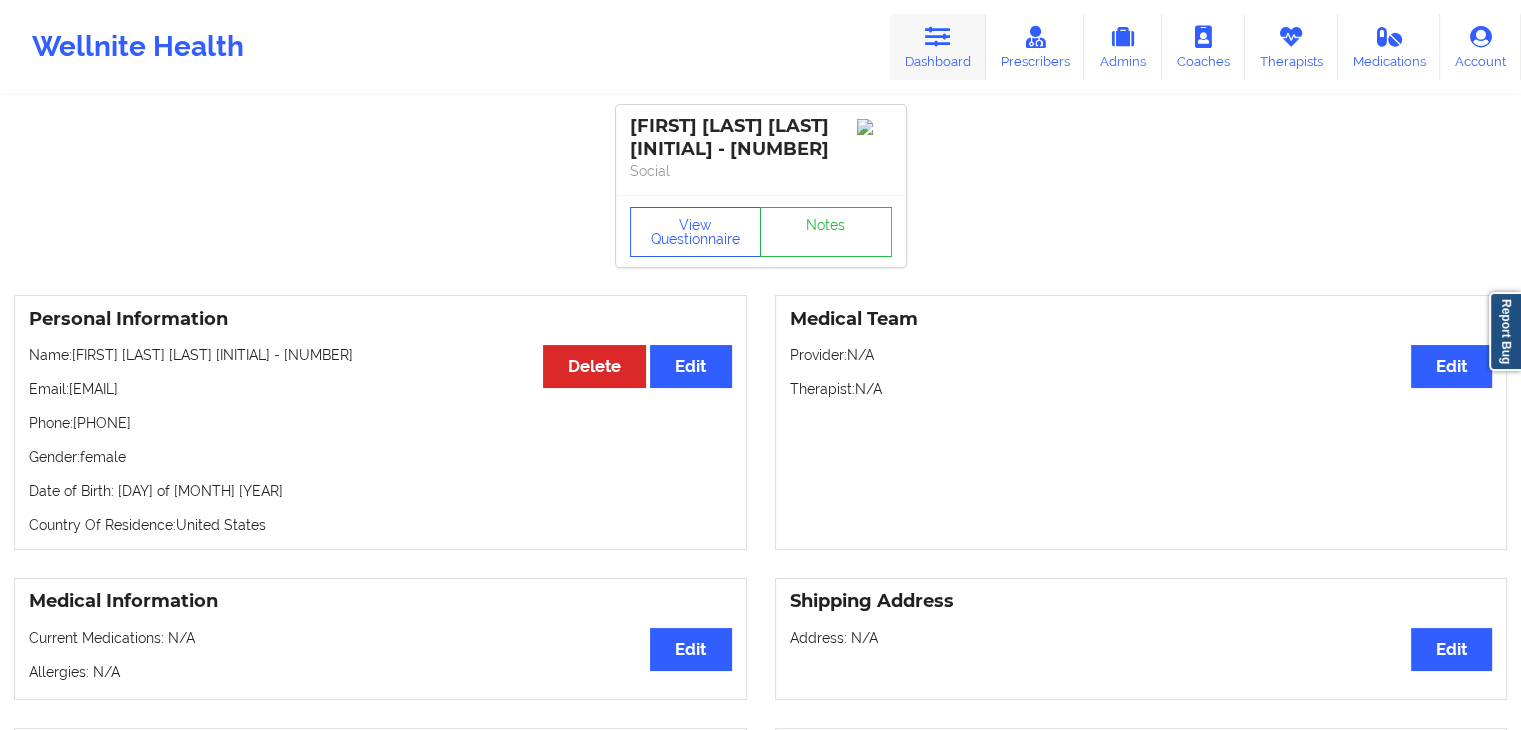 click on "Dashboard" at bounding box center (938, 47) 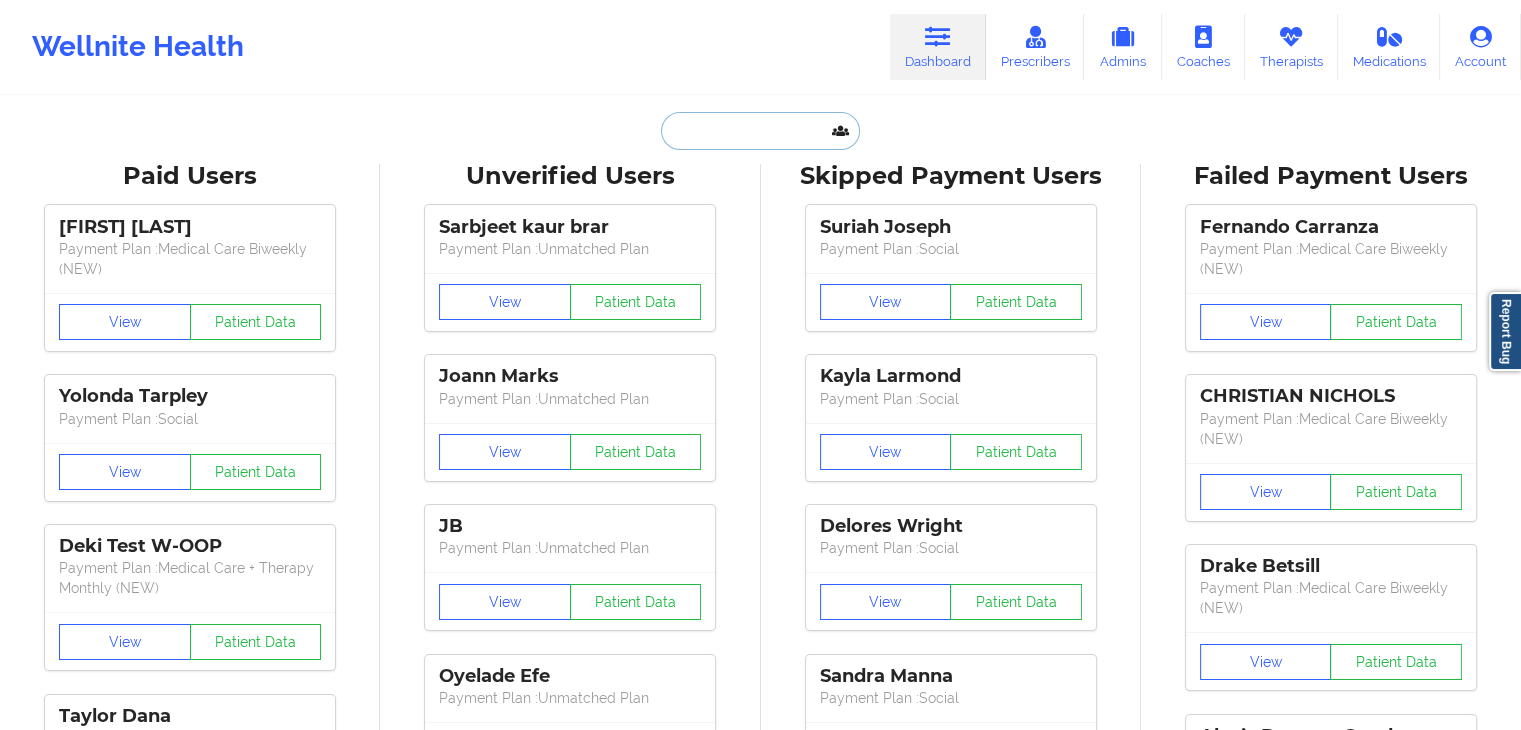 click at bounding box center (760, 131) 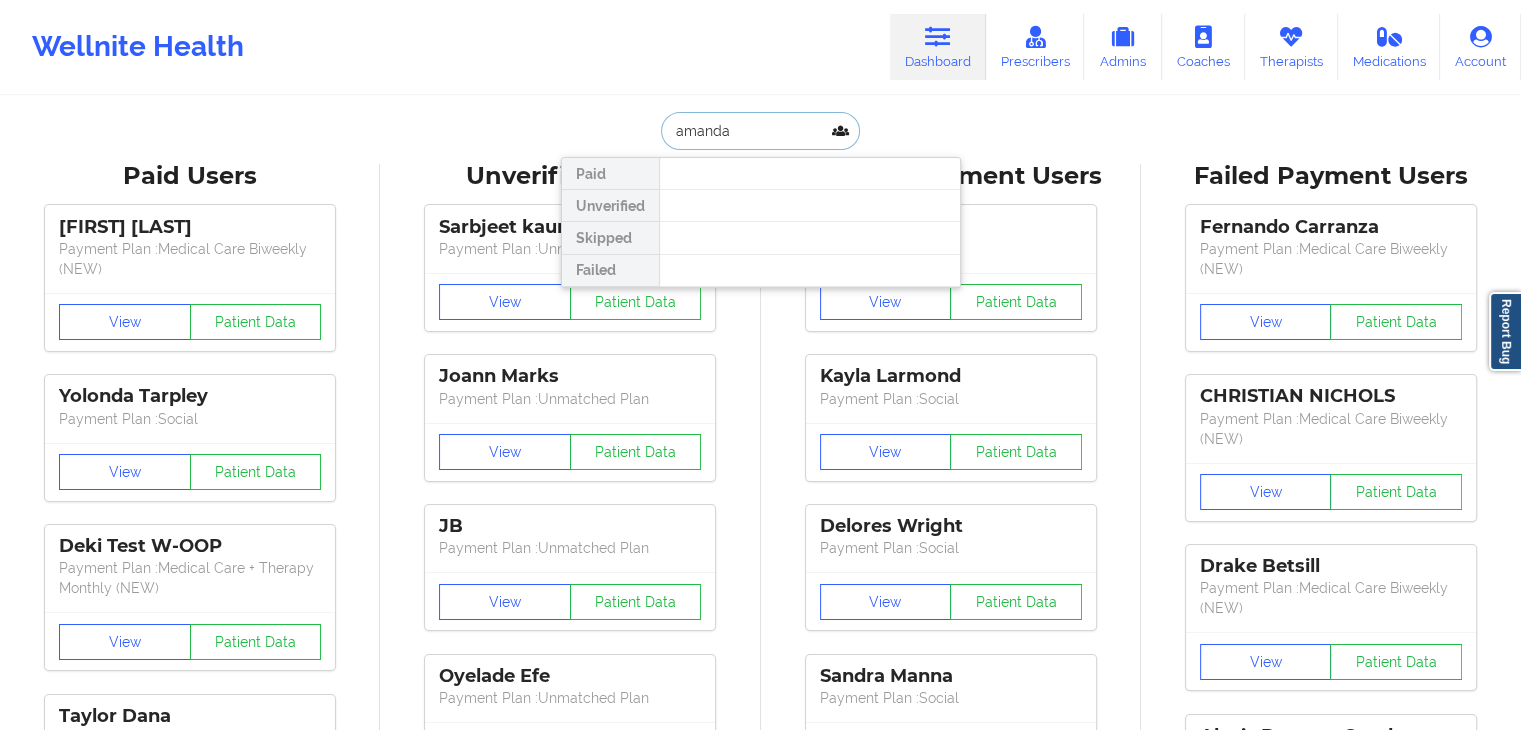 type on "amanda" 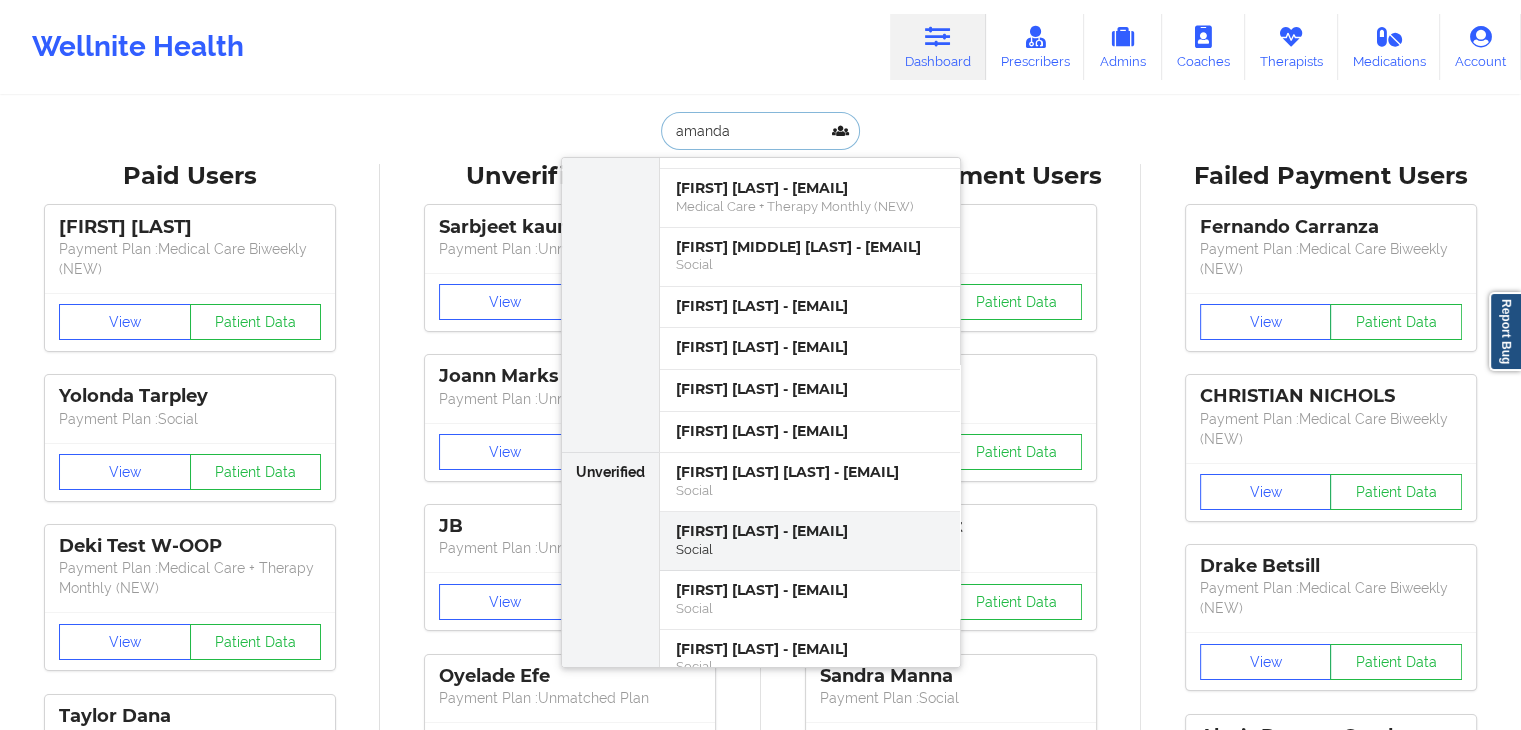 scroll, scrollTop: 126, scrollLeft: 0, axis: vertical 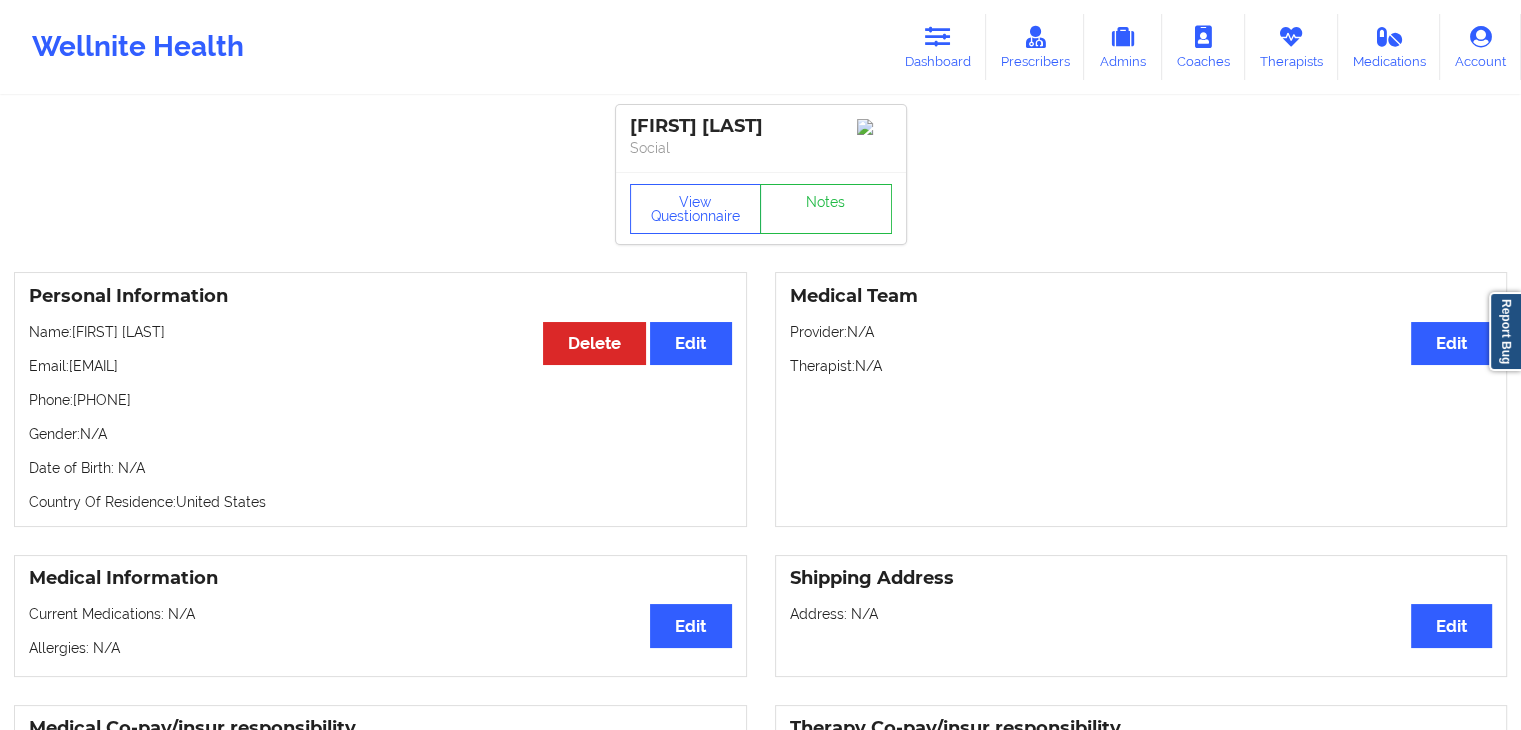 drag, startPoint x: 73, startPoint y: 373, endPoint x: 223, endPoint y: 369, distance: 150.05333 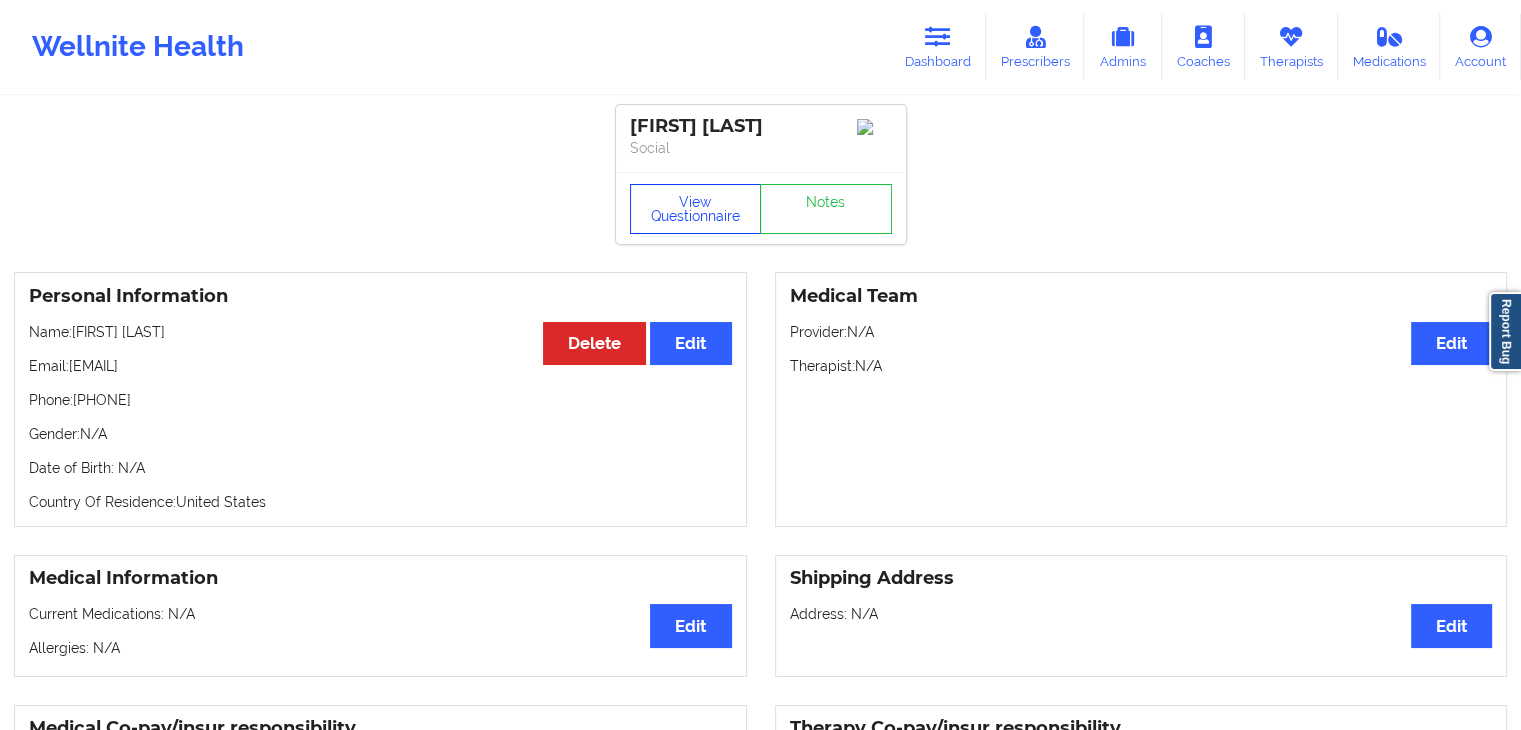 click on "View Questionnaire" at bounding box center [696, 209] 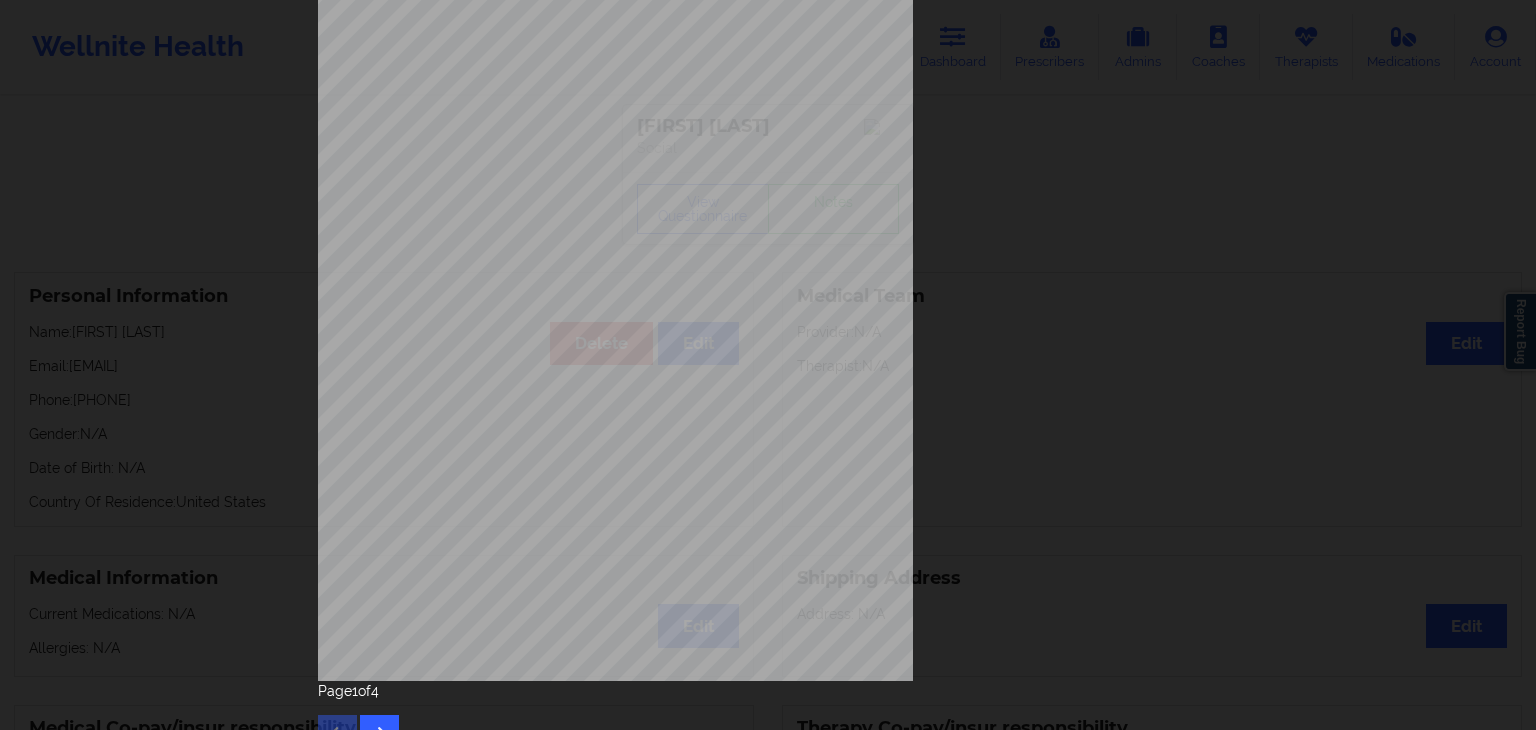 scroll, scrollTop: 224, scrollLeft: 0, axis: vertical 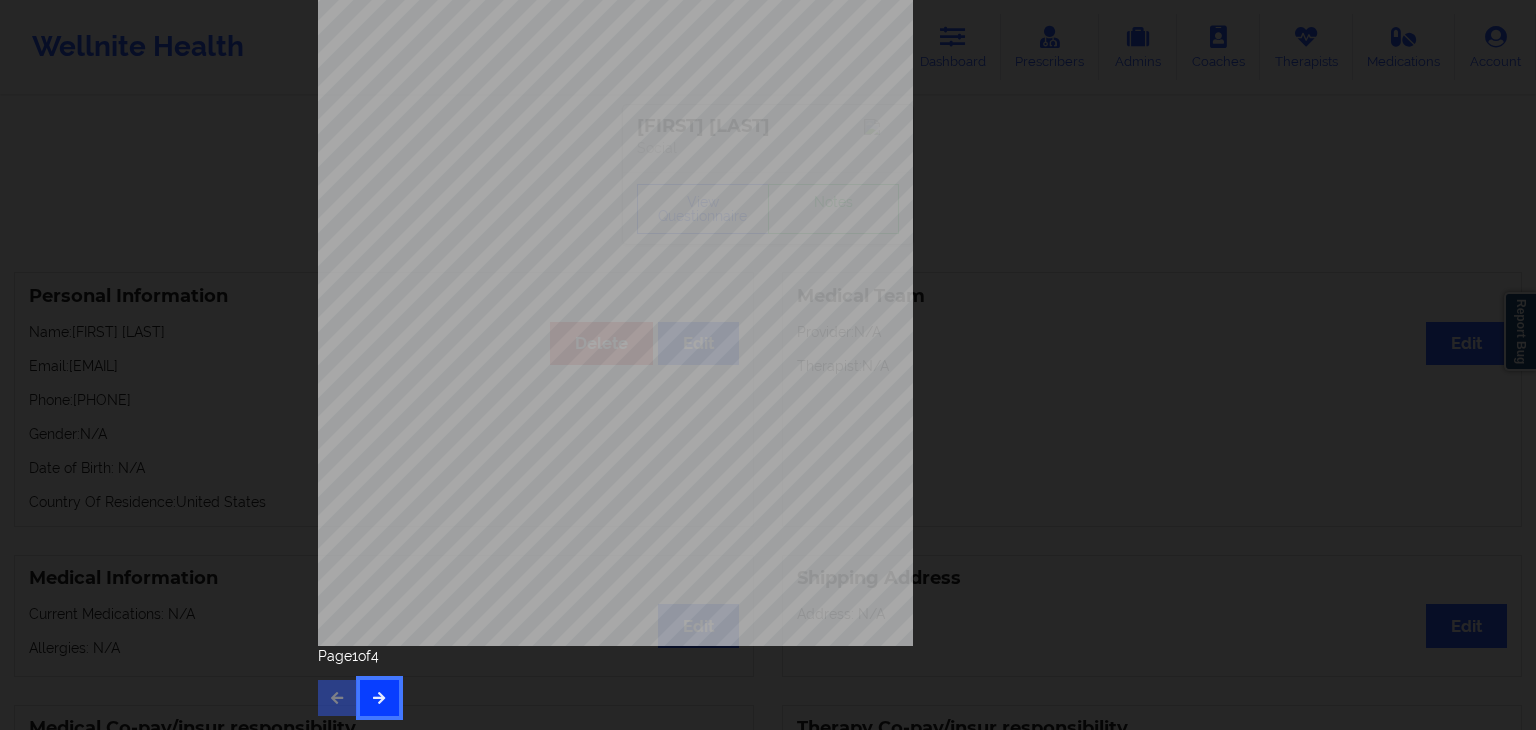 click at bounding box center (379, 697) 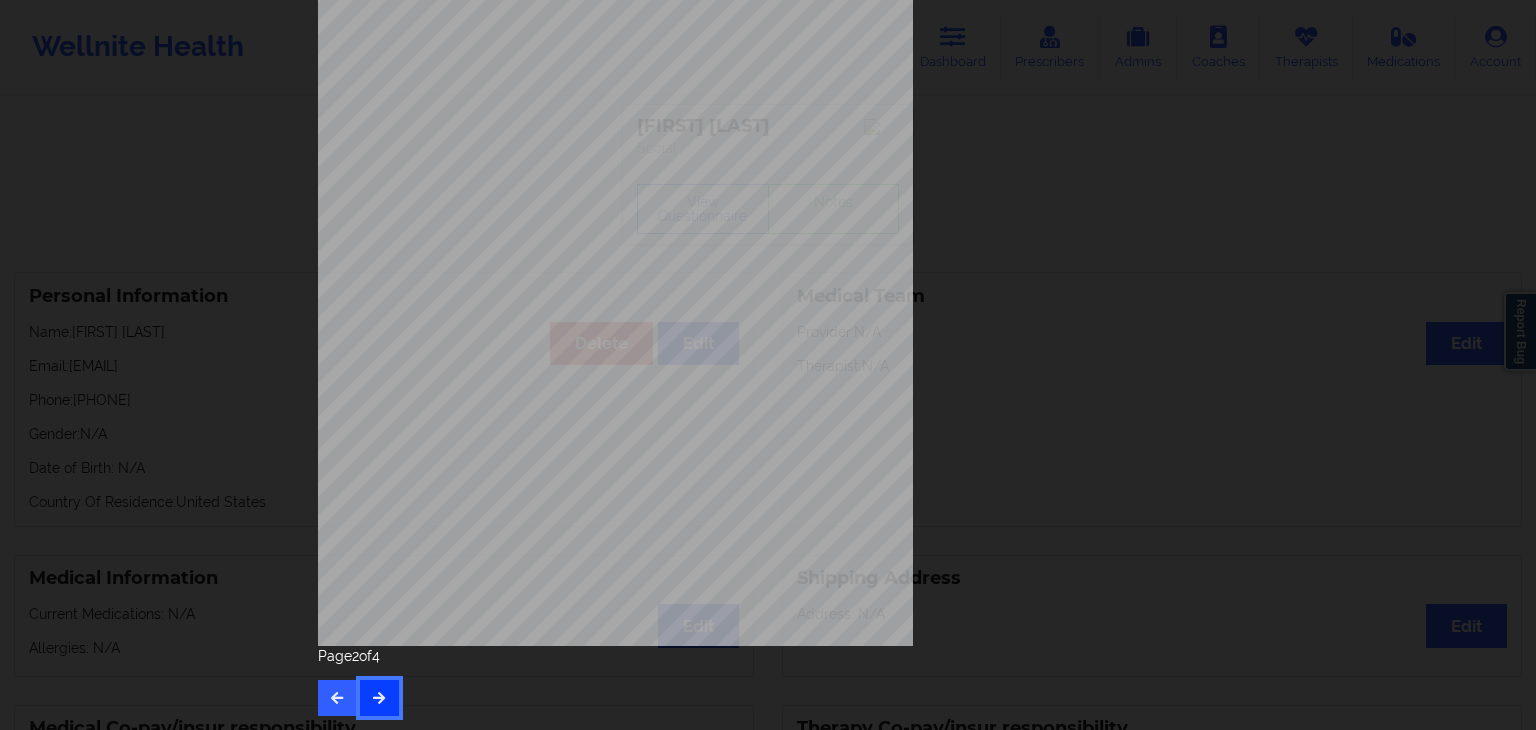 scroll, scrollTop: 0, scrollLeft: 0, axis: both 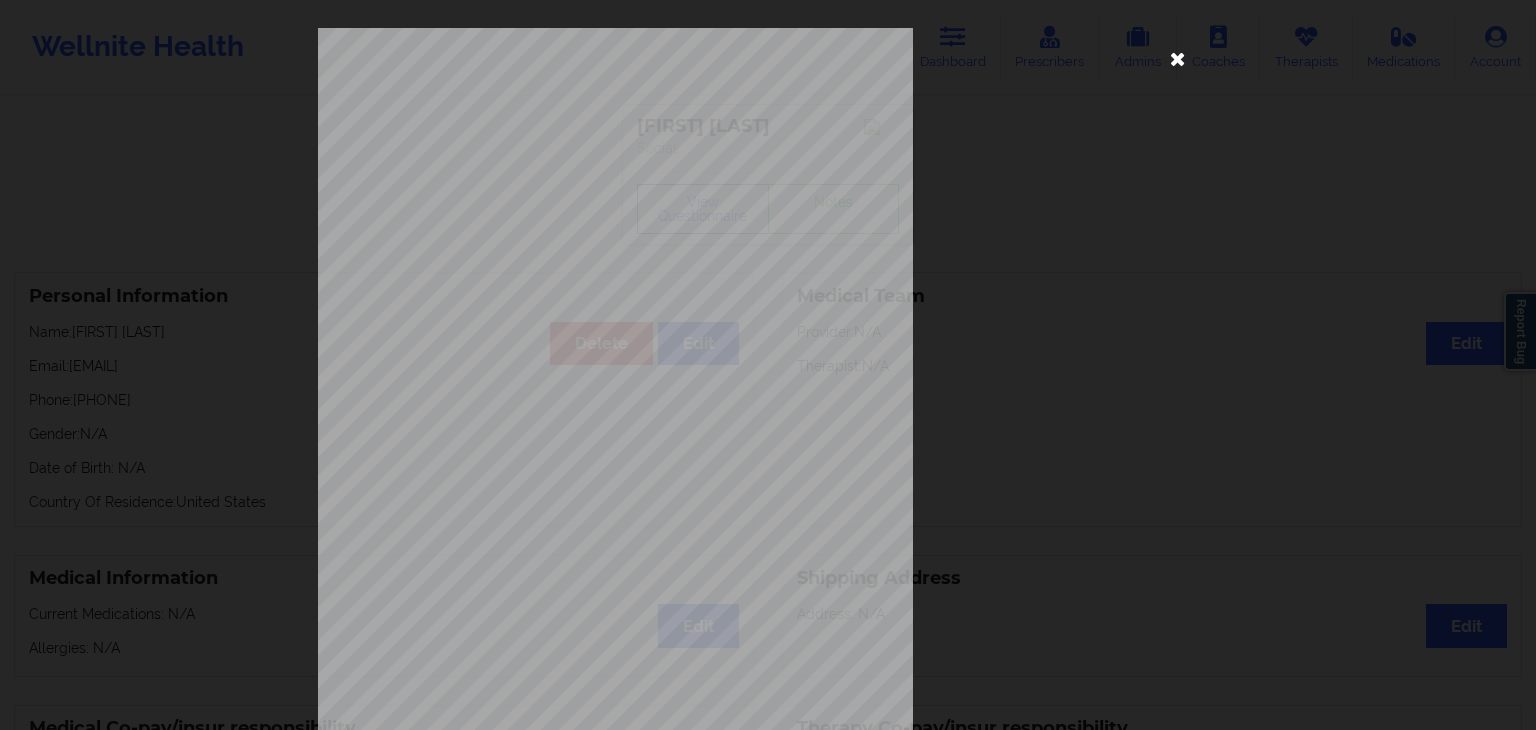 click at bounding box center (1178, 58) 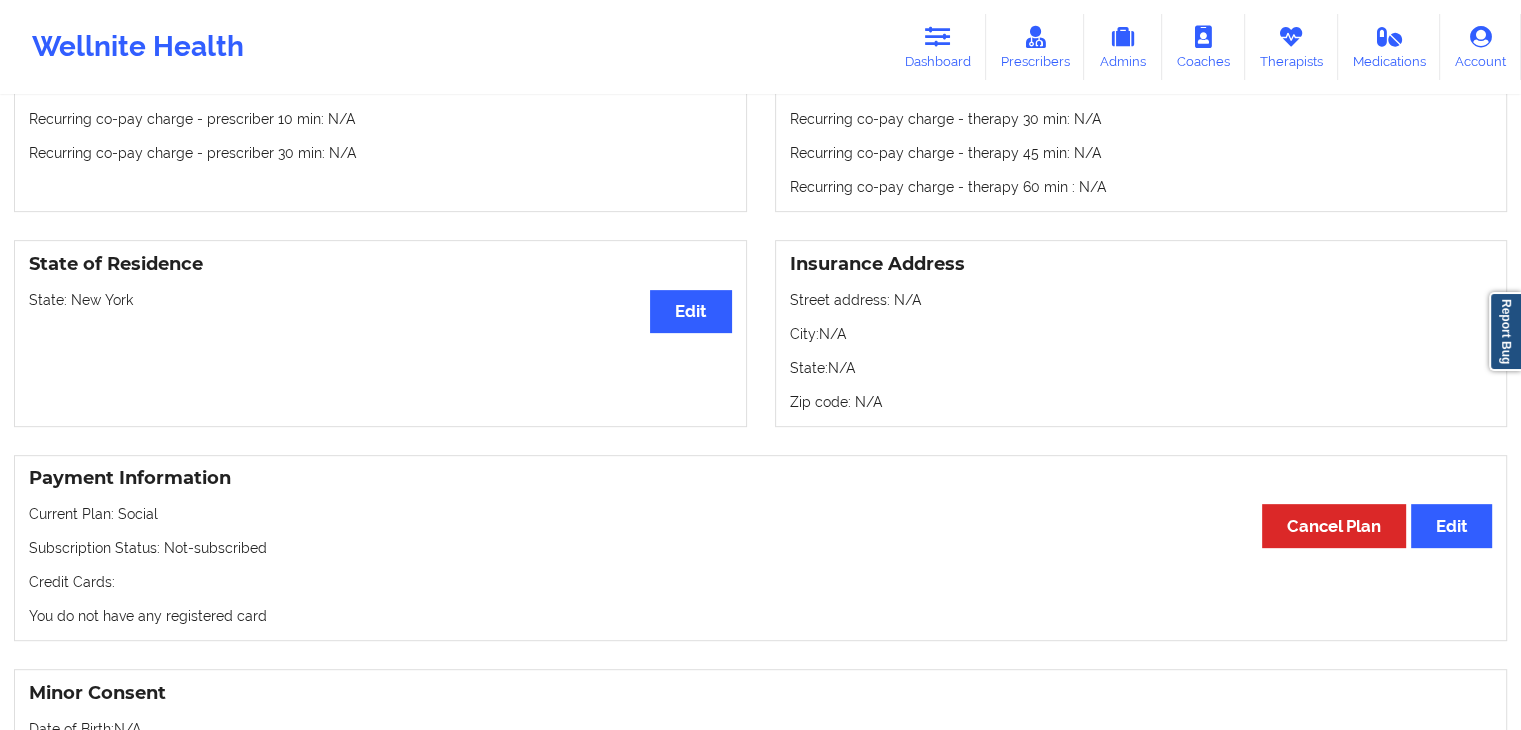 scroll, scrollTop: 720, scrollLeft: 0, axis: vertical 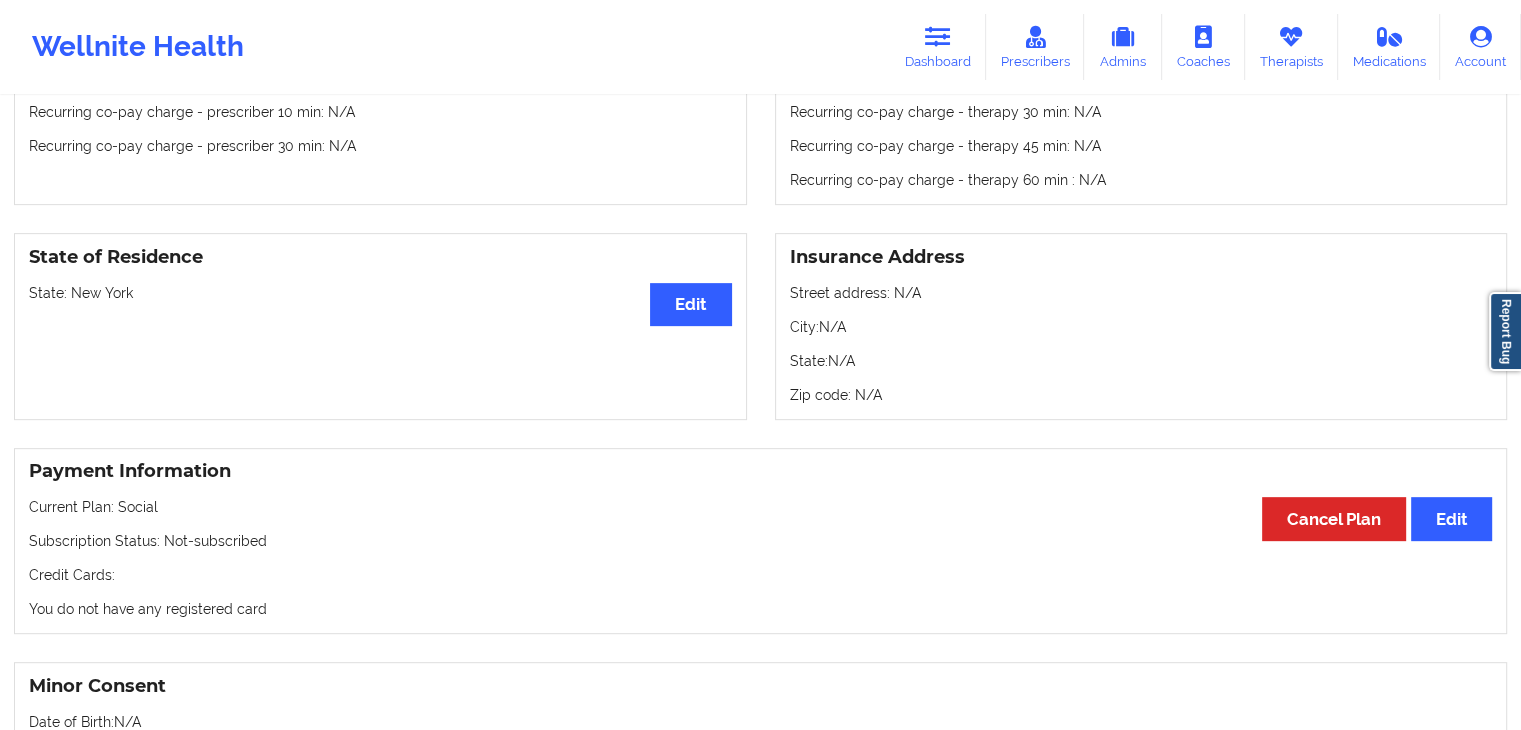 drag, startPoint x: 959, startPoint y: 32, endPoint x: 853, endPoint y: 51, distance: 107.68937 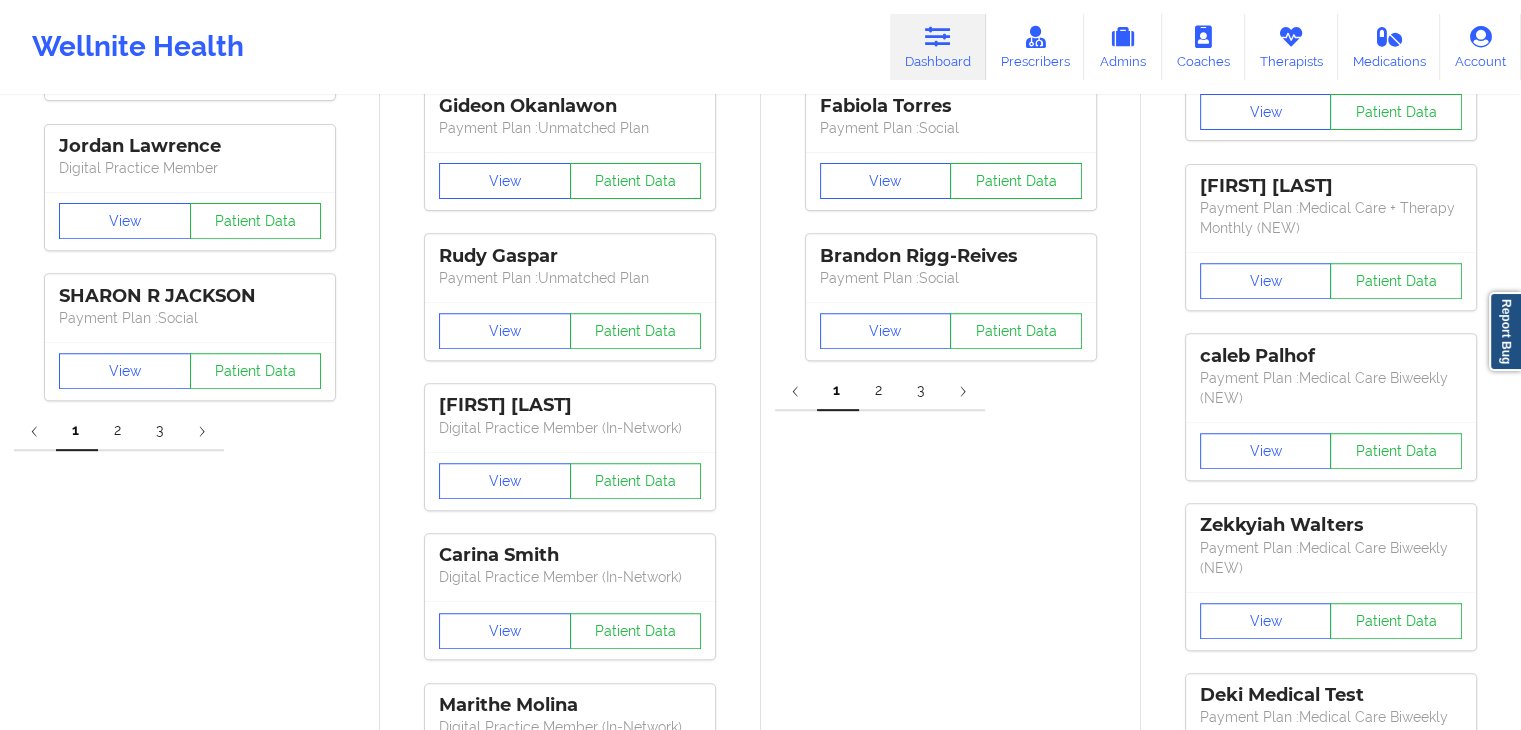 scroll, scrollTop: 20, scrollLeft: 0, axis: vertical 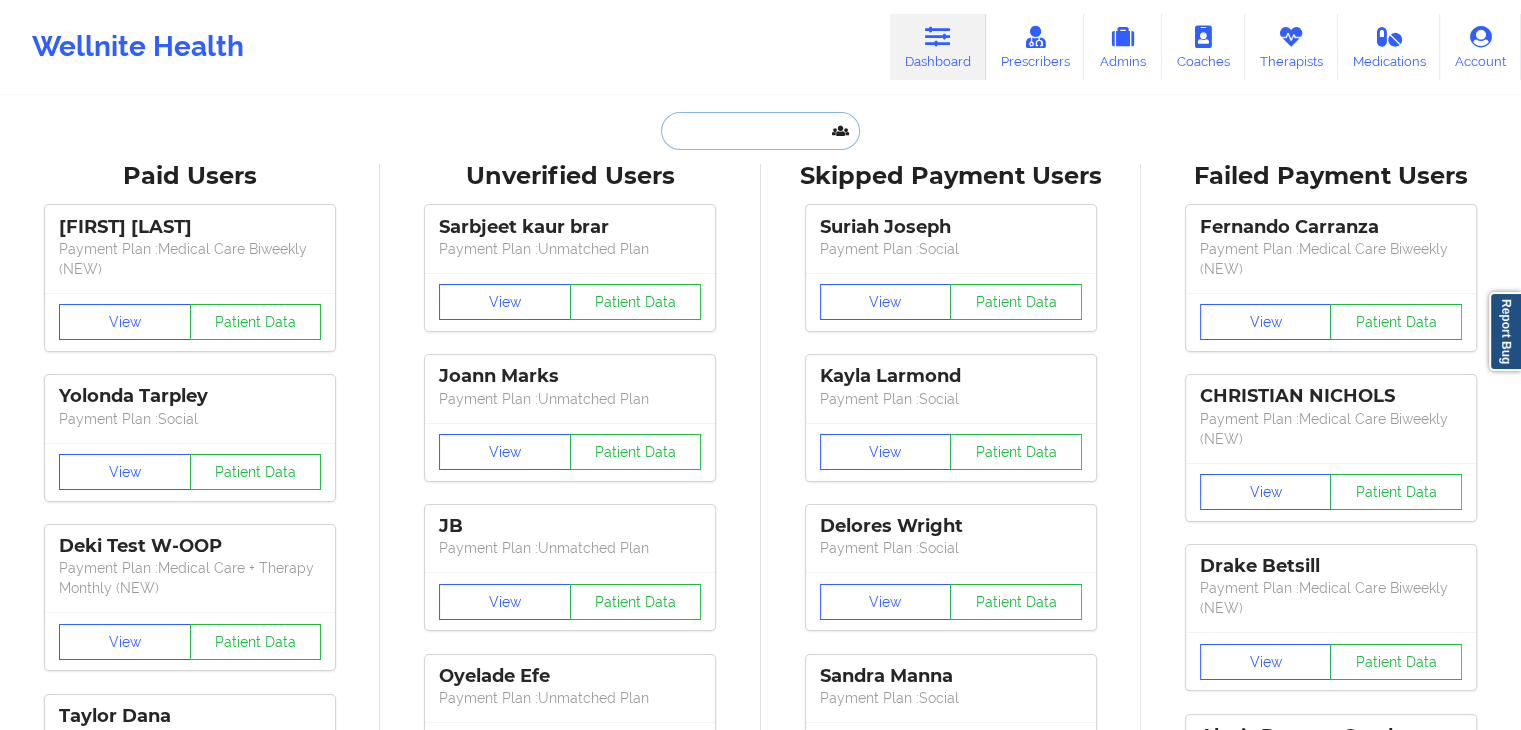 click at bounding box center [760, 131] 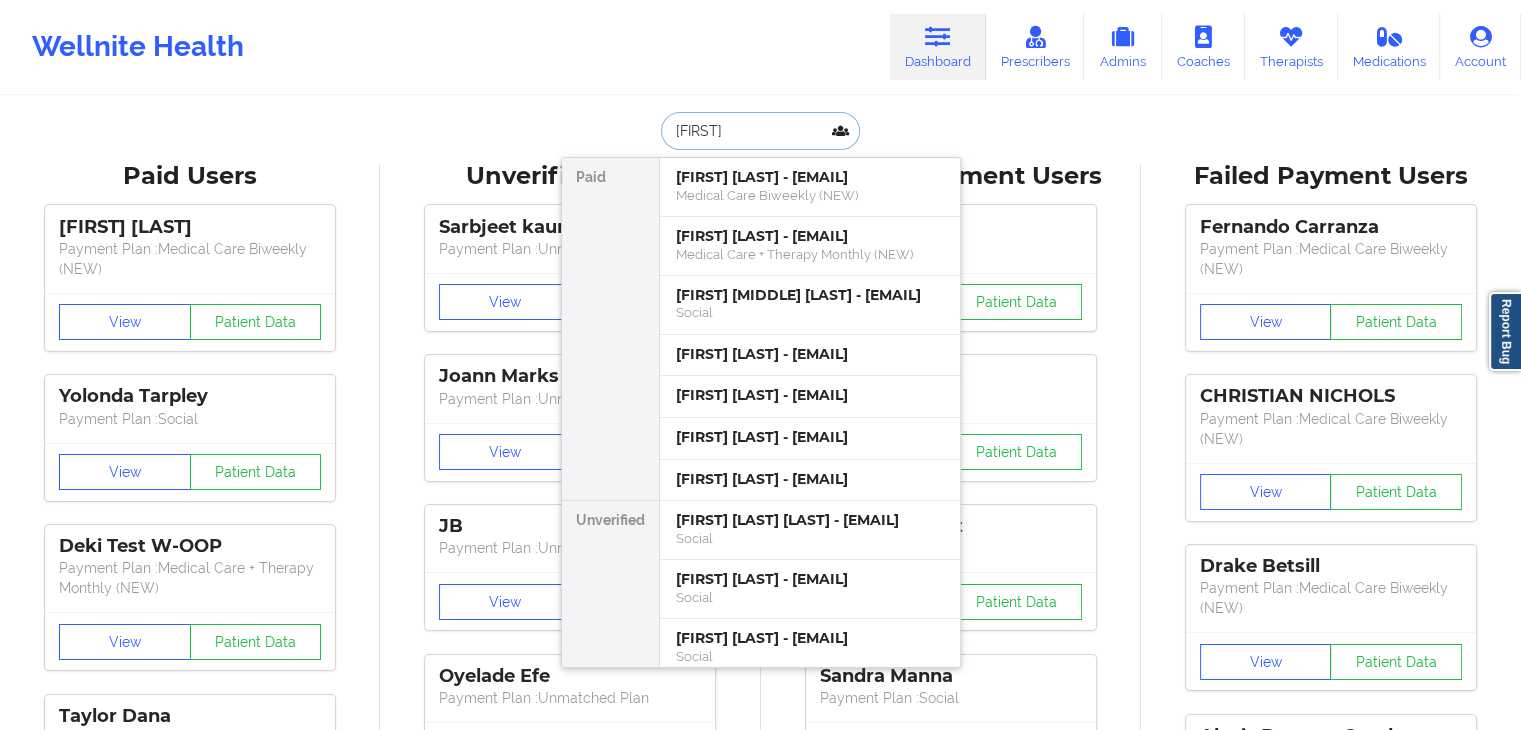 type on "[FIRST]" 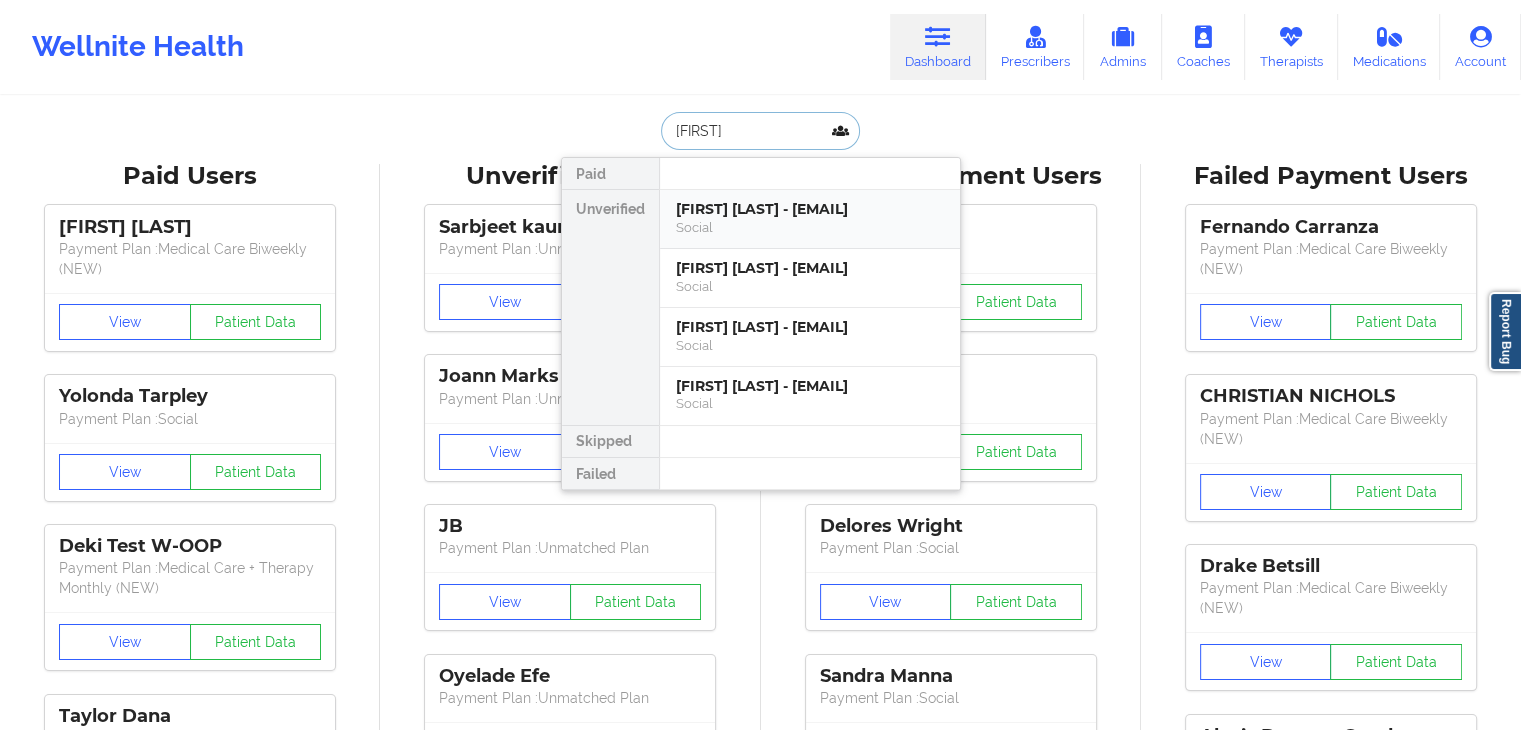 click on "Social" at bounding box center [810, 227] 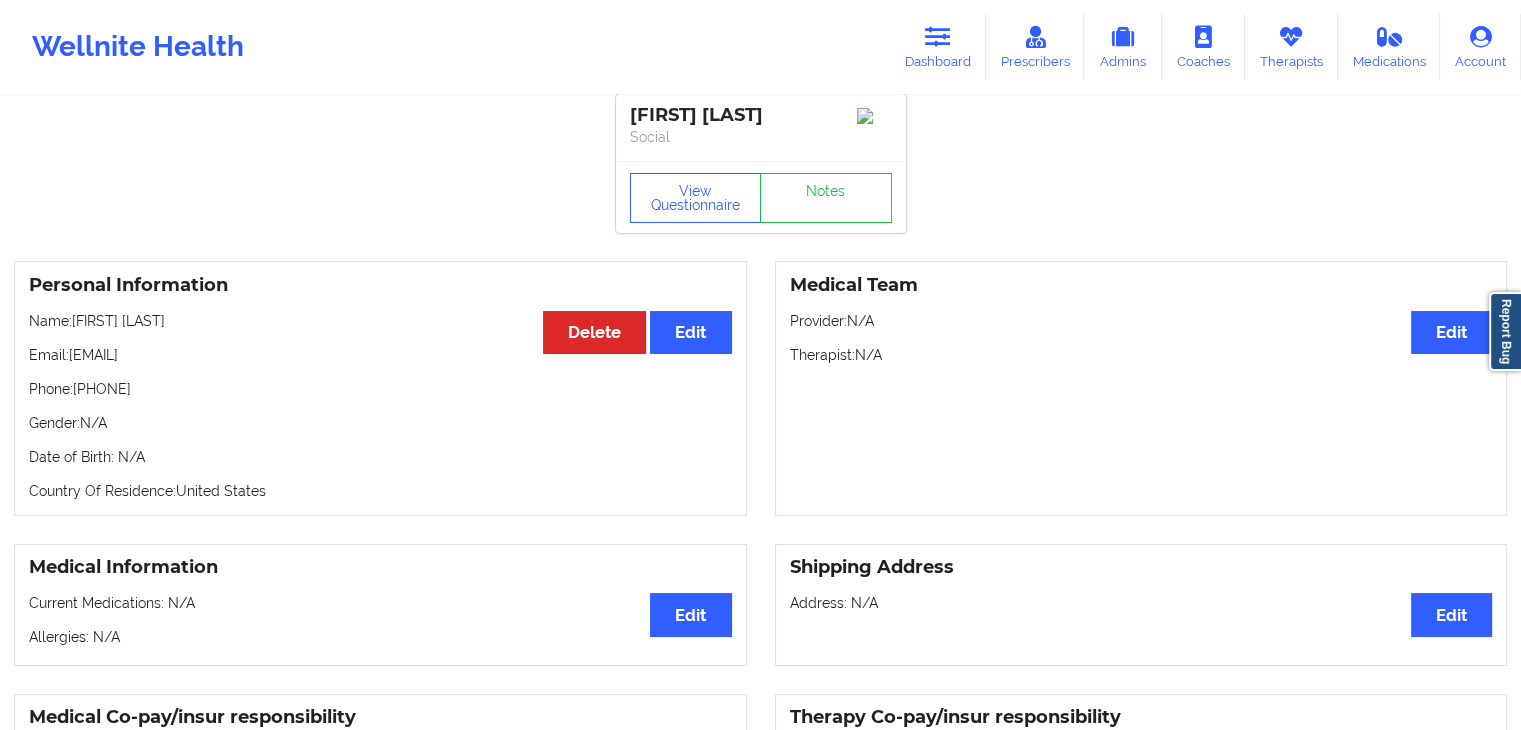 scroll, scrollTop: 0, scrollLeft: 0, axis: both 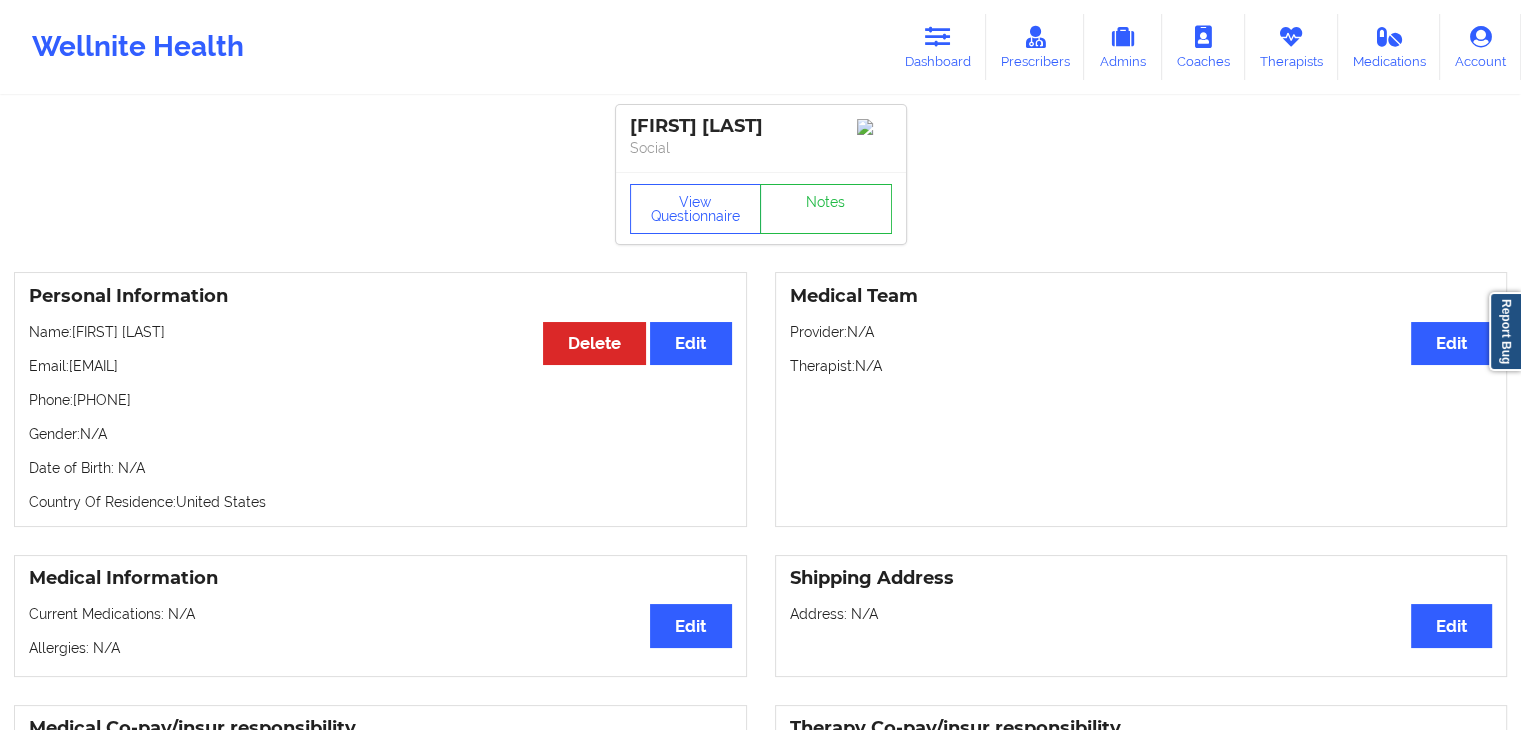 drag, startPoint x: 72, startPoint y: 375, endPoint x: 255, endPoint y: 372, distance: 183.02458 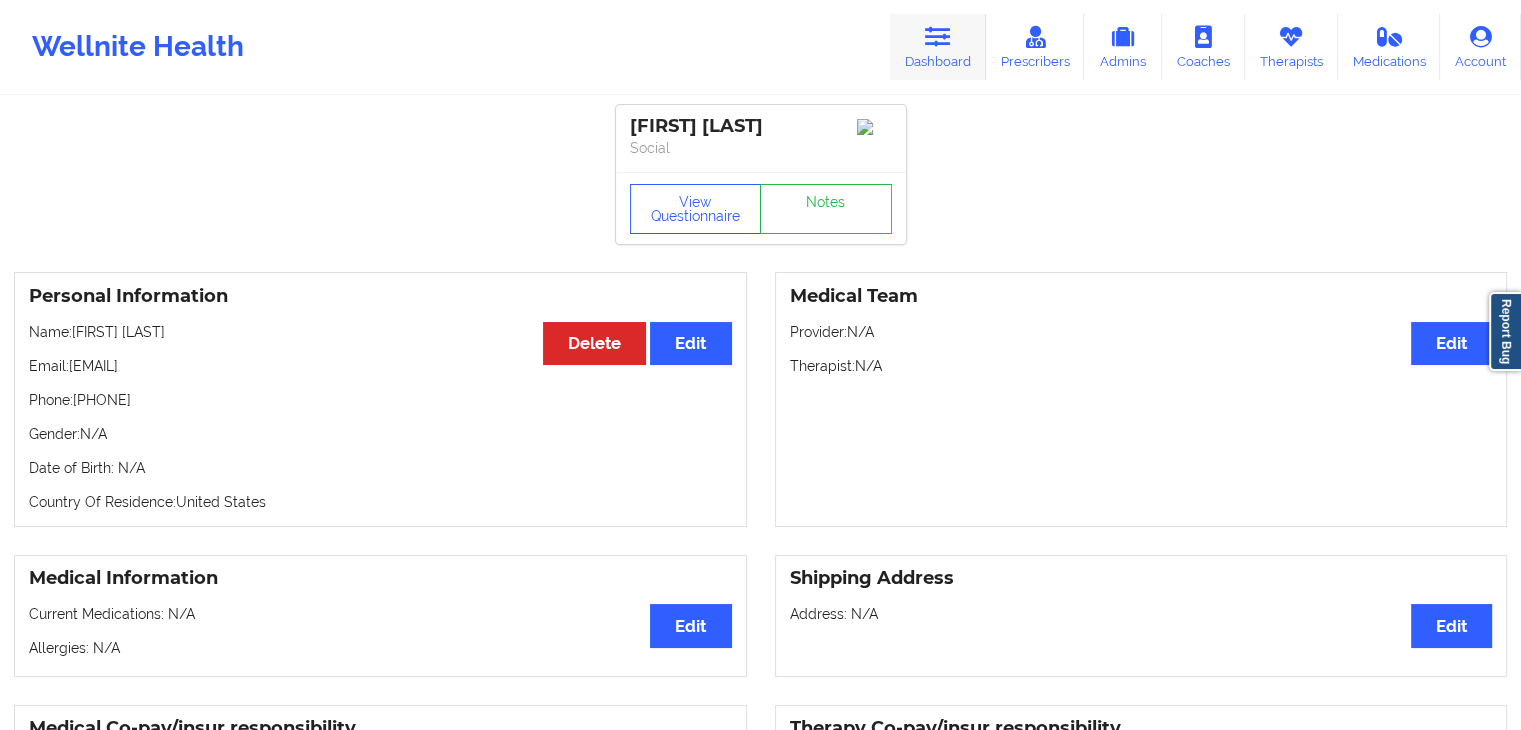 click at bounding box center (938, 37) 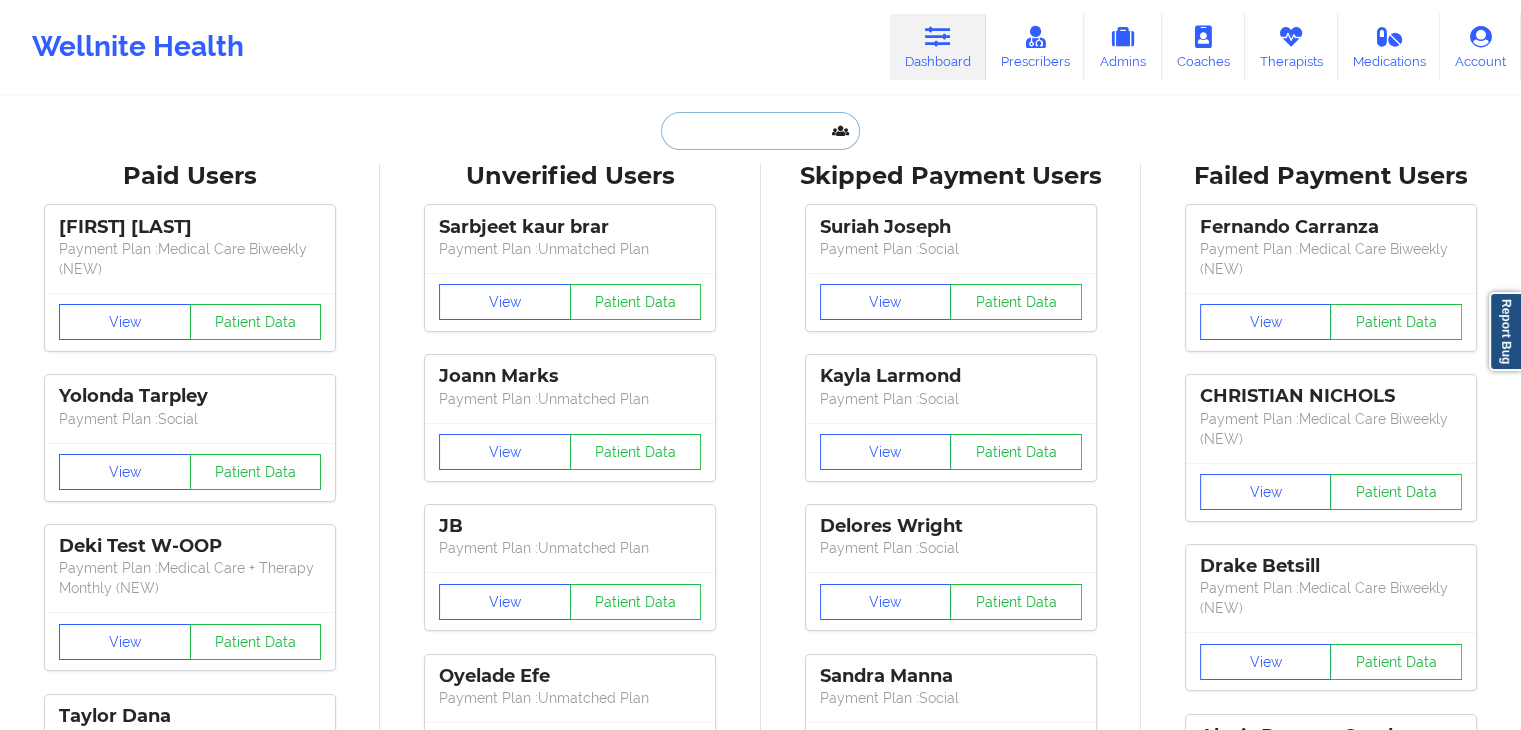 click at bounding box center (760, 131) 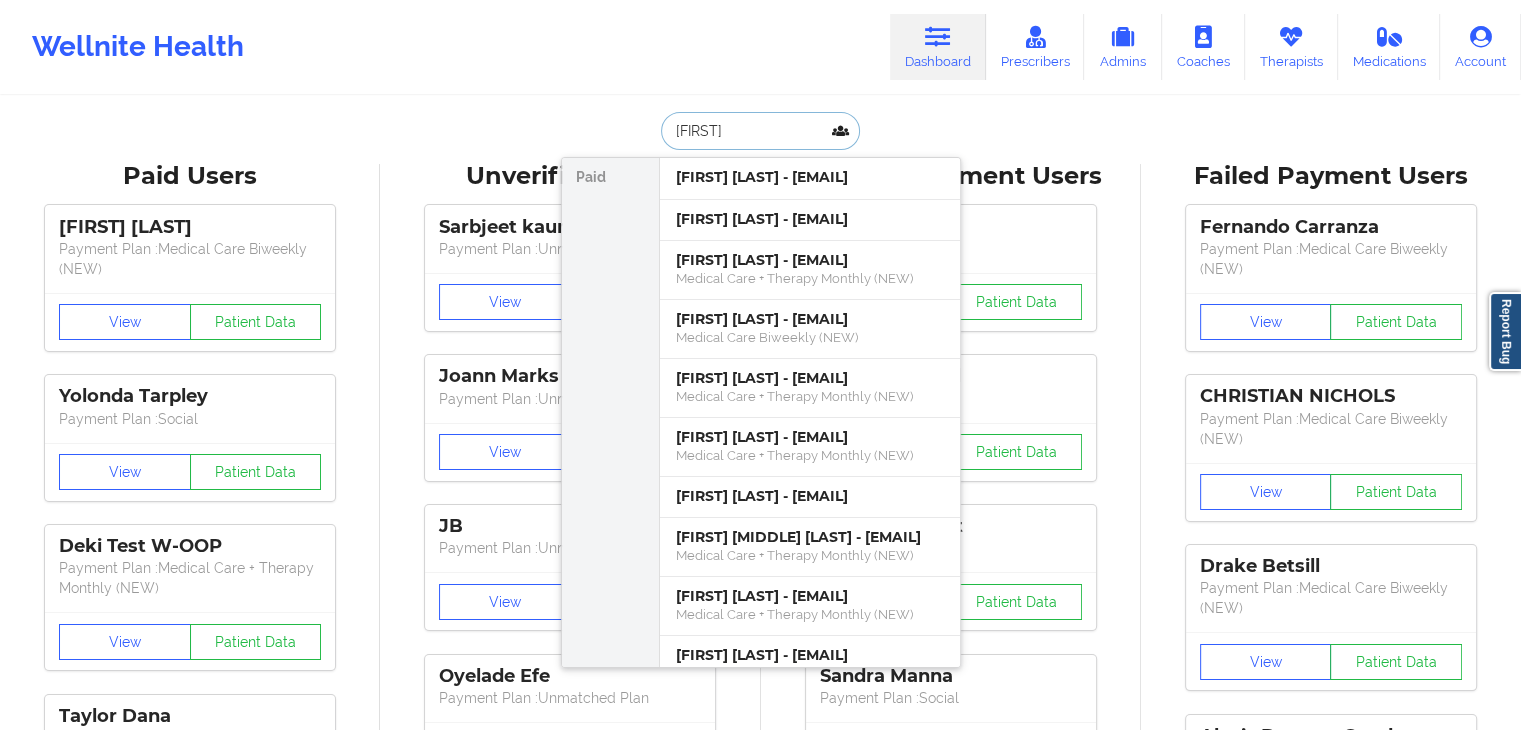 type on "r" 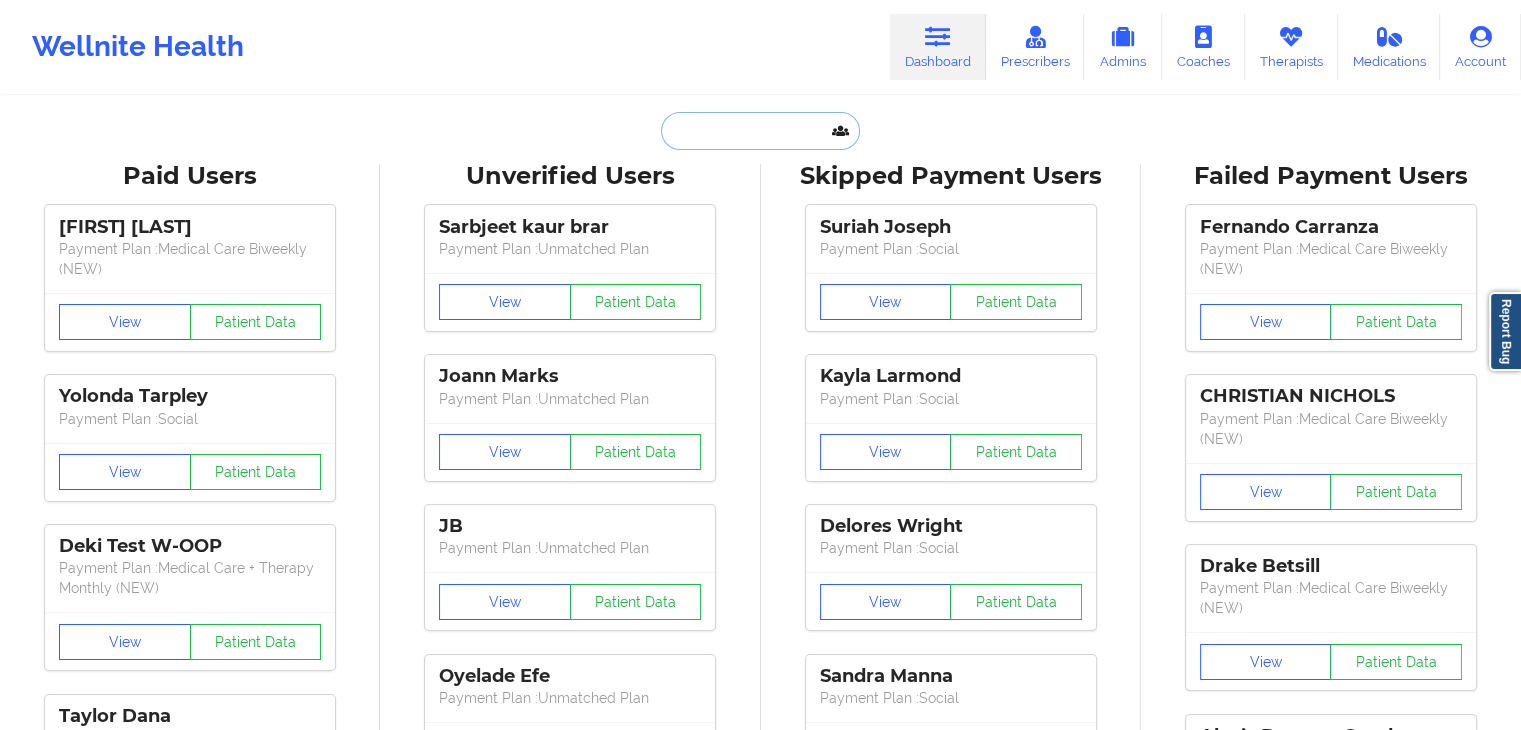 paste on "[FIRST] [LAST]" 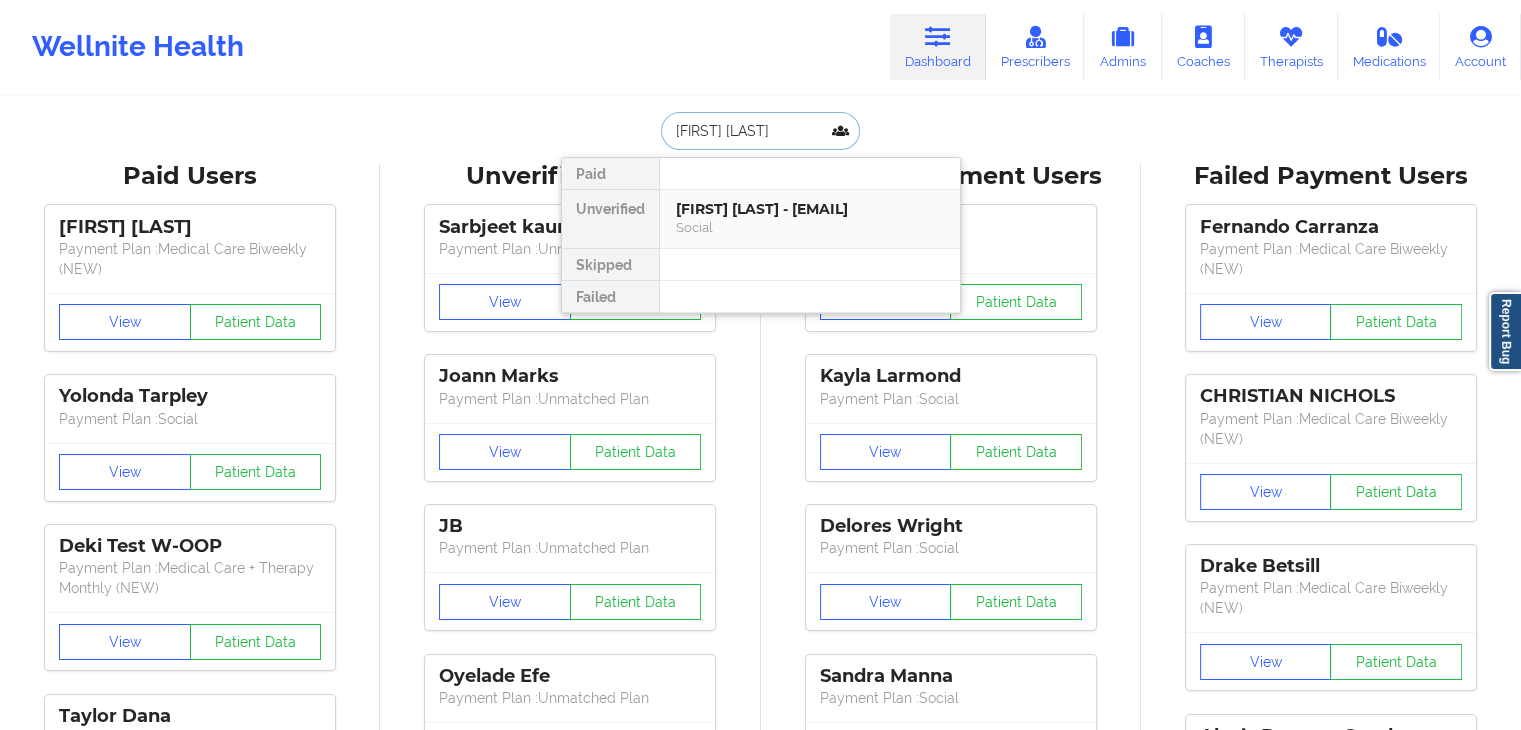 click on "[FIRST] [LAST] - [EMAIL]" at bounding box center [810, 209] 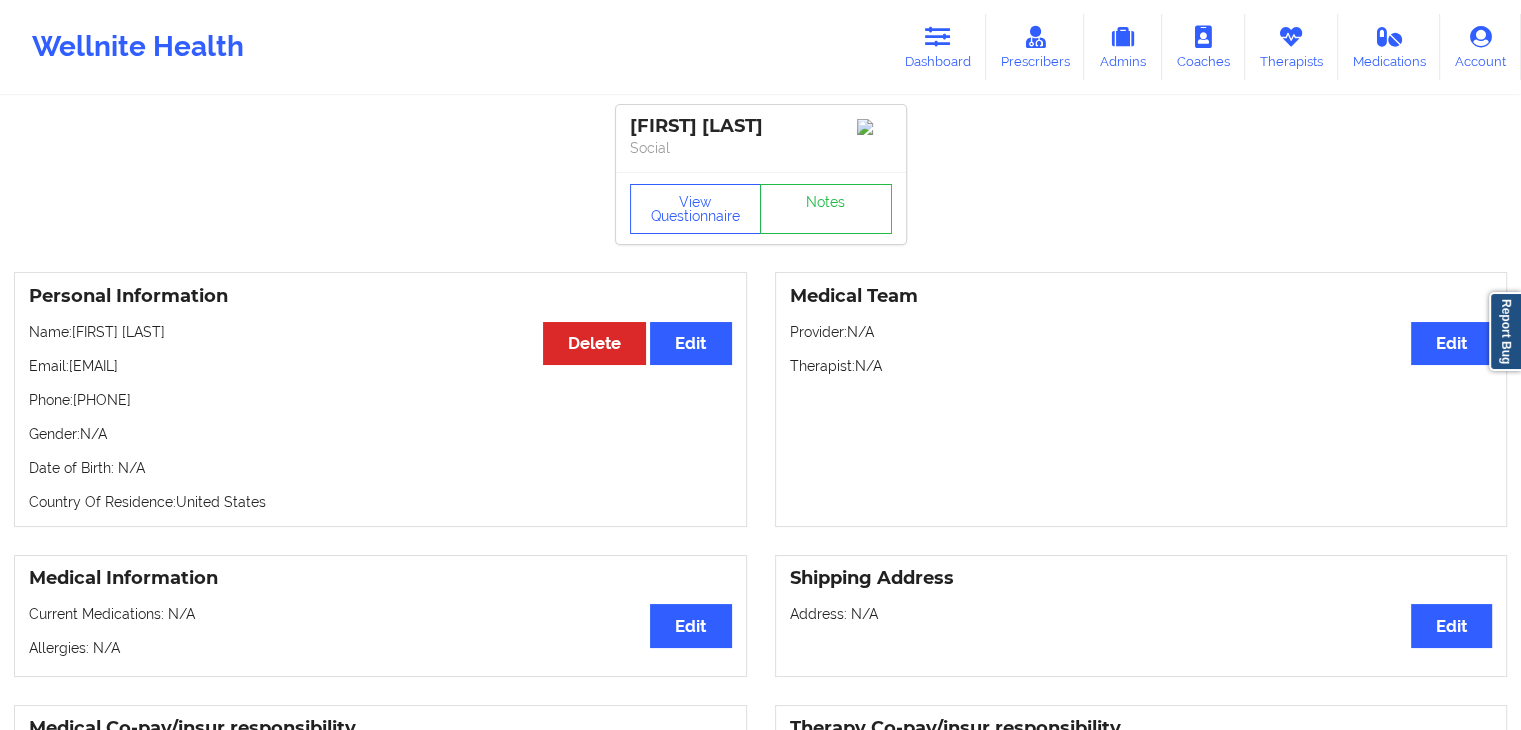 click on "Name: [FIRST] [LAST] Email: [EMAIL] Phone: [PHONE] Gender: N/A Date of Birth: N/A Country Of Residence: United States Medical Team Edit Provider: N/A Therapist: N/A Medical Information Edit Current Medications: N/A Allergies: N/A Shipping Address Edit Address: N/A Medical Co-pay/insur responsibility Edit Current session (one time charge): N/A Recurring co-pay charge - all prescriber sessions : N/A Recurring co-pay charge - prescriber 10 min : N/A Recurring co-pay charge - prescriber 30 min : N/A Therapy Co-pay/insur responsibility Edit Current session (one time charge): N/A Recurring co-pay charge - all therapy sessions : N/A Recurring co-pay charge - therapy 30 min : N/A Recurring co-pay charge - therapy 45 min : N/A Recurring co-pay charge - therapy 60 min : N/A State of Residence Edit State: [STATE] Insurance Address Street address: N/A City: N/A State: N/A Zip code: N/A Edit" at bounding box center [760, 999] 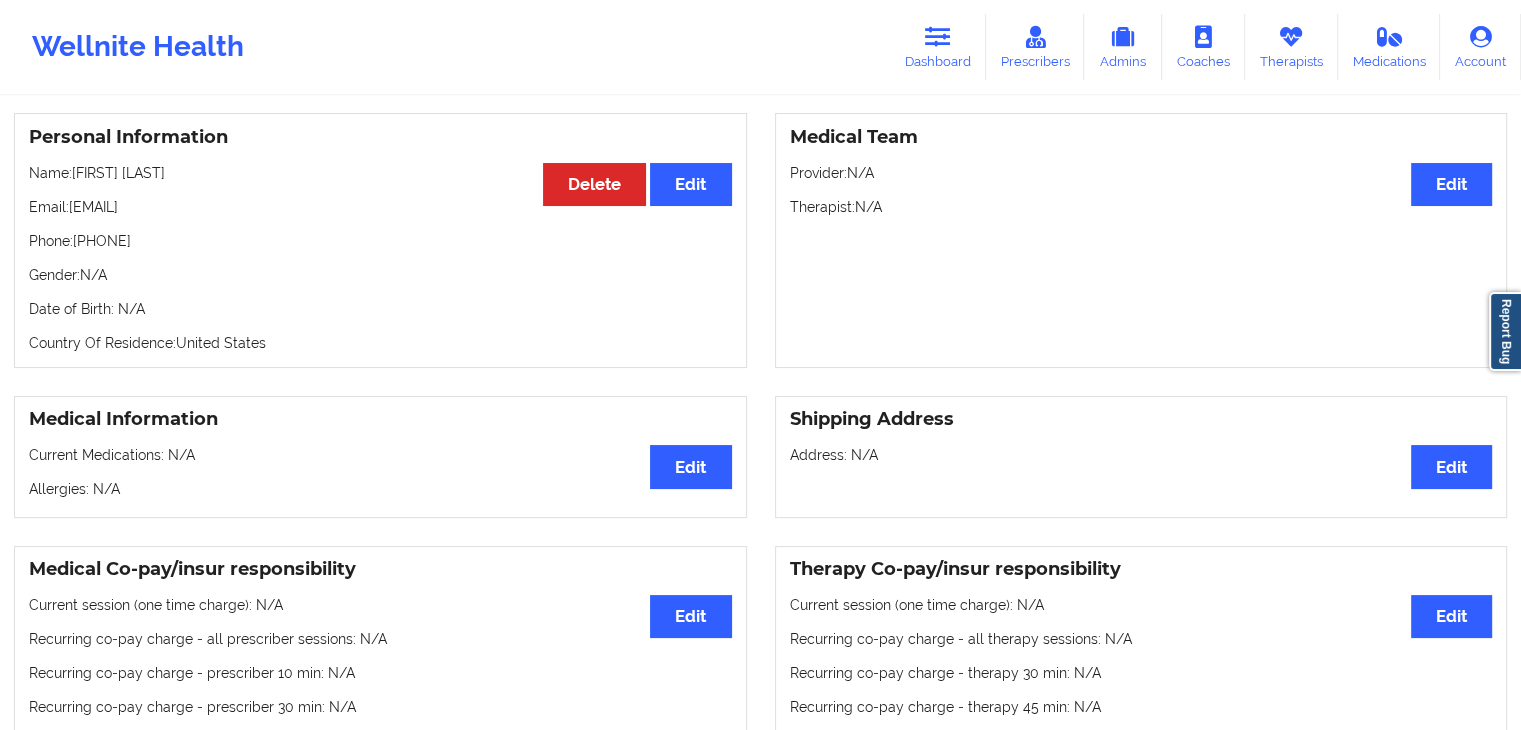 scroll, scrollTop: 0, scrollLeft: 0, axis: both 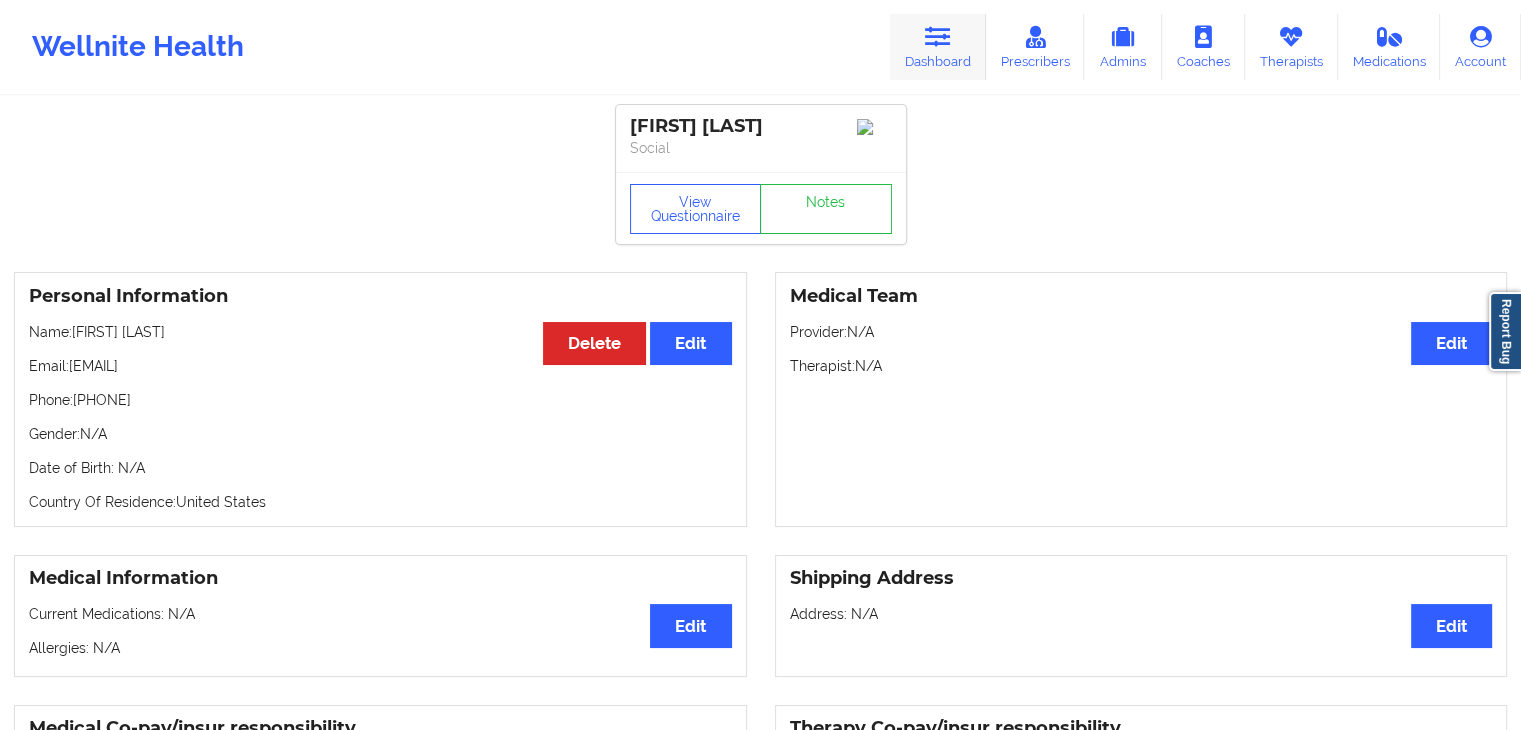 click at bounding box center [938, 37] 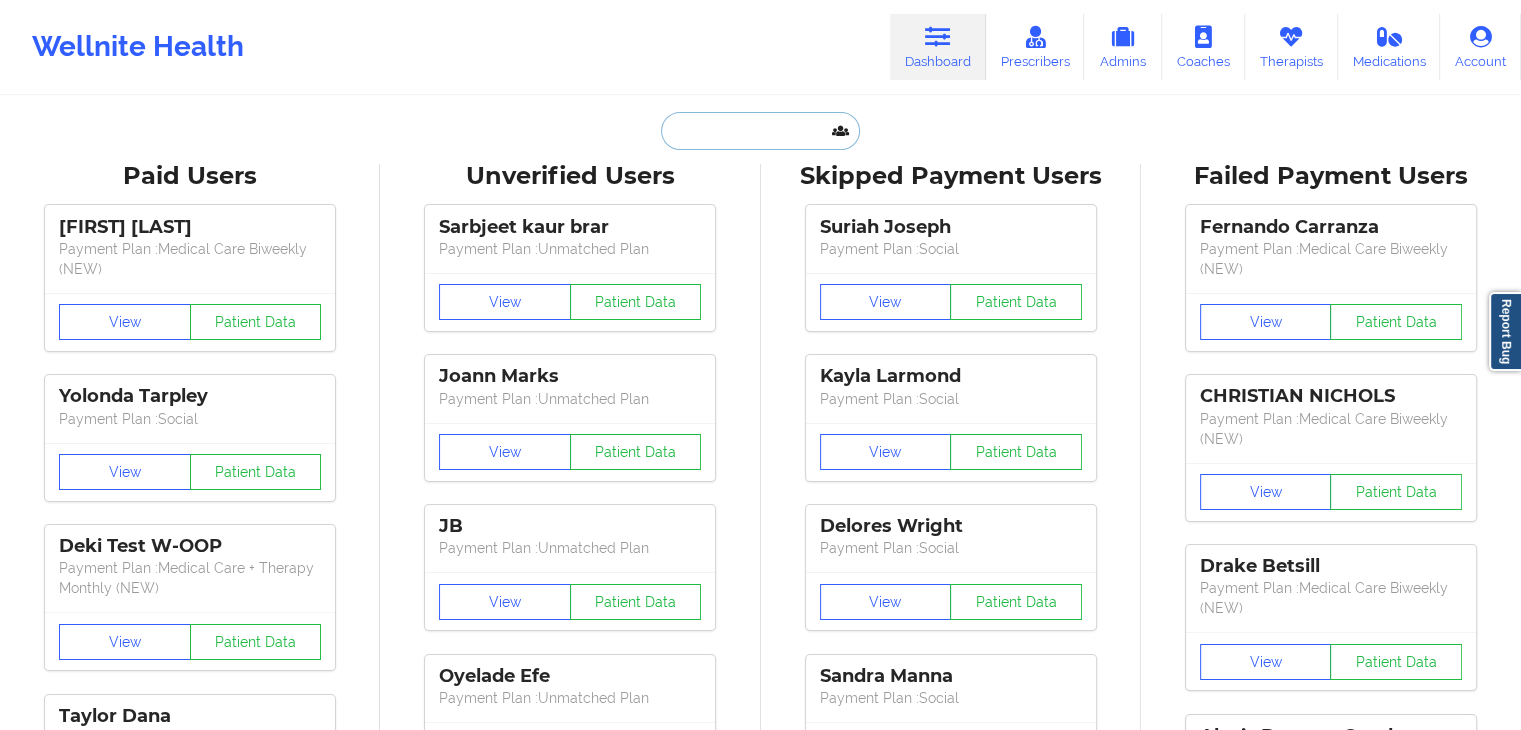 click at bounding box center [760, 131] 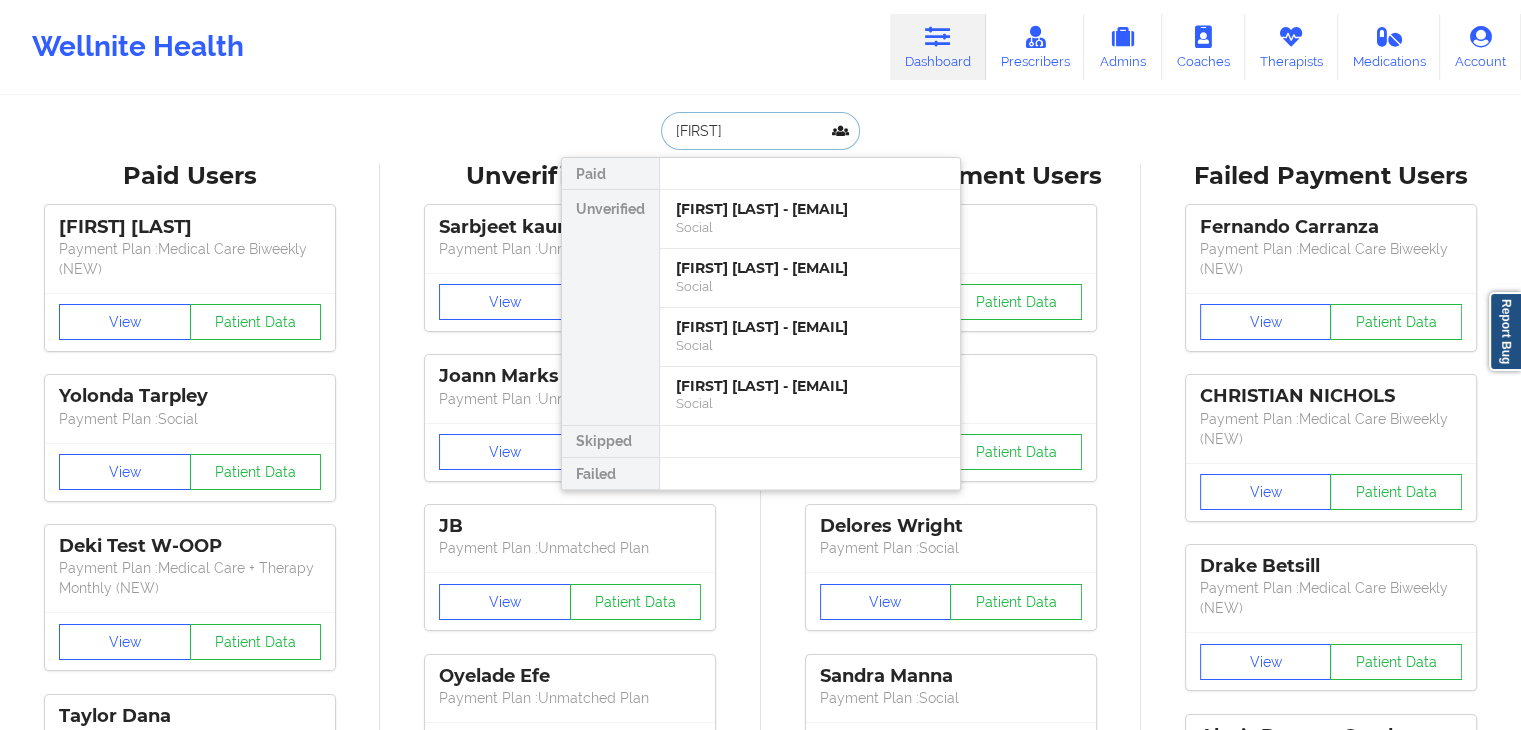 type on "[FIRST]" 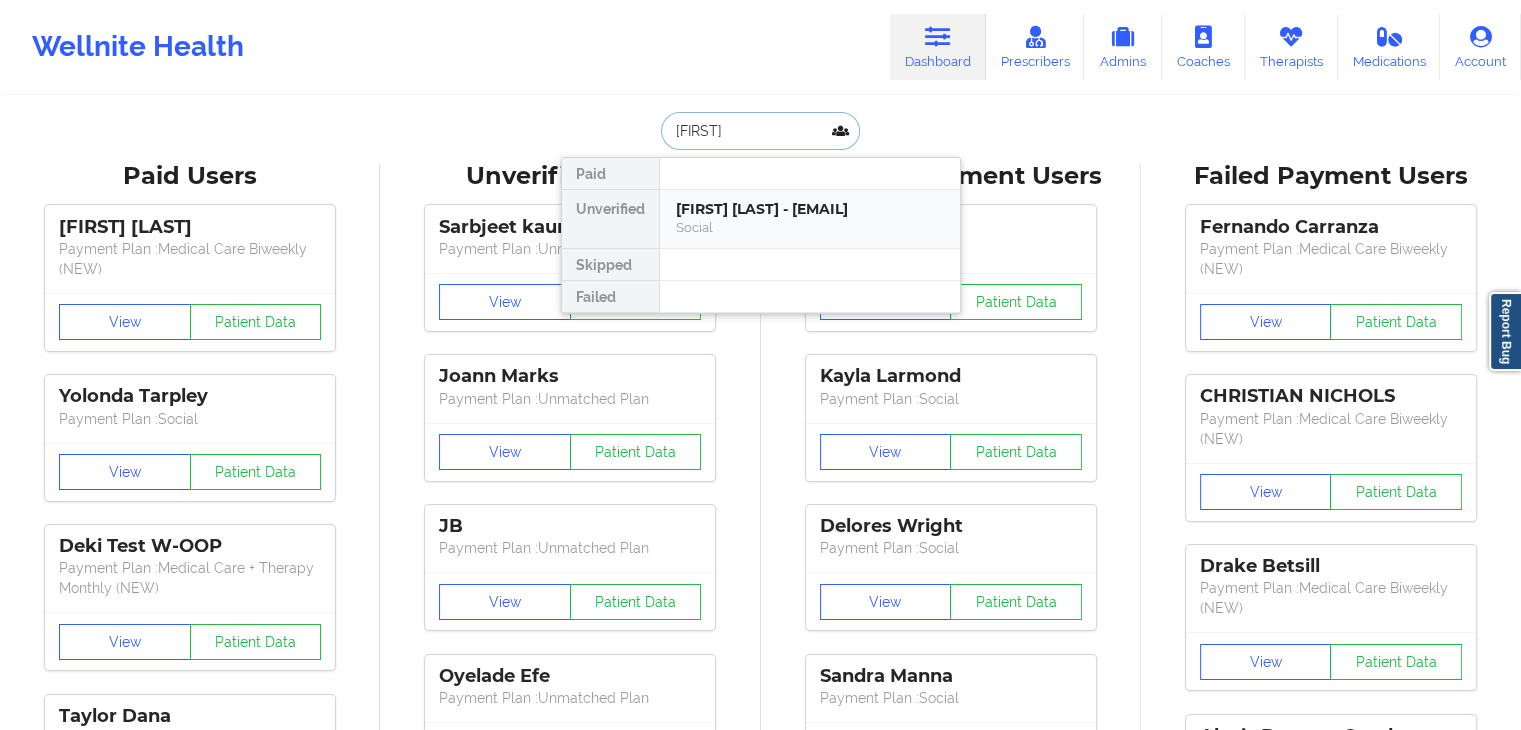 click on "Social" at bounding box center (810, 227) 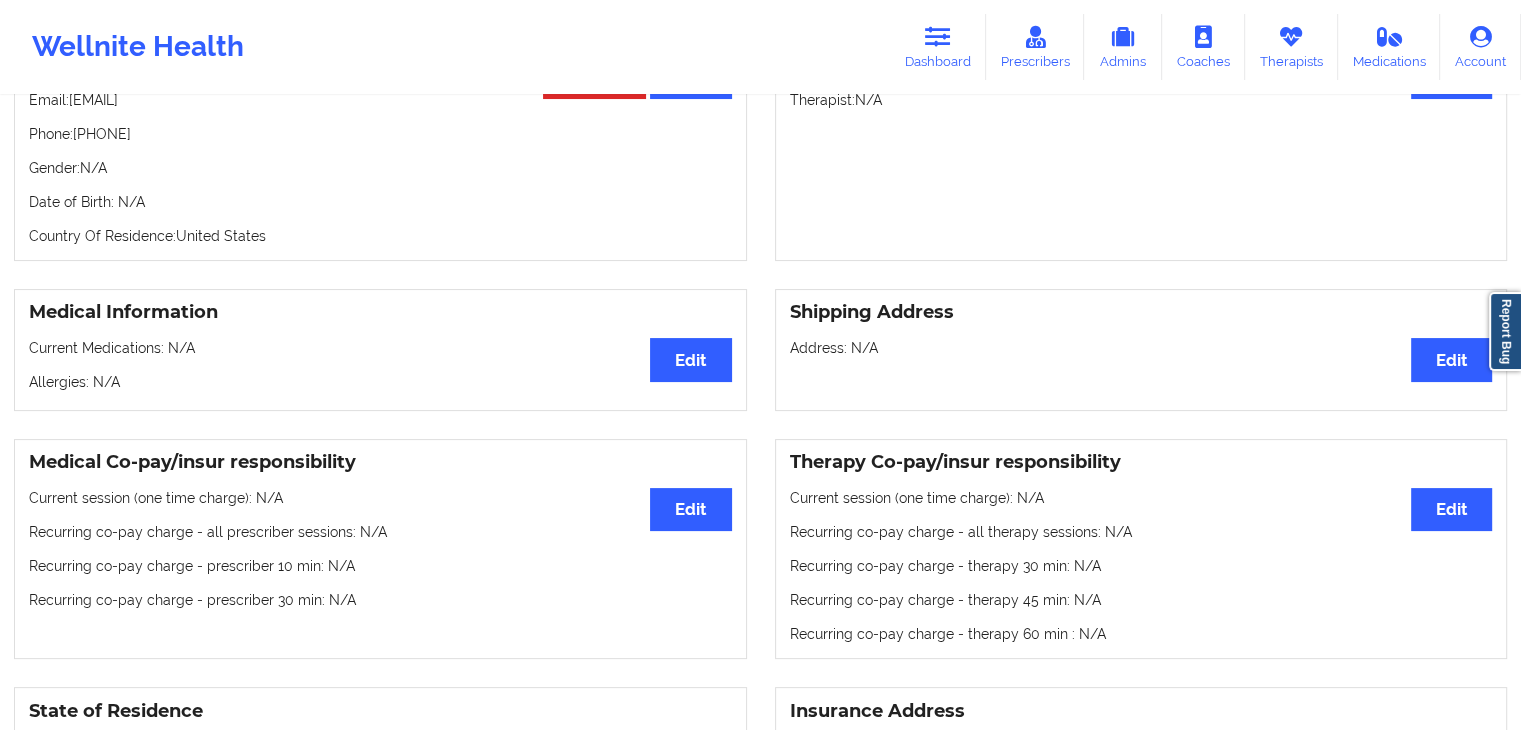 scroll, scrollTop: 0, scrollLeft: 0, axis: both 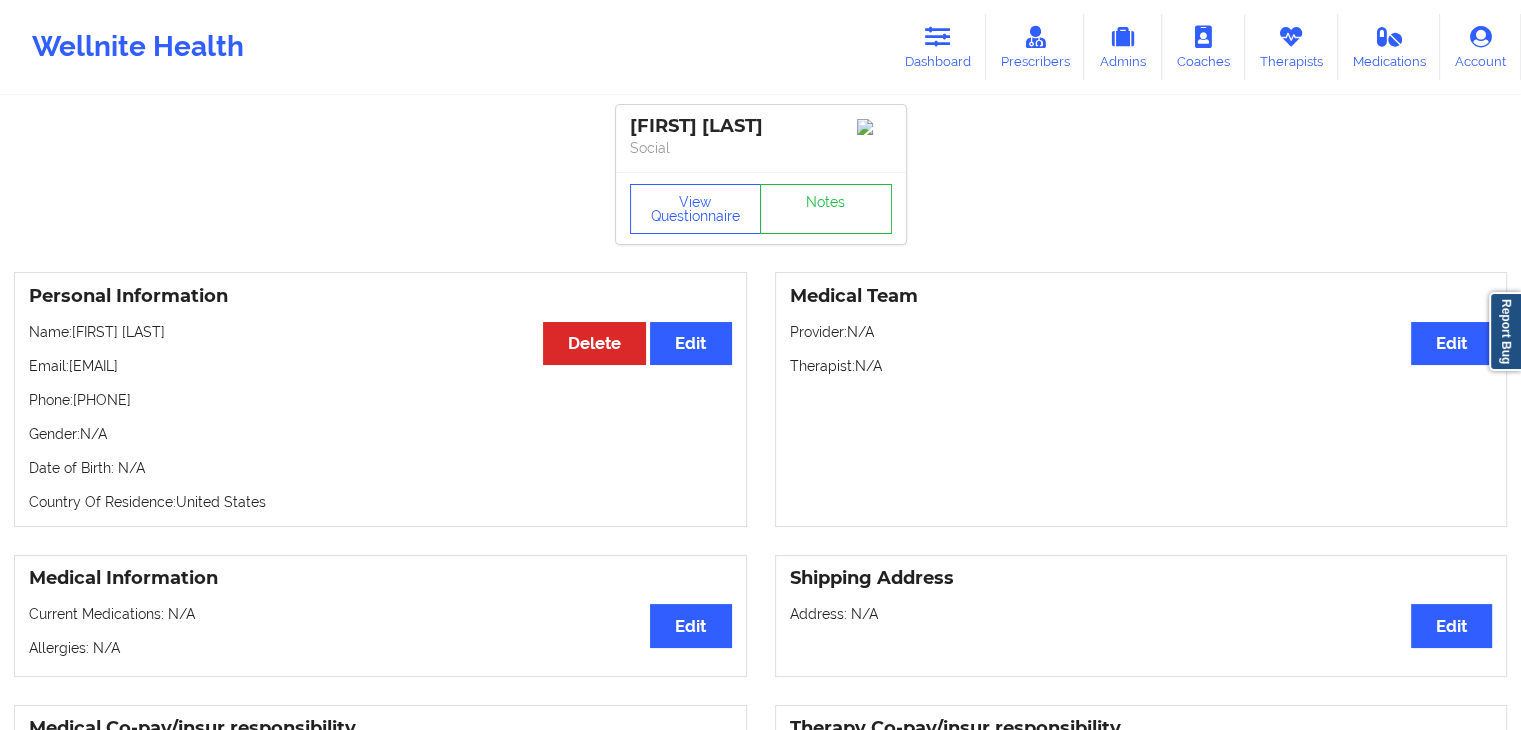 drag, startPoint x: 161, startPoint y: 405, endPoint x: 86, endPoint y: 404, distance: 75.00667 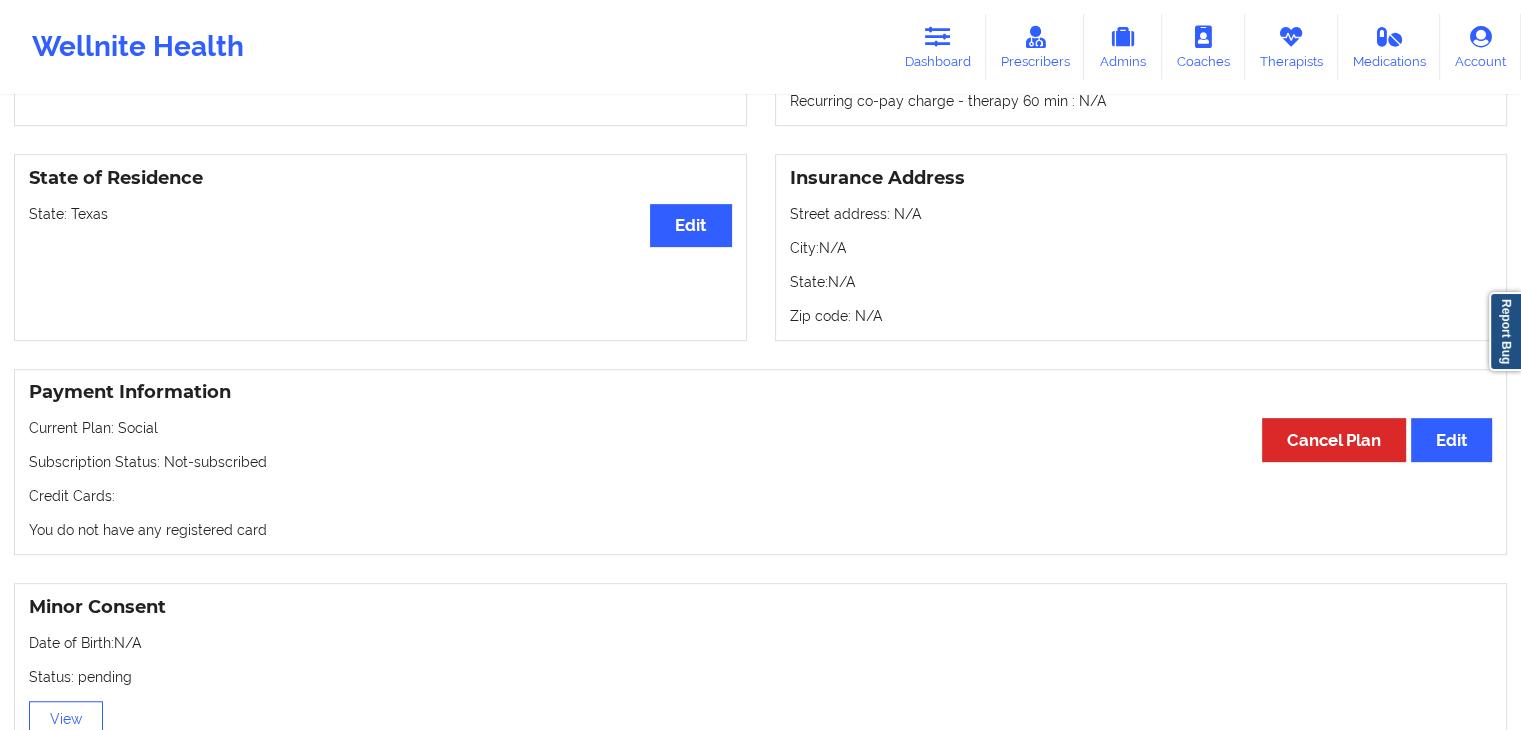 scroll, scrollTop: 800, scrollLeft: 0, axis: vertical 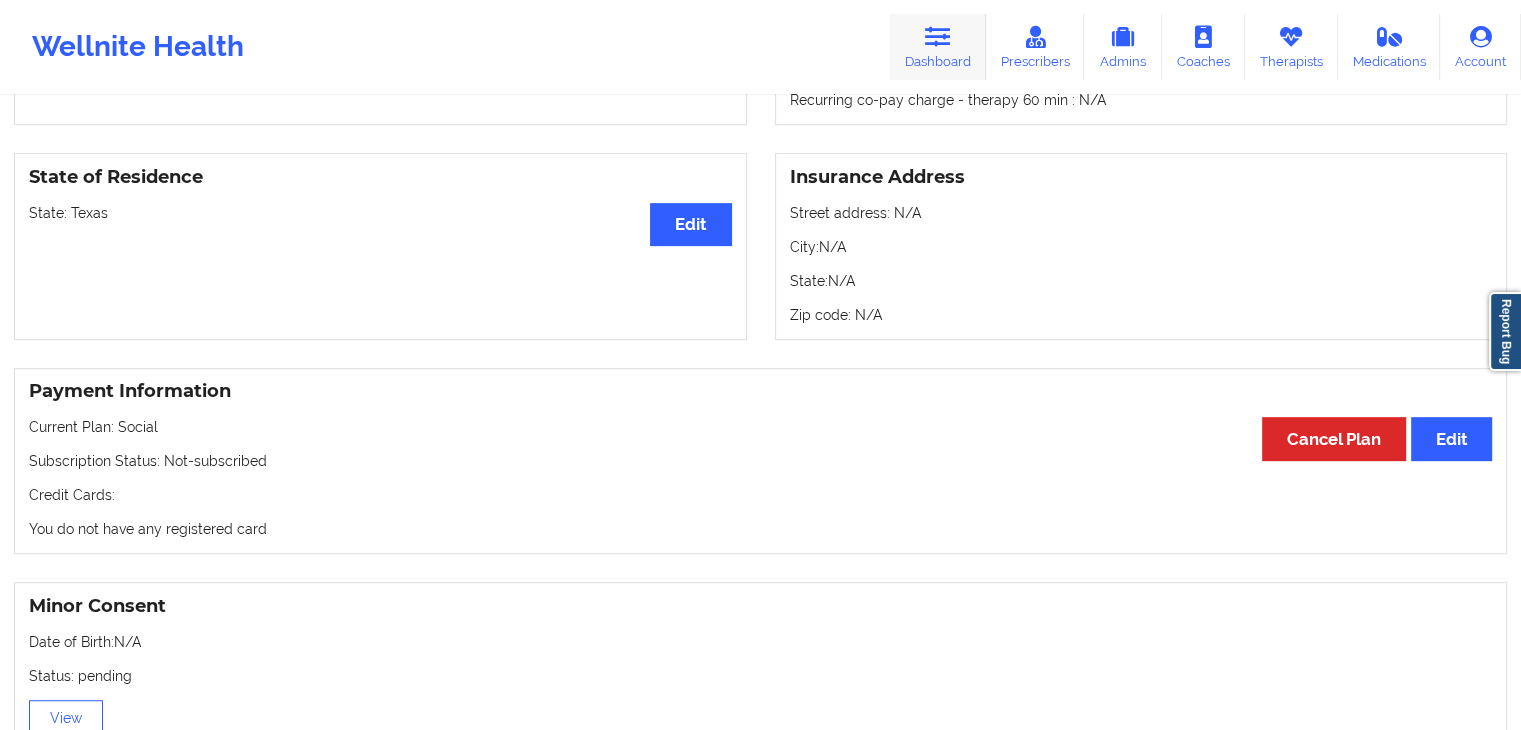 click on "Dashboard" at bounding box center (938, 47) 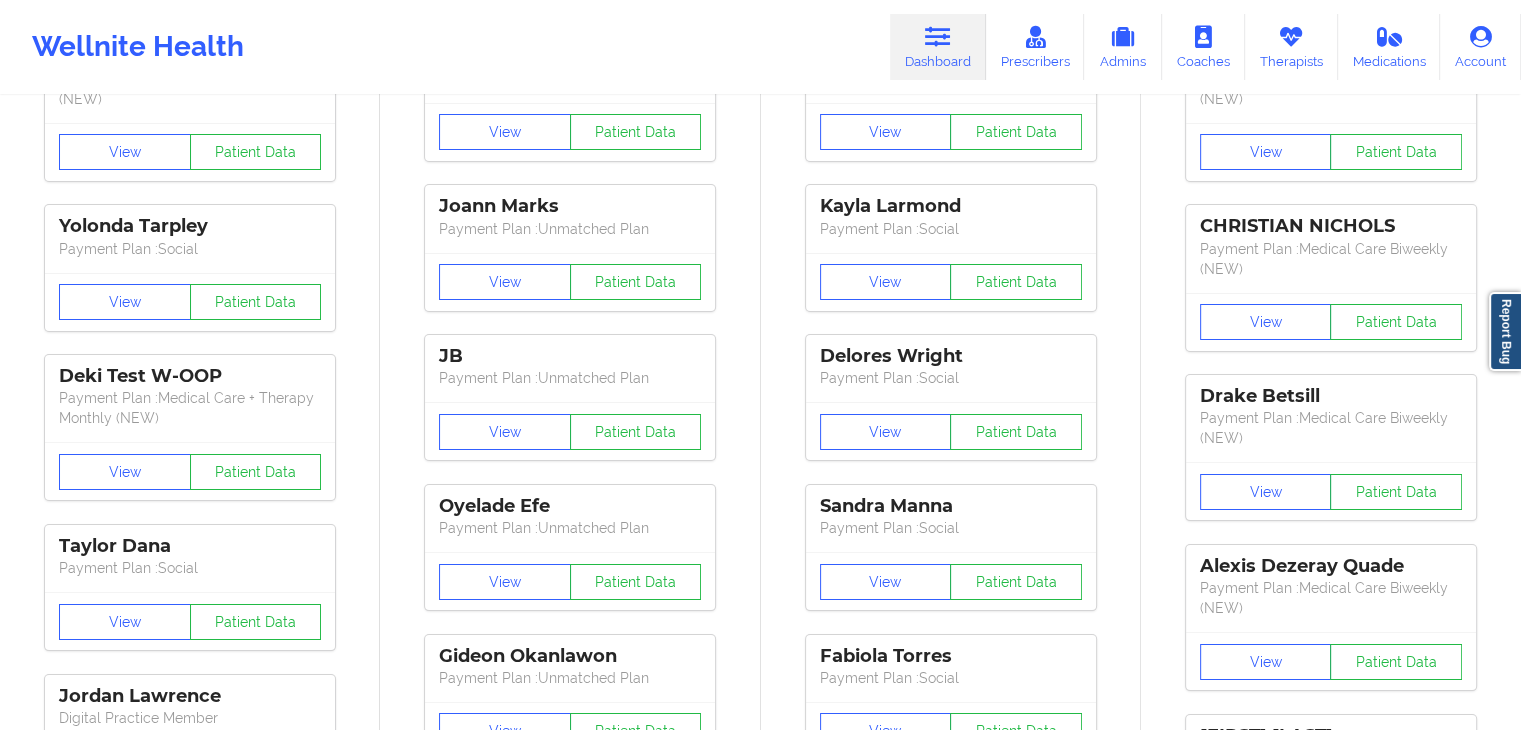 scroll, scrollTop: 0, scrollLeft: 0, axis: both 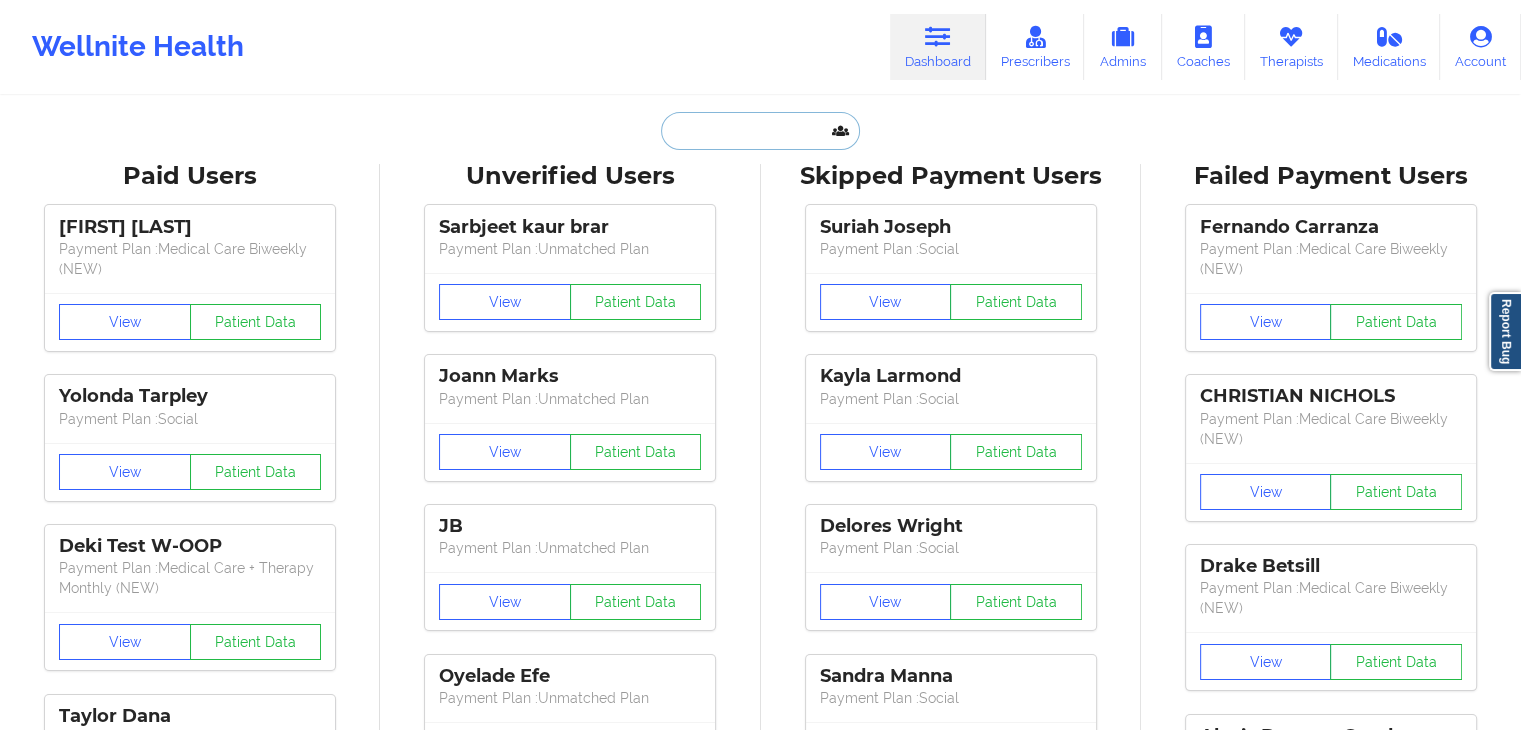 click at bounding box center [760, 131] 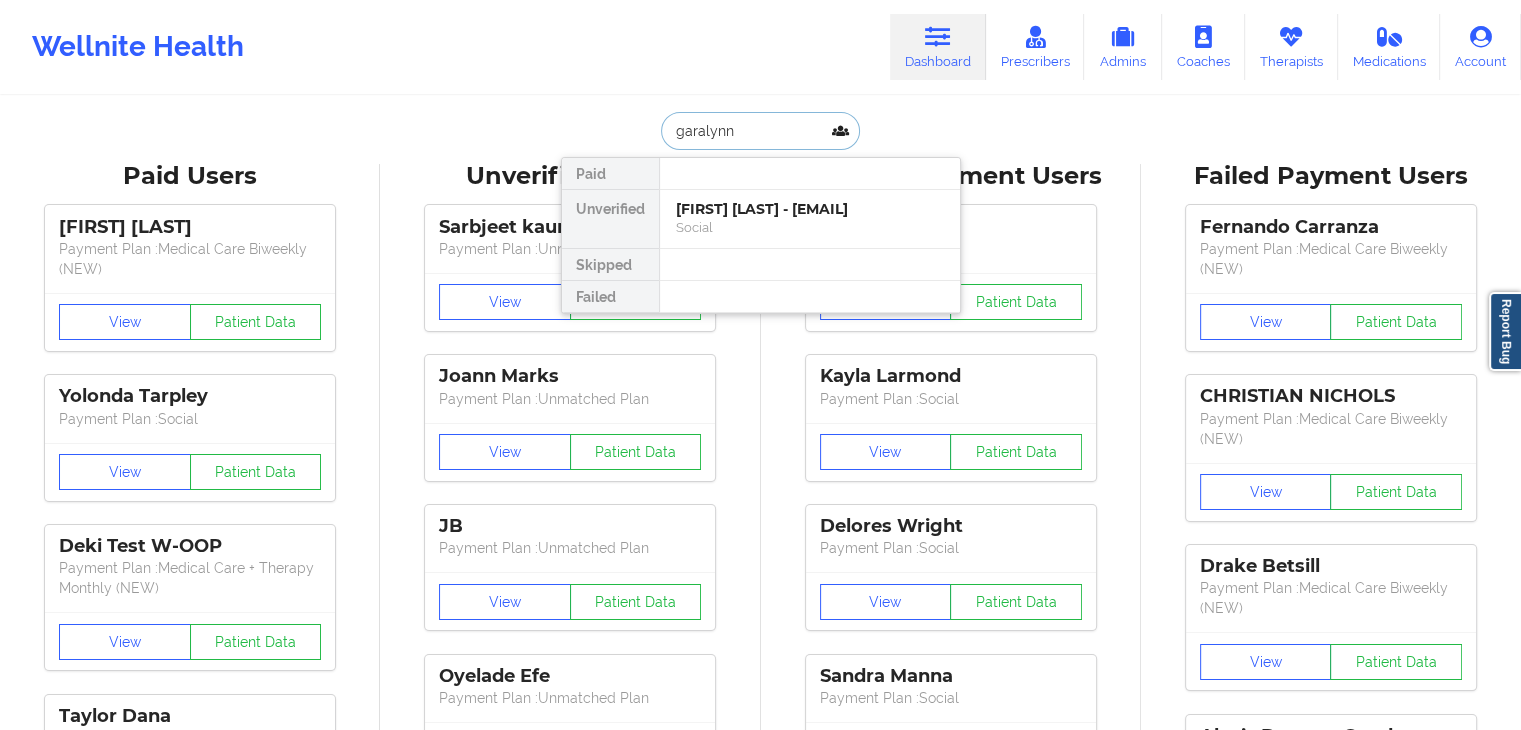 type on "garalynn" 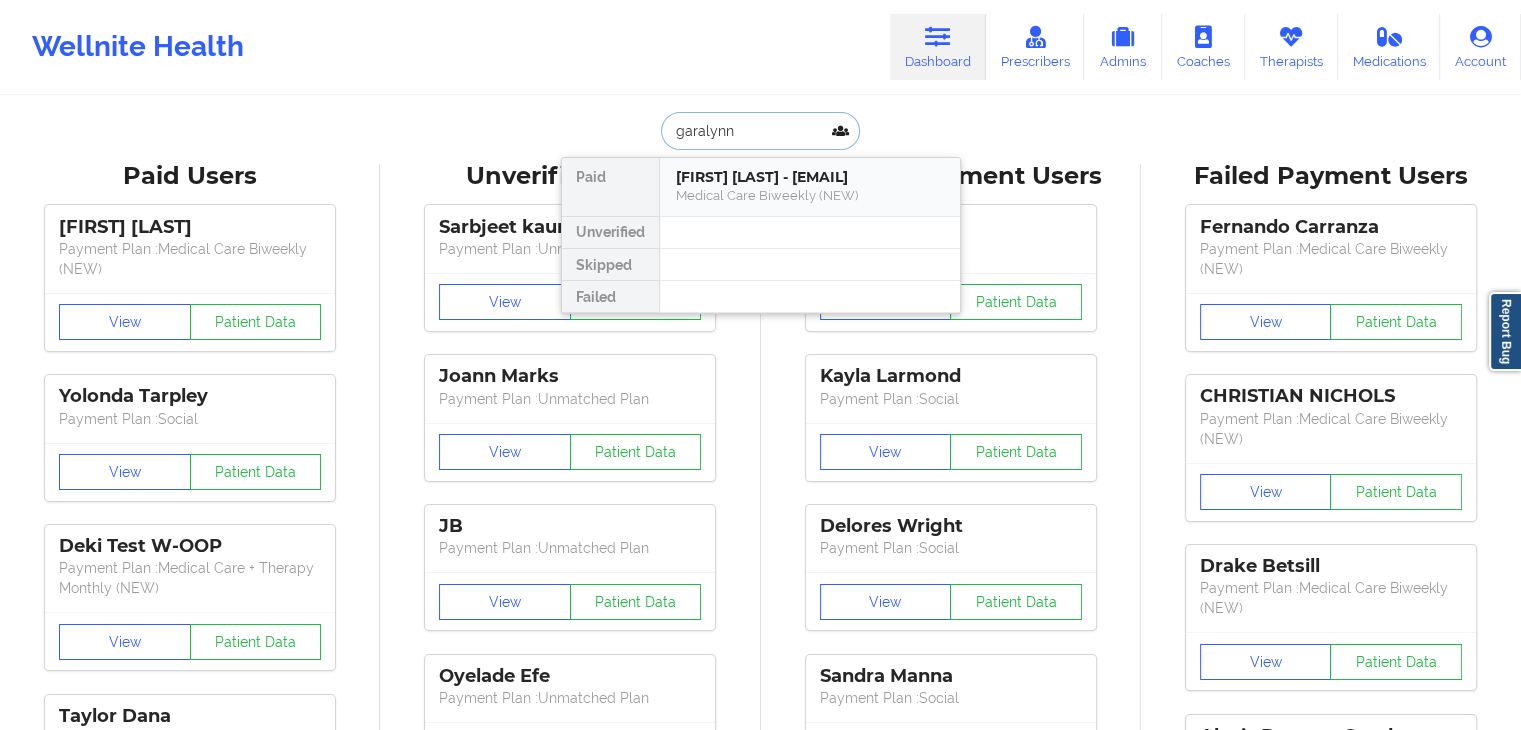 click on "Medical Care Biweekly (NEW)" at bounding box center [810, 195] 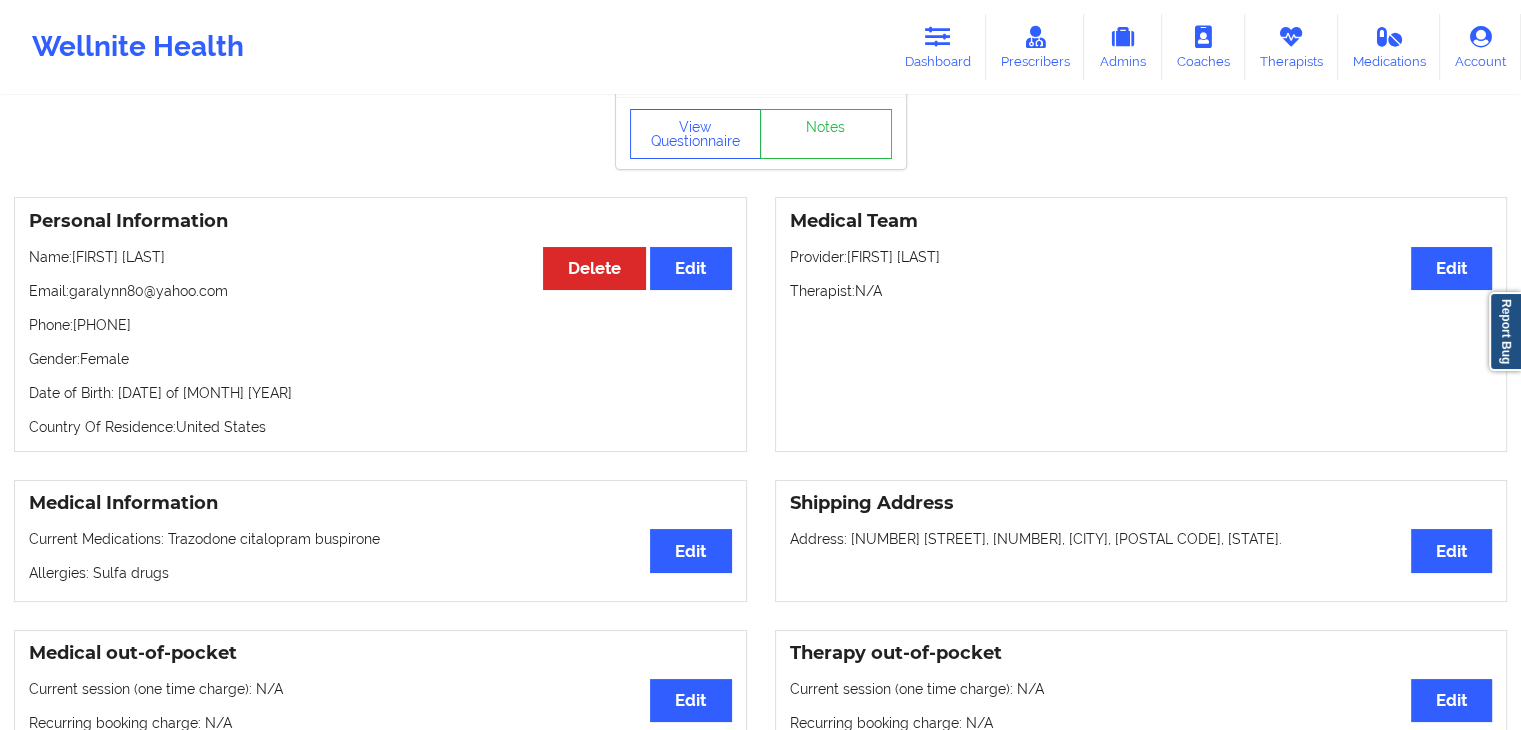 scroll, scrollTop: 30, scrollLeft: 0, axis: vertical 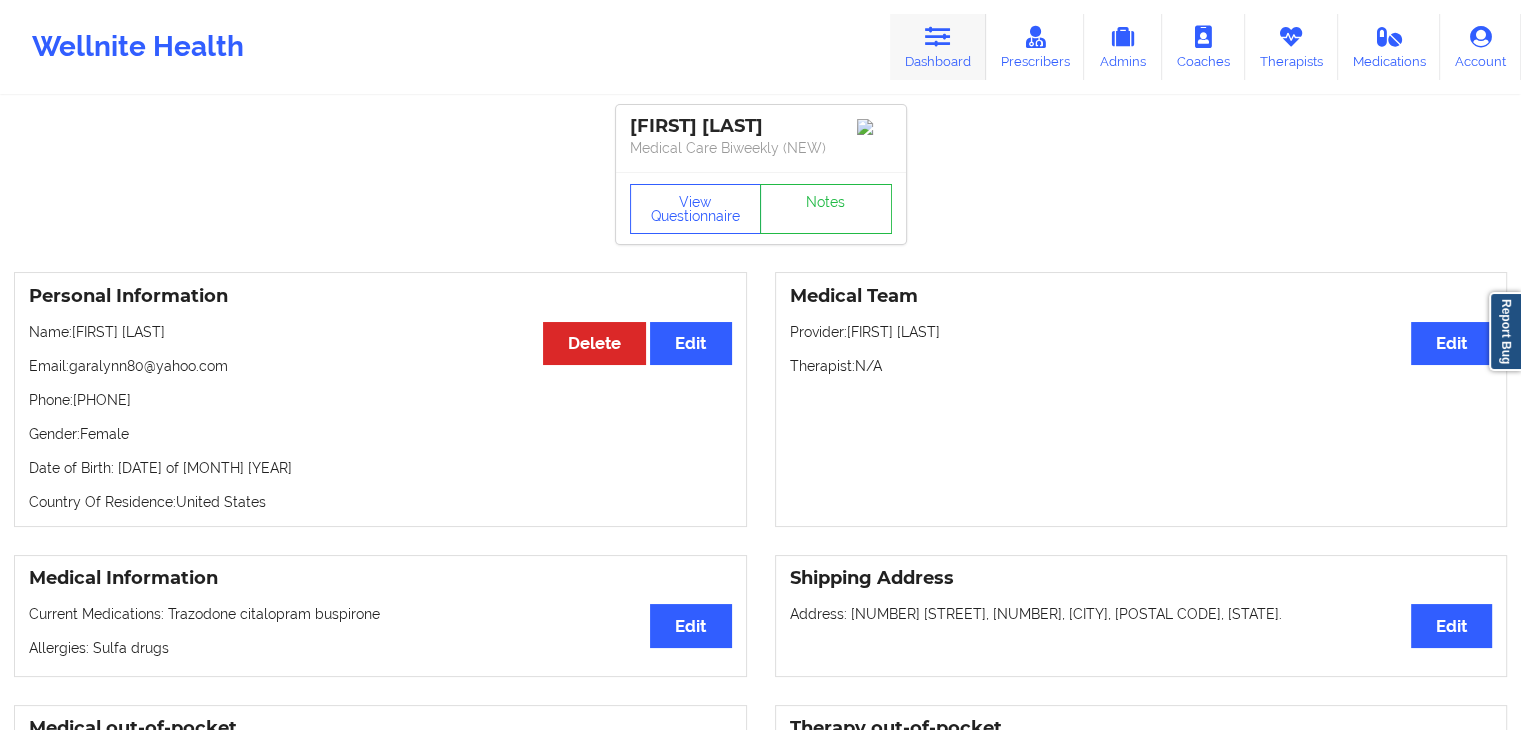 click at bounding box center [938, 37] 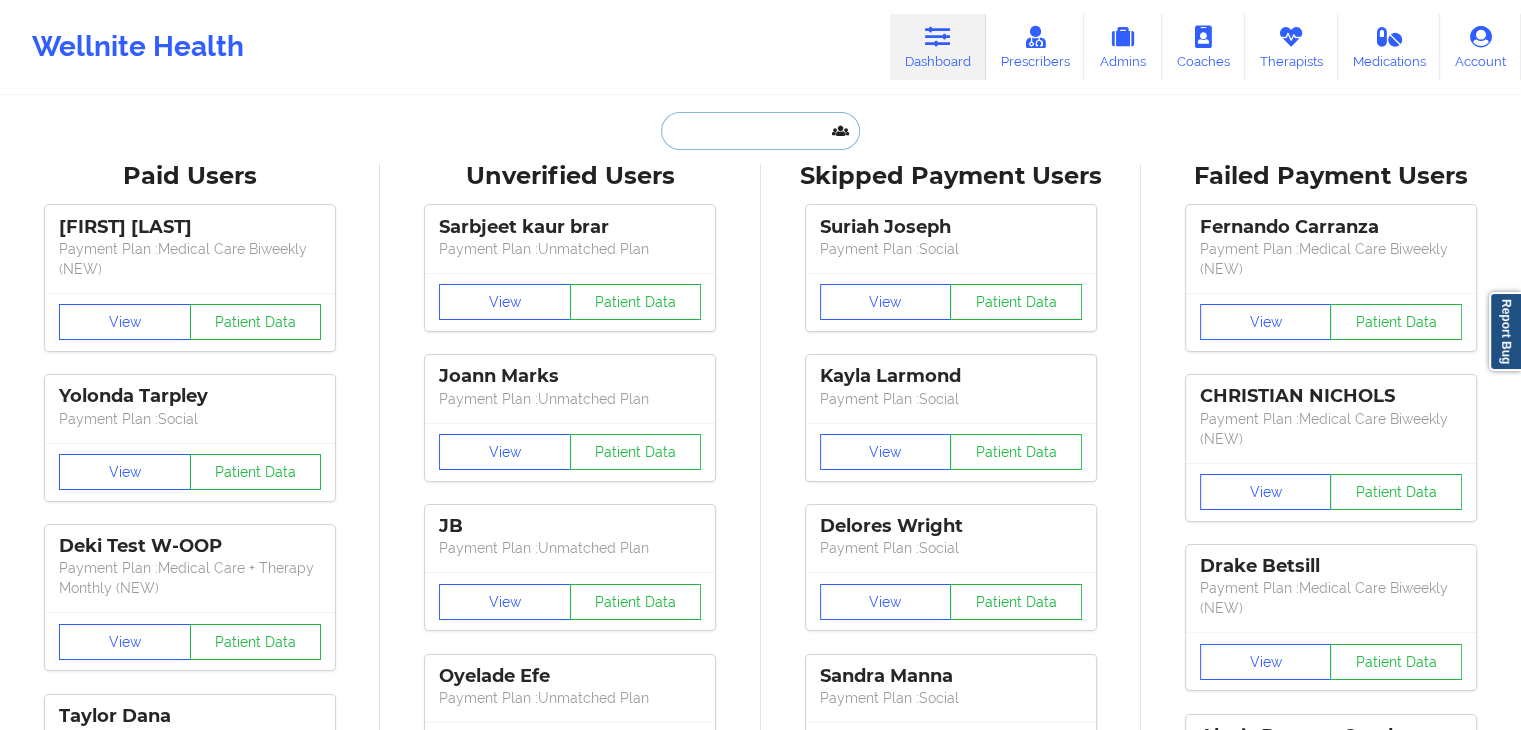 click at bounding box center (760, 131) 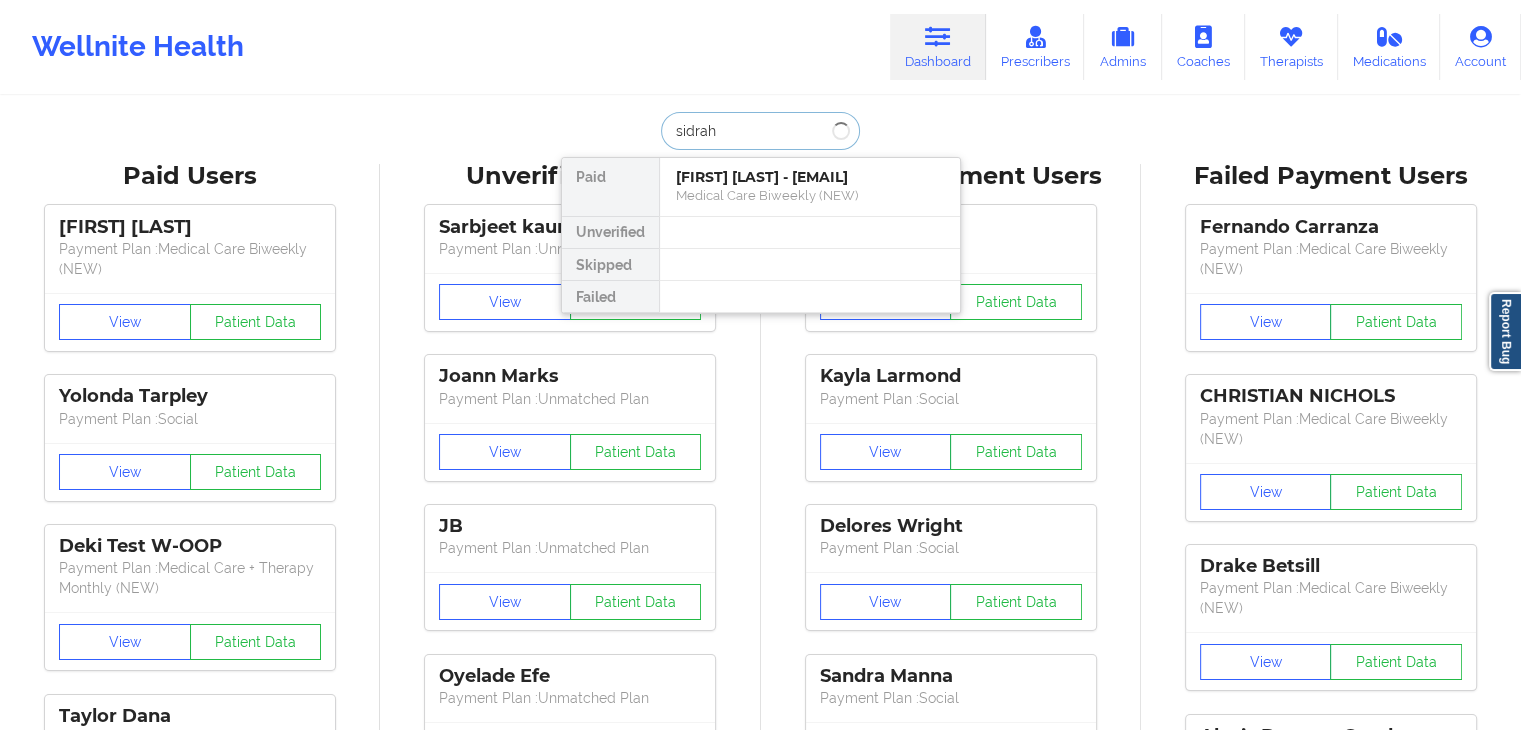 type on "sidrah" 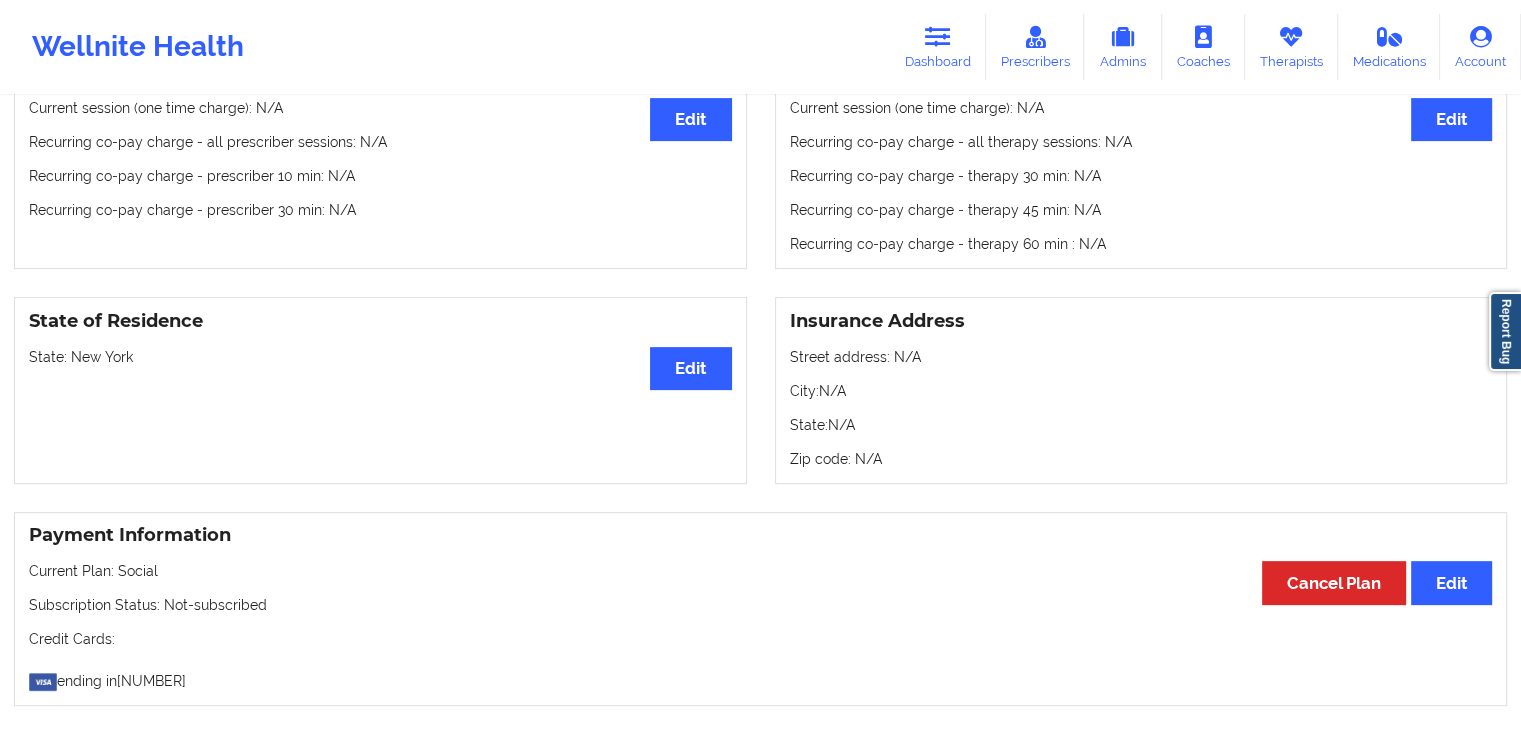 scroll, scrollTop: 653, scrollLeft: 0, axis: vertical 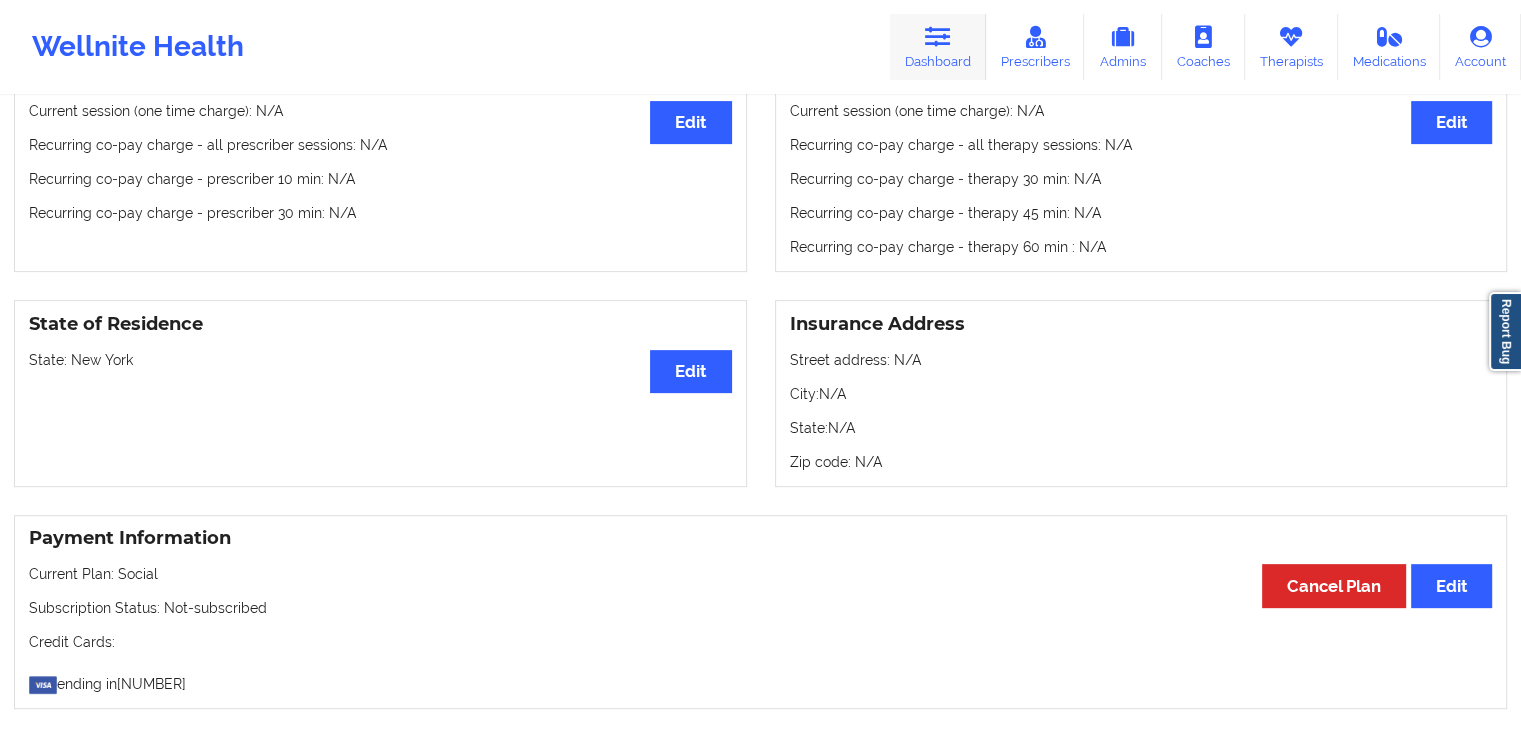 click on "Dashboard" at bounding box center [938, 47] 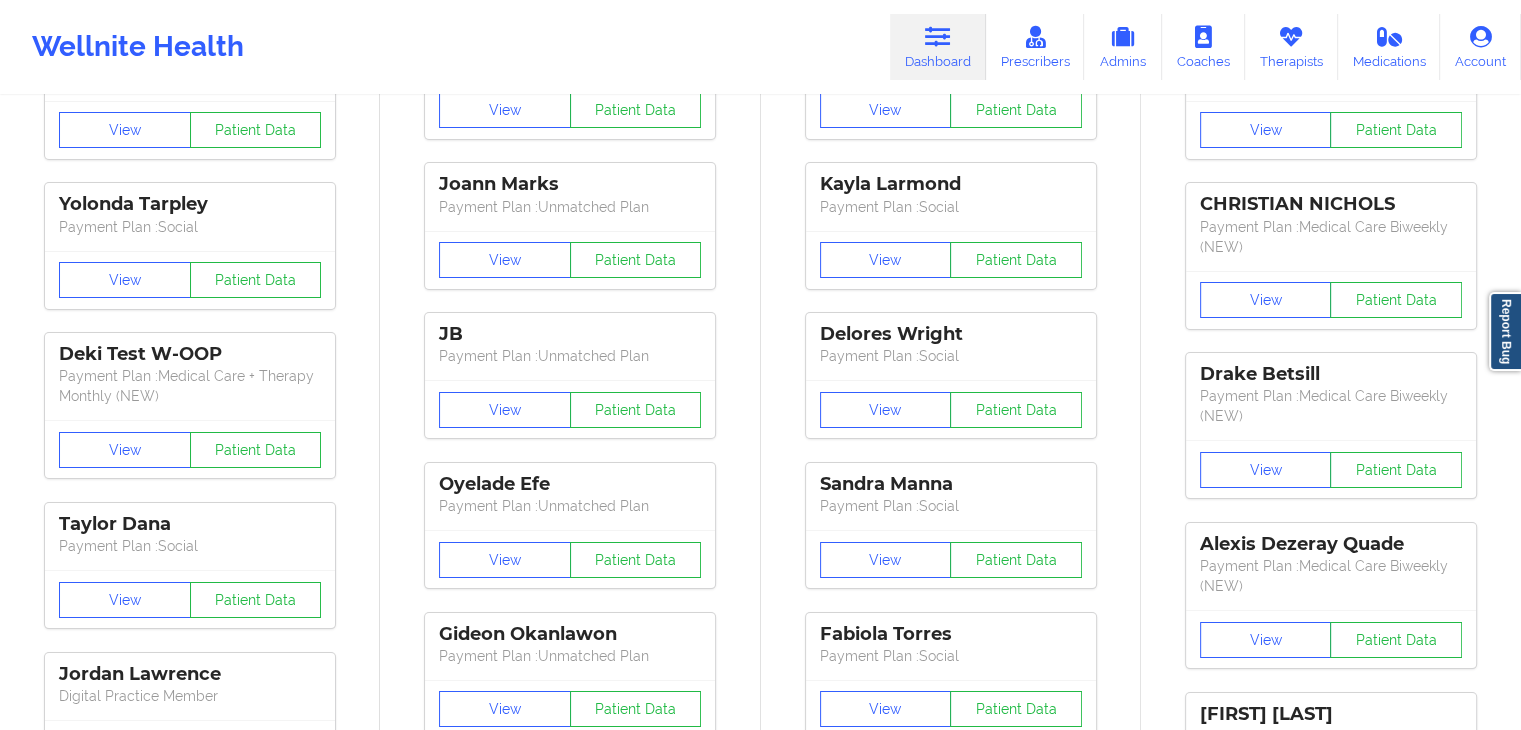 scroll, scrollTop: 0, scrollLeft: 0, axis: both 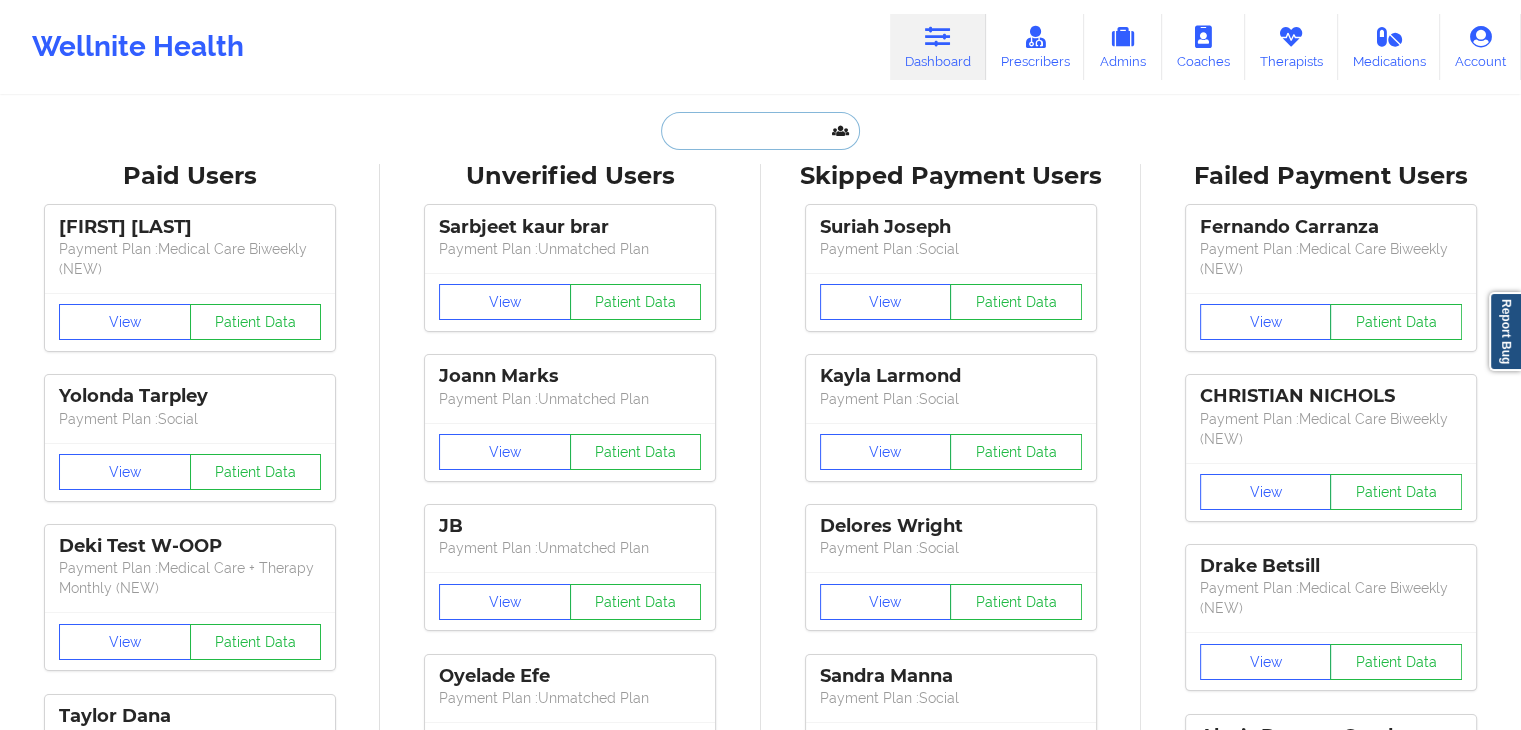 click at bounding box center (760, 131) 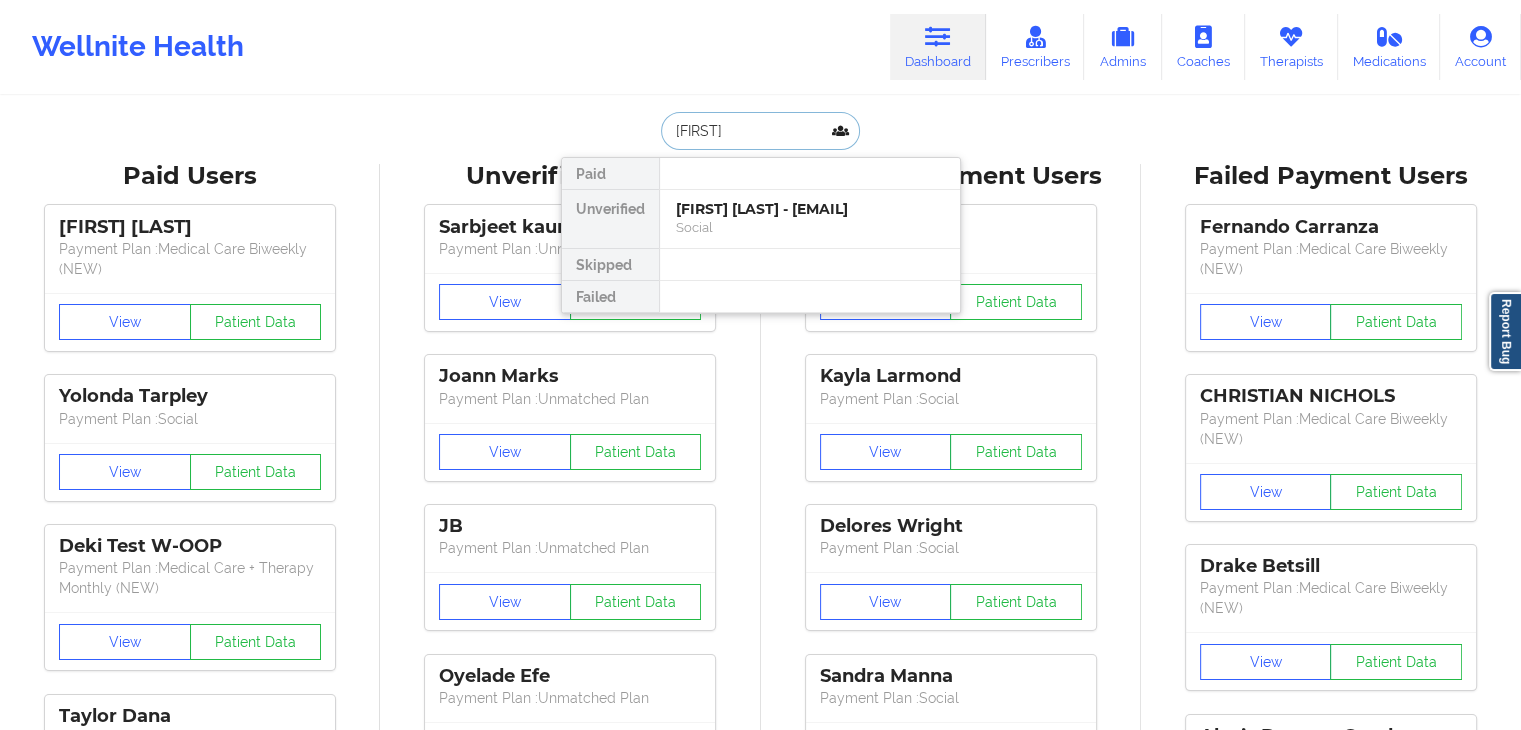 type on "[FIRST]" 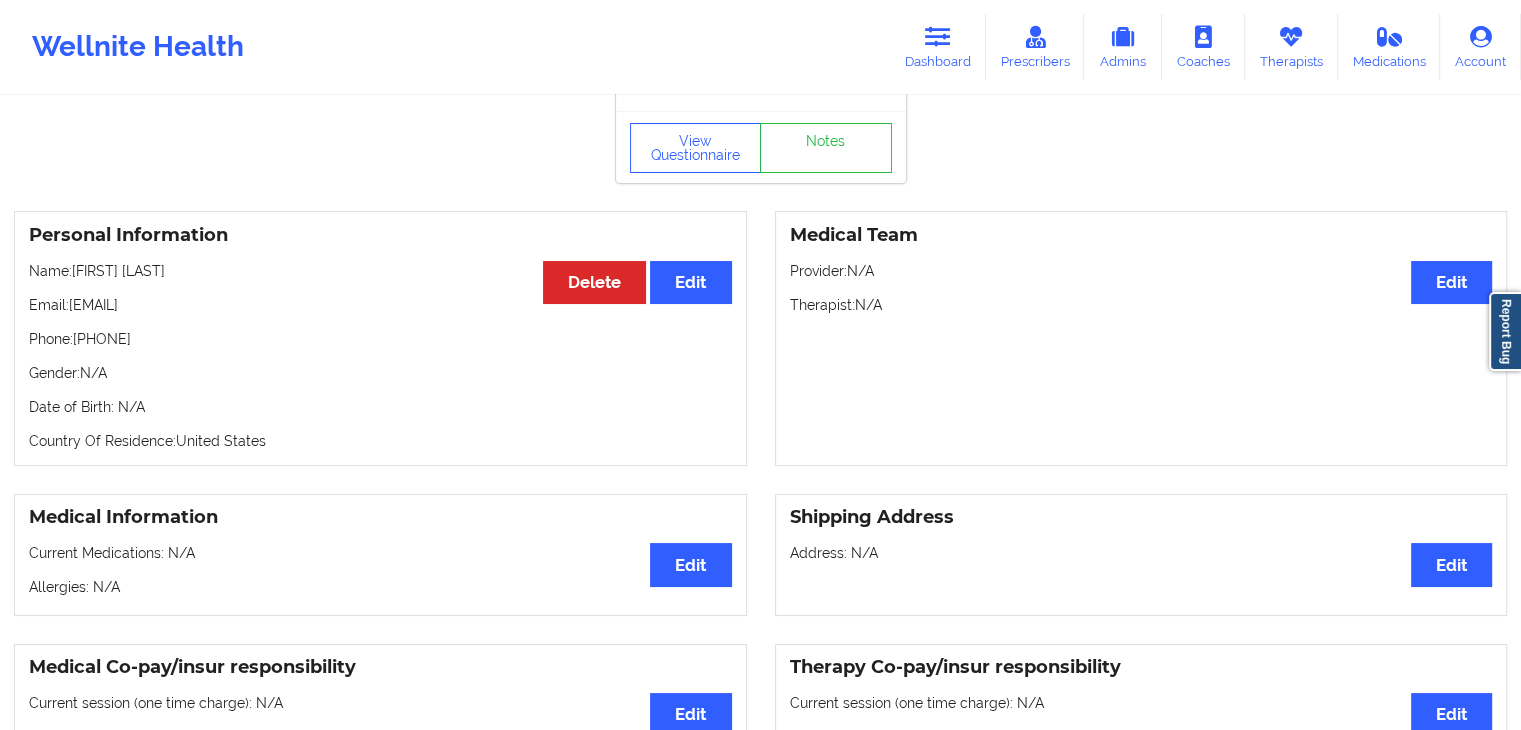 scroll, scrollTop: 0, scrollLeft: 0, axis: both 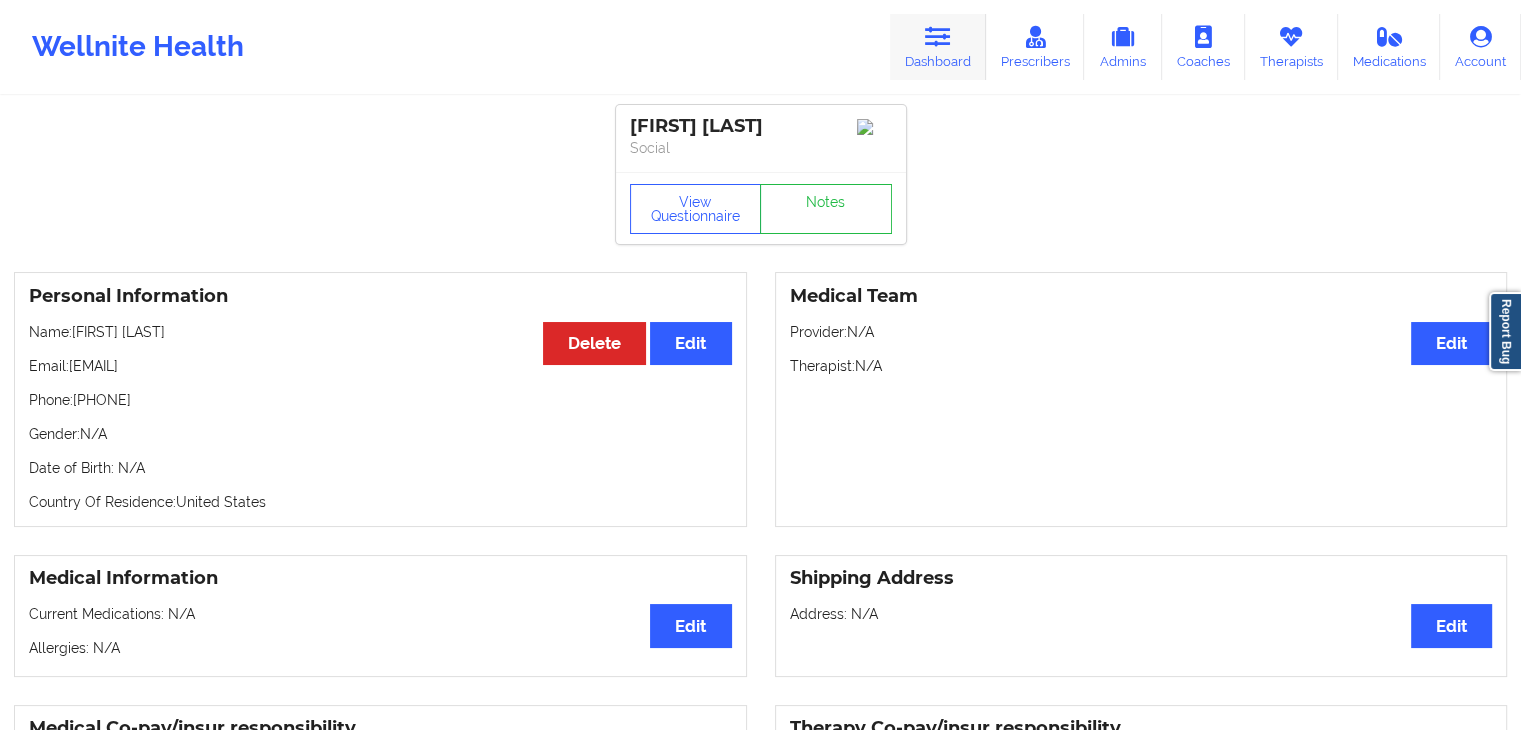 click at bounding box center (938, 37) 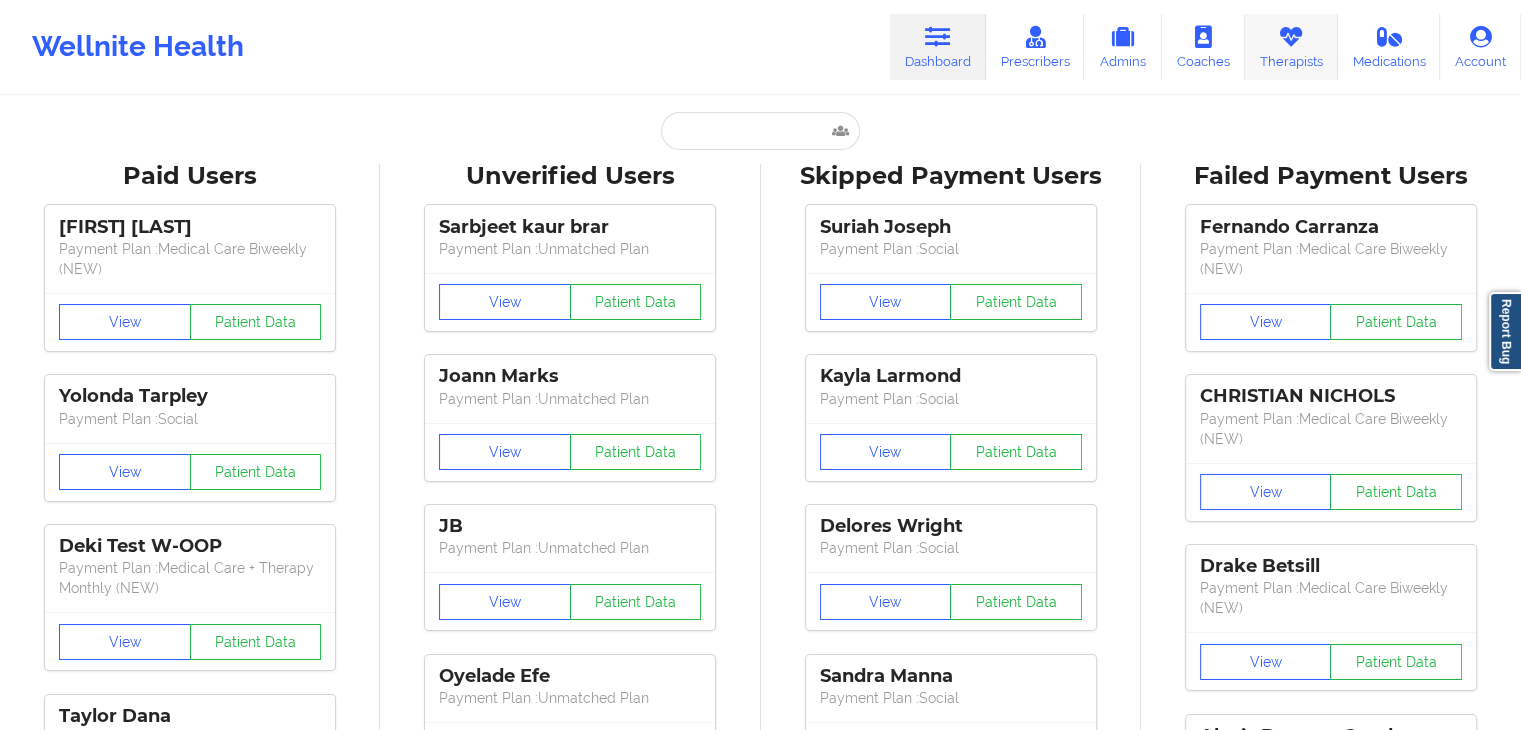 click at bounding box center [1291, 37] 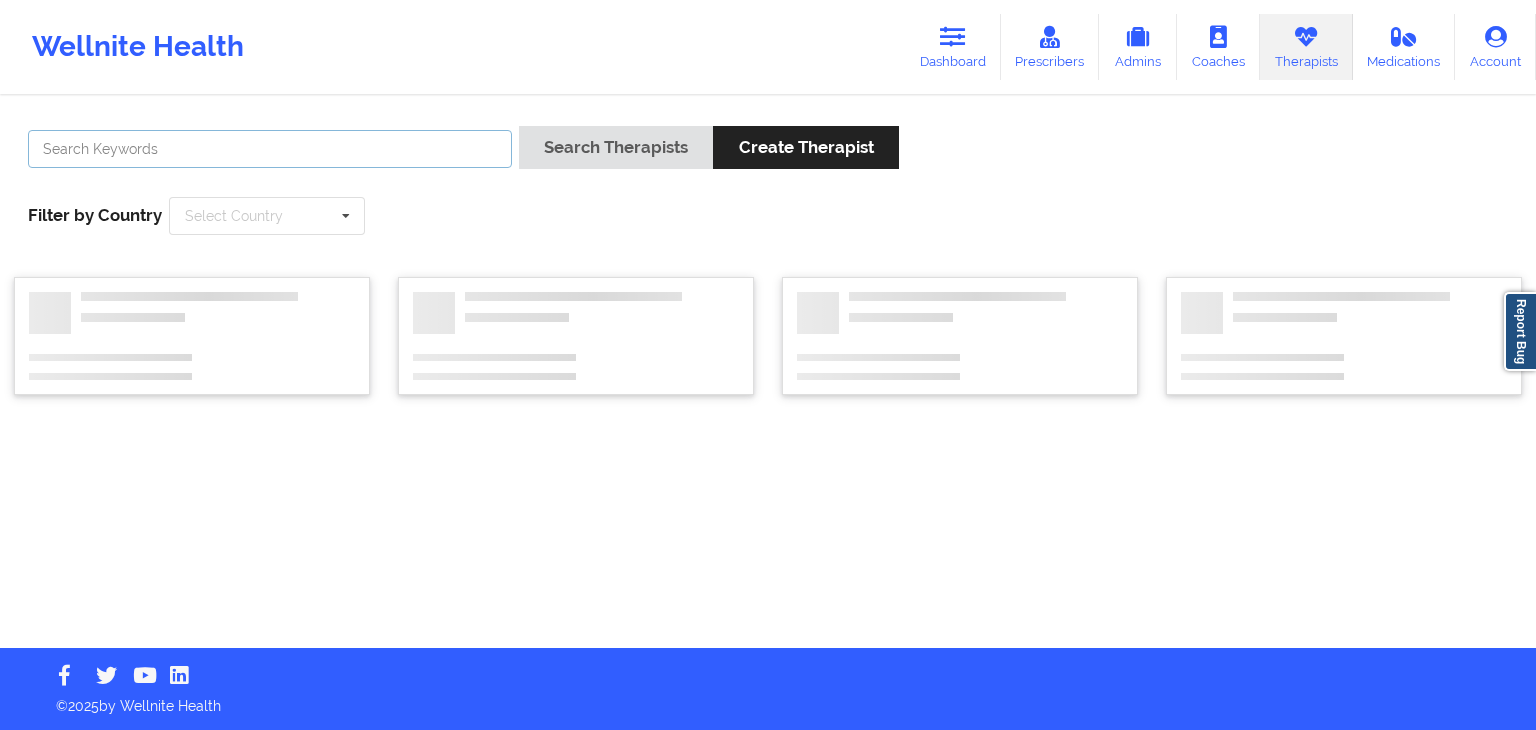 click at bounding box center [270, 149] 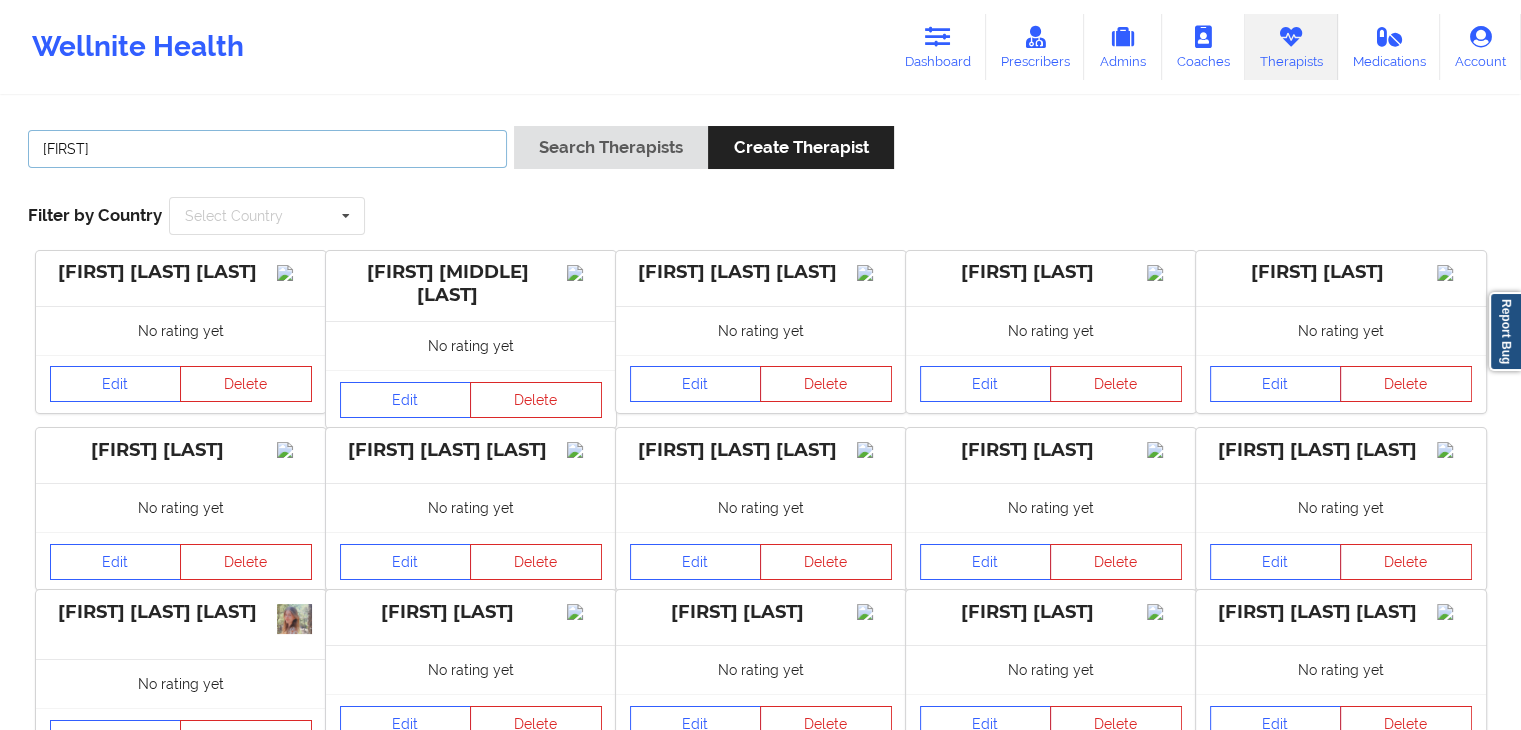click on "Search Therapists" at bounding box center (611, 147) 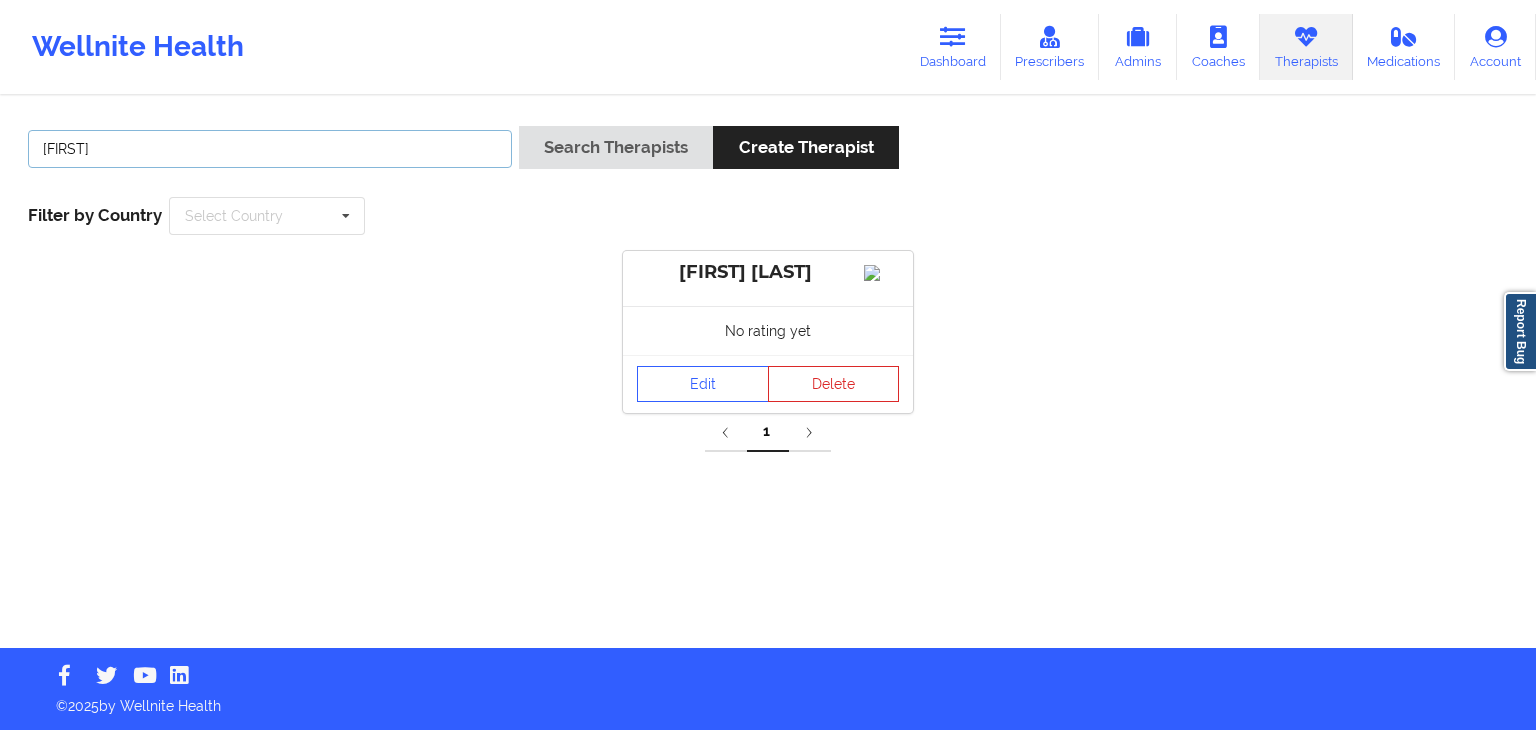 click on "[FIRST]" at bounding box center (270, 149) 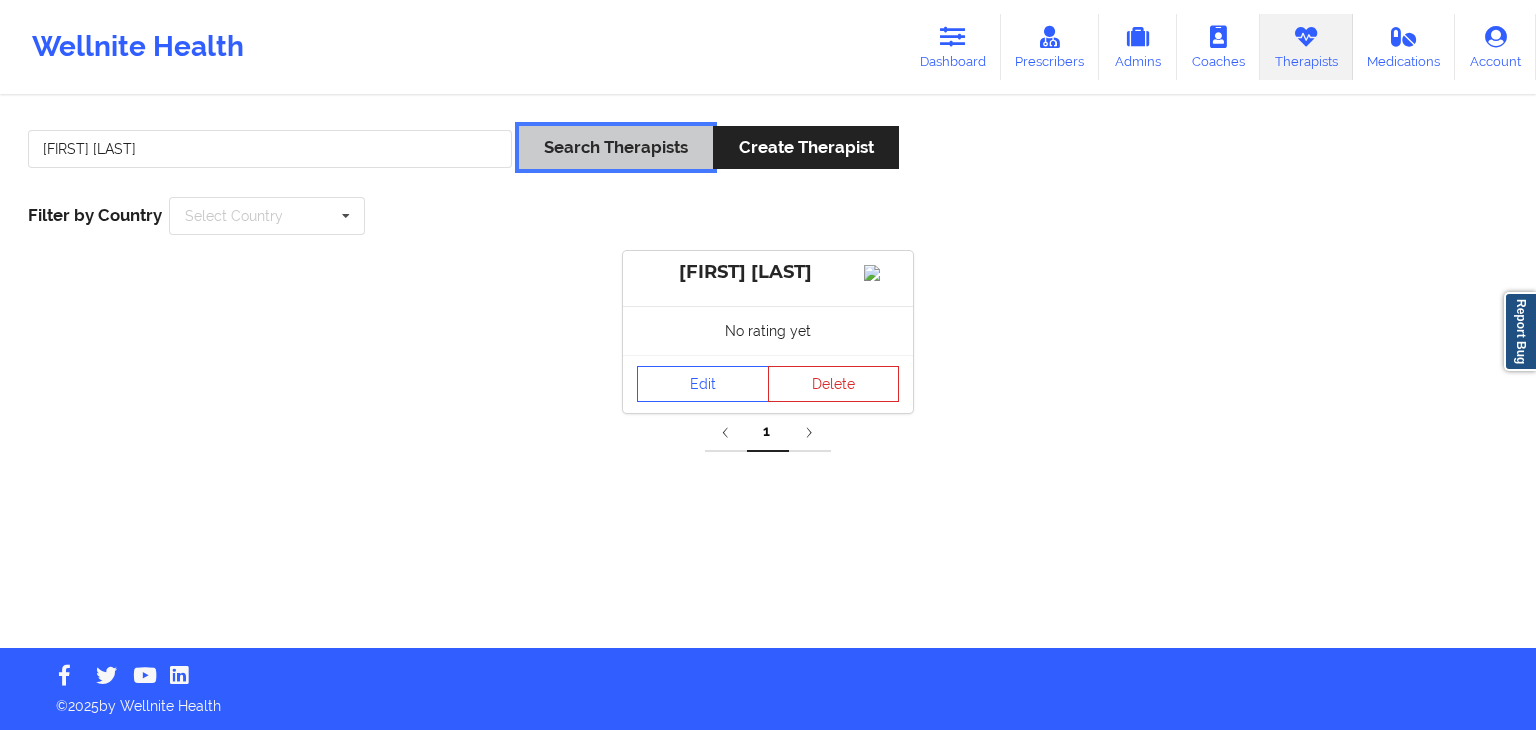 click on "Search Therapists" at bounding box center [616, 147] 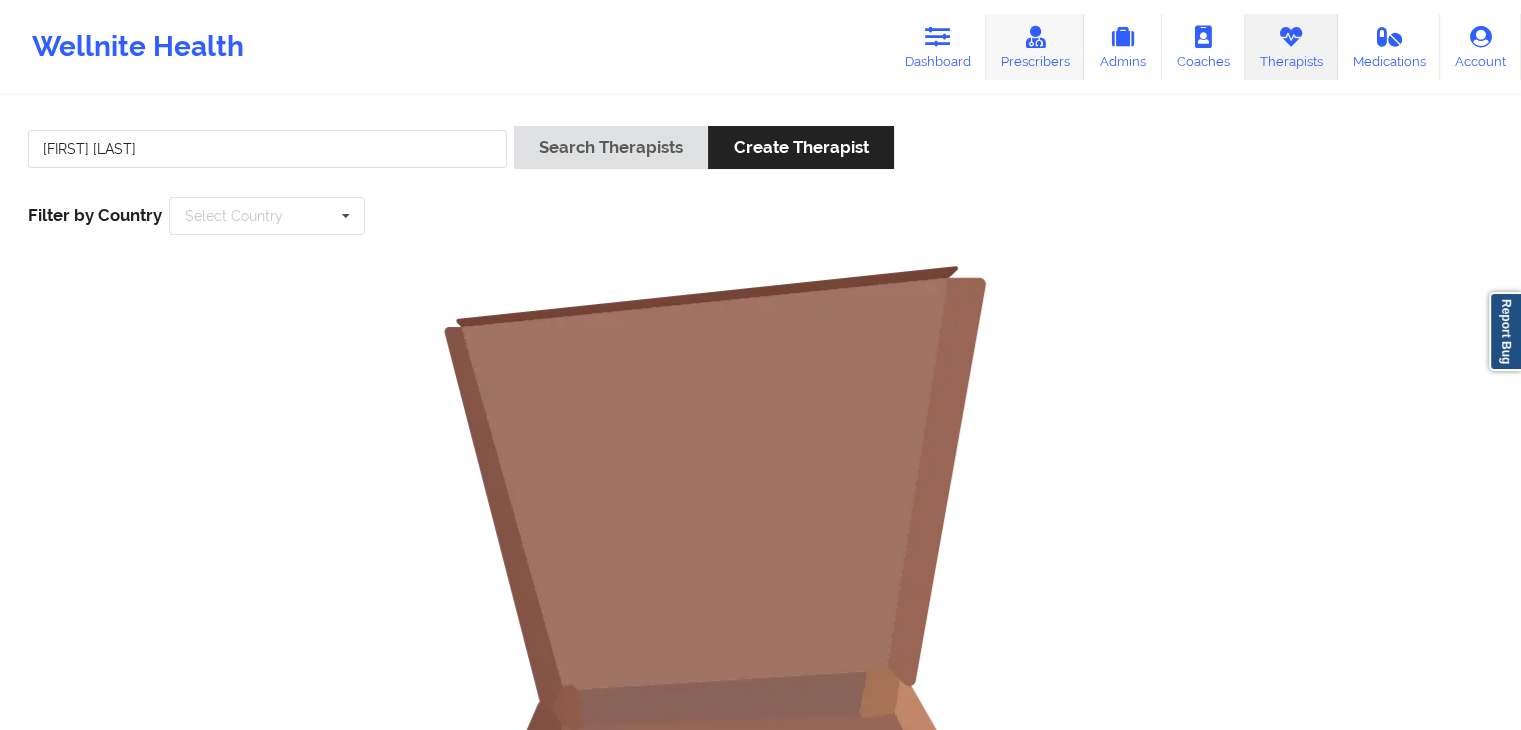 click on "Prescribers" at bounding box center (1035, 47) 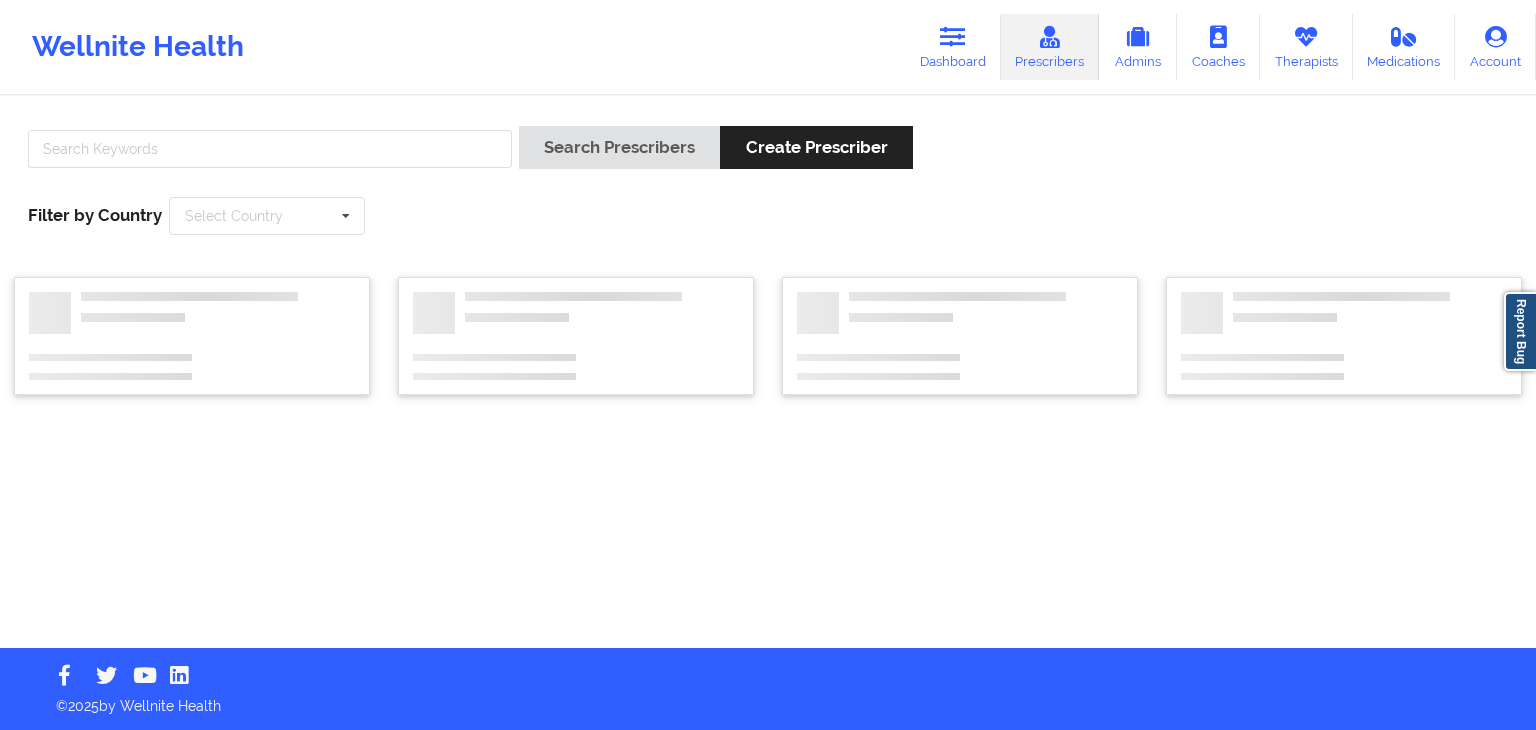 click at bounding box center (270, 154) 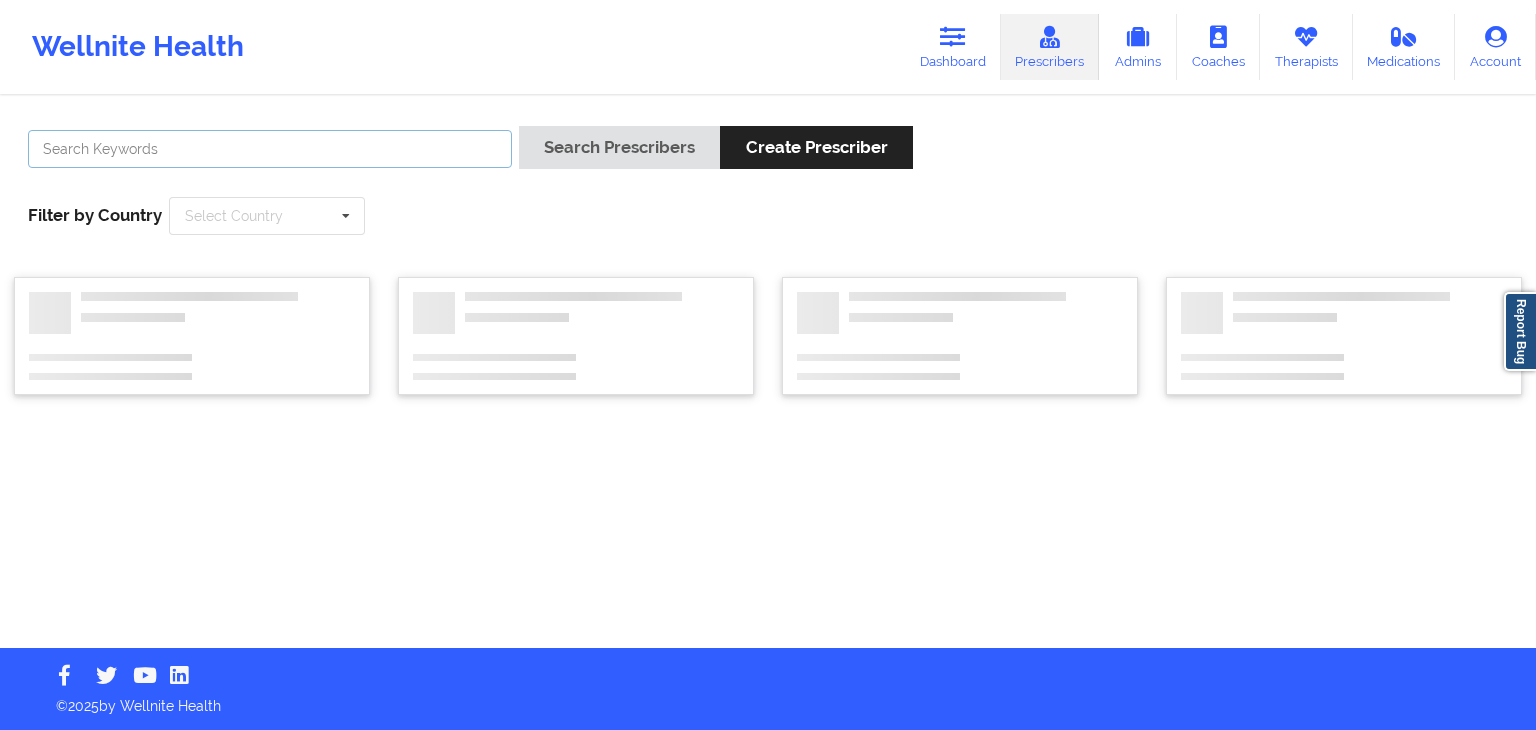click at bounding box center (270, 149) 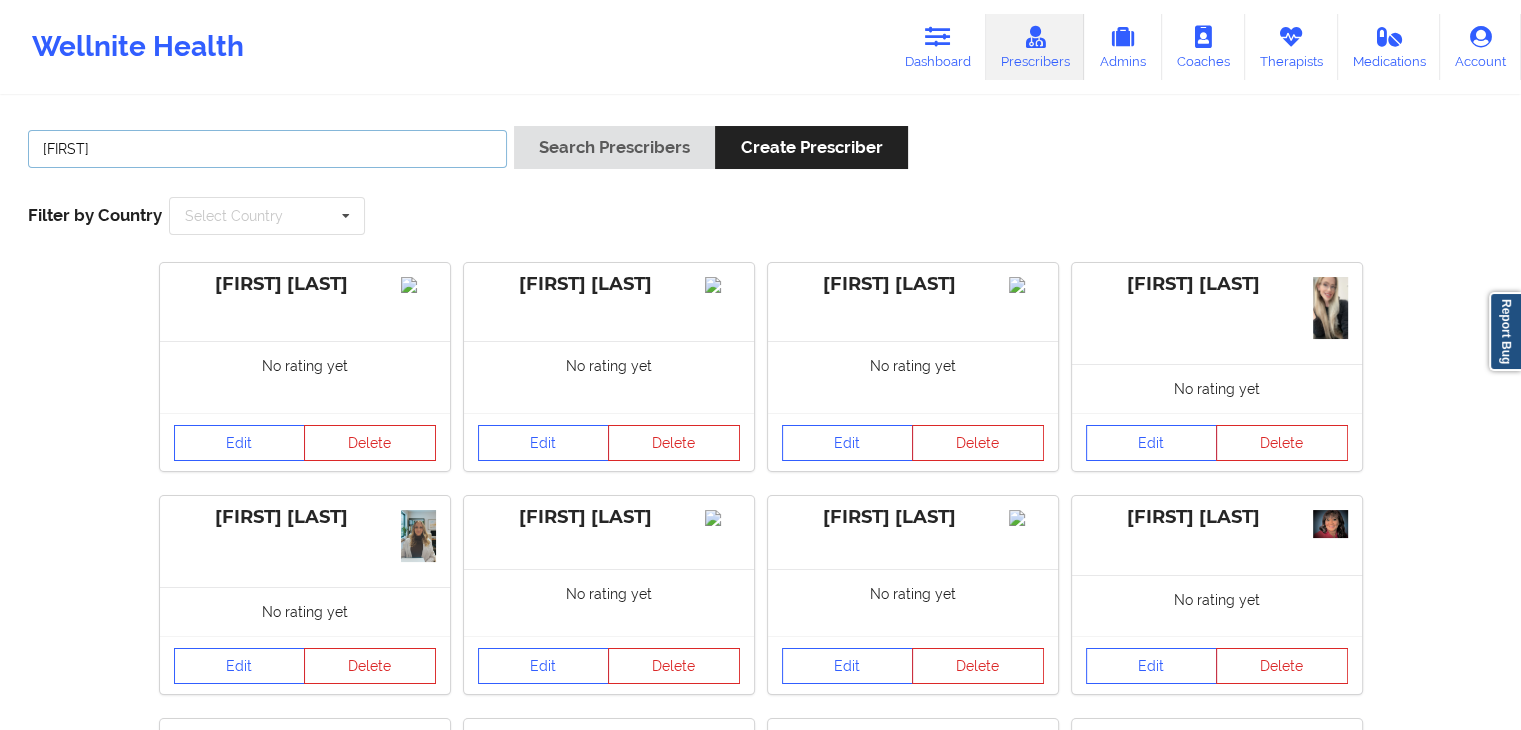 type on "[FIRST] [LAST]" 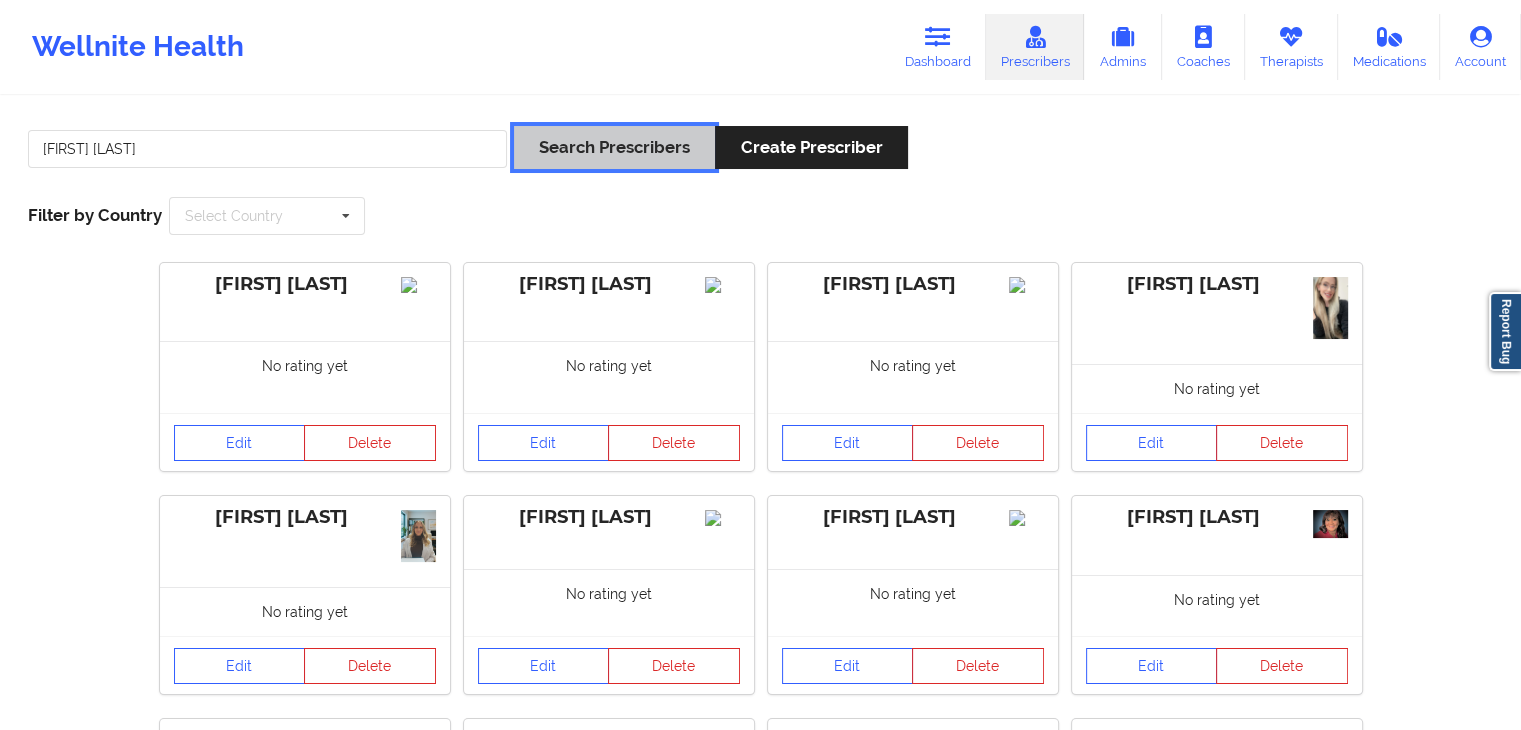 click on "Search Prescribers" at bounding box center (614, 147) 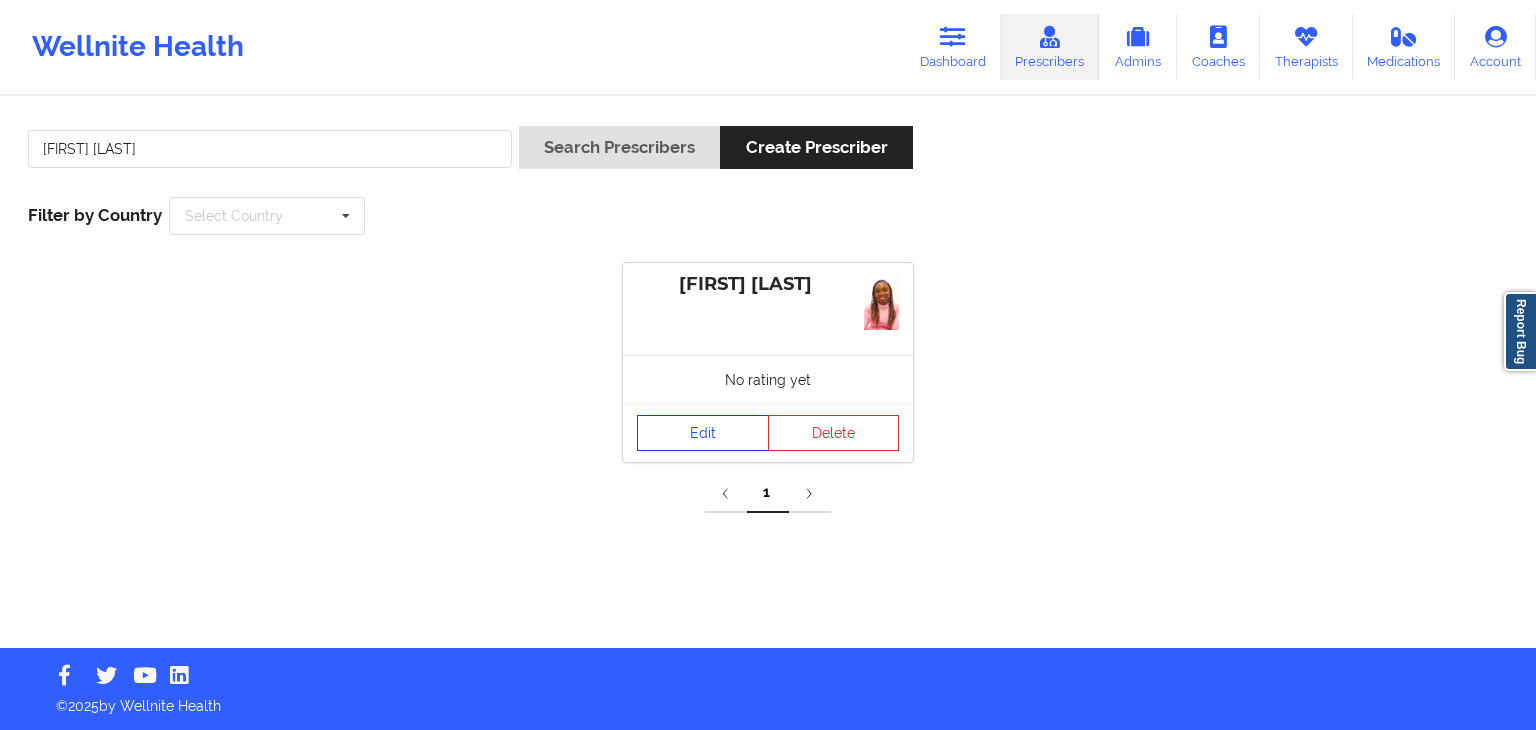 click on "Edit" at bounding box center [703, 433] 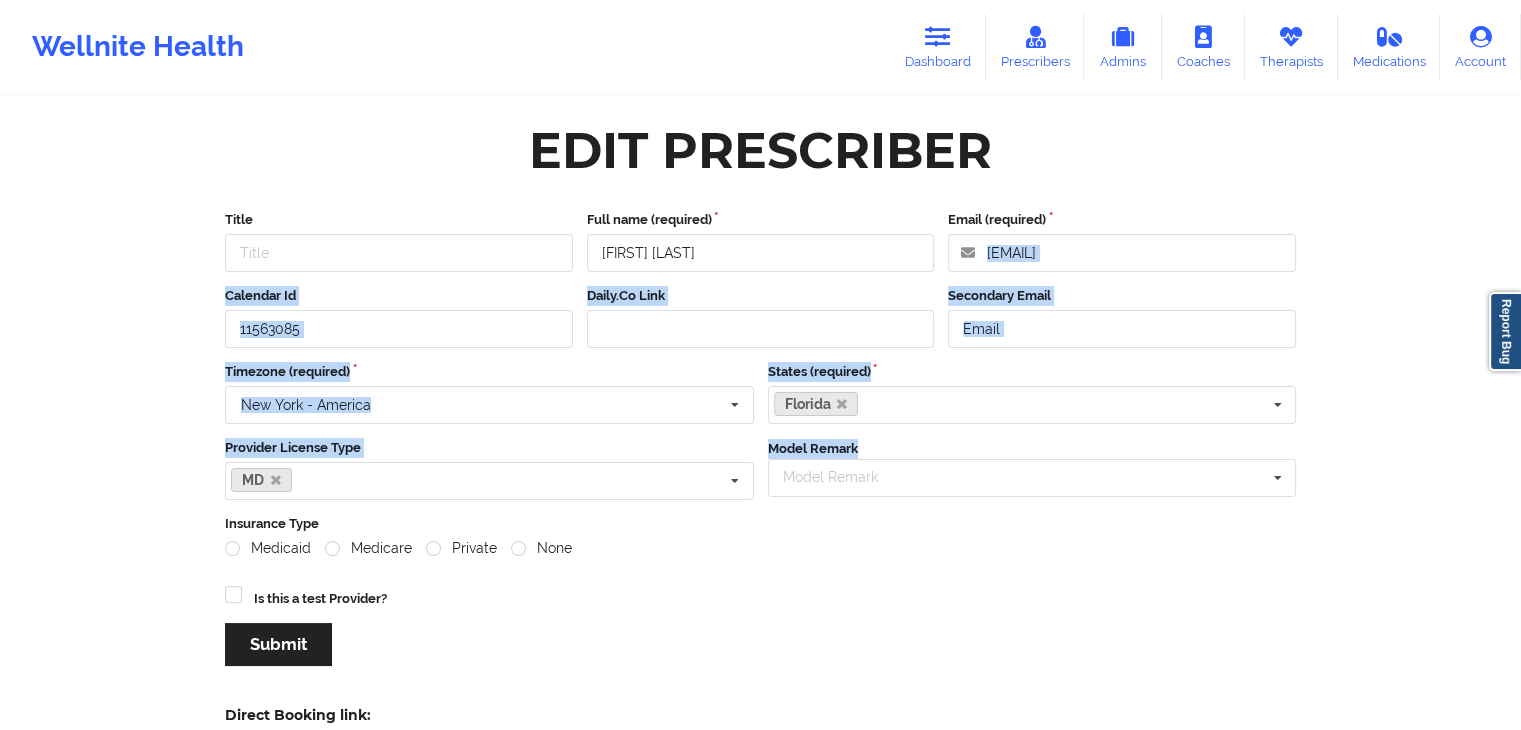 drag, startPoint x: 1521, startPoint y: 211, endPoint x: 1535, endPoint y: 422, distance: 211.46394 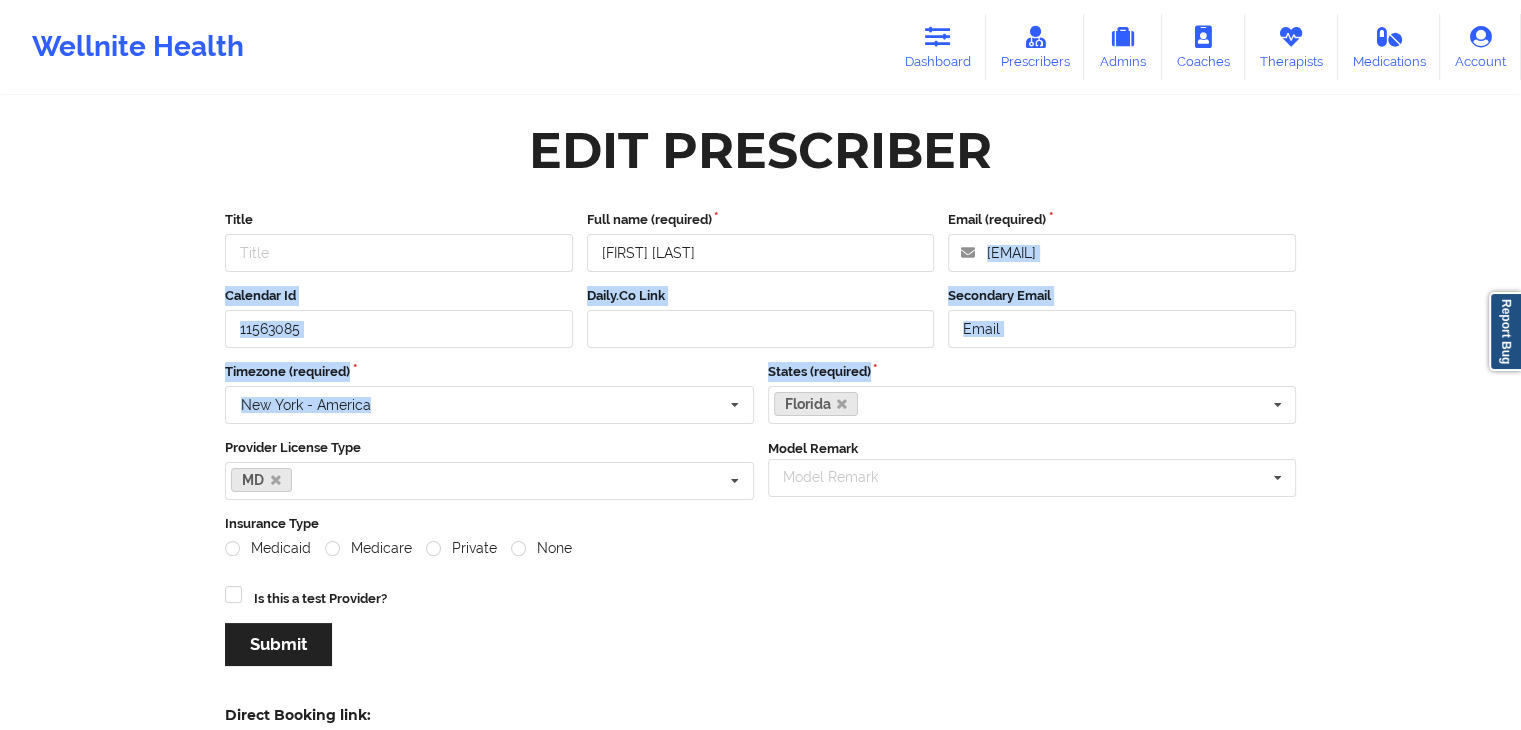 click on "Edit Prescriber Title Full name (required) [LAST] [LAST] Email (required) [EMAIL] Calendar Id 11563085 Daily.Co Link Secondary Email Timezone (required) New York - America Honolulu - Pacific 06:20 am (GMT -1000) Adak - America 07:20 am (GMT -0900) Anchorage - America 08:20 am (GMT -0800) Juneau - America 08:20 am (GMT -0800) Metlakatla - America 08:20 am (GMT -0800) Nome - America 08:20 am (GMT -0800) Sitka - America 08:20 am (GMT -0800) Yakutat - America 08:20 am (GMT -0800) Los Angeles - America 09:20 am (GMT -0700) Phoenix - America 09:20 am (GMT -0700) Boise - America 10:20 am (GMT -0600) Denver - America 10:20 am (GMT -0600) Chicago - America 11:20 am (GMT -0500) Knox - America 11:20 am (GMT -0500) Tell City - America 11:20 am (GMT -0500) Menominee - America 11:20 am (GMT -0500) Beulah - America 11:20 am (GMT -0500) Center - America 11:20 am (GMT -0500) New Salem - America 11:20 am (GMT -0500) Detroit - America 12:20 pm (GMT -0400) Marengo - America 12:20 pm (GMT -0400) Alaska" at bounding box center [760, 853] 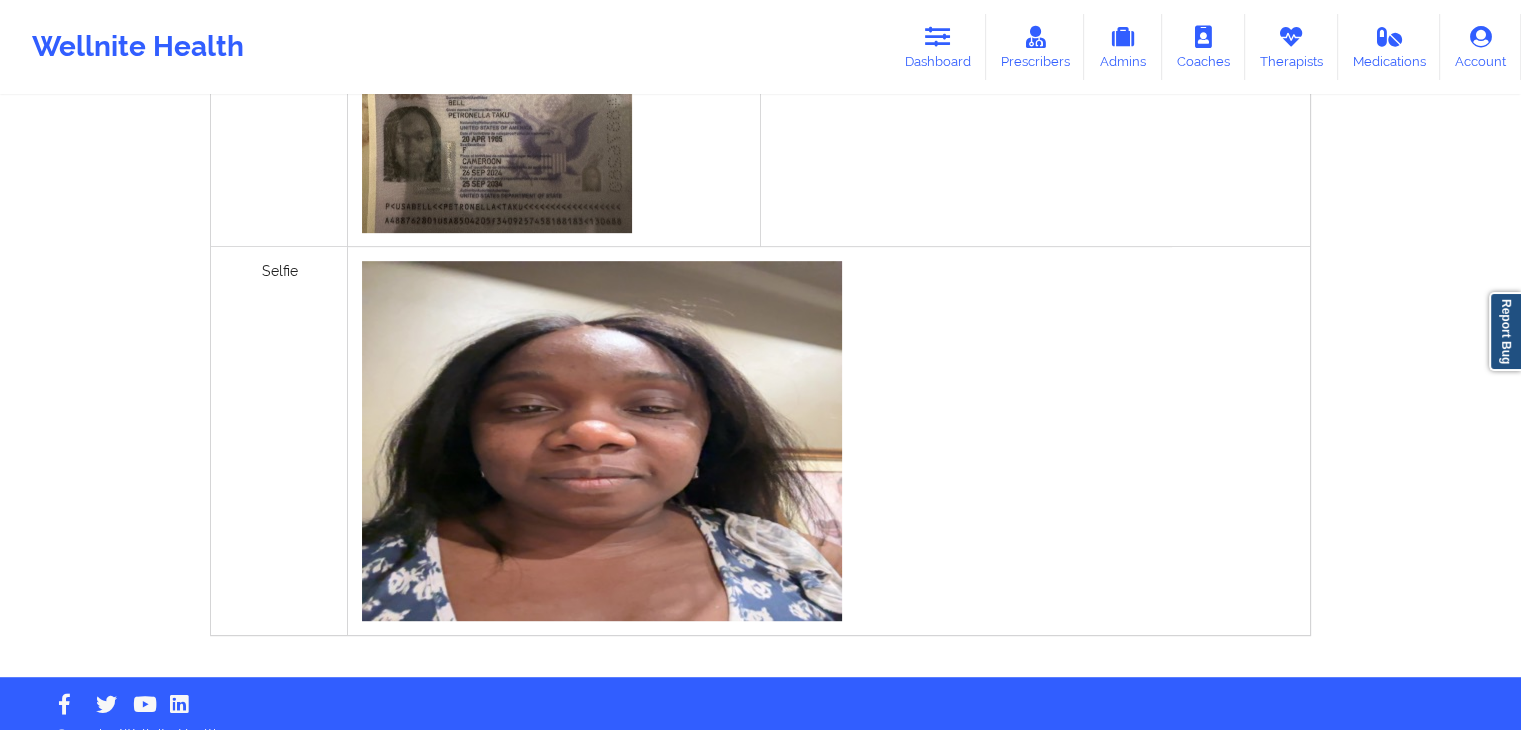 scroll, scrollTop: 959, scrollLeft: 0, axis: vertical 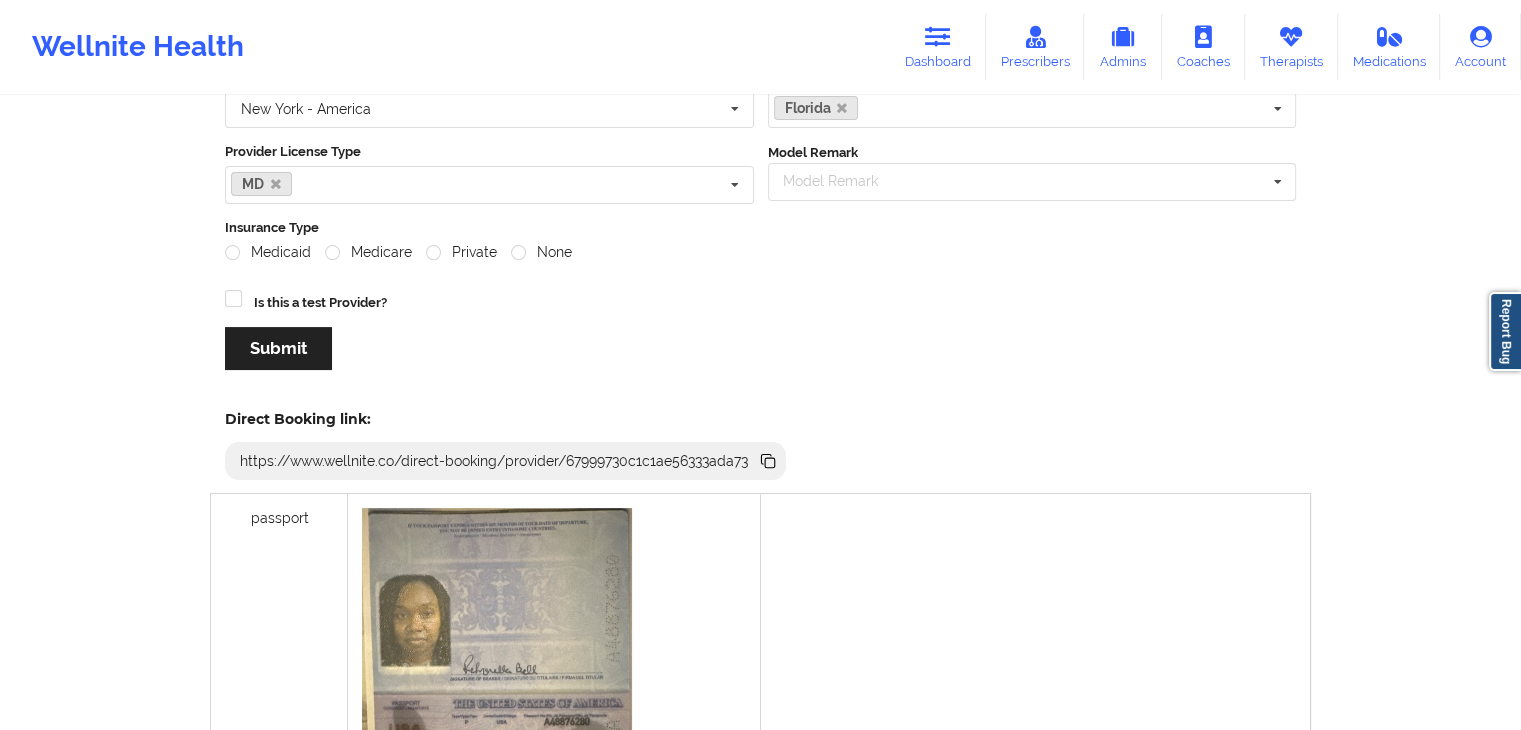 click 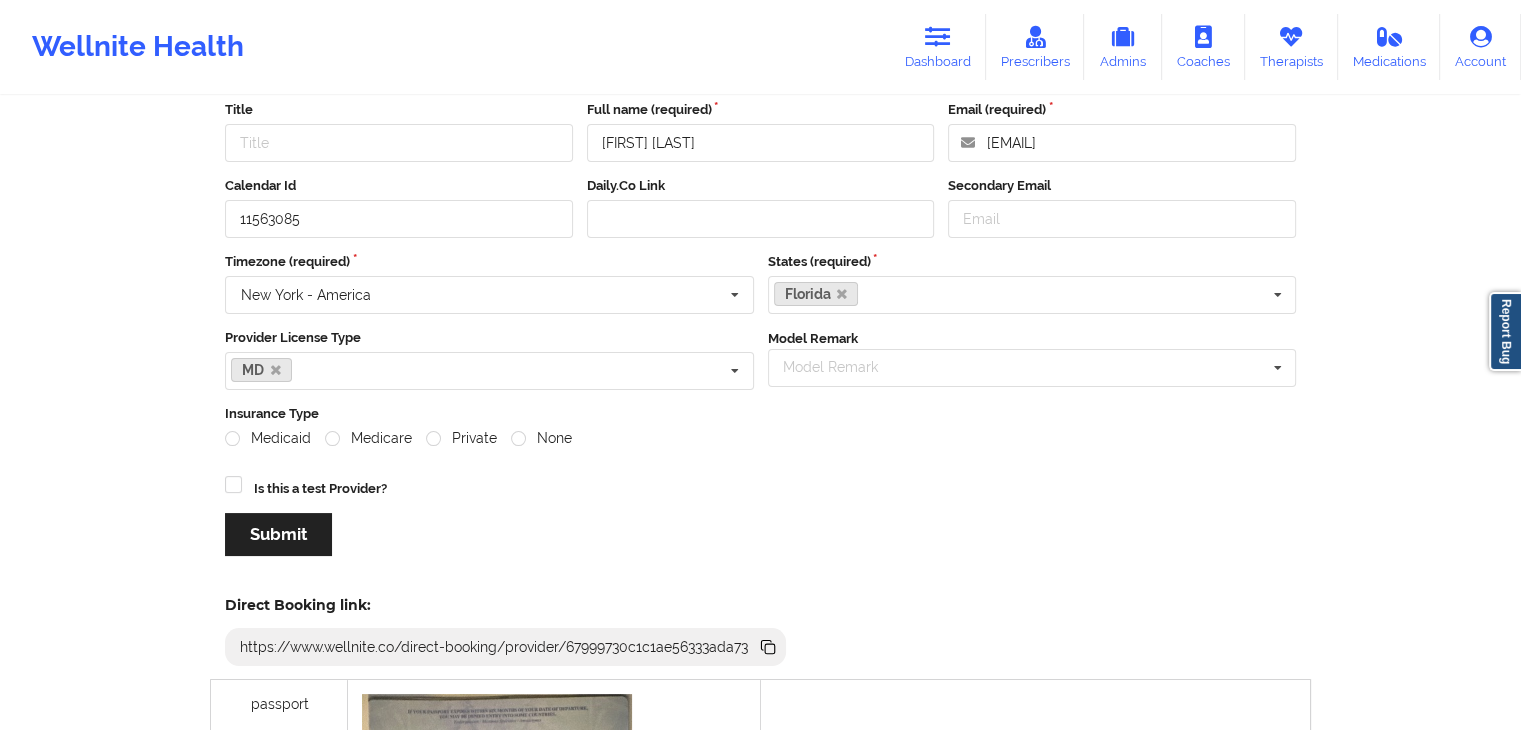 scroll, scrollTop: 0, scrollLeft: 0, axis: both 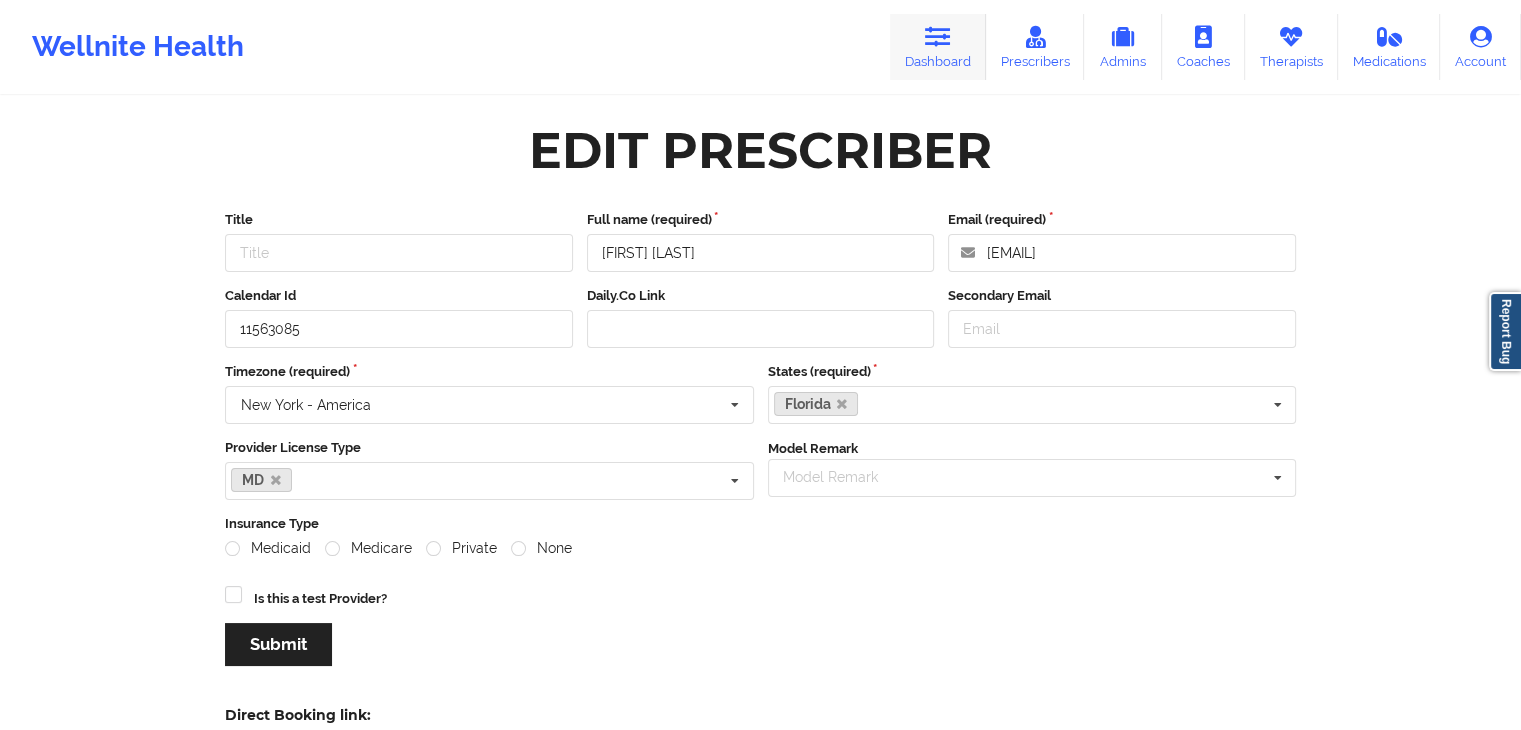 click at bounding box center [938, 37] 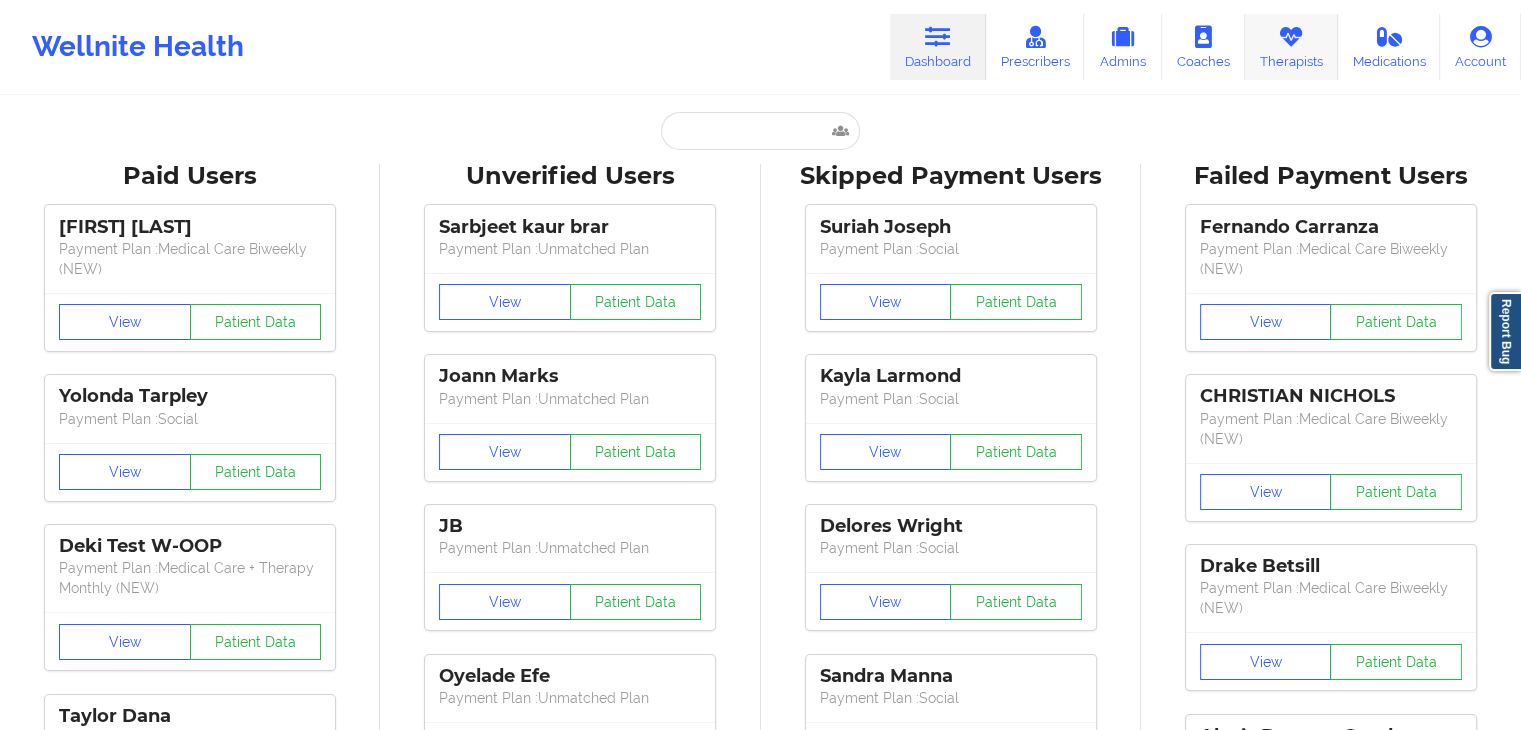 click at bounding box center [1291, 37] 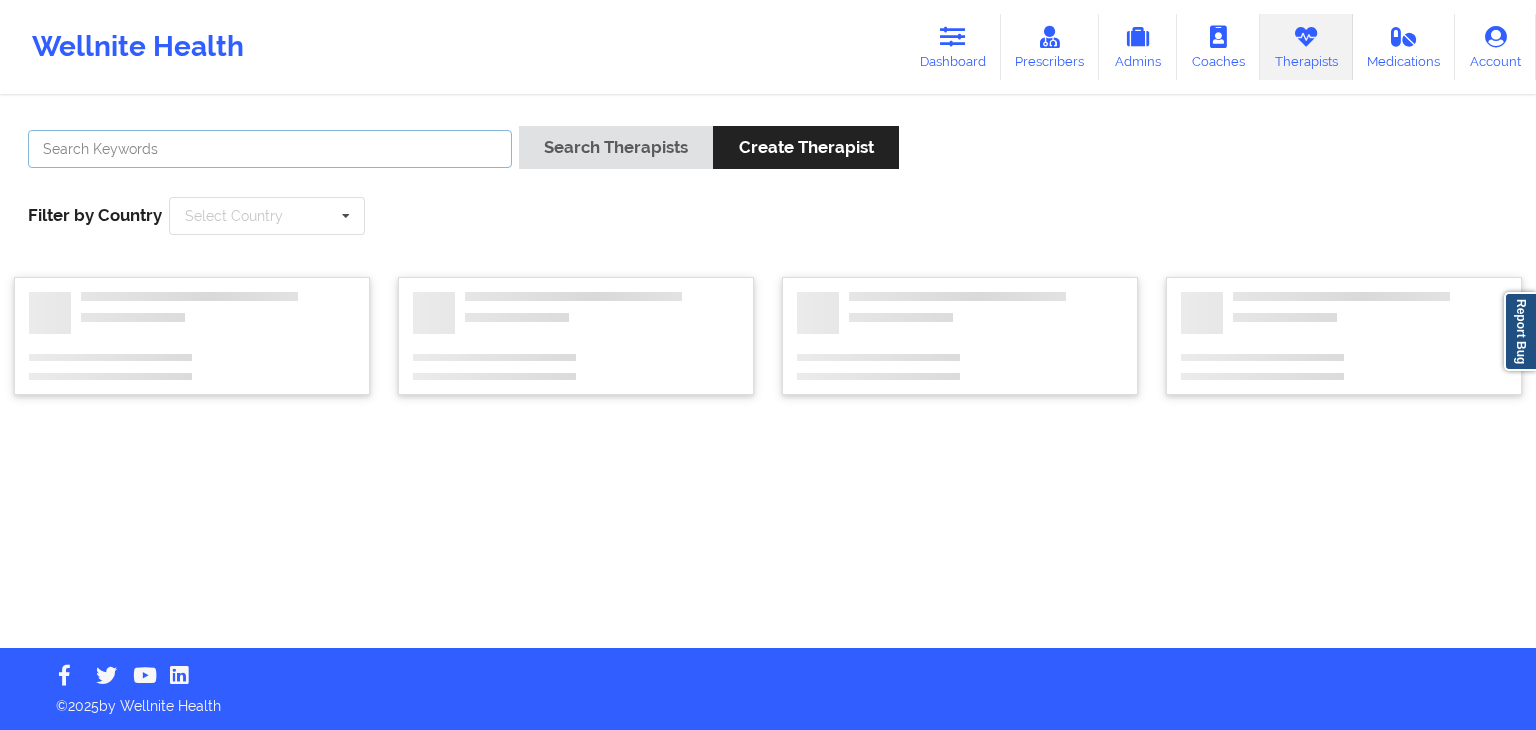 click at bounding box center (270, 149) 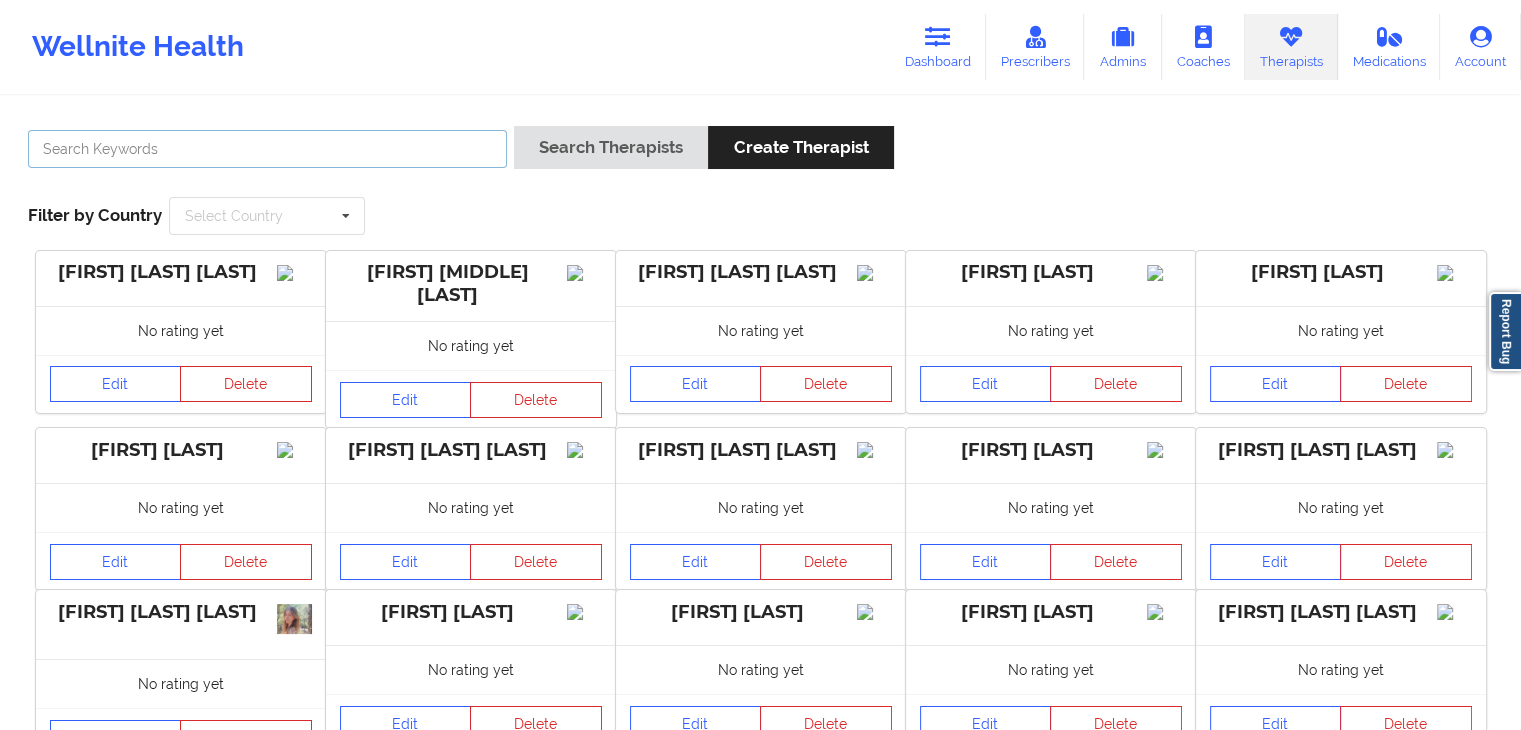 click at bounding box center (267, 149) 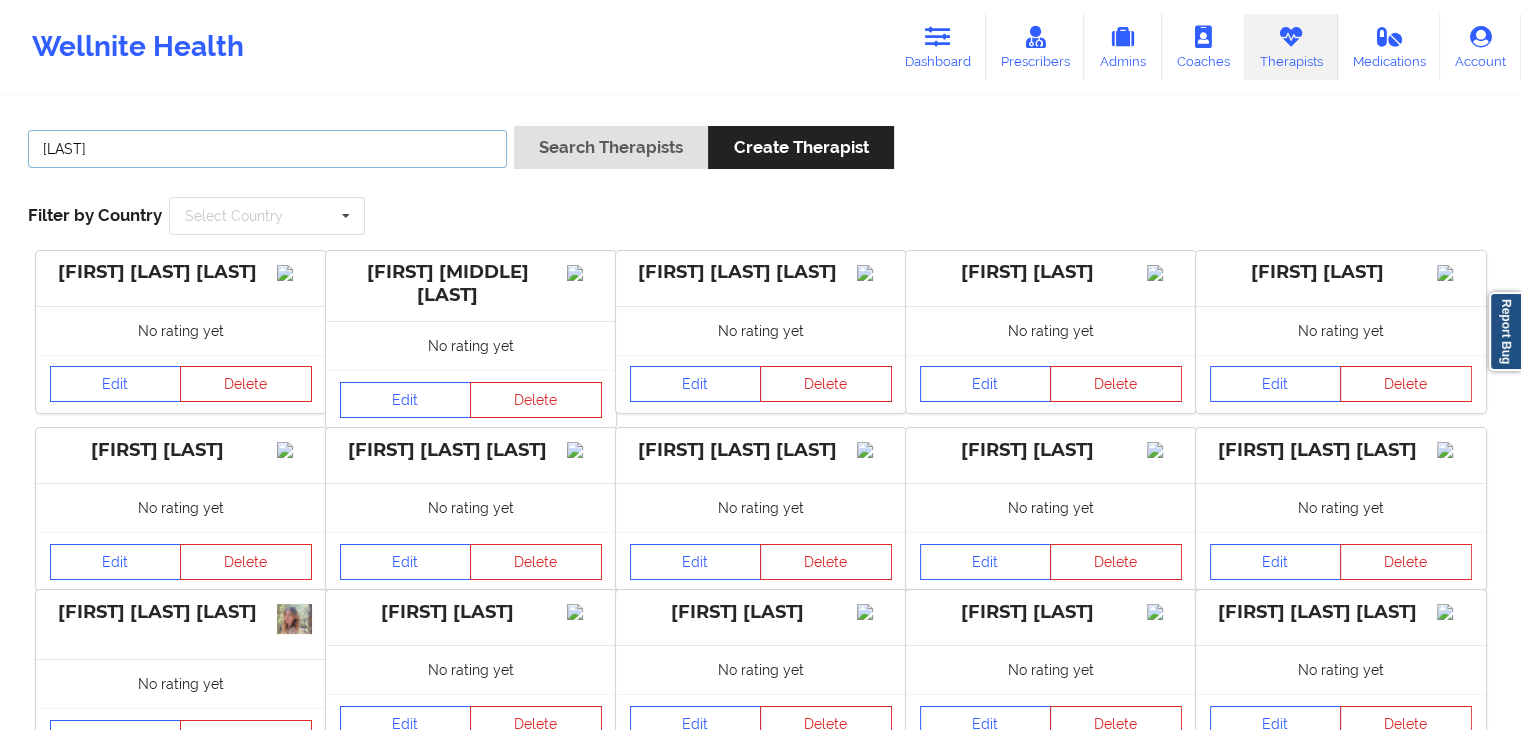 type on "[LAST]" 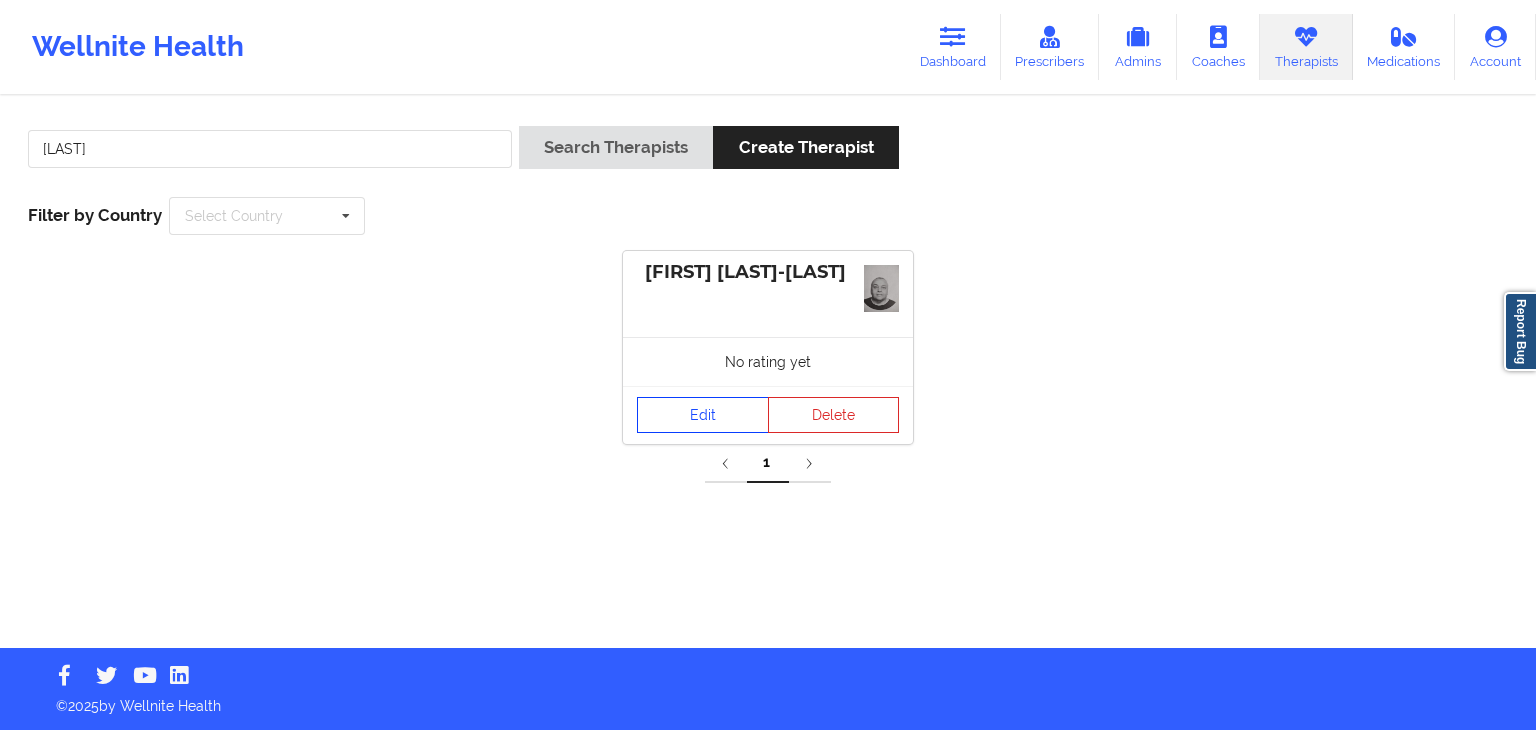 click on "Edit" at bounding box center [703, 415] 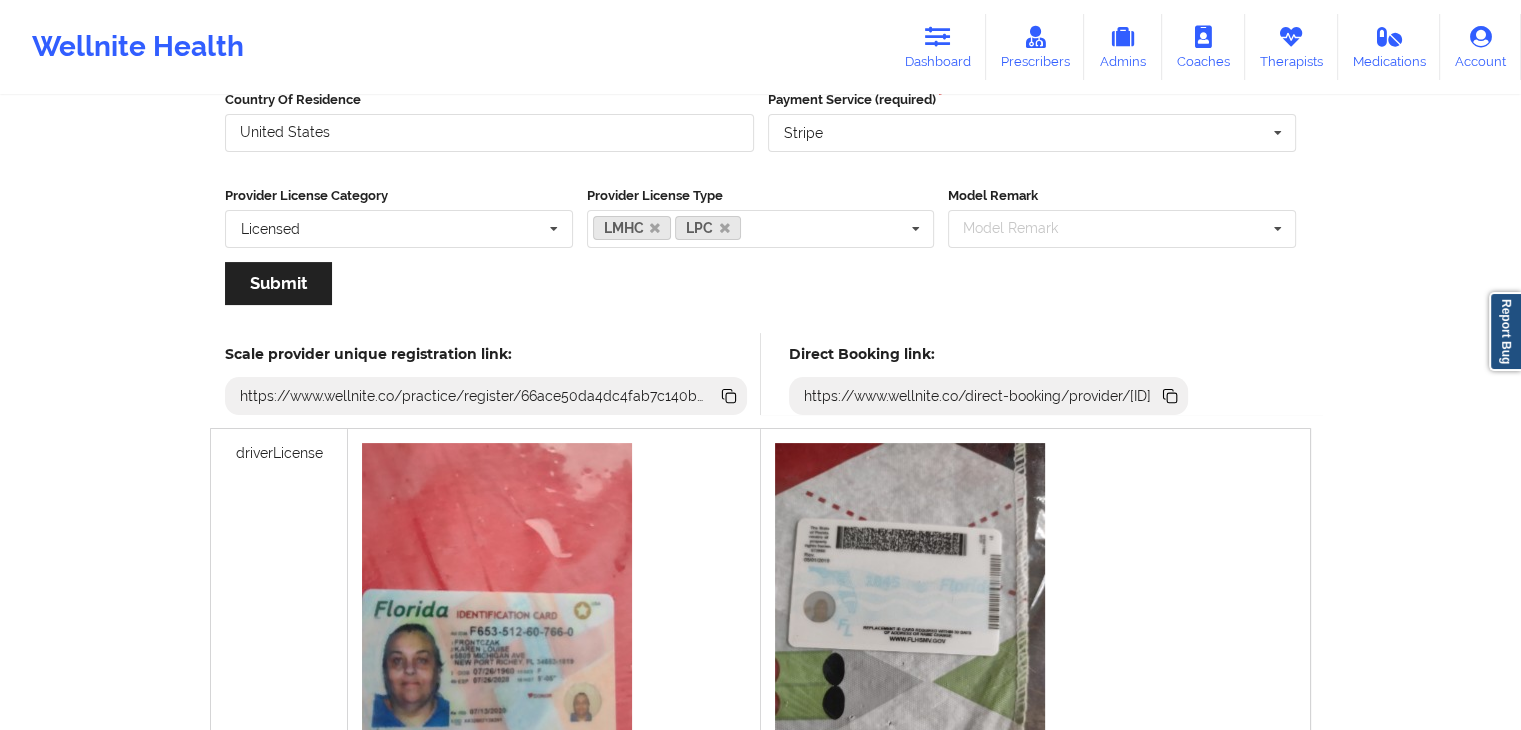 scroll, scrollTop: 327, scrollLeft: 0, axis: vertical 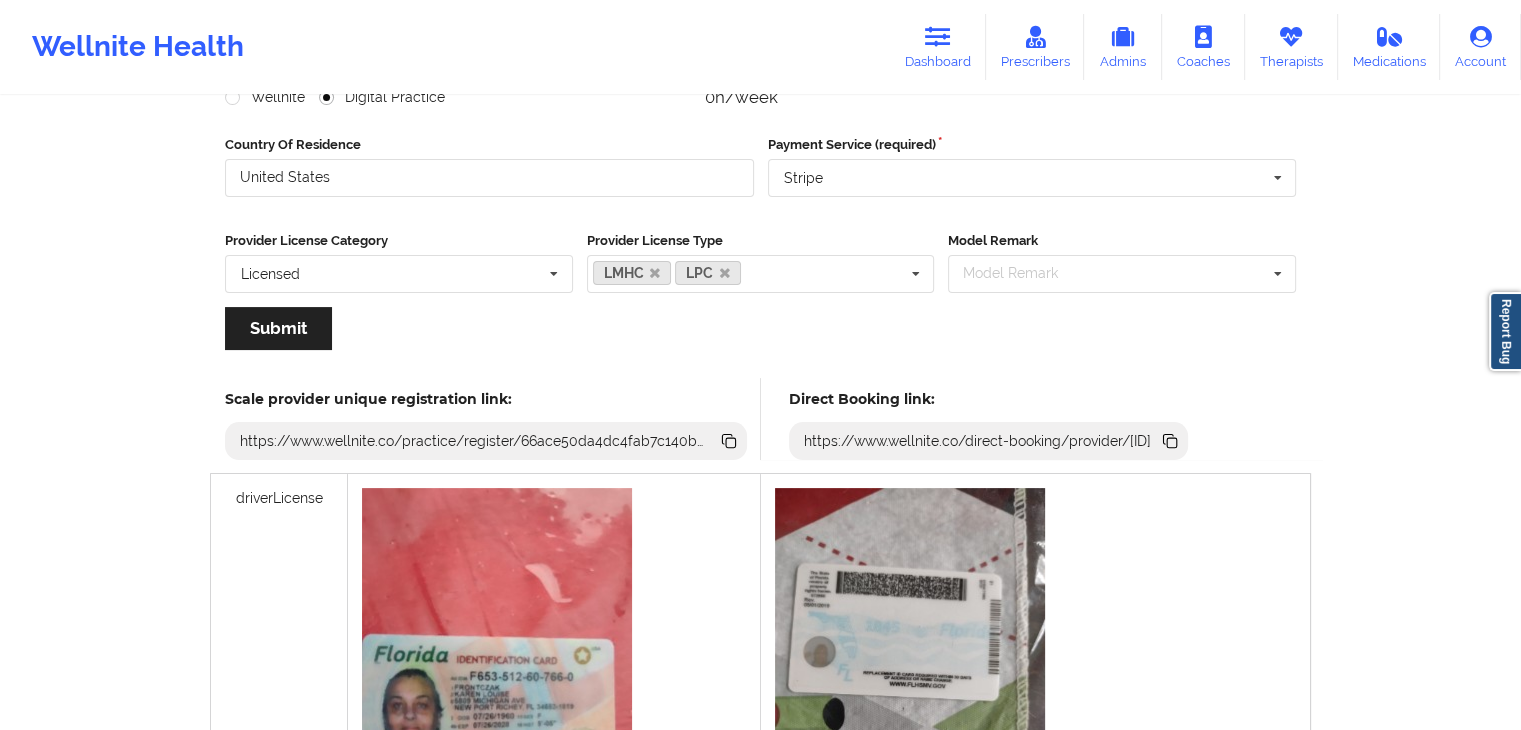 click 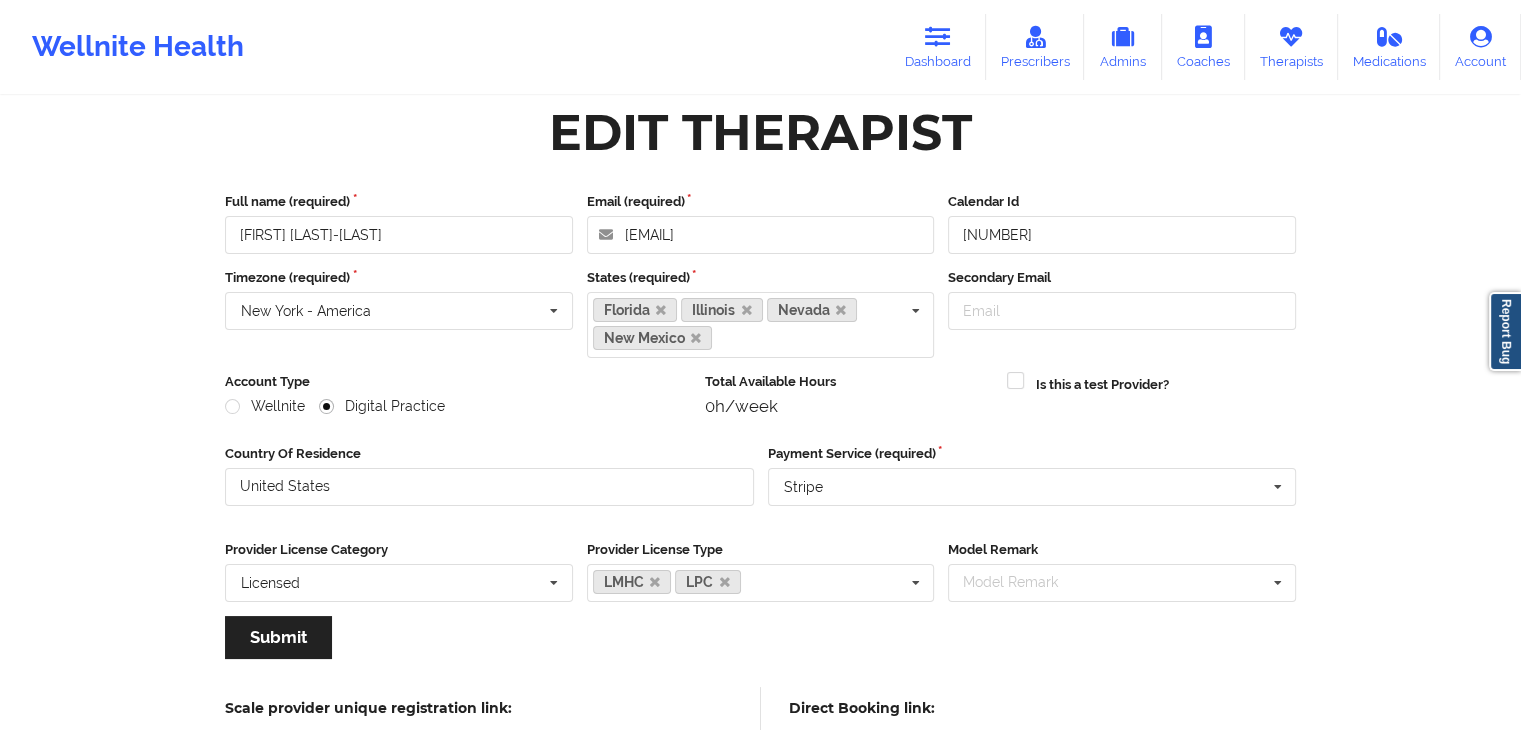 scroll, scrollTop: 20, scrollLeft: 0, axis: vertical 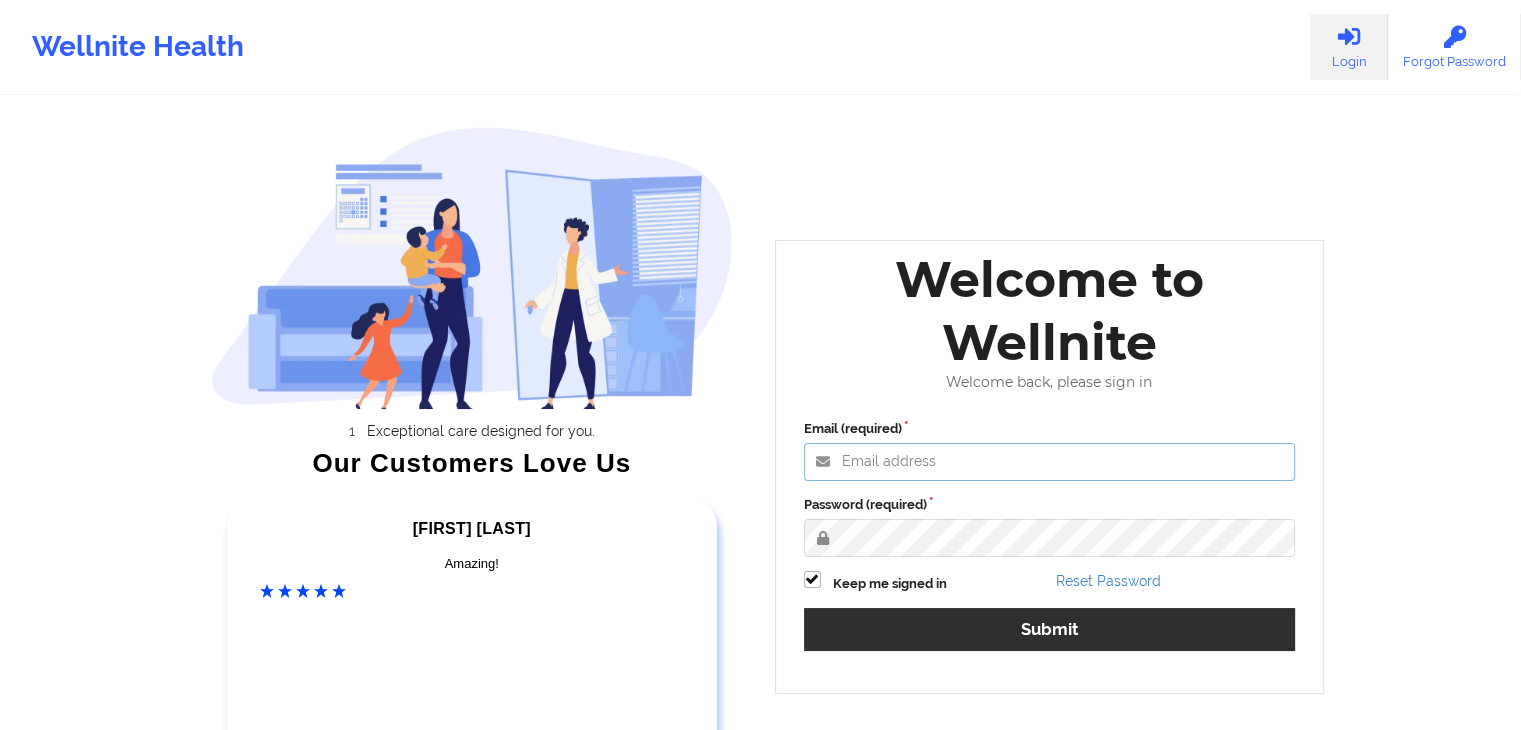 type on "[EMAIL]" 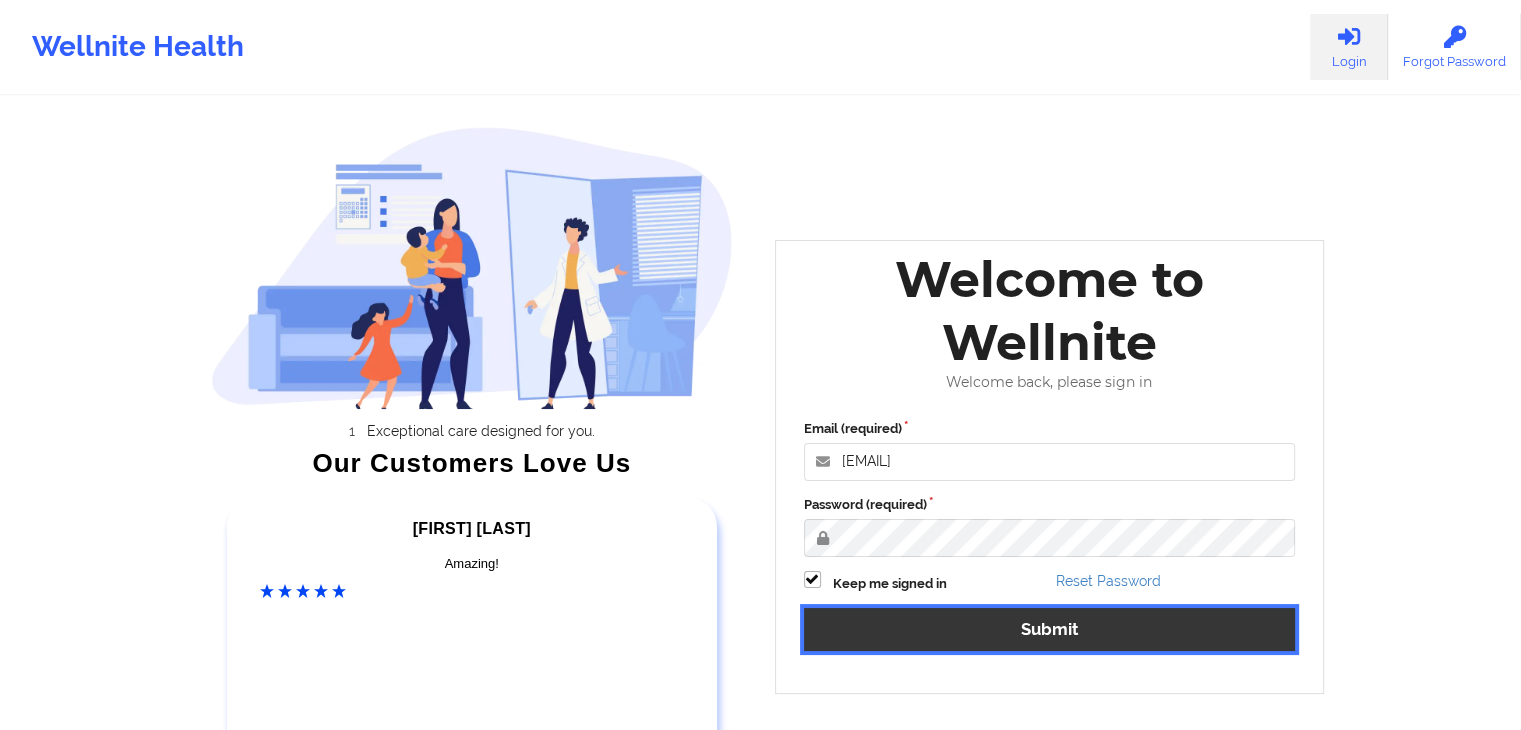 click on "Submit" at bounding box center (1050, 629) 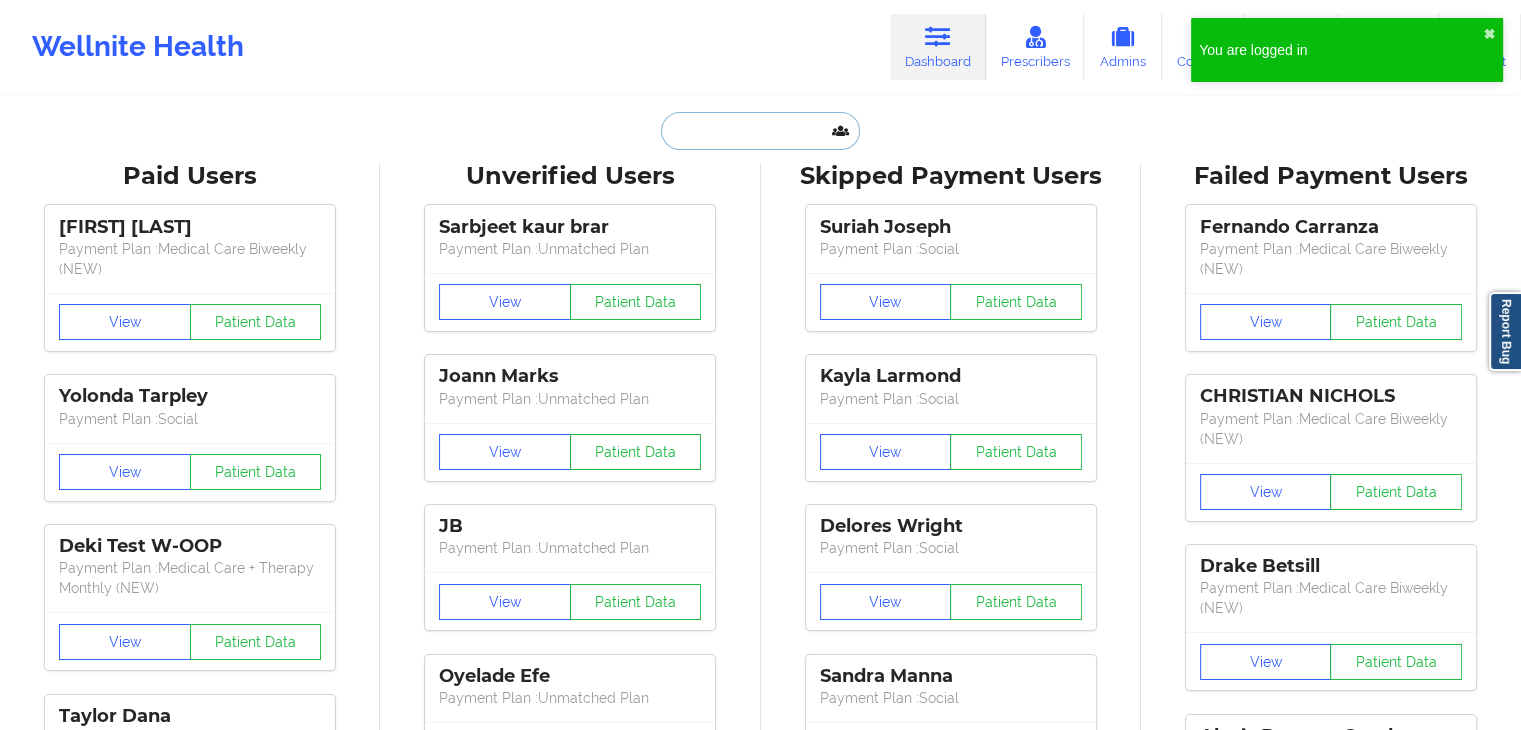 click at bounding box center [760, 131] 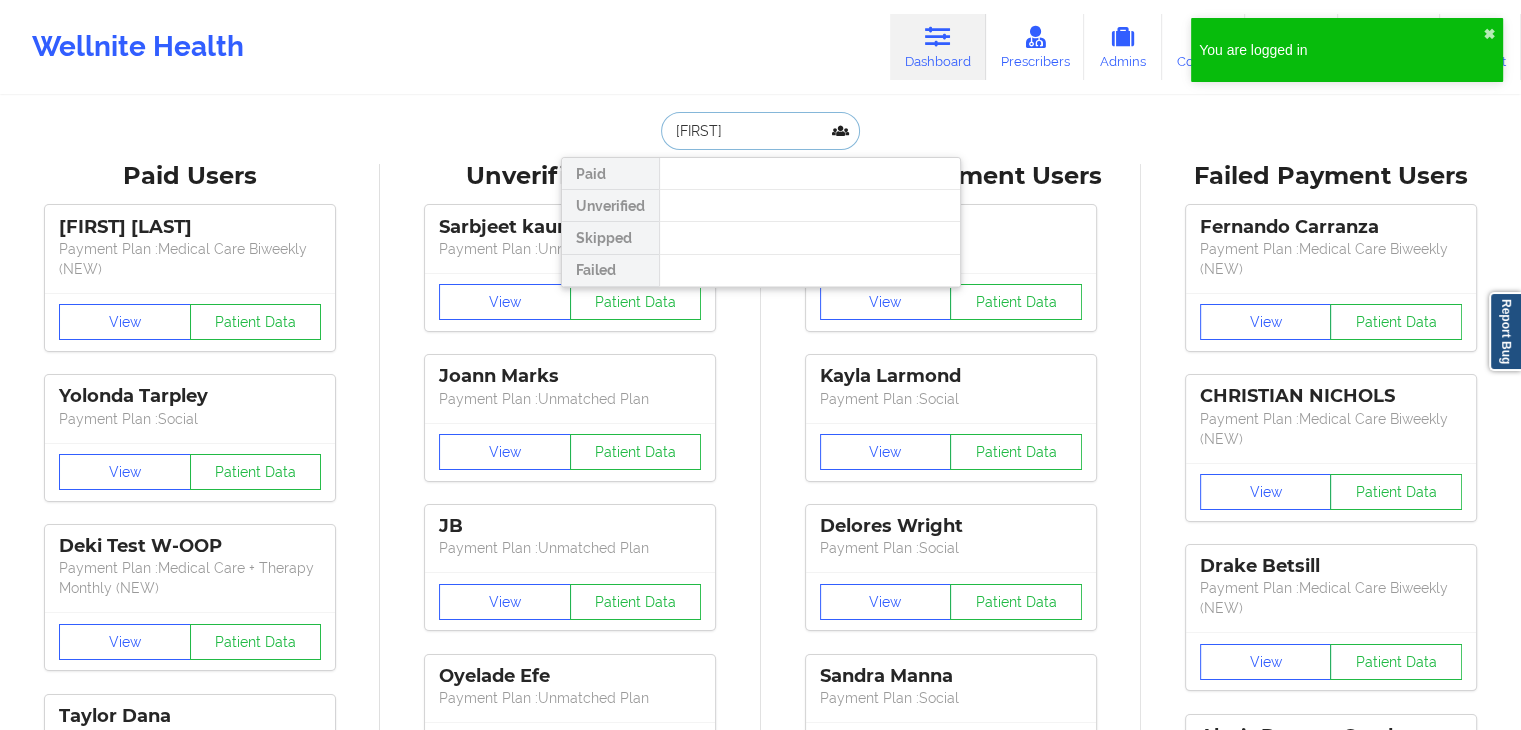 type on "[FIRST] [LAST]" 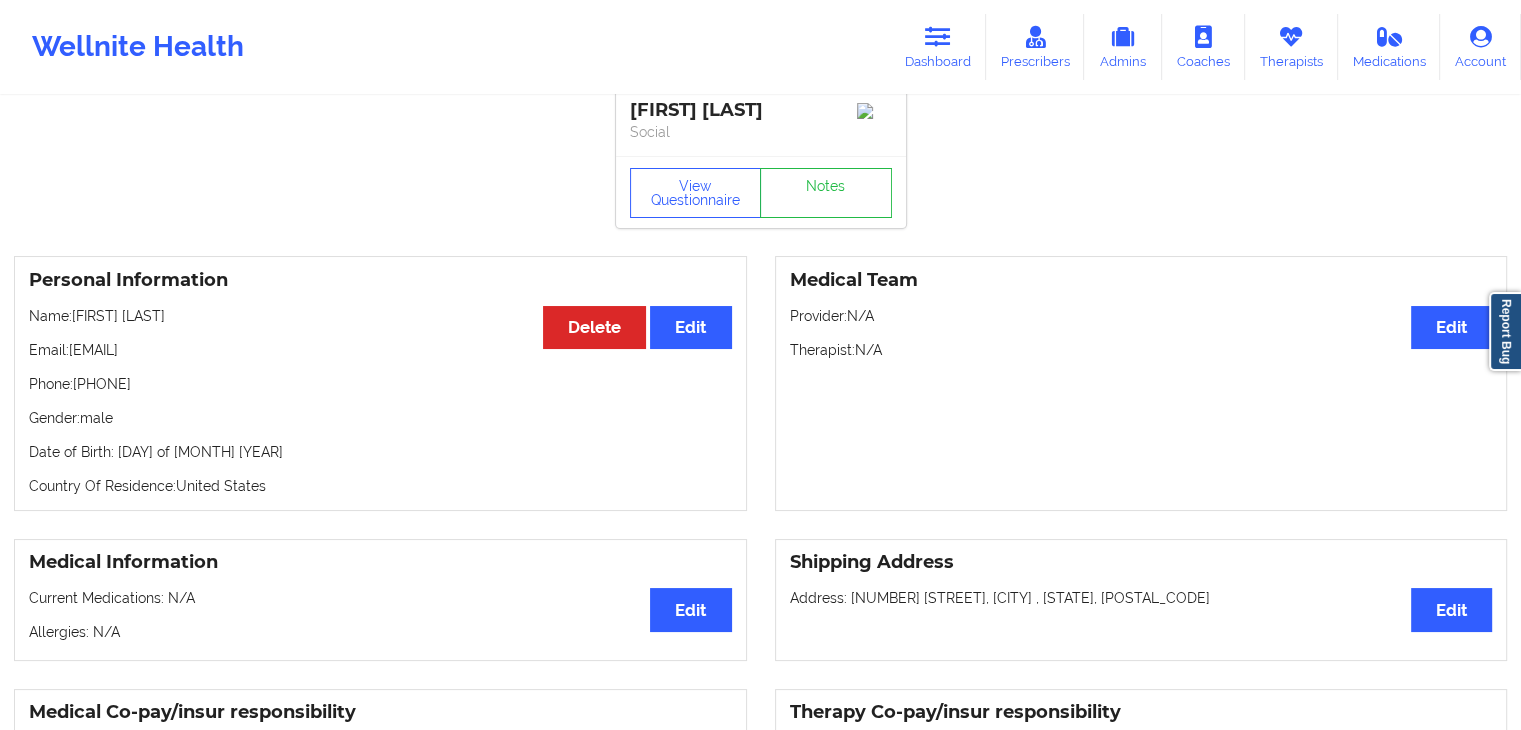 scroll, scrollTop: 0, scrollLeft: 0, axis: both 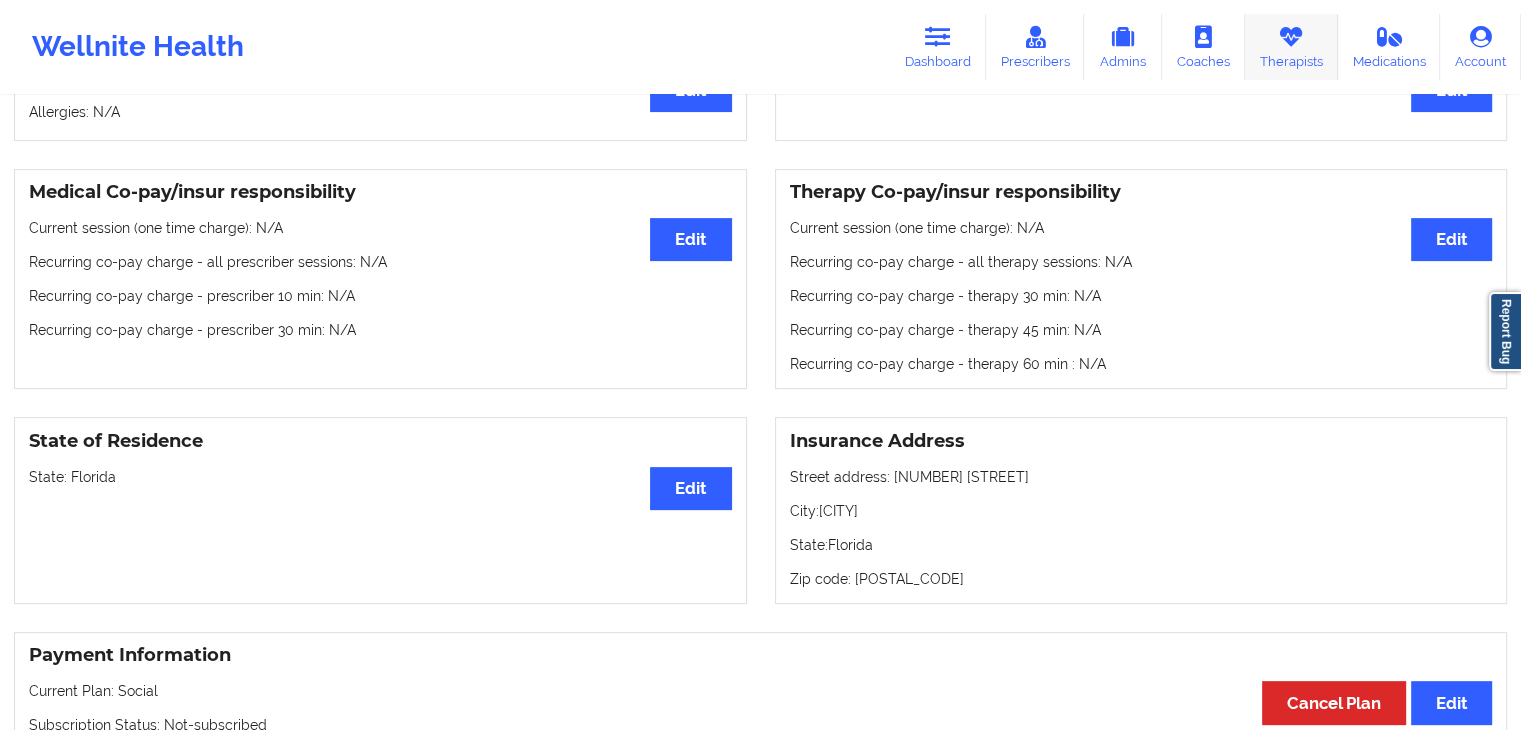click on "Therapists" at bounding box center [1291, 47] 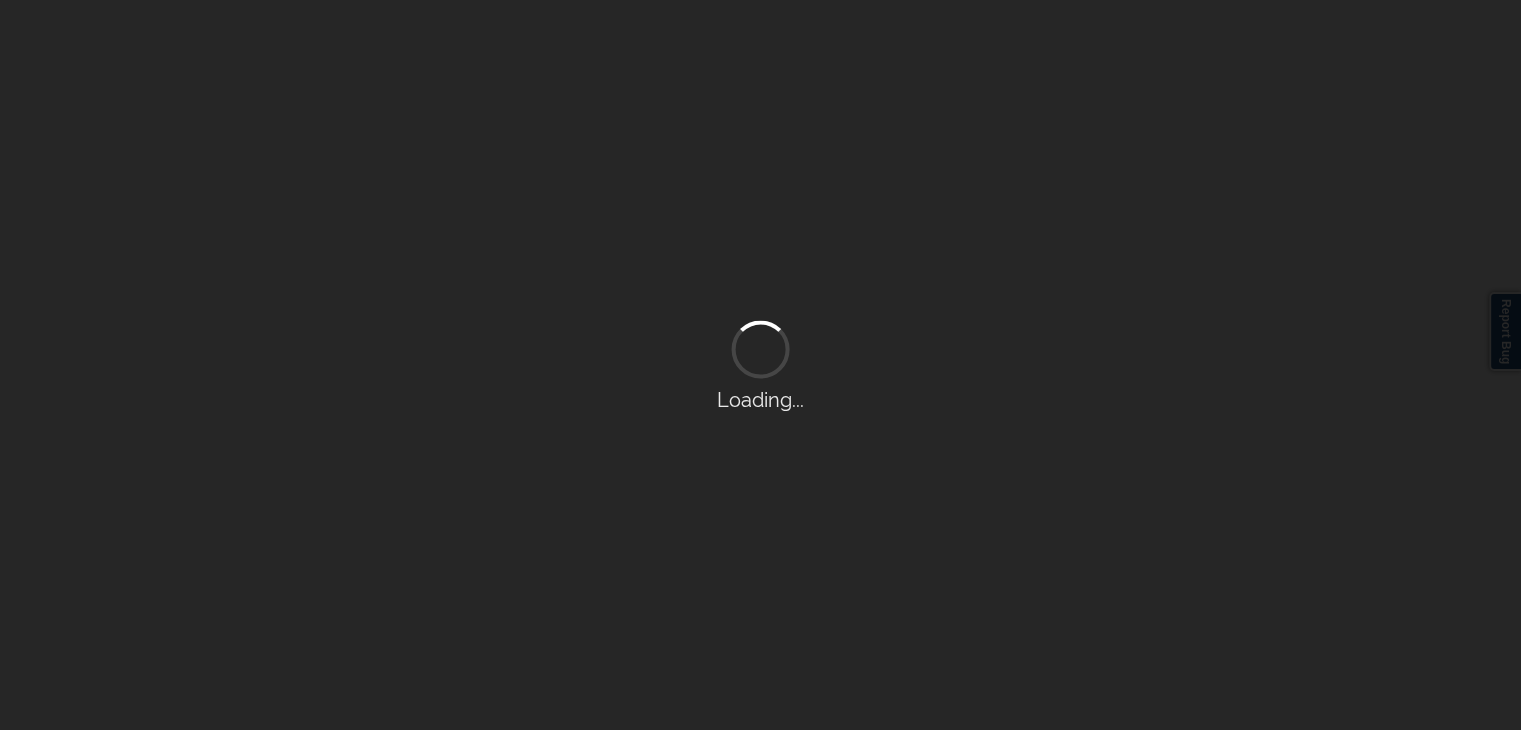 scroll, scrollTop: 0, scrollLeft: 0, axis: both 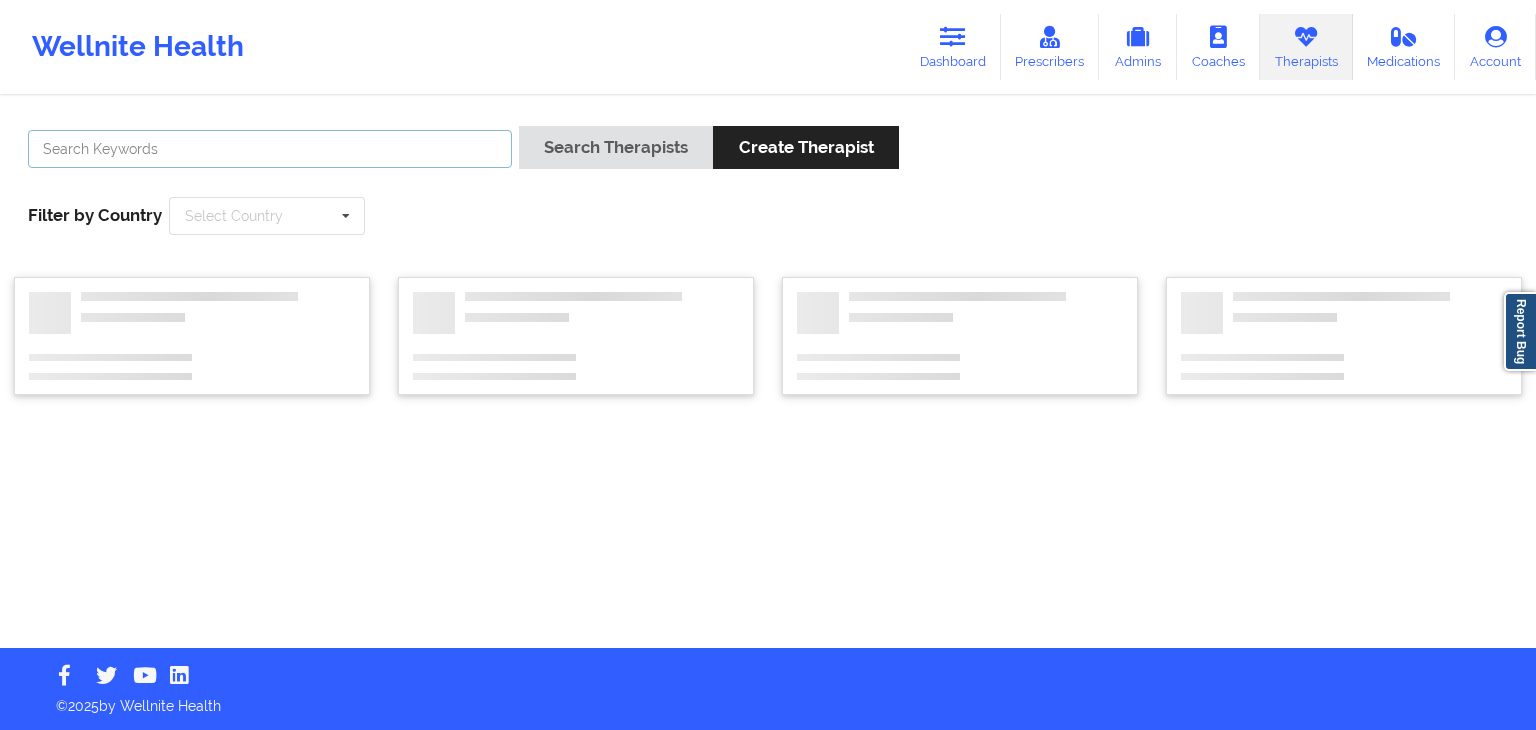click at bounding box center [270, 149] 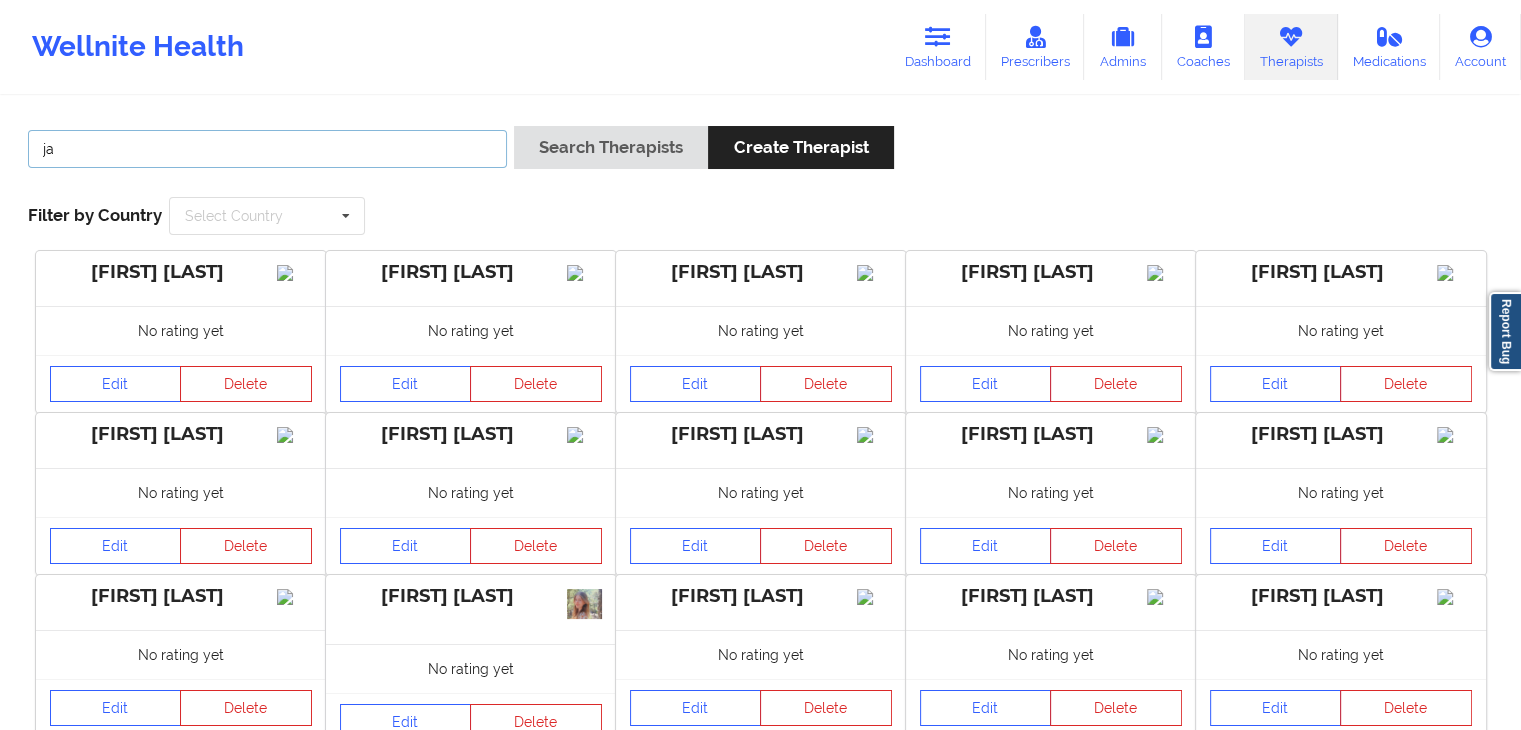 type on "j" 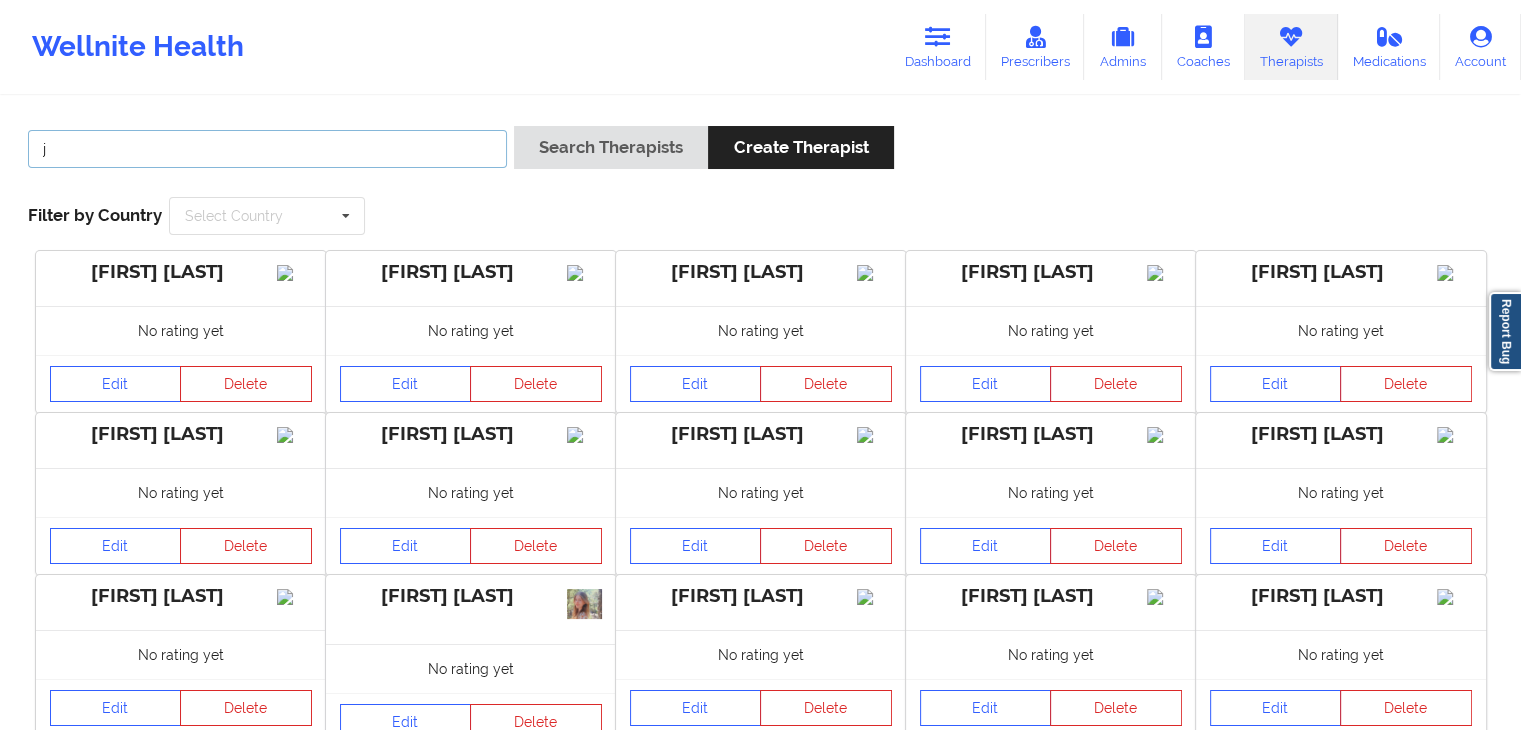 type 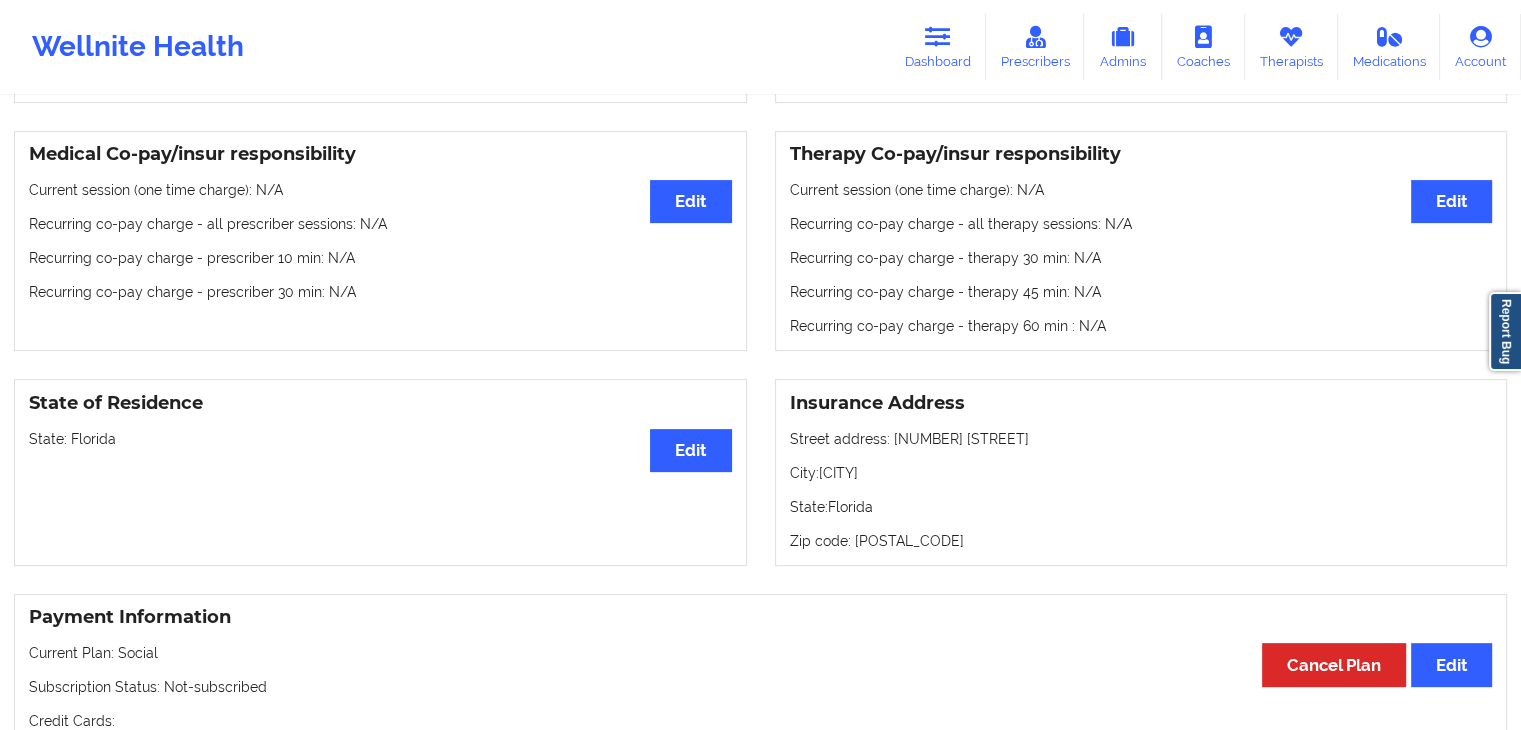 scroll, scrollTop: 704, scrollLeft: 0, axis: vertical 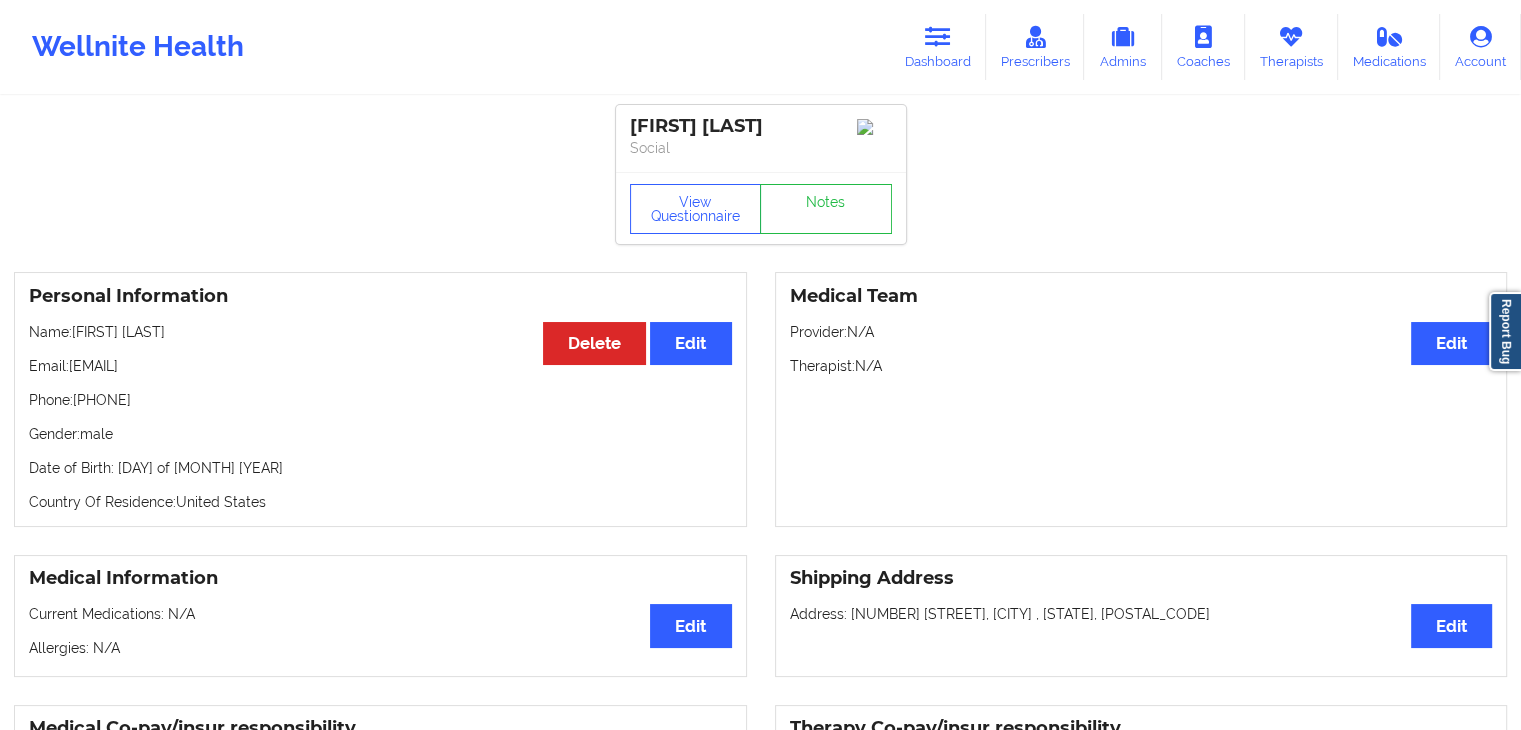click on "Personal Information Edit Delete Name:  [FIRST] [LAST]  Email:  [EMAIL] Phone:  [PHONE] Gender:  male Date of Birth:   [DAY] of [MONTH] [YEAR] Country Of Residence: [COUNTRY]" at bounding box center (380, 399) 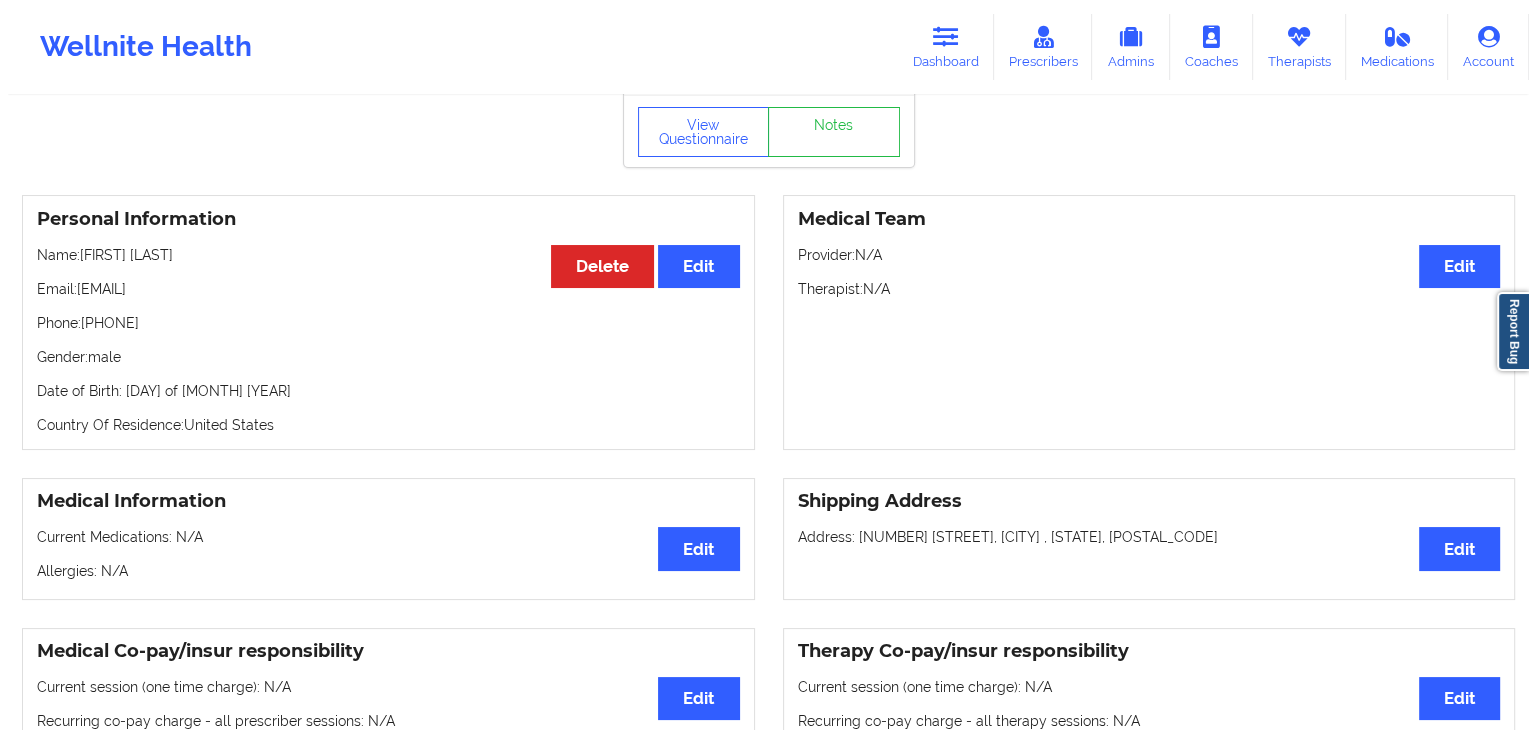scroll, scrollTop: 0, scrollLeft: 0, axis: both 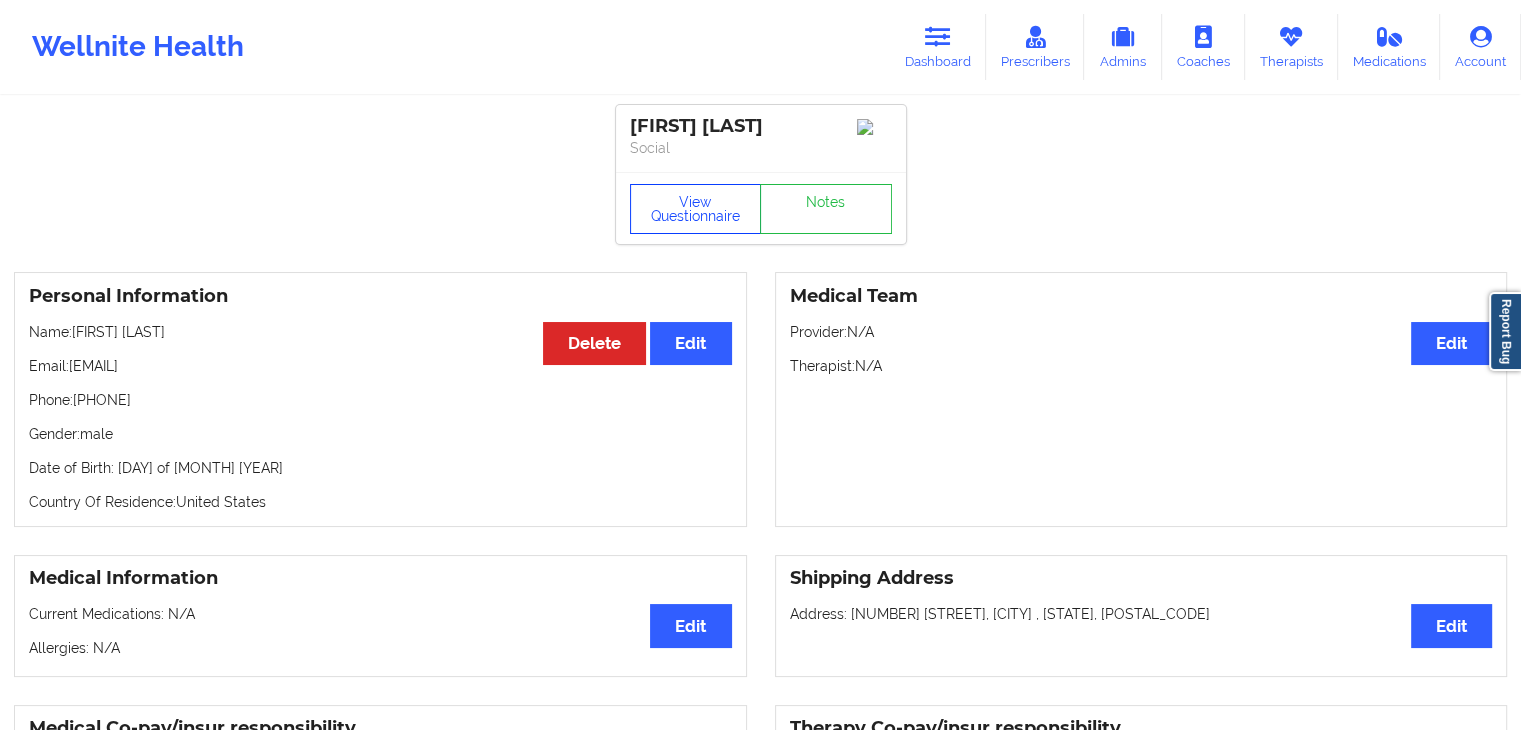 click on "View Questionnaire" at bounding box center (696, 209) 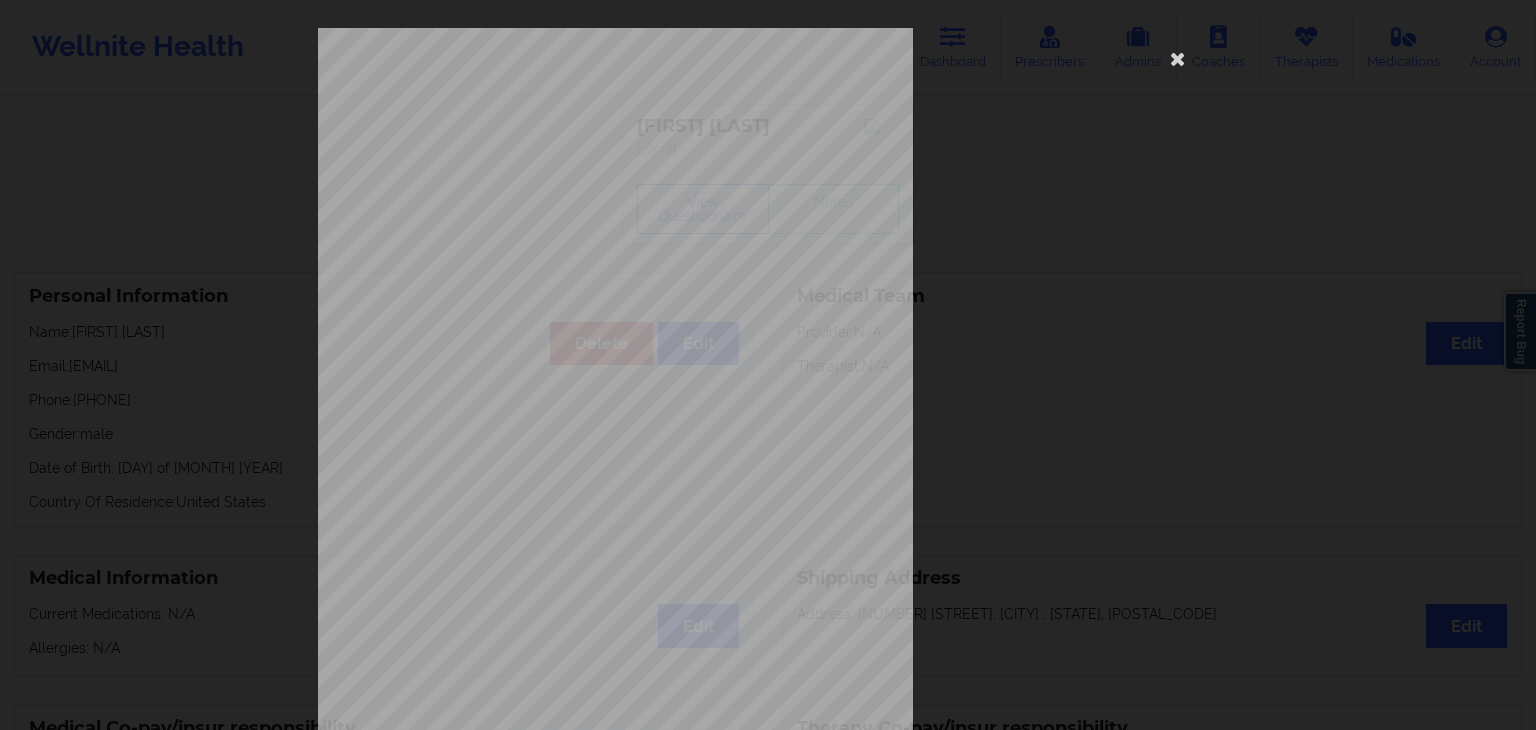 click on "[NUMBER] [STREET] [CITY], [STATE], [POSTAL_CODE] What state do you live in ? [STATE] Full Name [FIRST] [LAST] fith Date of Birth [MONTH]/[DAY]/[YEAR] Gender male Are you pregnant, breastfeeding or postnatal ? (Check all that apply) None Do you have any drug allergies ? None Please list all of your drug allergies. None Please tell us your shipping address Street  Address City State Postal Code Country Have you seen a Psychiatrist or Doctor for depression/anxiety ? Have you been diagnosed with any of the following conditions ? (Choose all that apply) Are you currently taking medication for depression and/or anxiety ? Please list all of your current medications, including prescriptions and over-the-counter supplements. Are you here for depression or anxiety ? How often have you been bothered by the following , over the past 2 weeks ?" at bounding box center (768, 449) 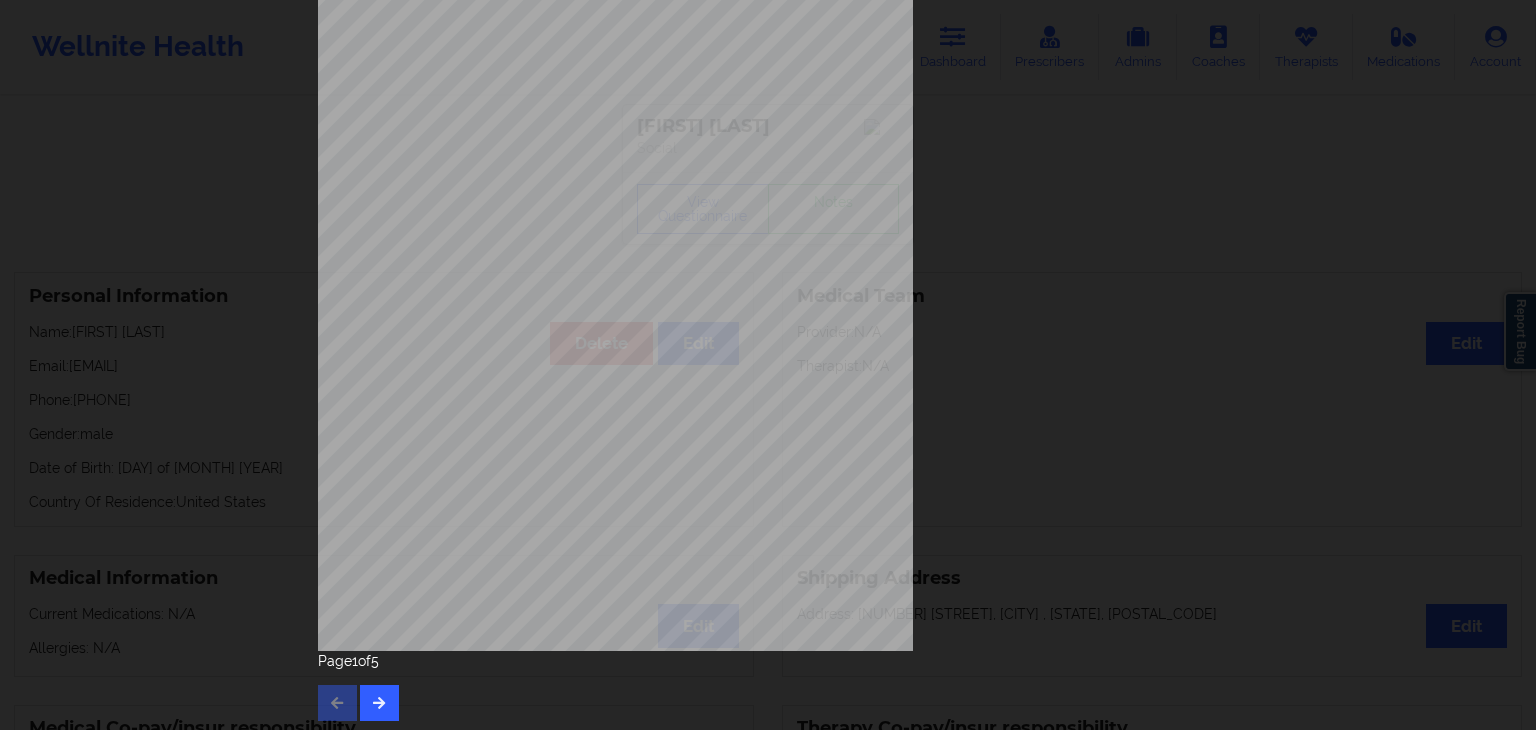 scroll, scrollTop: 224, scrollLeft: 0, axis: vertical 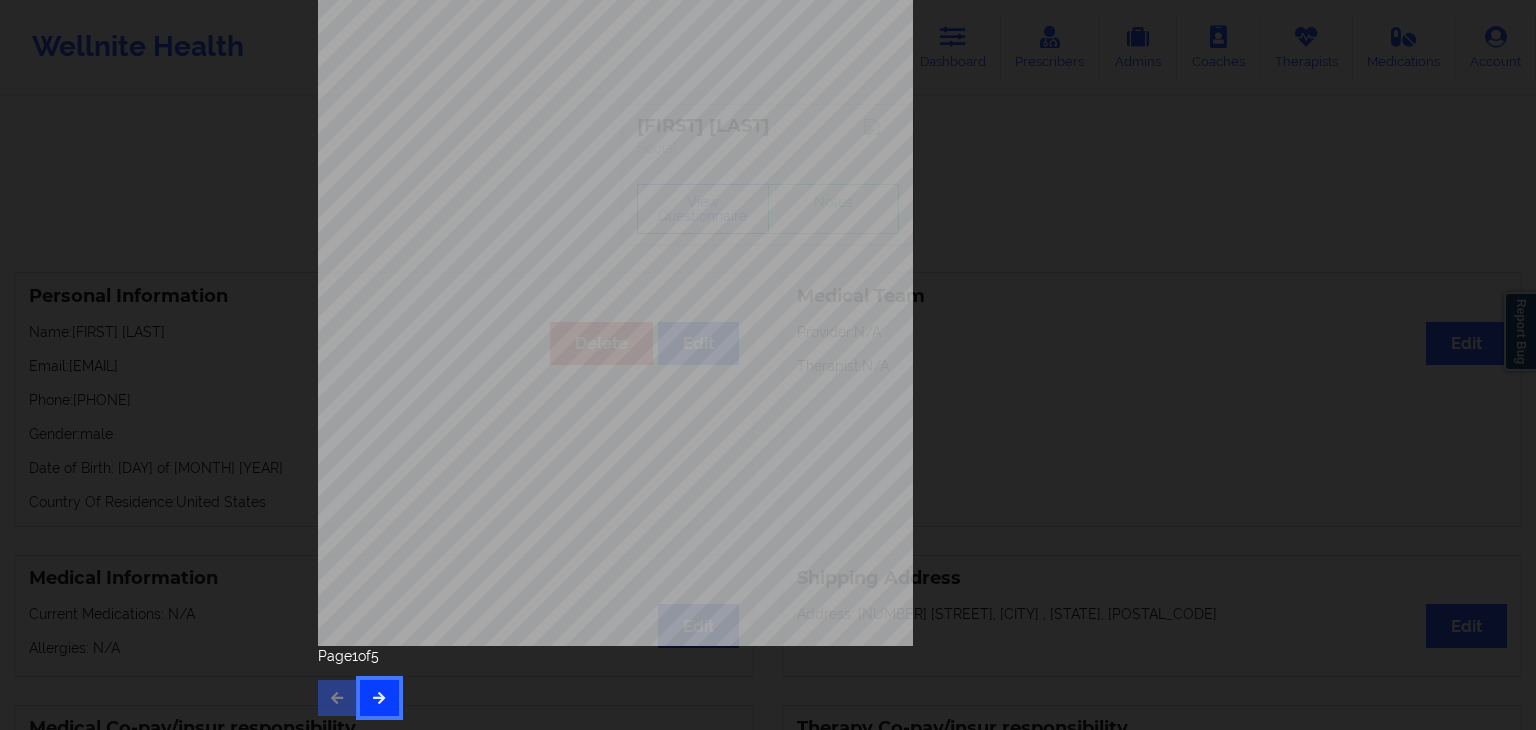 click at bounding box center (379, 697) 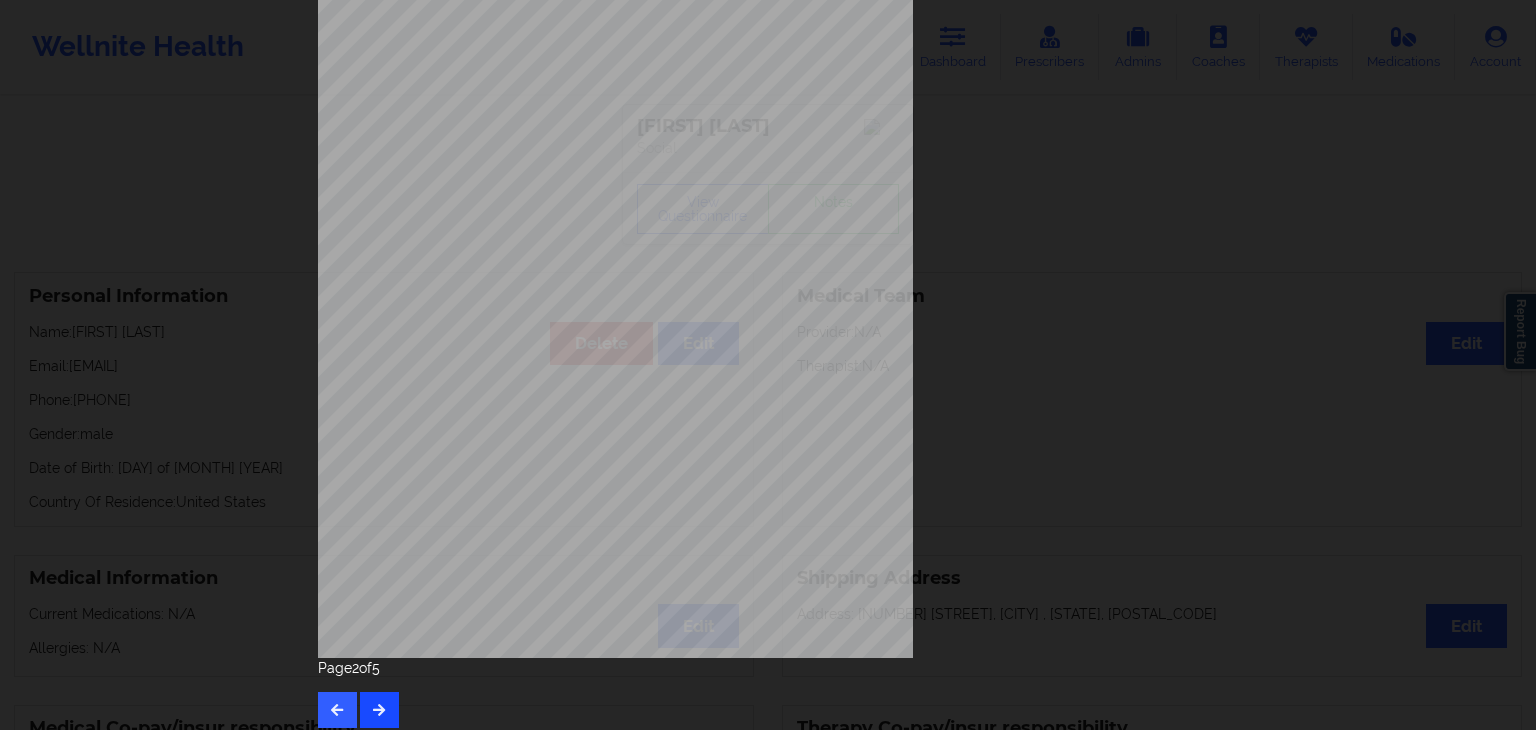 scroll, scrollTop: 224, scrollLeft: 0, axis: vertical 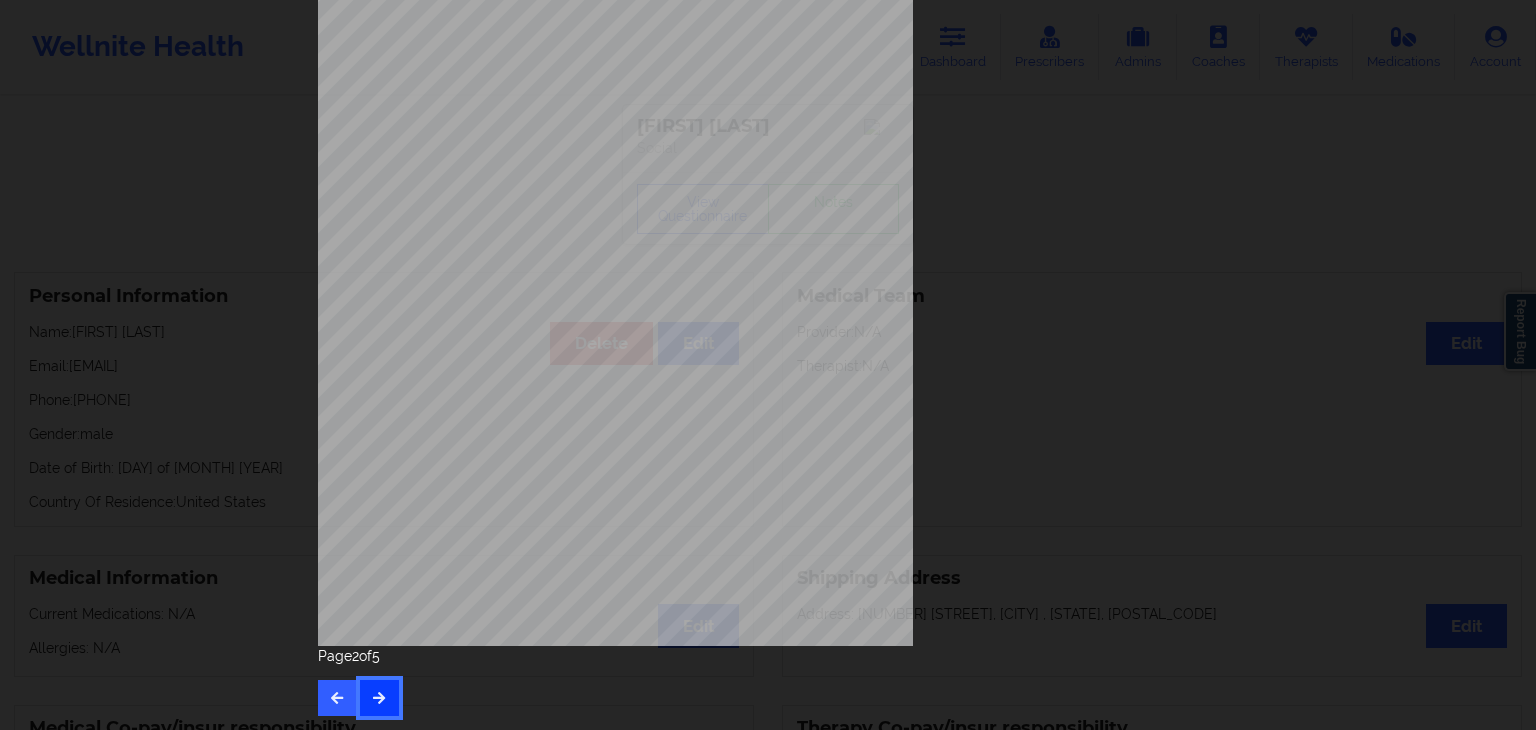 click at bounding box center (379, 698) 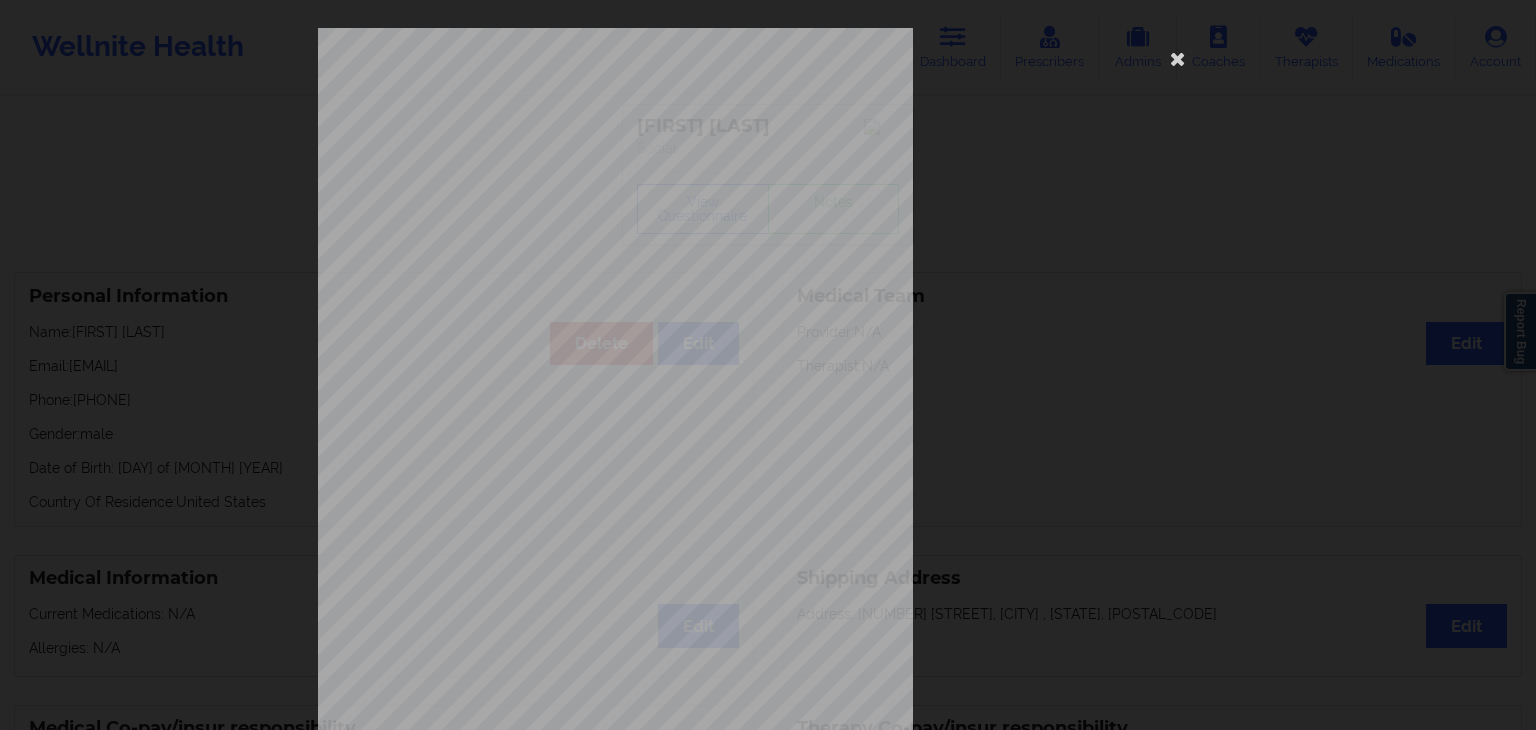 type 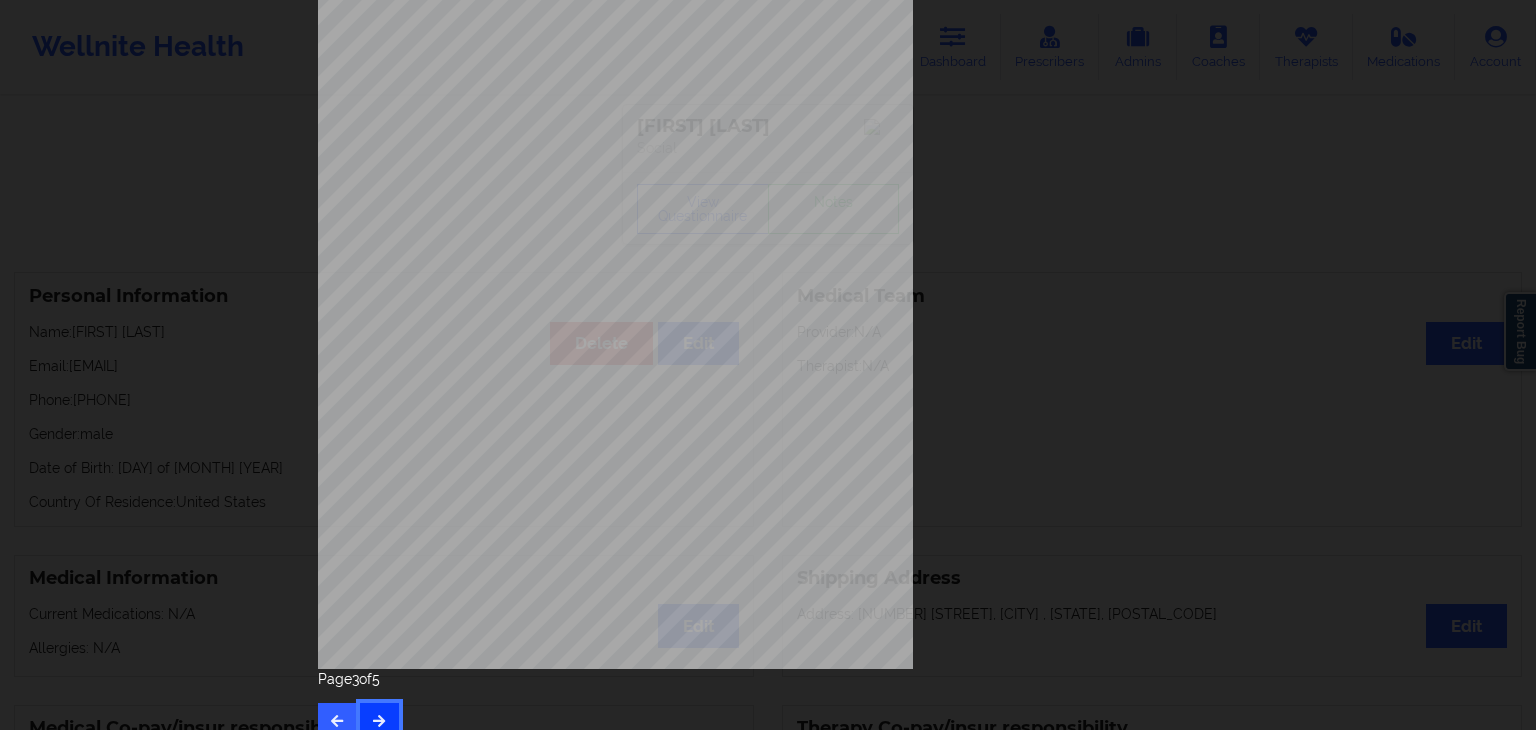 scroll, scrollTop: 224, scrollLeft: 0, axis: vertical 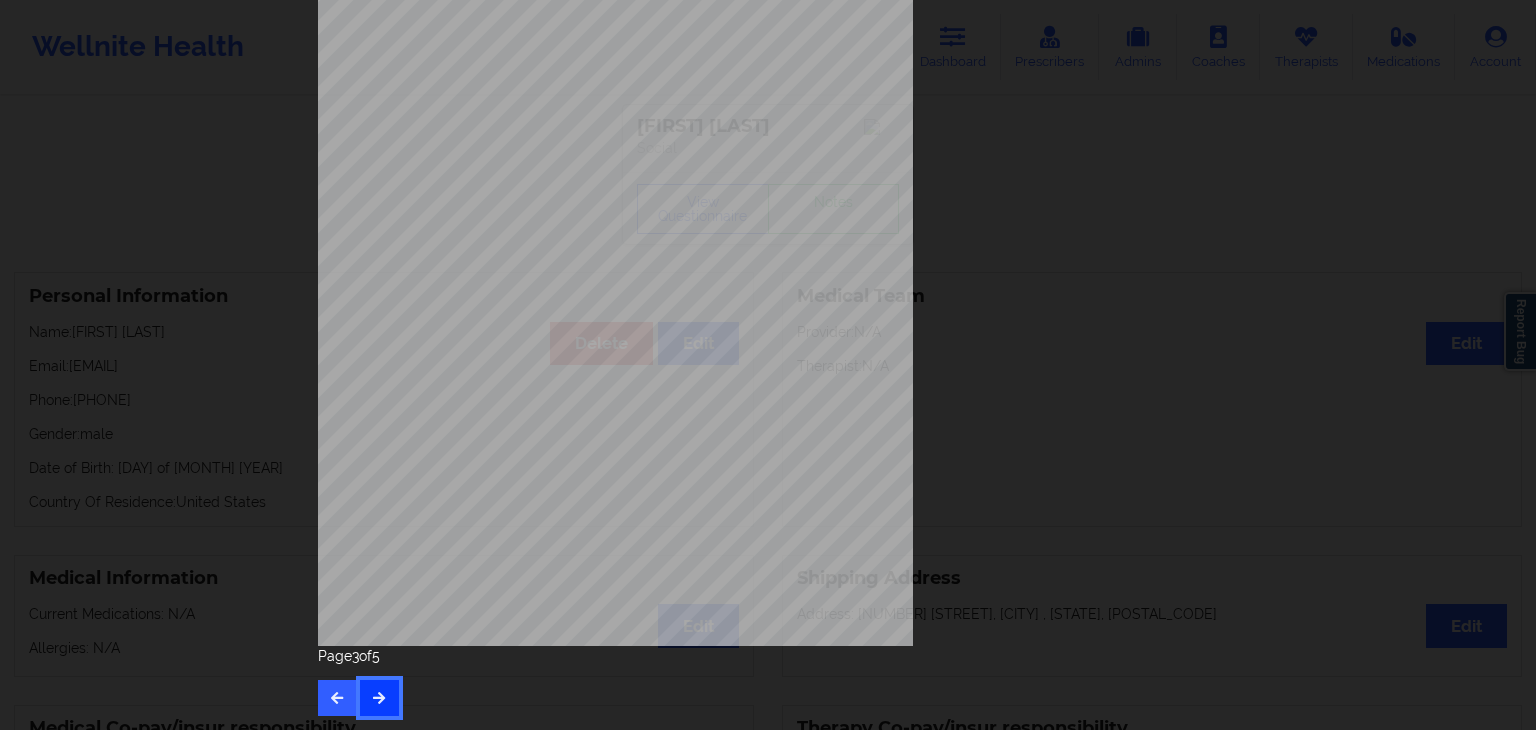 click at bounding box center (379, 697) 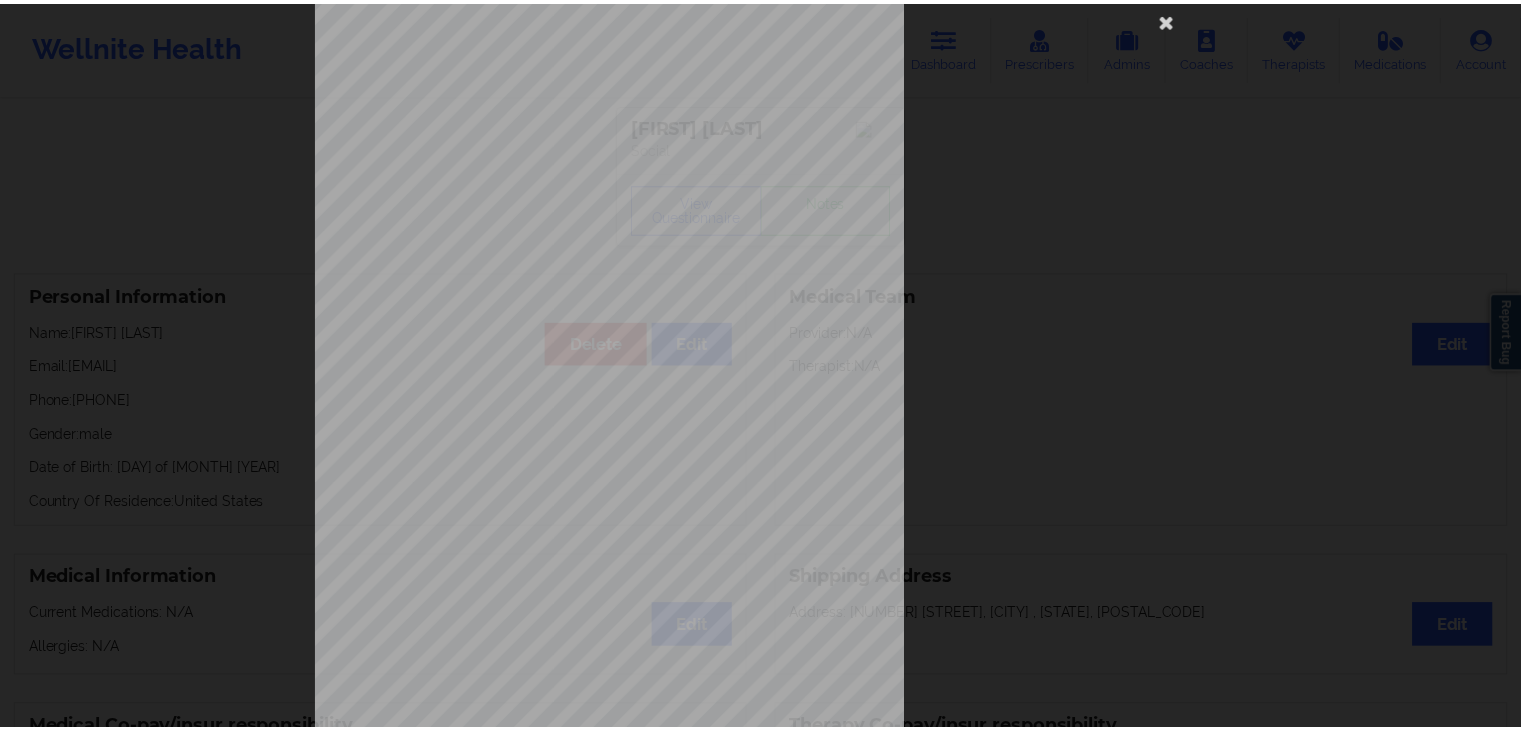 scroll, scrollTop: 80, scrollLeft: 0, axis: vertical 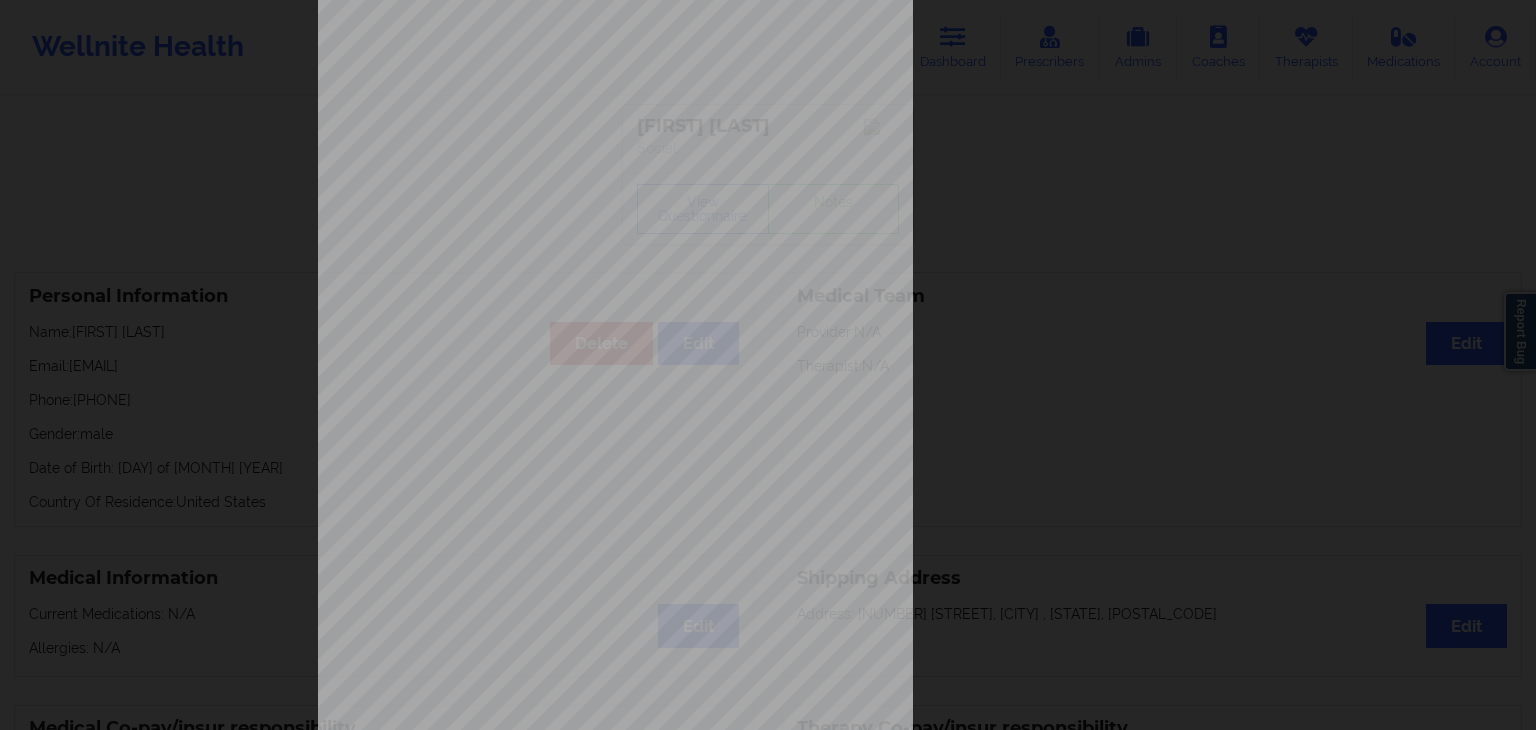 click on "Insurance company type details by patient commercial Insurance Member ID for patient 93938444400 Insurance company name details by patient OptumHealth Behavioral Solution Insurance Company Identity number by patient OptumHealth Behavioral Solution Insurance dependency status details by patient Own coverage Payment plan chosen by patient together Currently Suicidal Page  4  of  5" at bounding box center (768, 365) 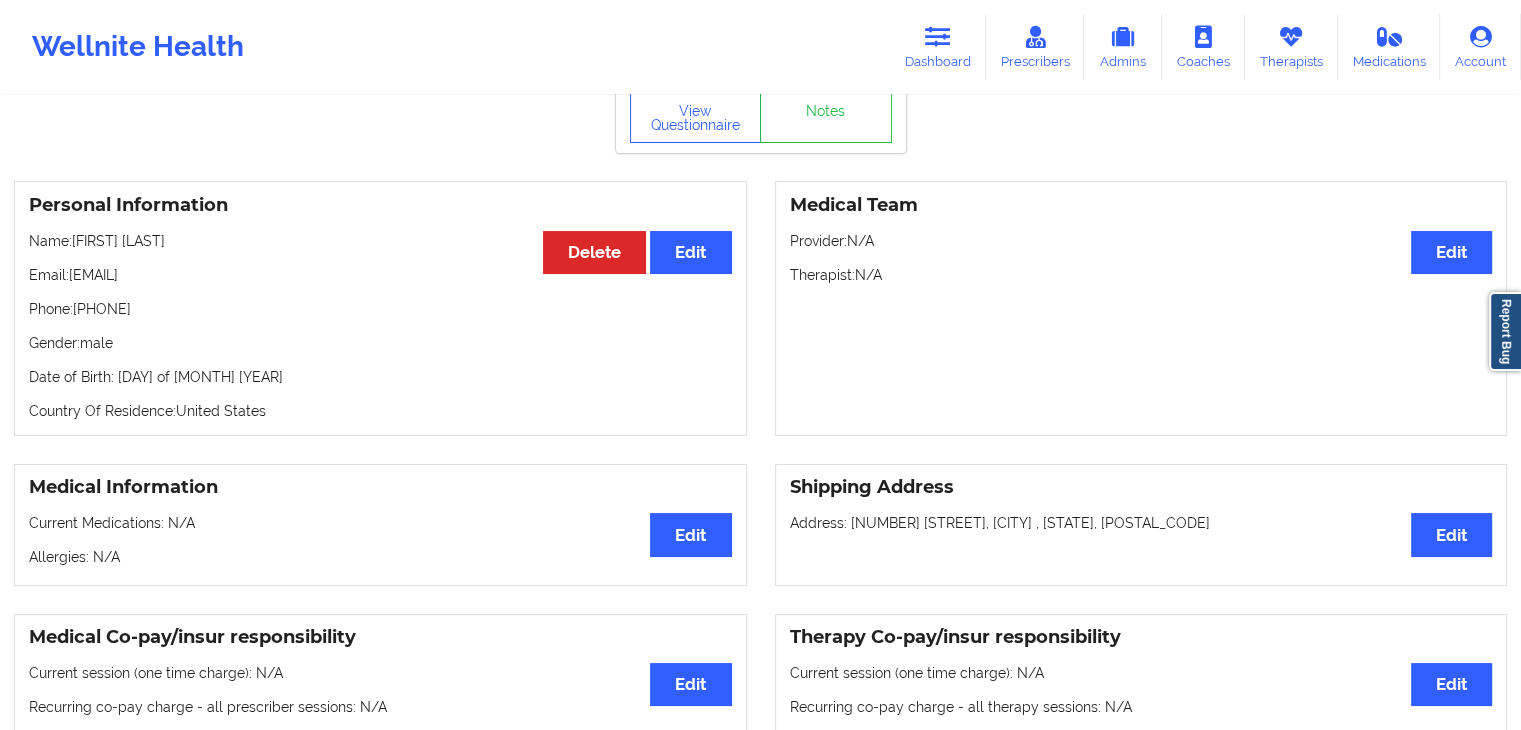 scroll, scrollTop: 0, scrollLeft: 0, axis: both 